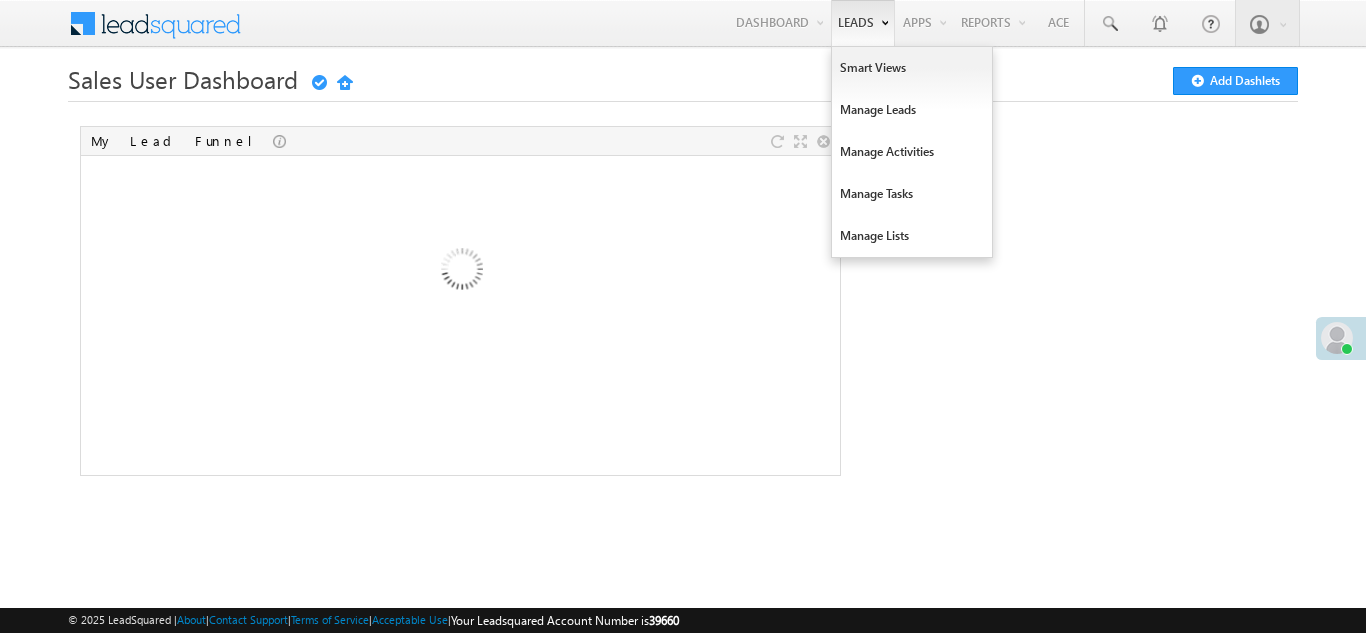scroll, scrollTop: 0, scrollLeft: 0, axis: both 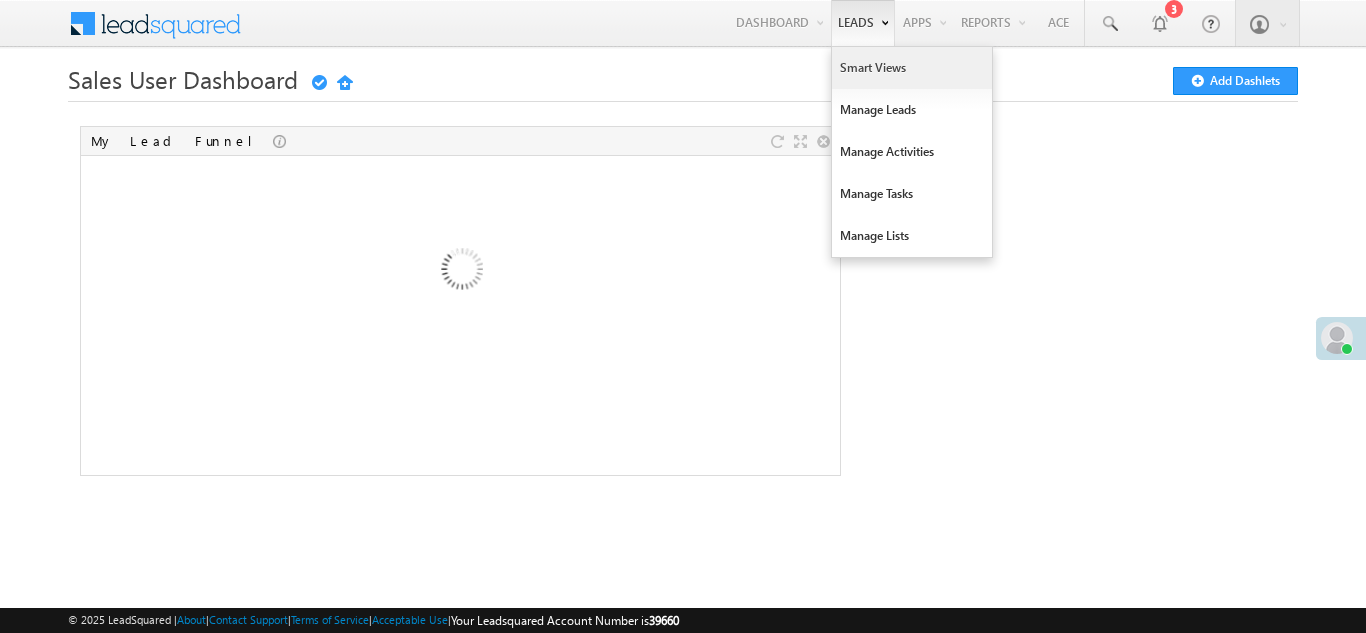 click on "Smart Views" at bounding box center (912, 68) 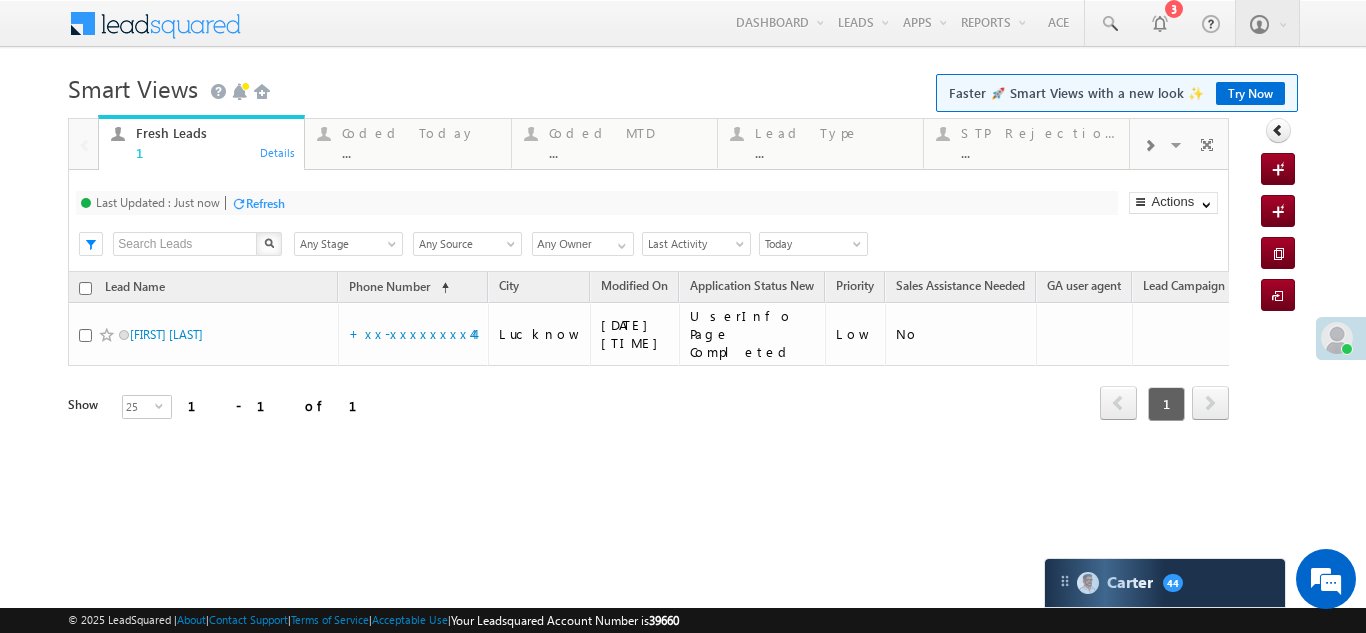 scroll, scrollTop: 0, scrollLeft: 0, axis: both 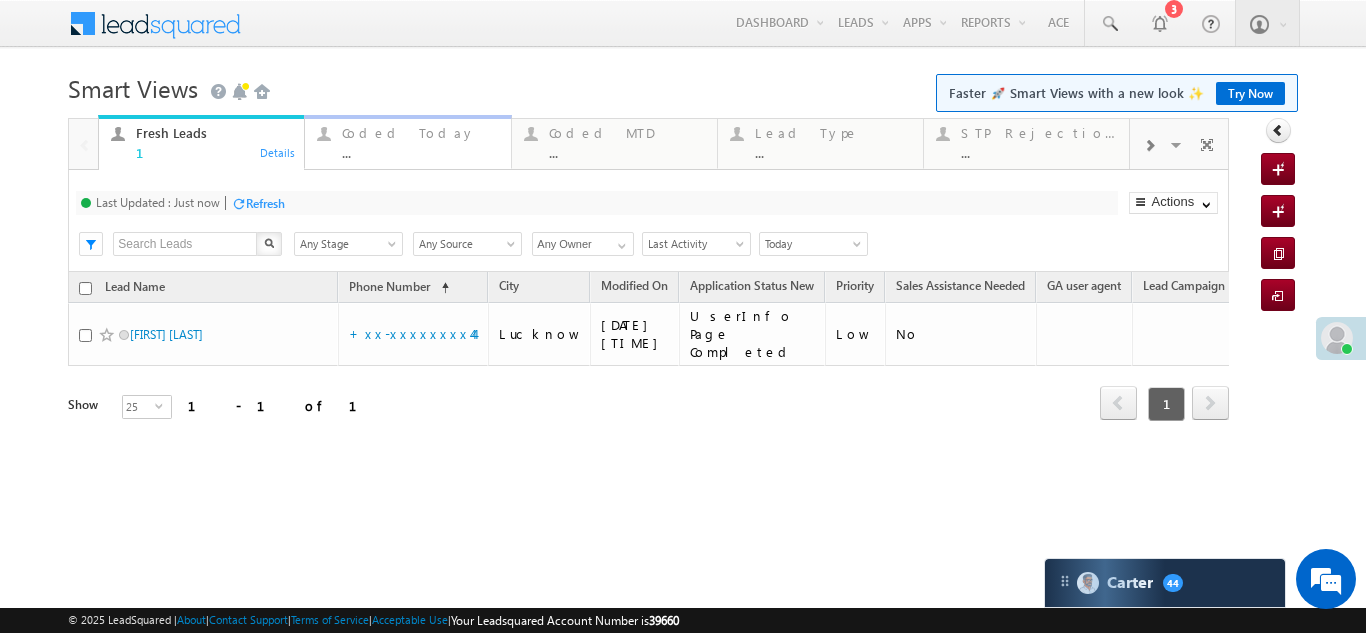 click on "Coded Today" at bounding box center (420, 133) 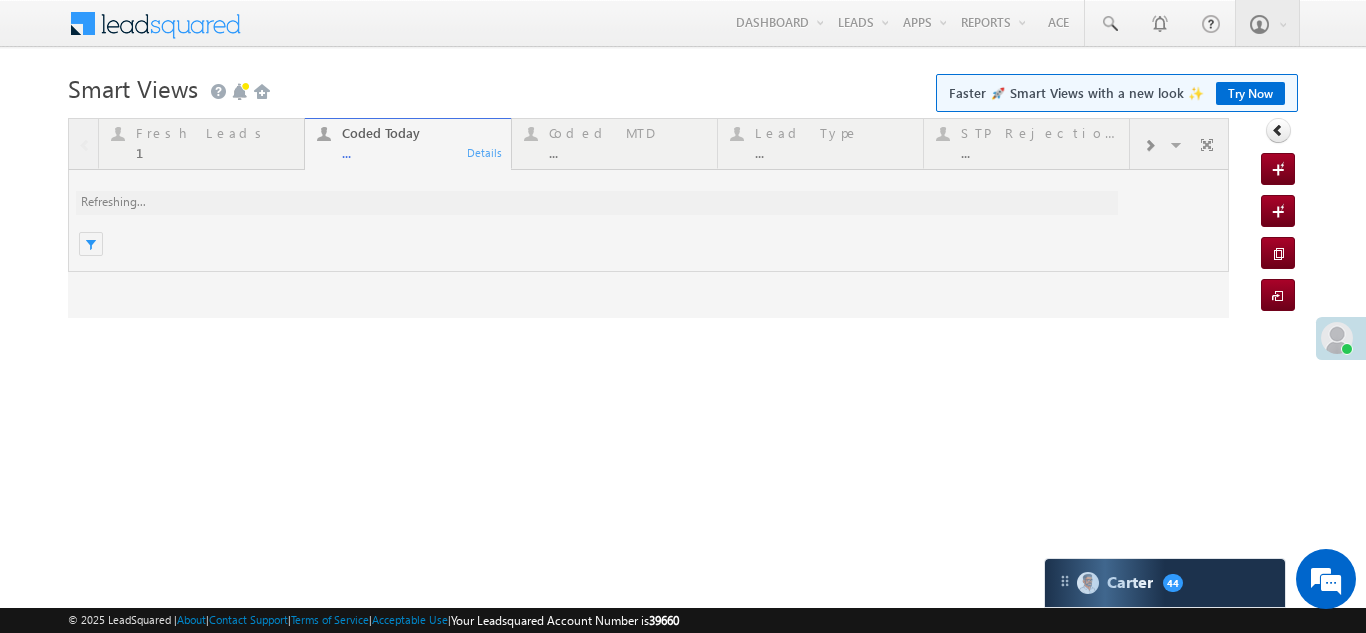 scroll, scrollTop: 0, scrollLeft: 0, axis: both 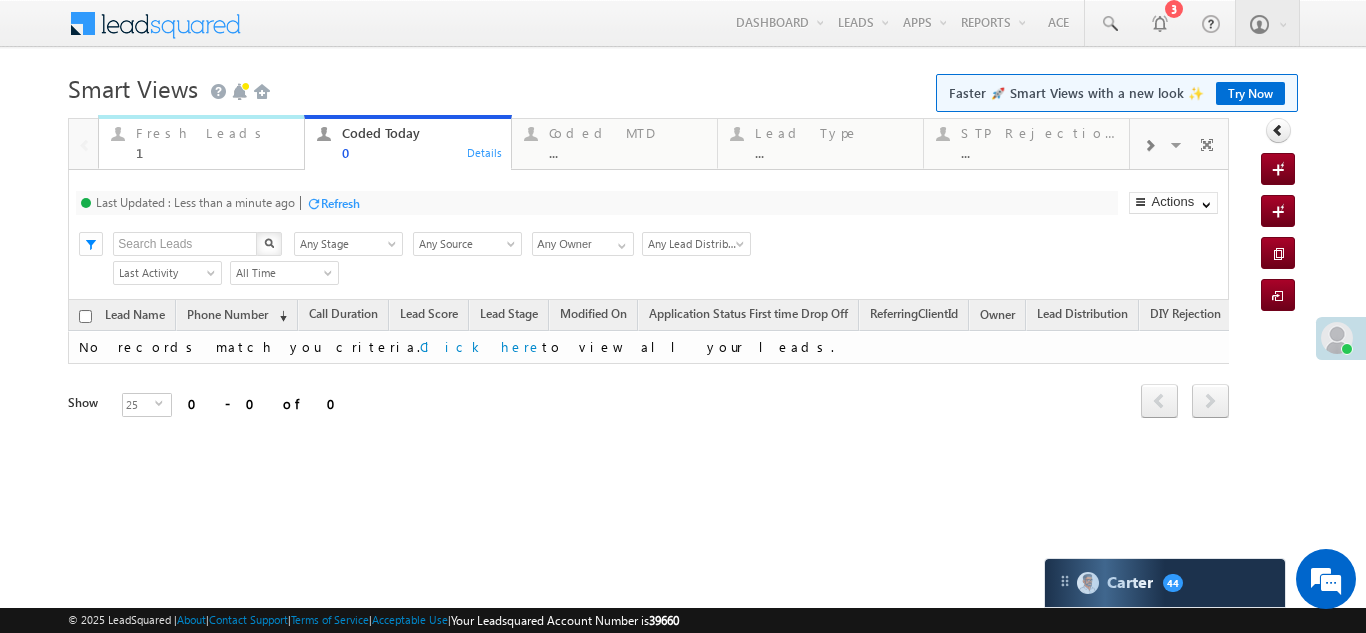 click on "Fresh Leads" at bounding box center (214, 133) 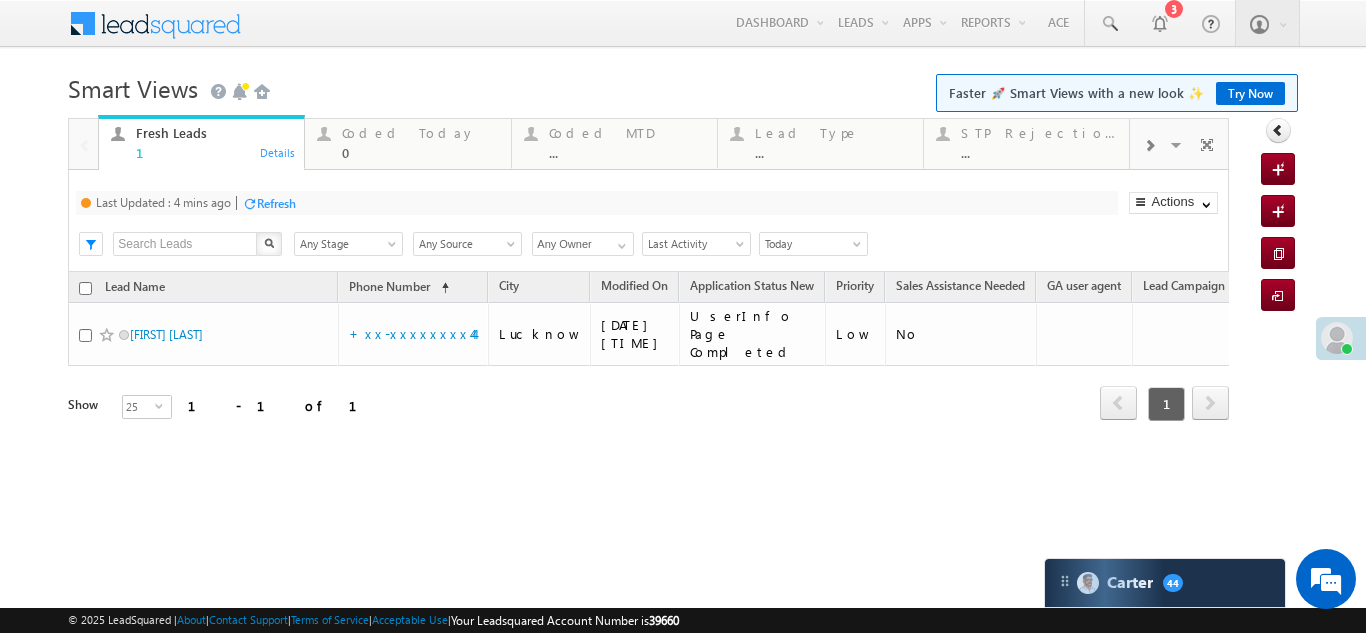 click on "Refresh" at bounding box center [276, 203] 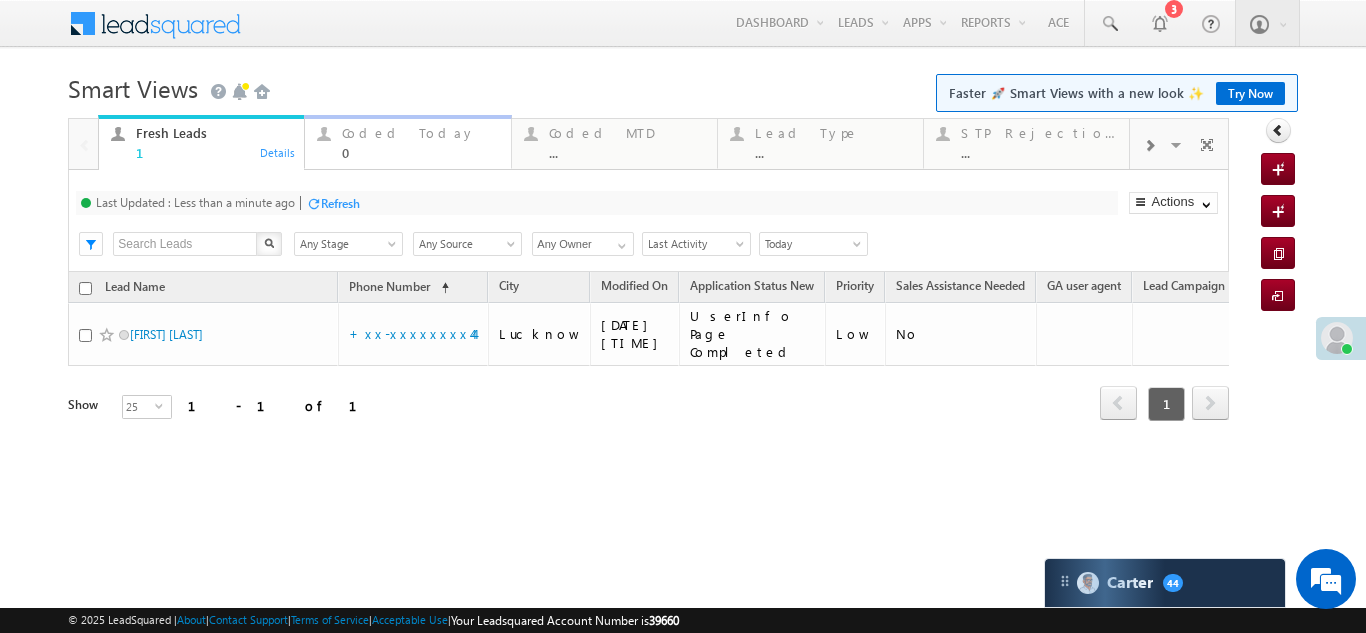 click on "Coded Today 0" at bounding box center (420, 140) 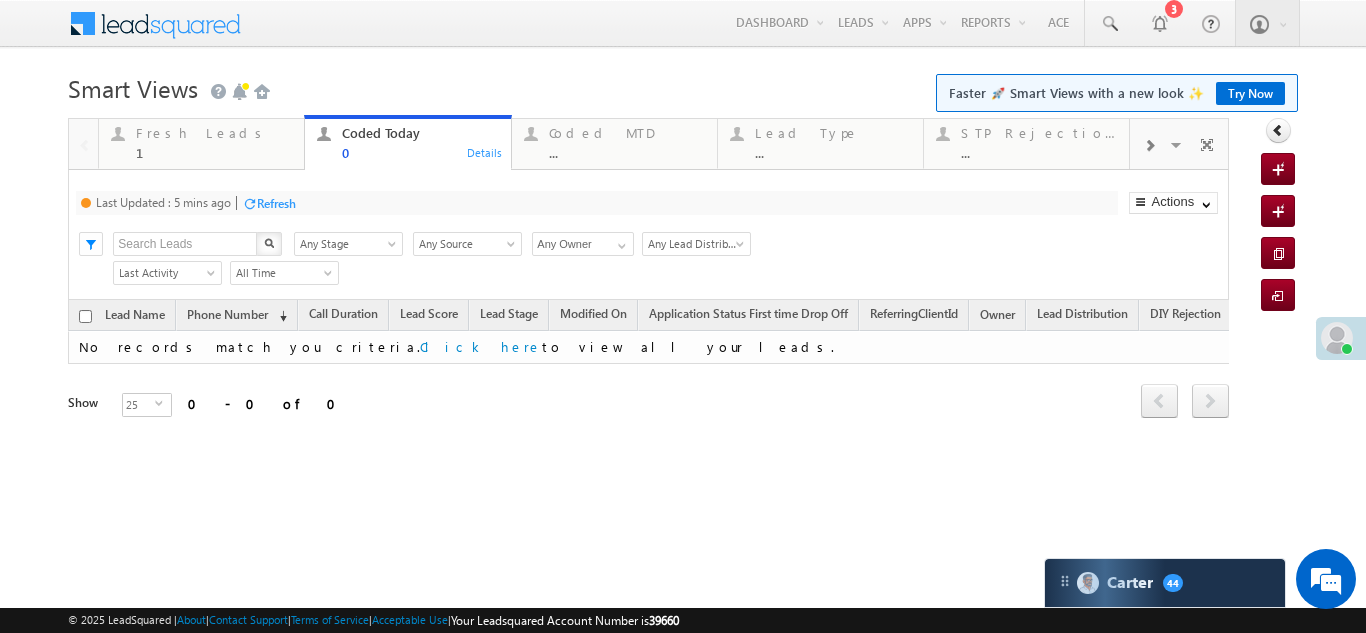 click on "Refresh" at bounding box center [276, 203] 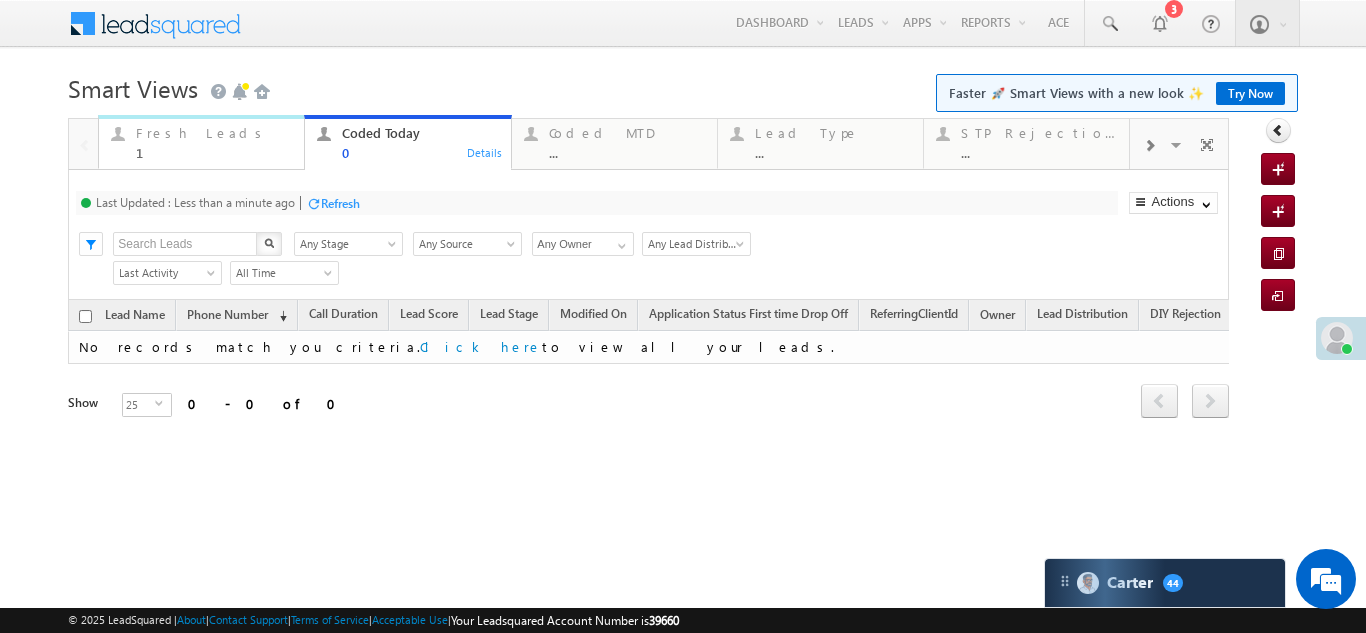 click on "1" at bounding box center [214, 152] 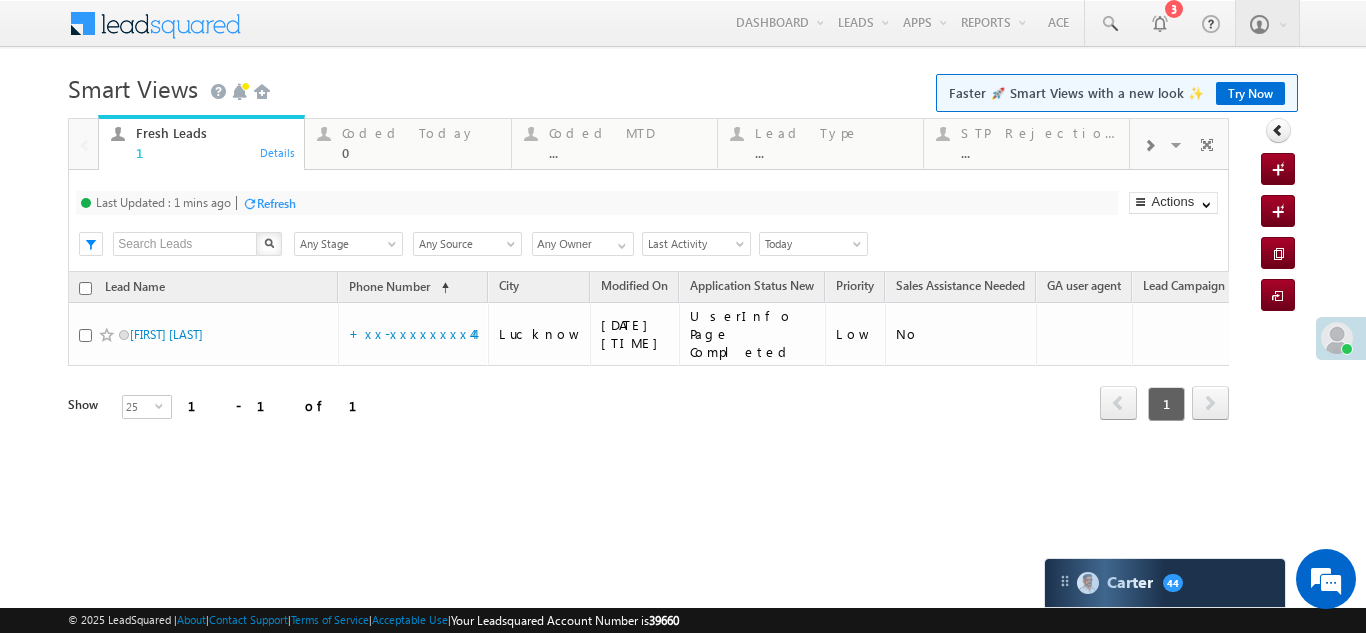 click on "Refresh" at bounding box center (276, 203) 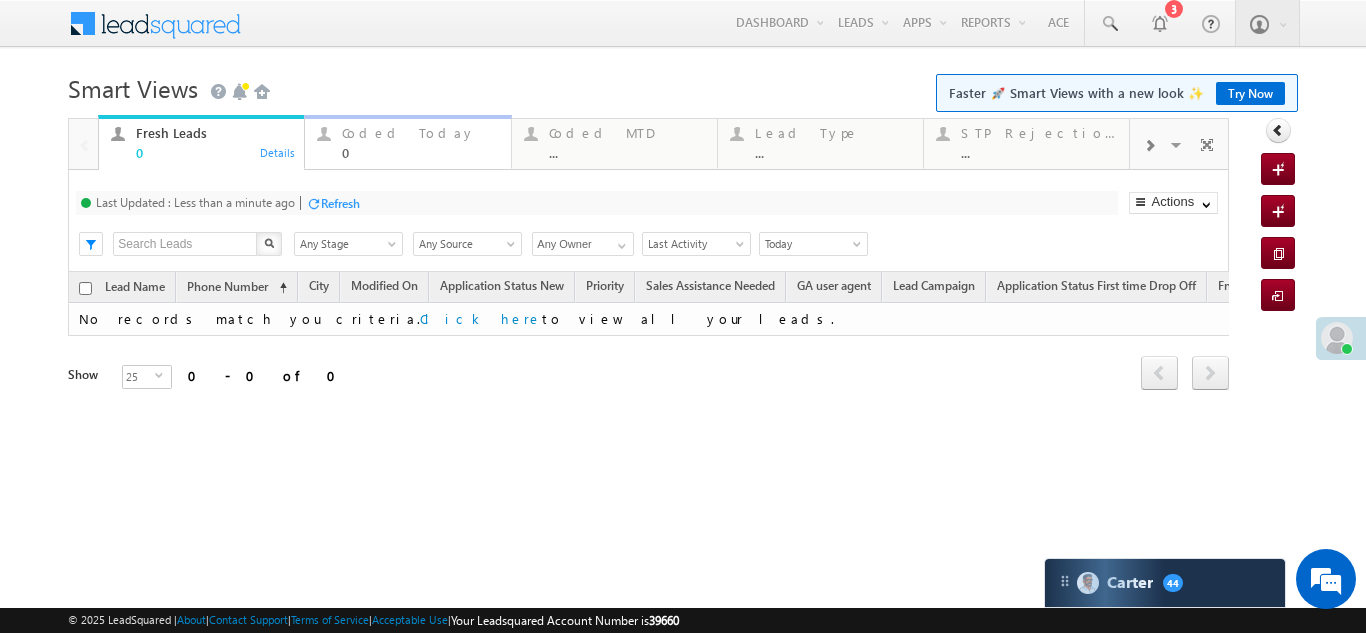 click on "Coded Today" at bounding box center [420, 133] 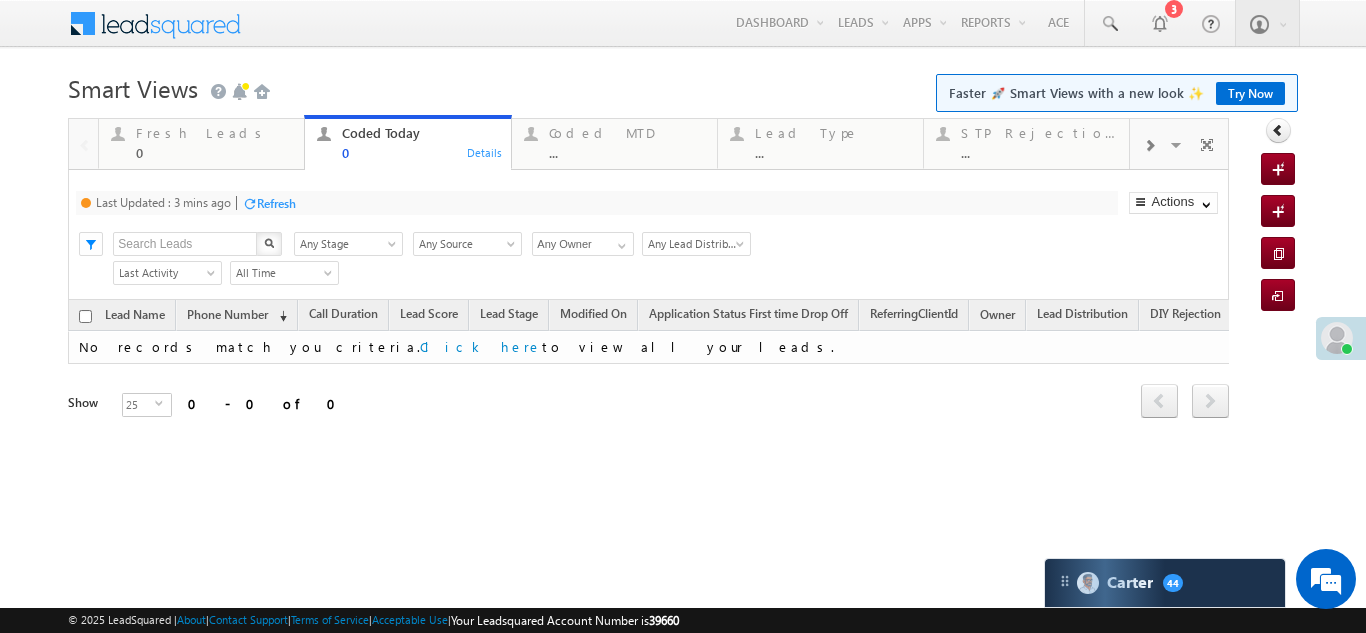 click on "Last Updated : 3 mins ago Refresh Refreshing..." at bounding box center [596, 203] 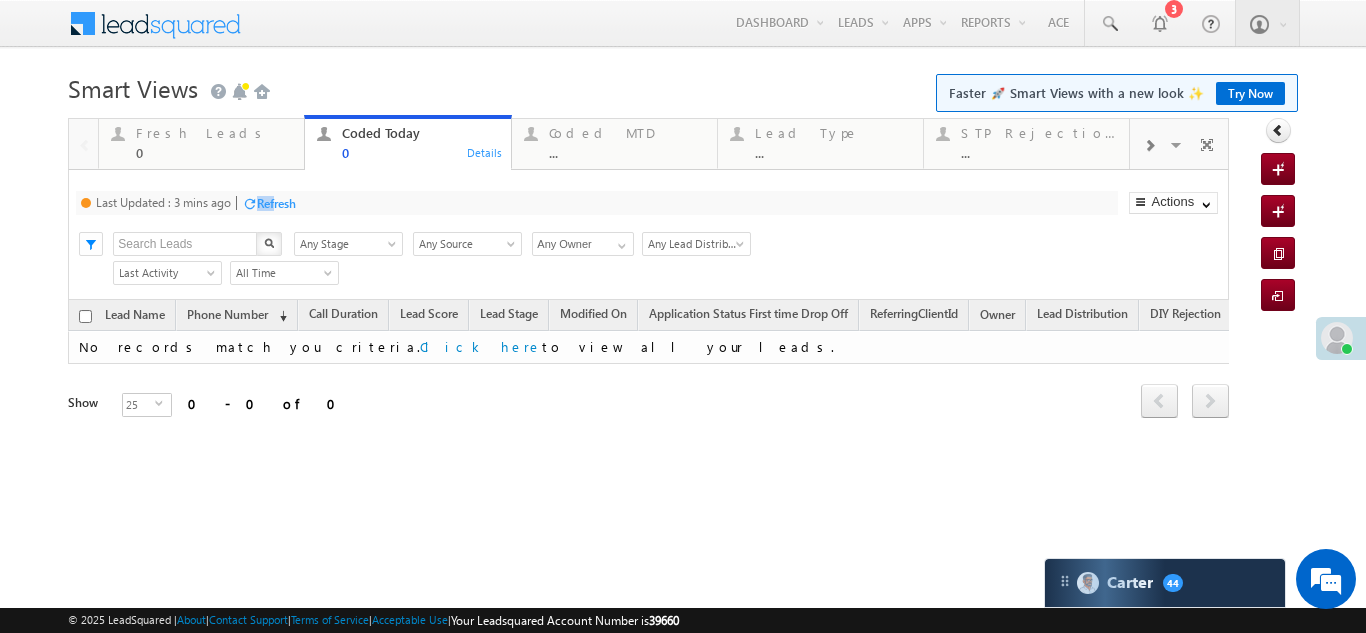 click on "Refresh" at bounding box center [276, 203] 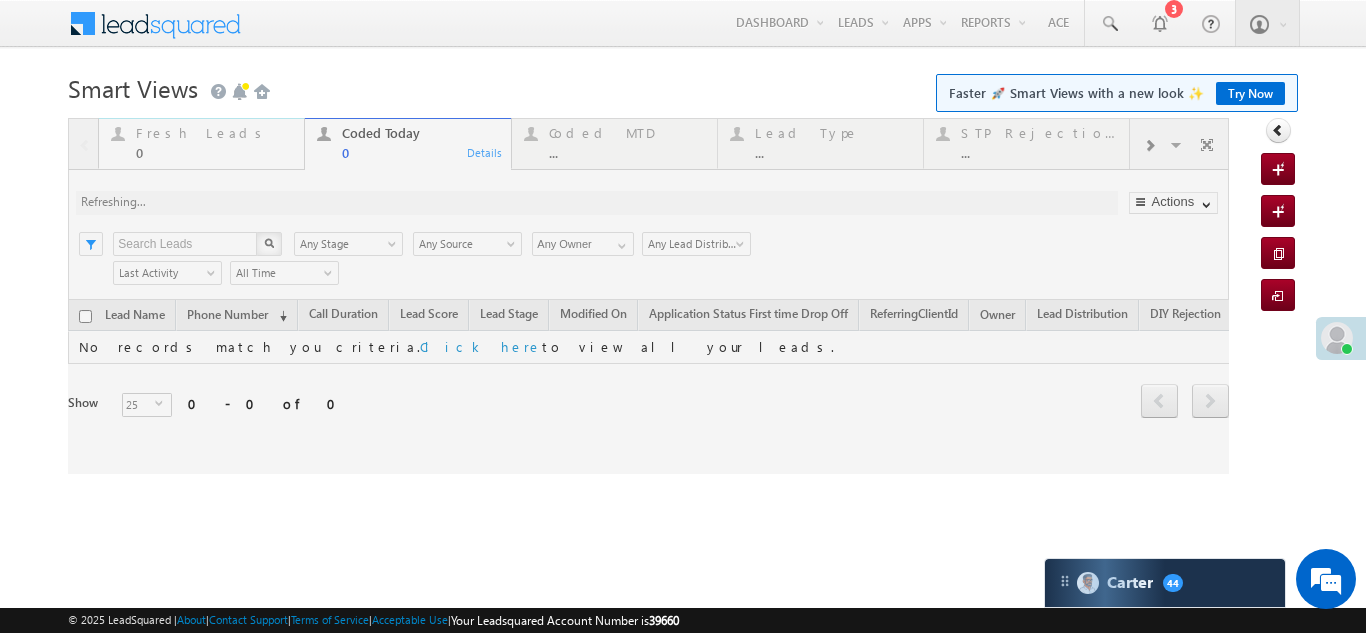 click on "Fresh Leads" at bounding box center (214, 133) 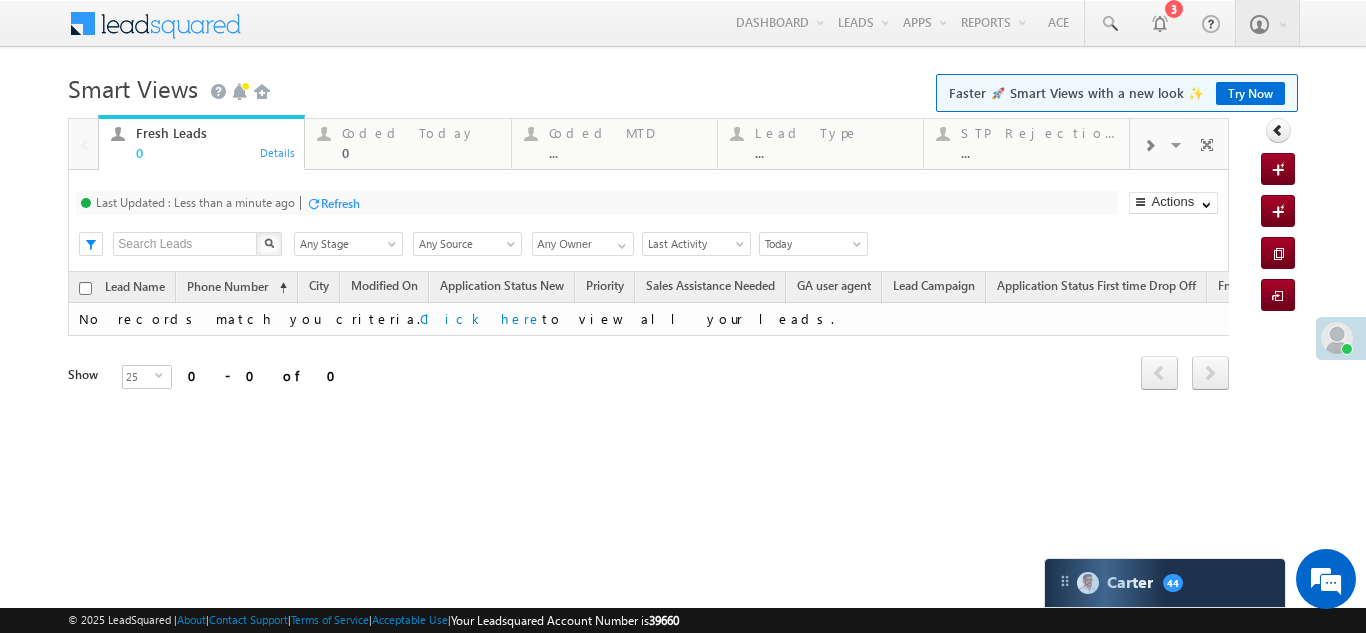 click on "Refresh" at bounding box center (340, 203) 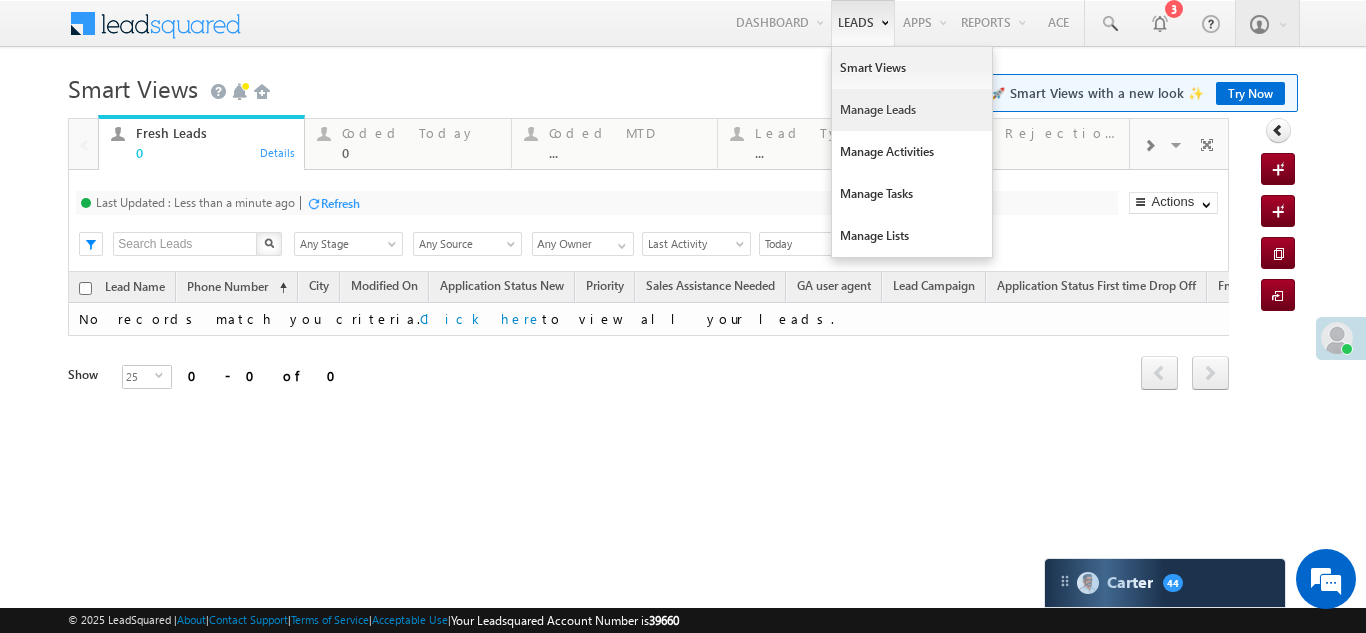 click on "Manage Leads" at bounding box center [912, 110] 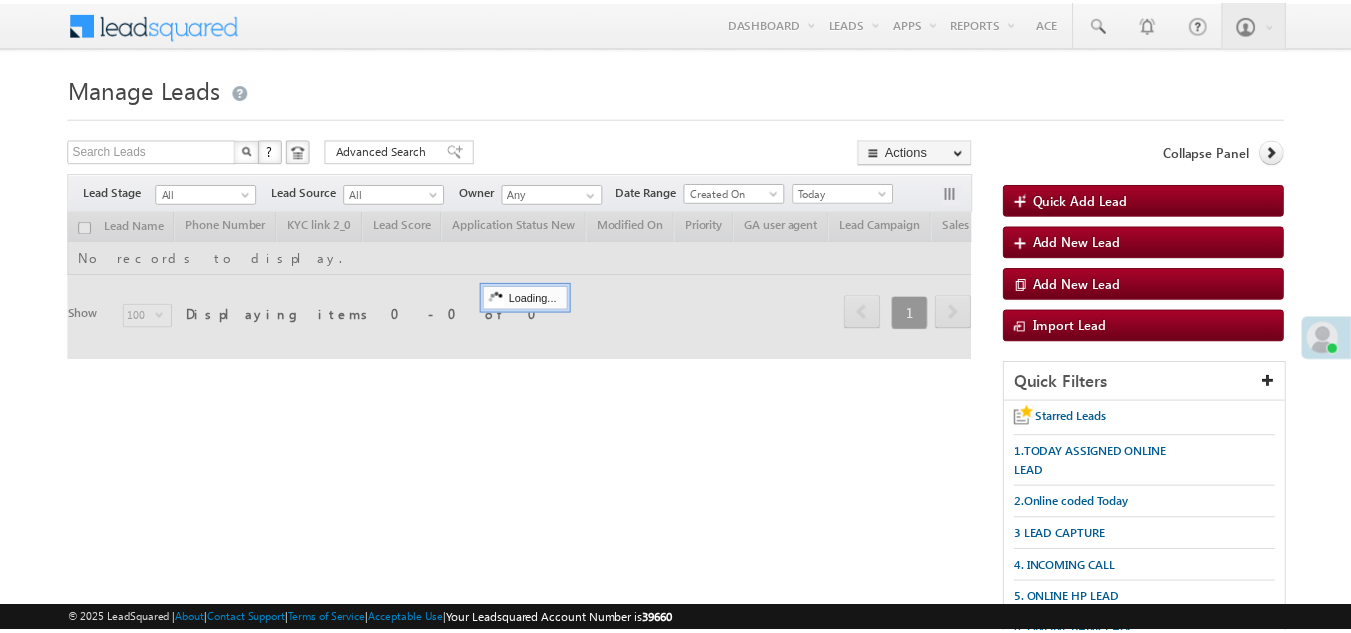 scroll, scrollTop: 0, scrollLeft: 0, axis: both 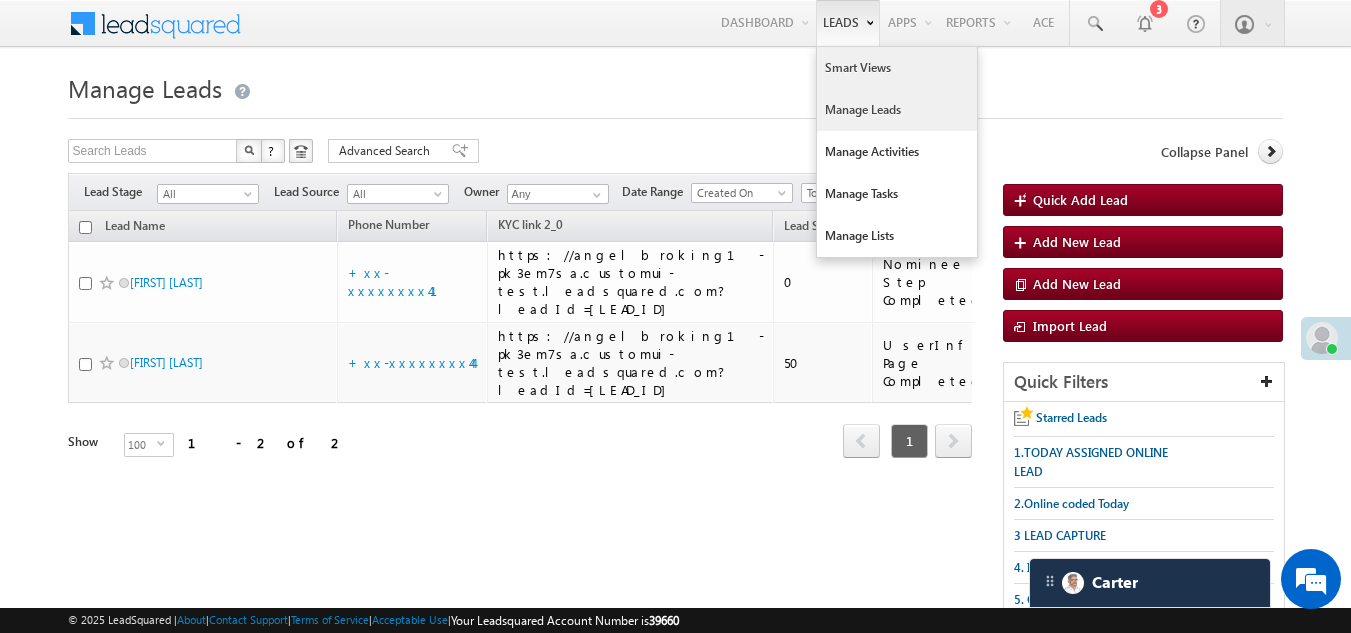 click on "Smart Views" at bounding box center [897, 68] 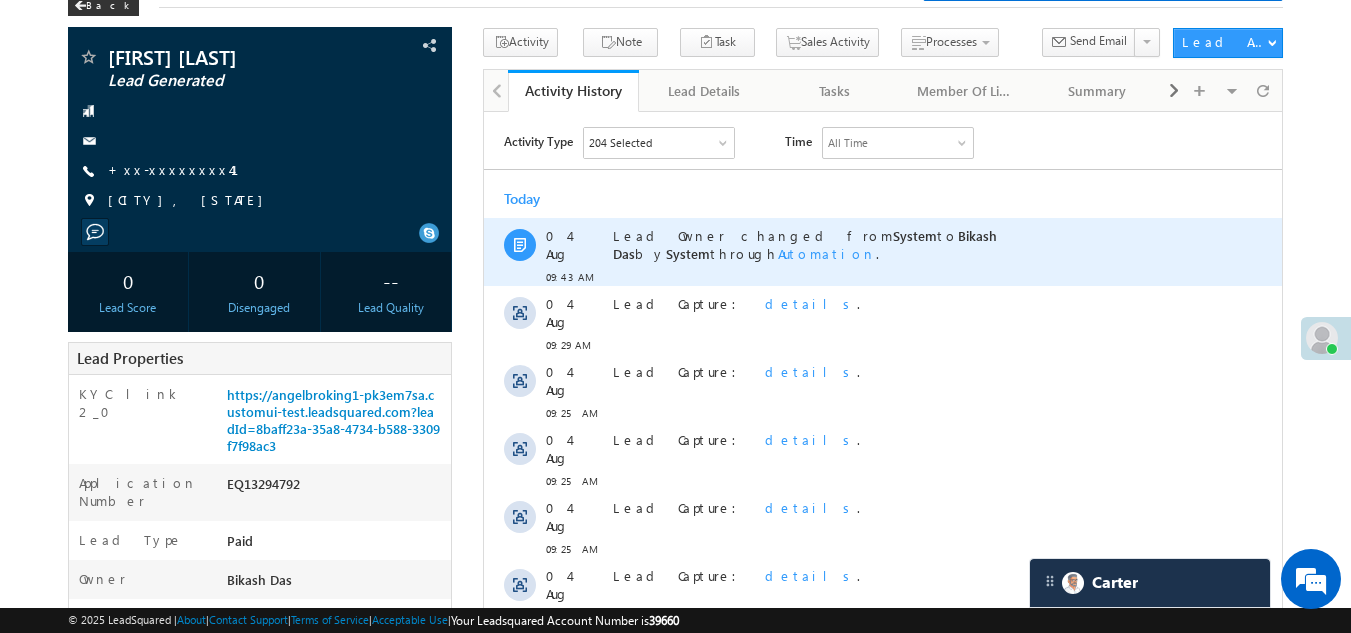 scroll, scrollTop: 300, scrollLeft: 0, axis: vertical 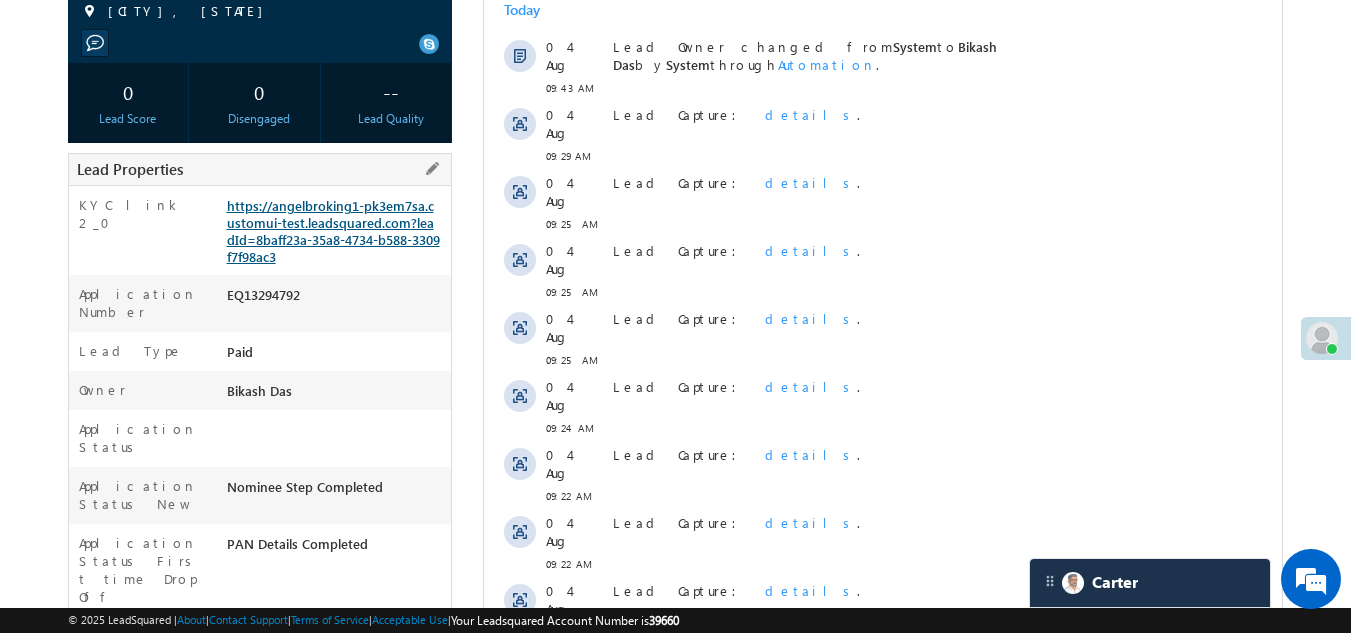 click on "https://angelbroking1-pk3em7sa.customui-test.leadsquared.com?leadId=8baff23a-35a8-4734-b588-3309f7f98ac3" at bounding box center [333, 231] 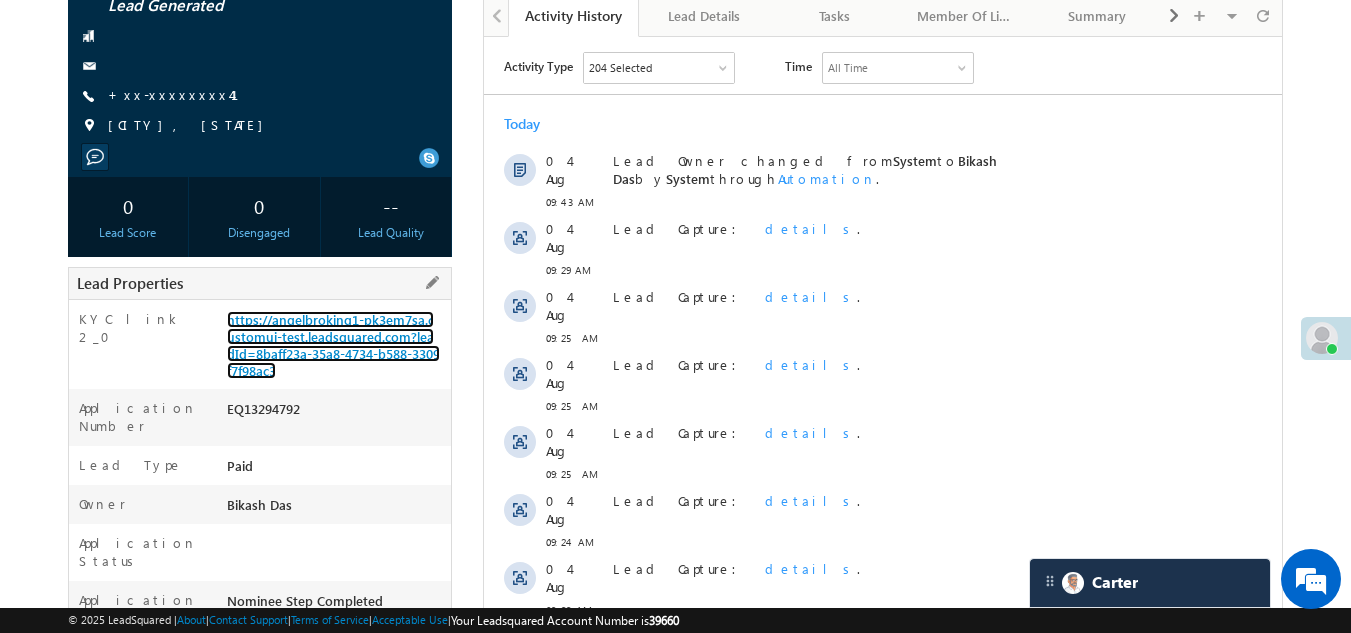 scroll, scrollTop: 100, scrollLeft: 0, axis: vertical 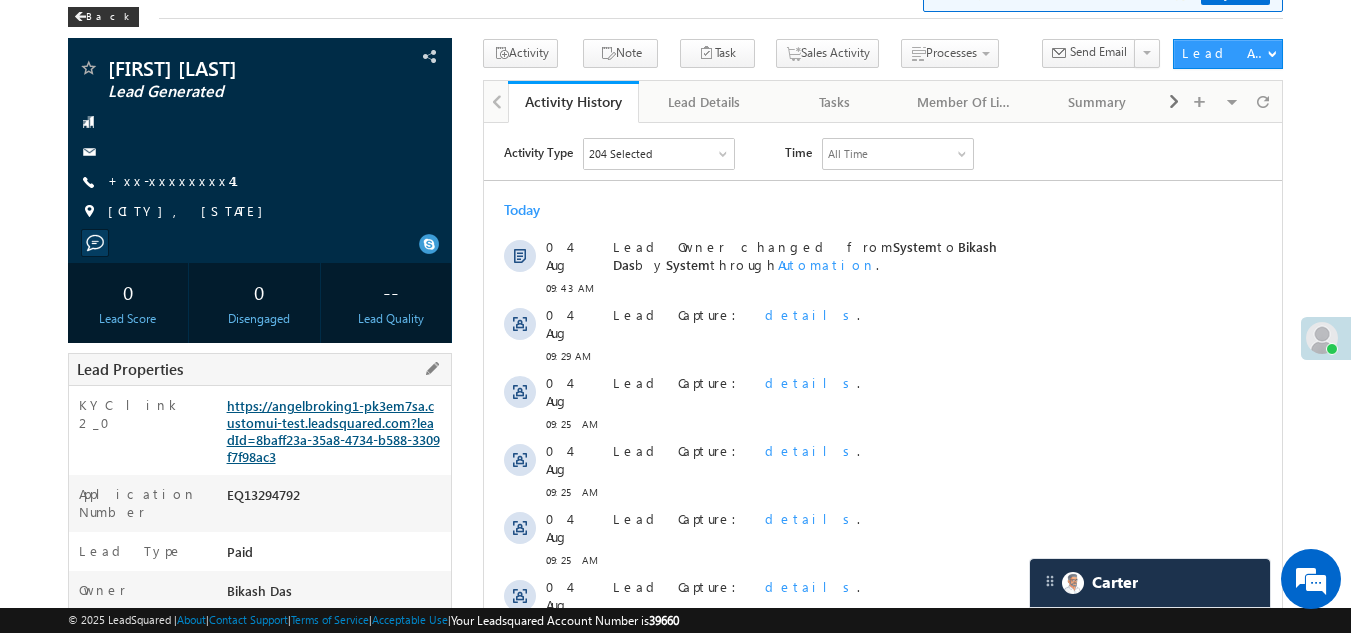 click on "https://angelbroking1-pk3em7sa.customui-test.leadsquared.com?leadId=8baff23a-35a8-4734-b588-3309f7f98ac3" at bounding box center [333, 431] 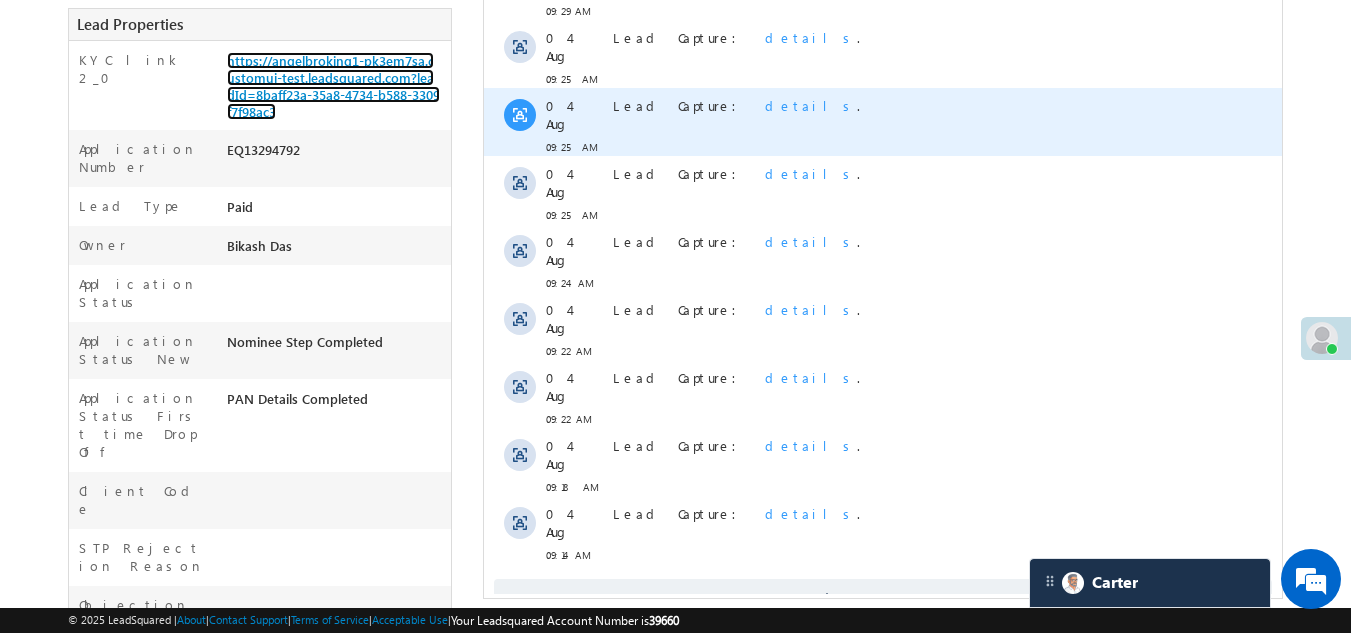 scroll, scrollTop: 500, scrollLeft: 0, axis: vertical 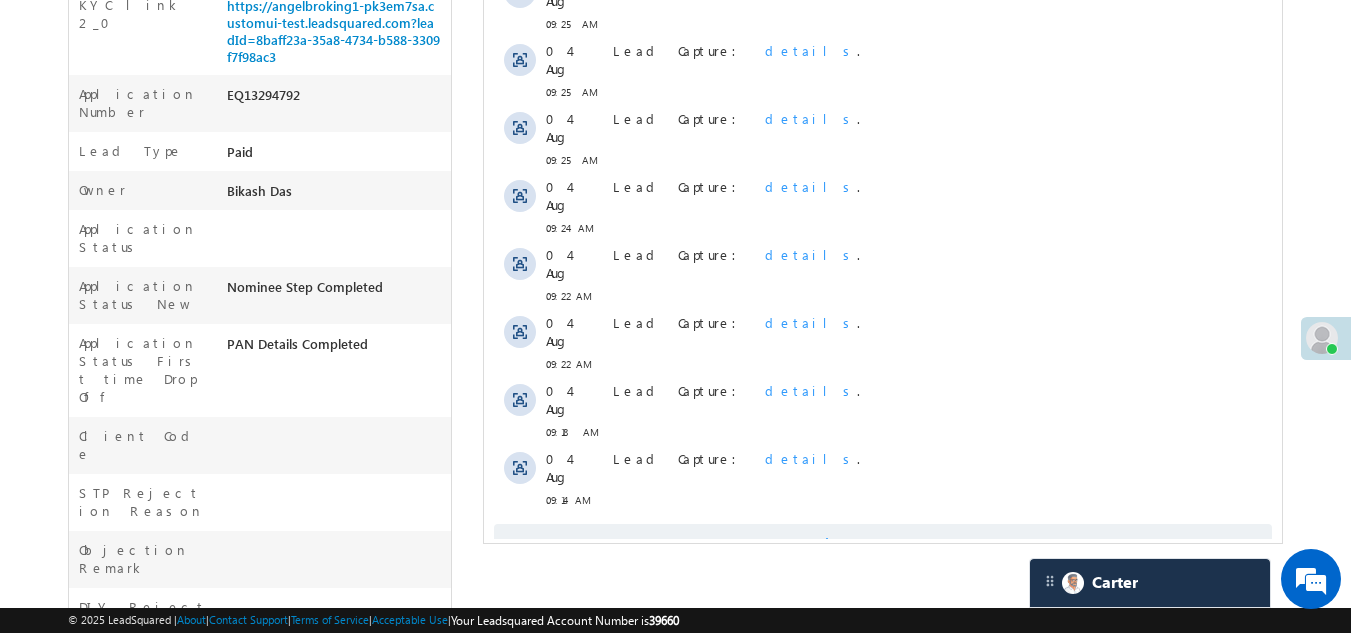 click on "Show More" at bounding box center [883, 544] 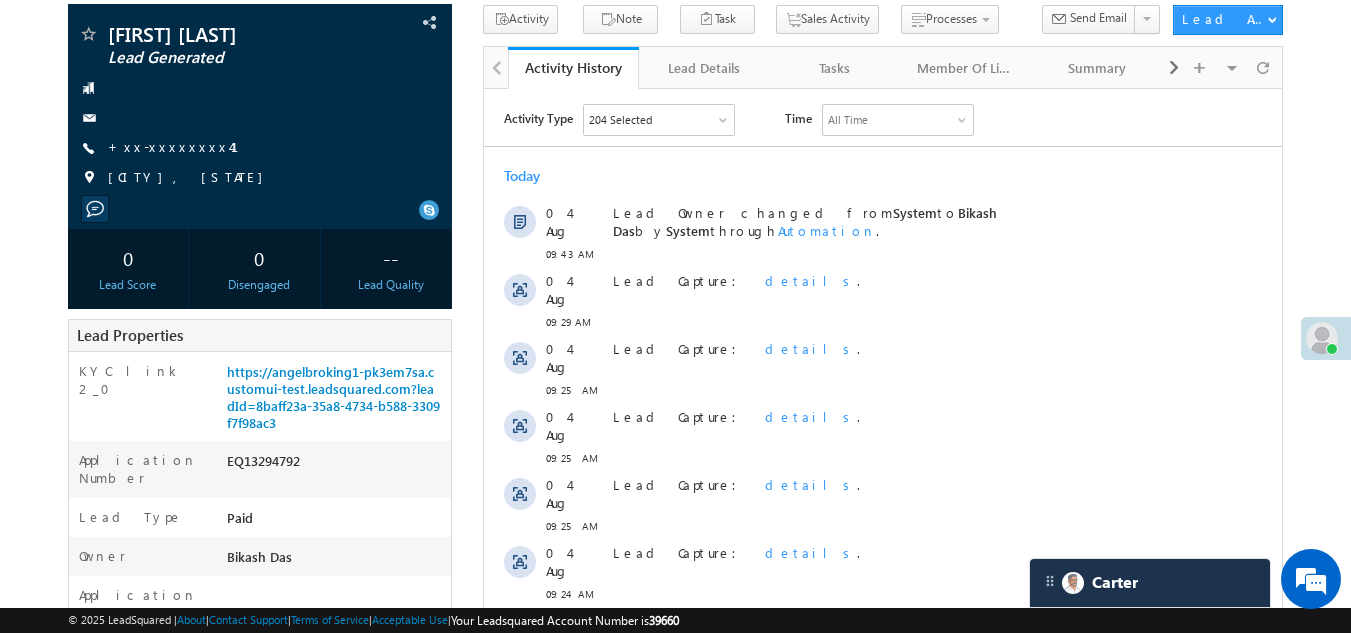 scroll, scrollTop: 0, scrollLeft: 0, axis: both 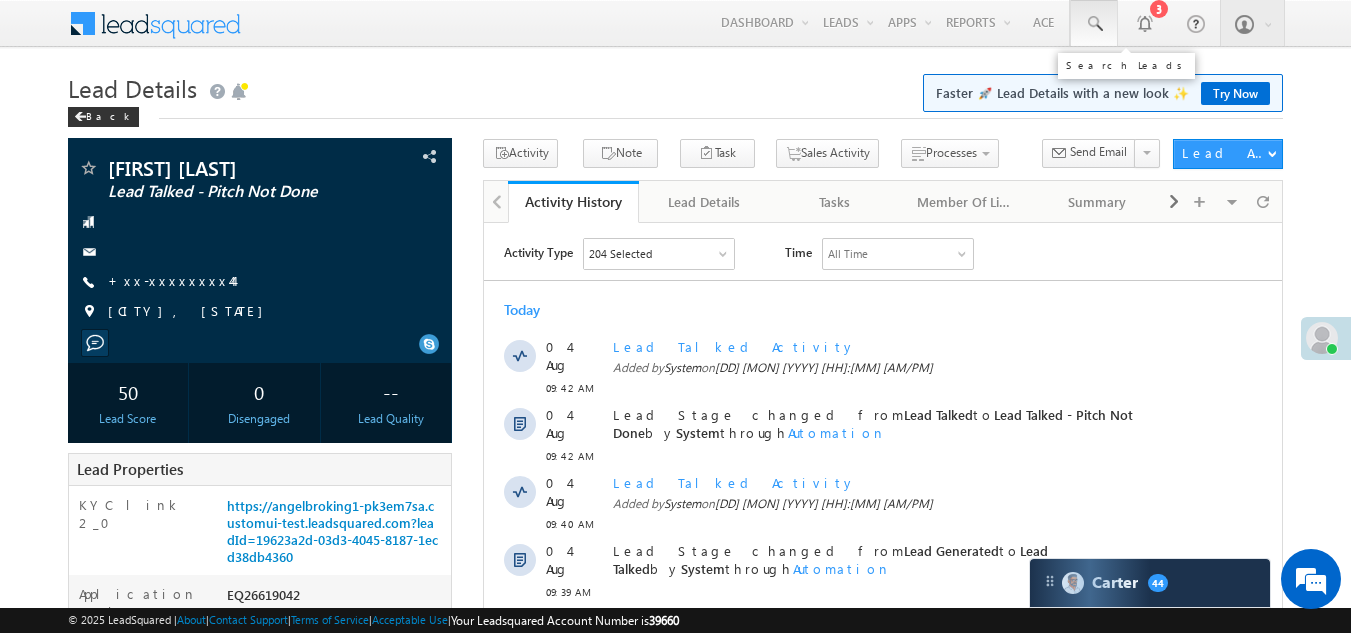 click at bounding box center [1094, 24] 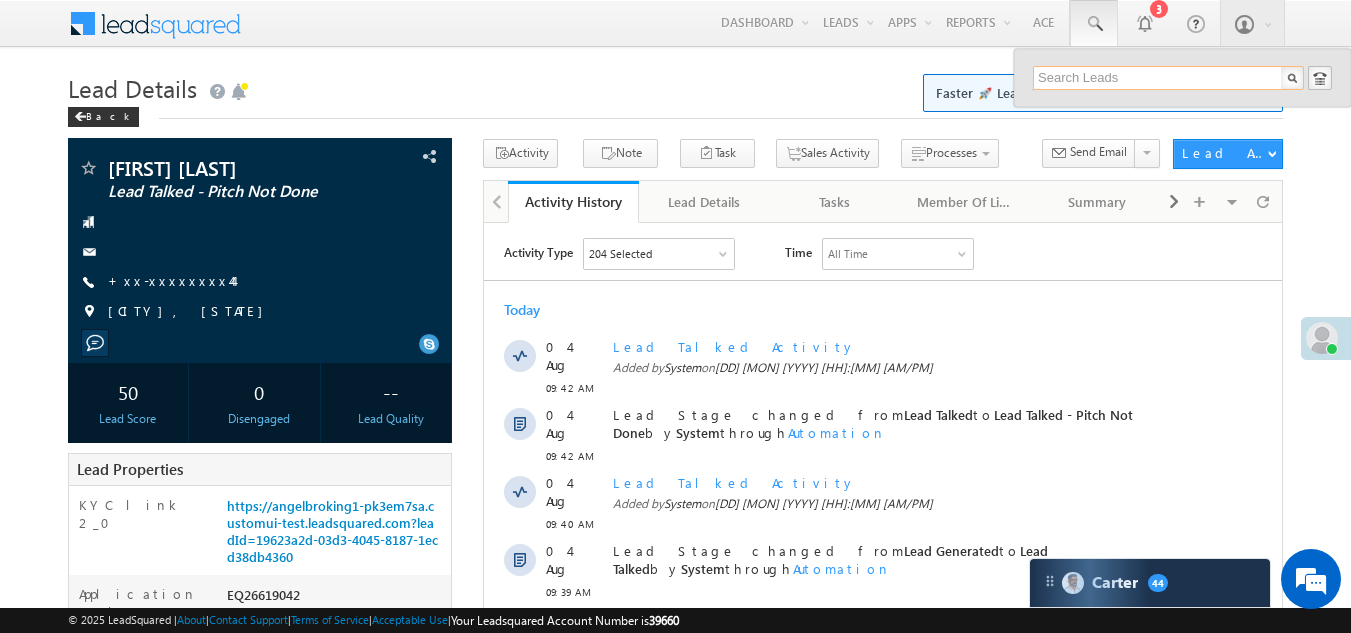 paste on "EQ[NUMBER]" 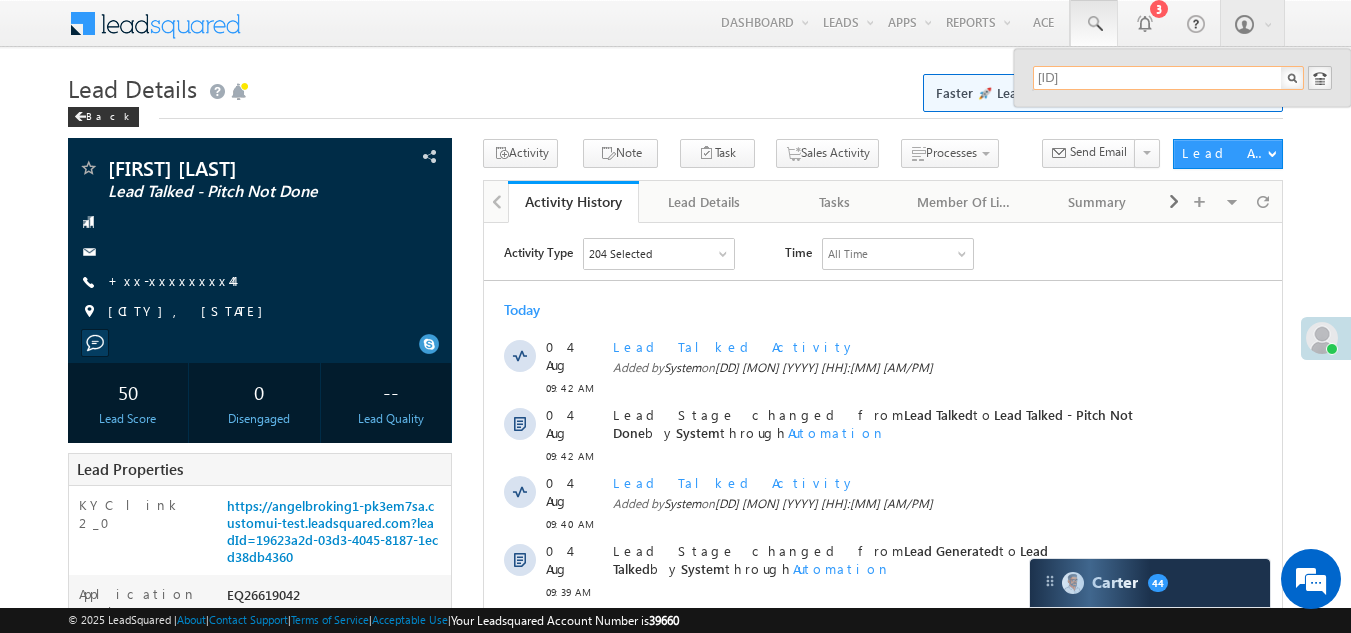 scroll, scrollTop: 0, scrollLeft: 0, axis: both 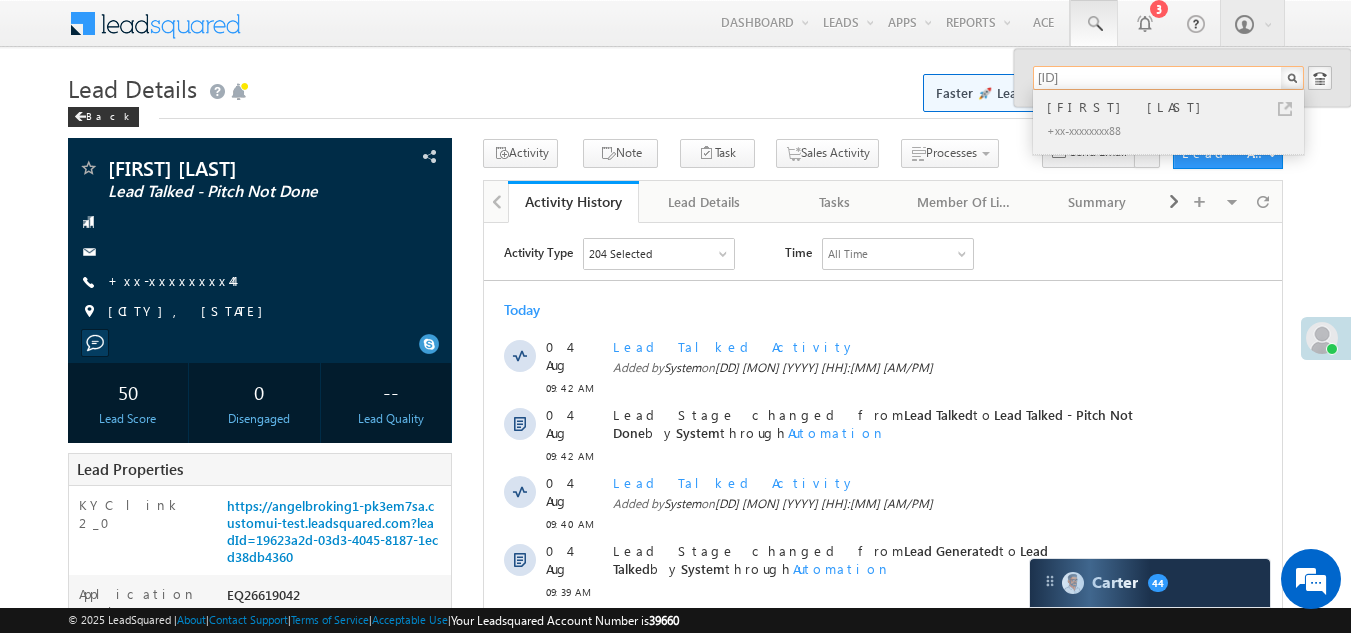 type on "EQ[NUMBER]" 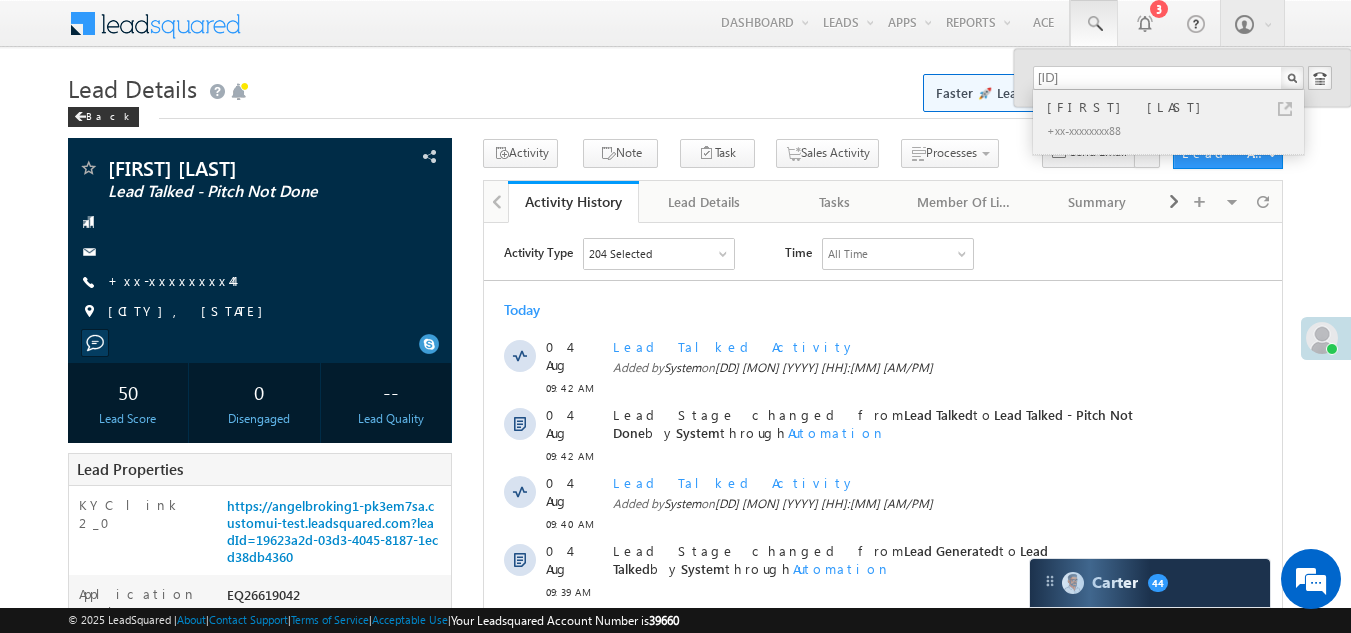 click on "[FIRST] [LAST]" at bounding box center [1177, 107] 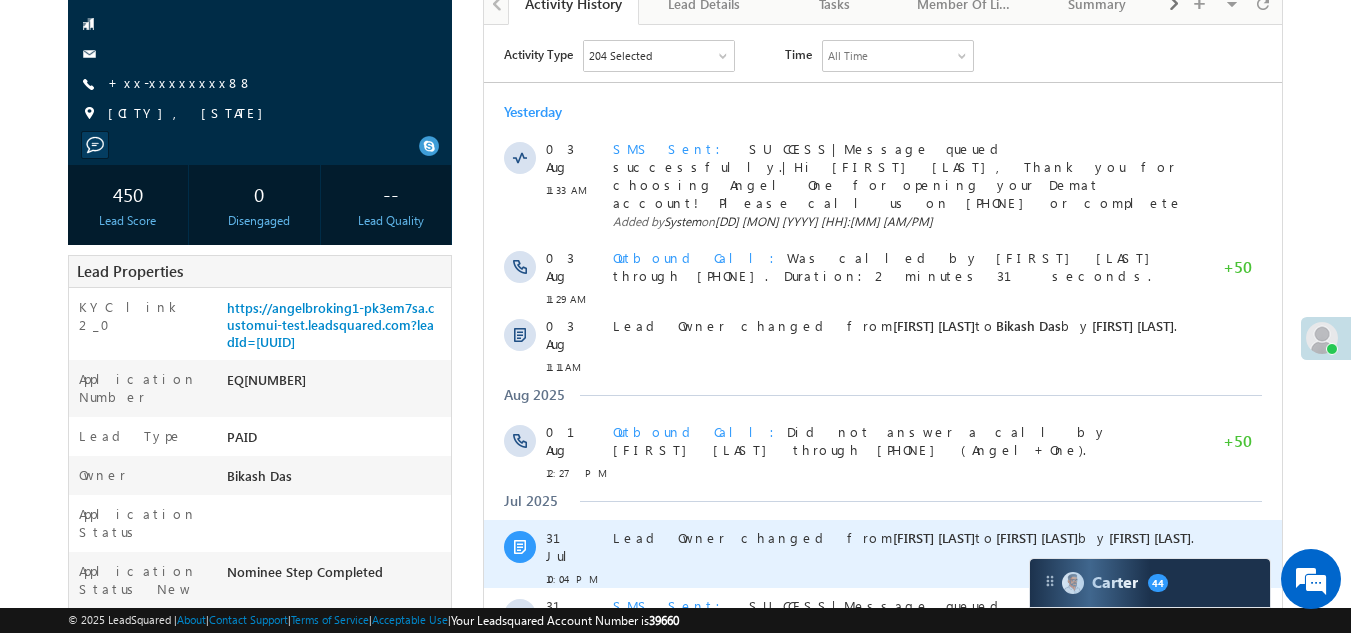 scroll, scrollTop: 100, scrollLeft: 0, axis: vertical 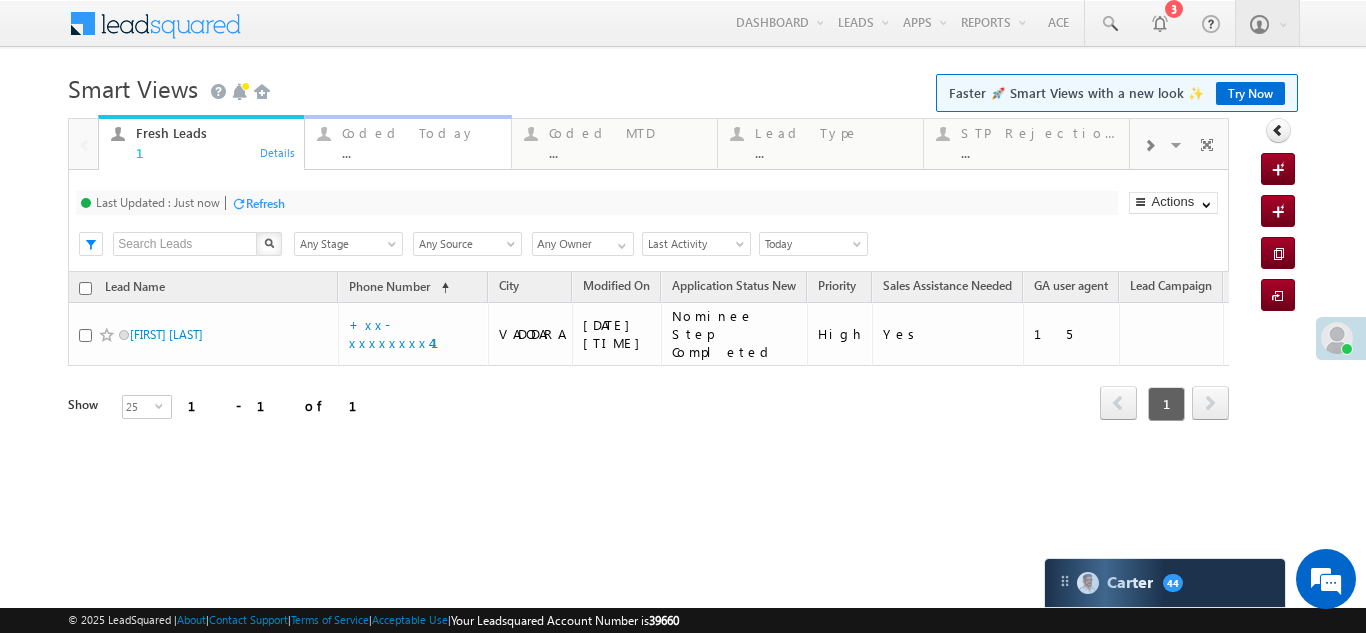 click on "Coded Today" at bounding box center [420, 133] 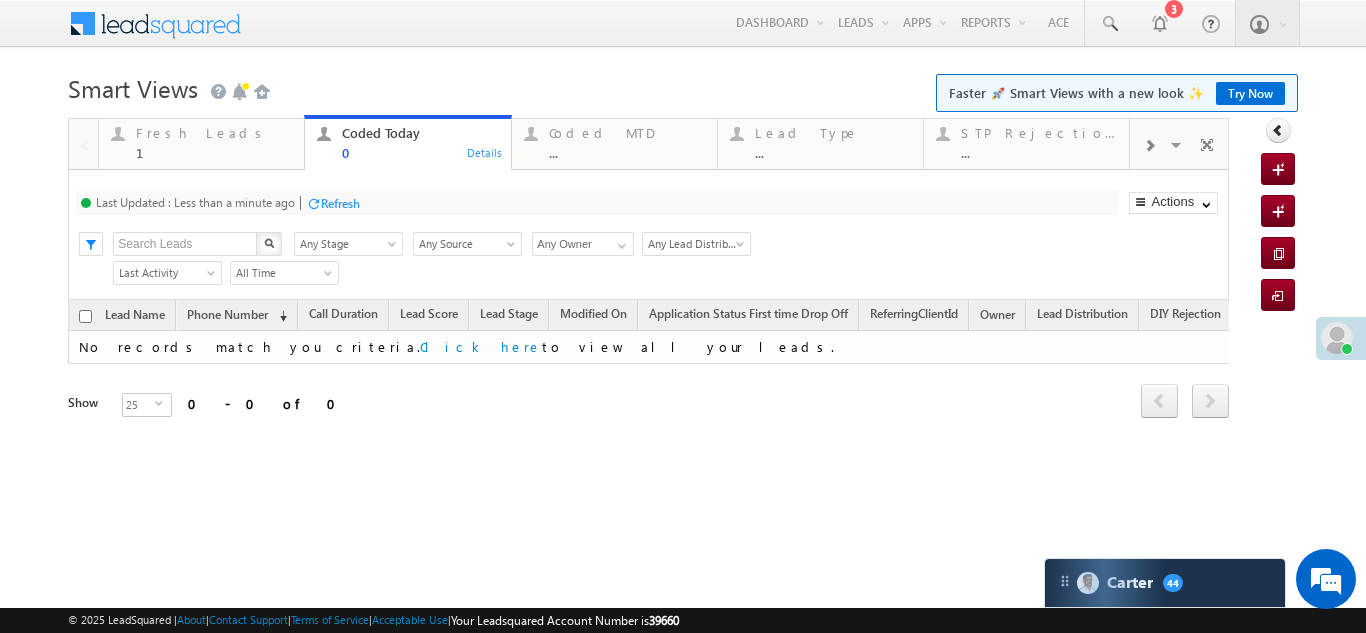 scroll, scrollTop: 0, scrollLeft: 0, axis: both 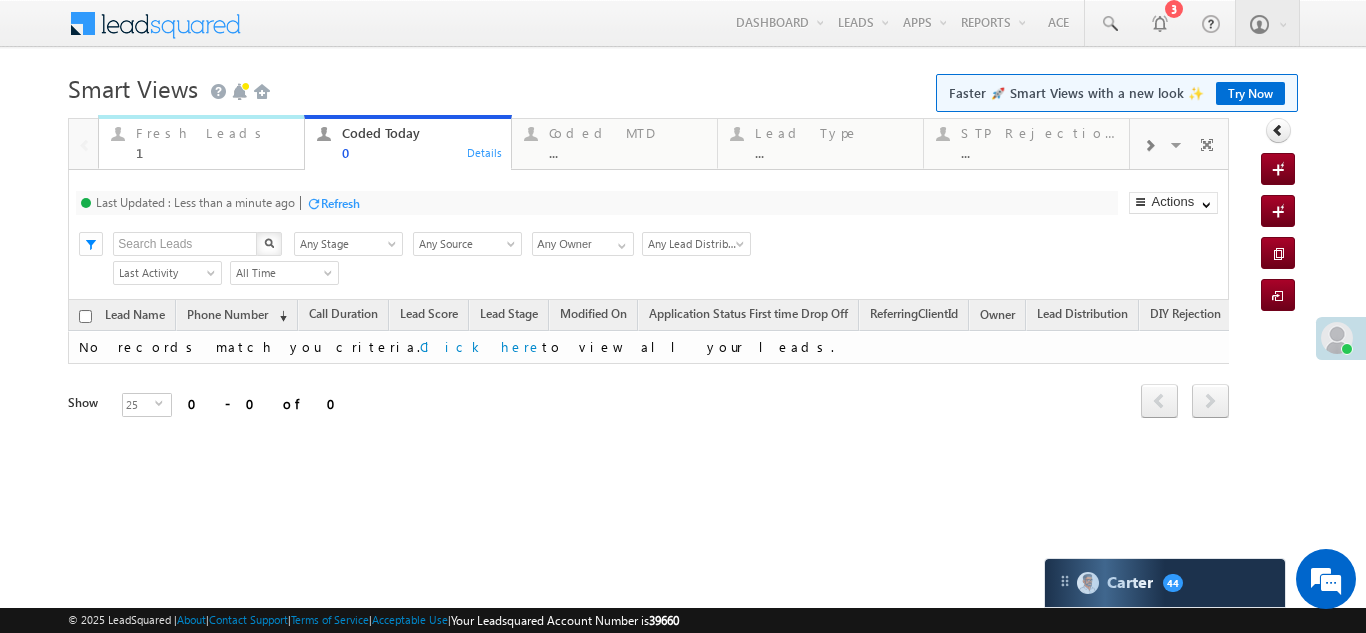 click on "Fresh Leads 1" at bounding box center (214, 140) 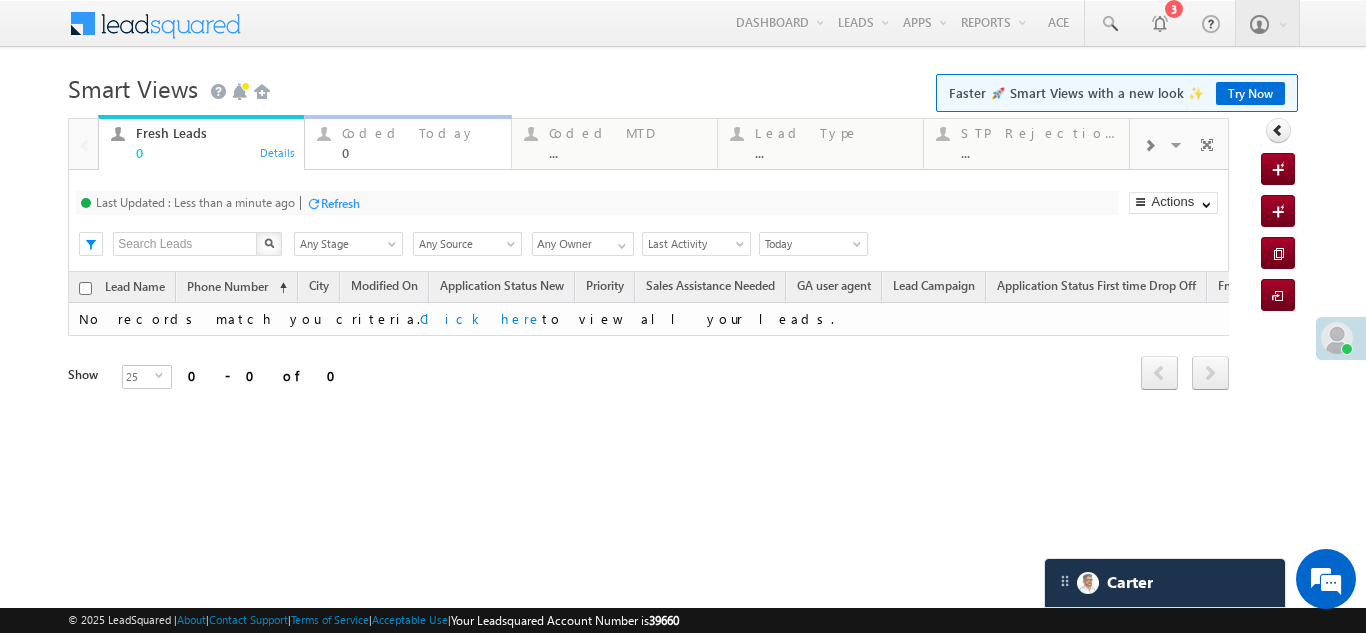 click on "Coded Today" at bounding box center [420, 133] 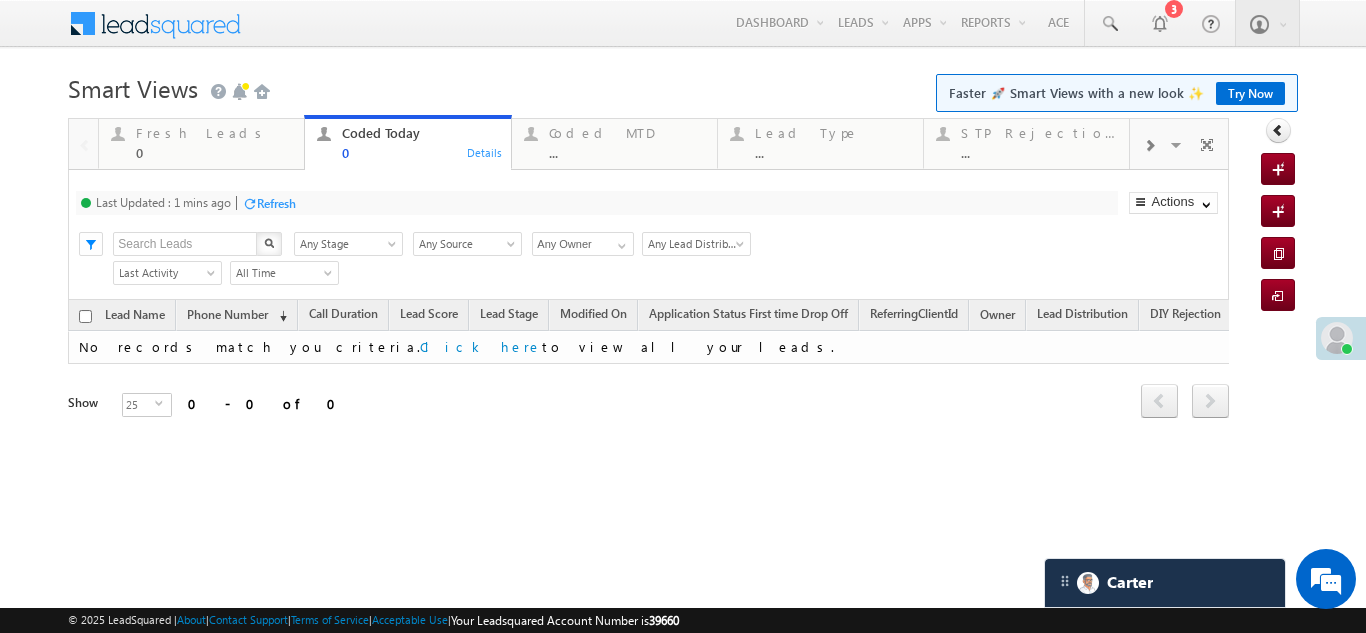 click on "Refresh" at bounding box center (276, 203) 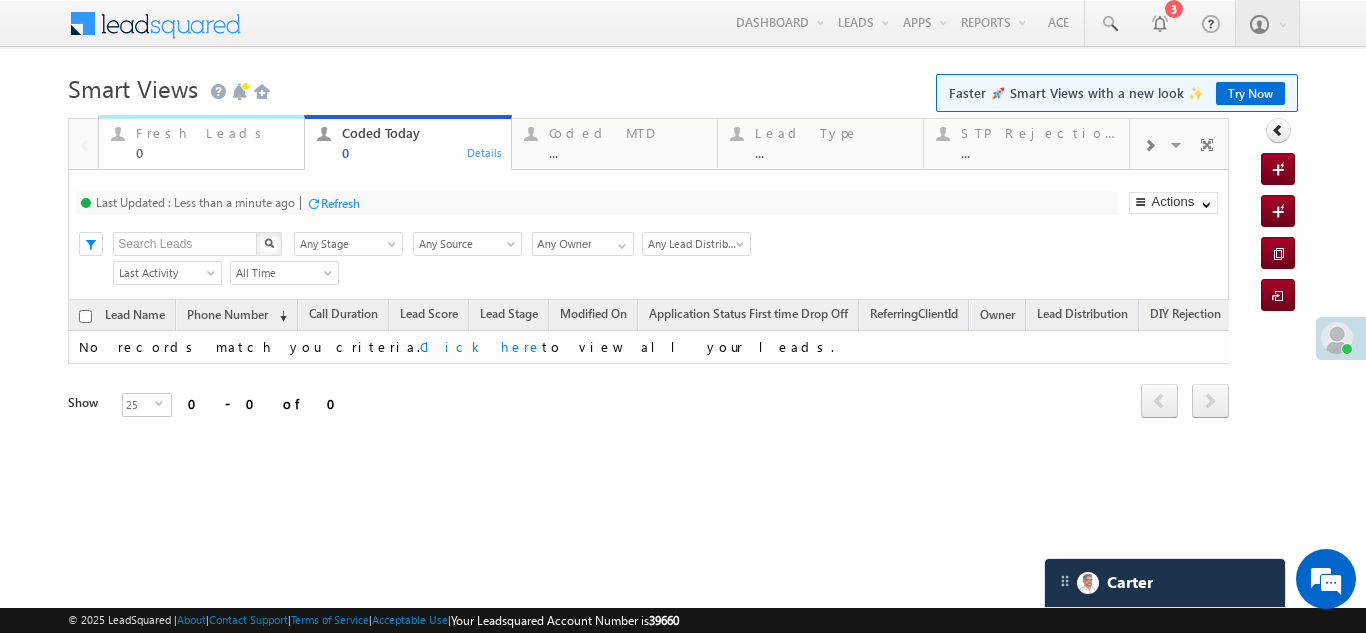 click on "Fresh Leads" at bounding box center [214, 133] 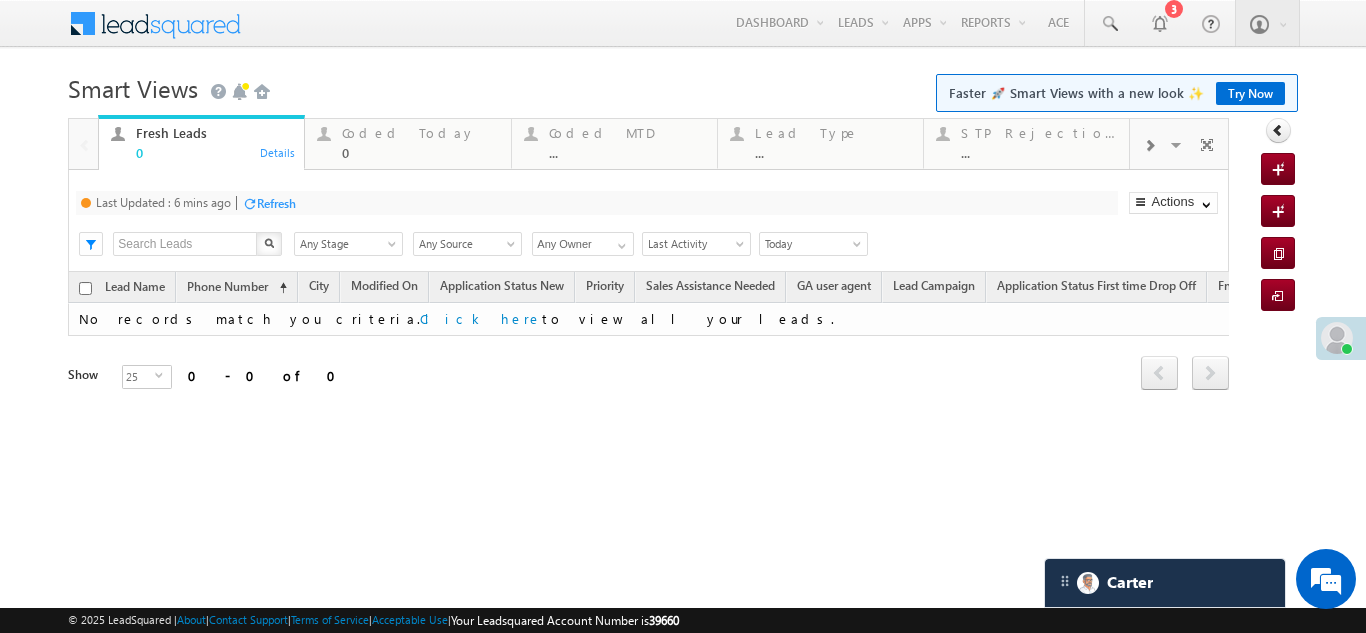 click at bounding box center [249, 203] 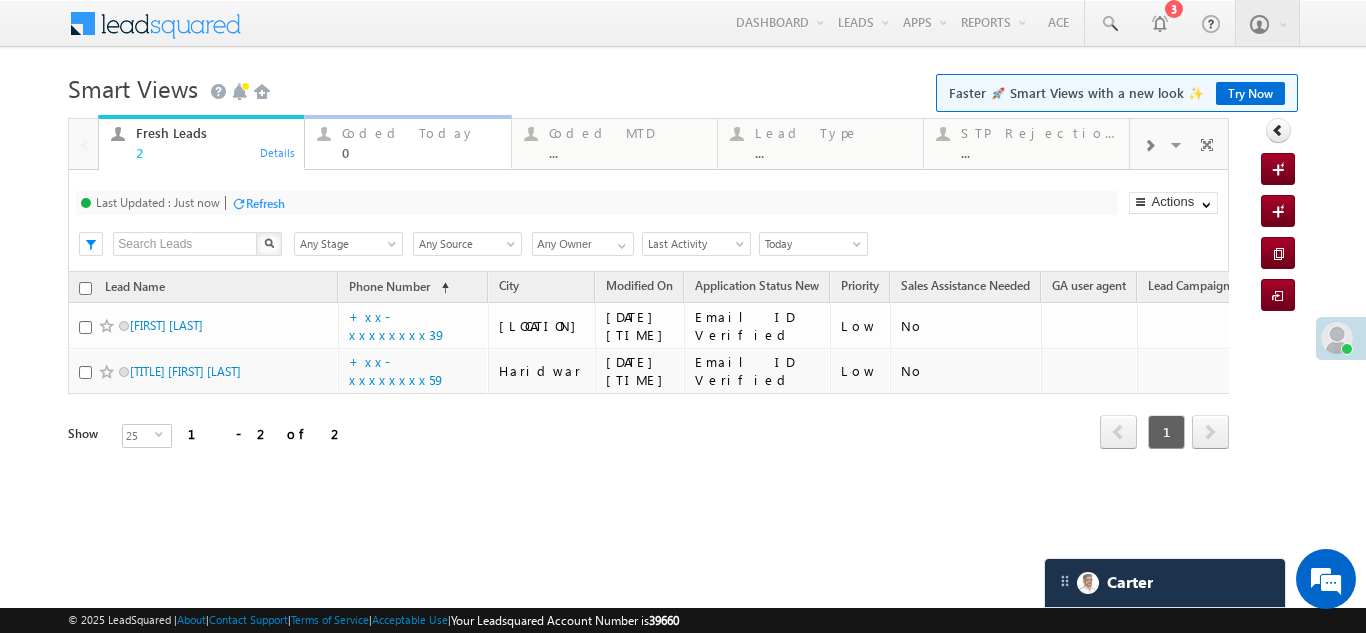 click on "Coded Today" at bounding box center (420, 133) 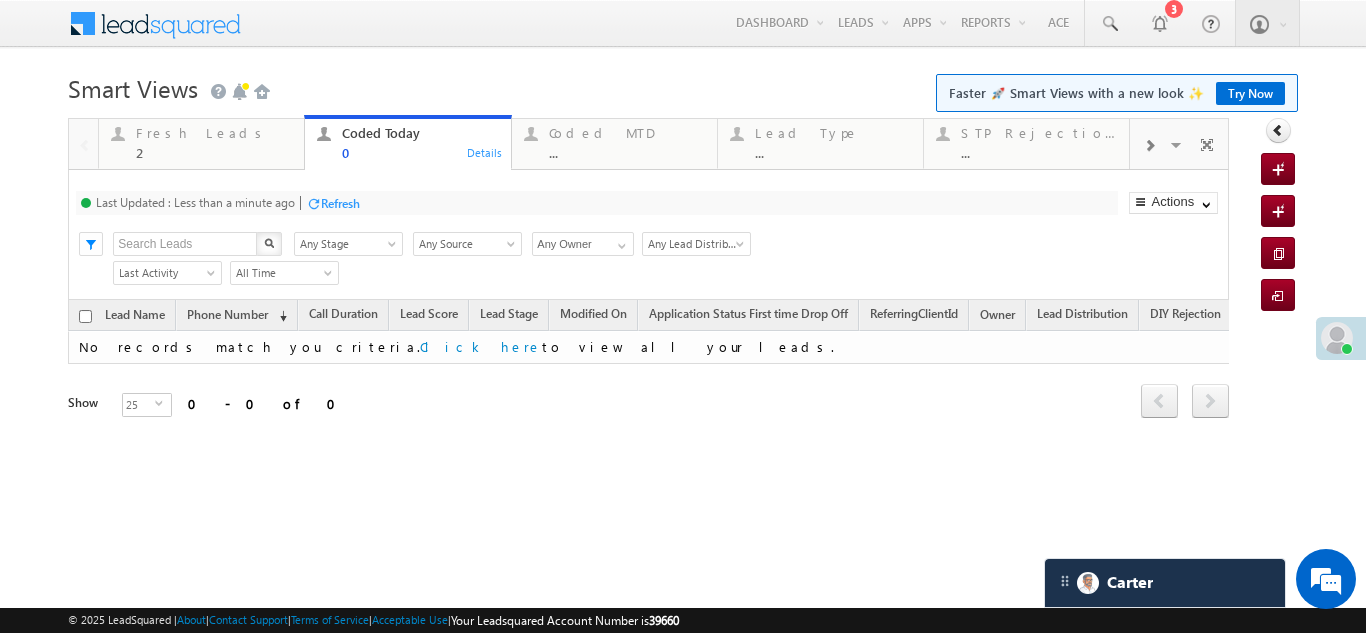 click on "Refresh" at bounding box center [340, 203] 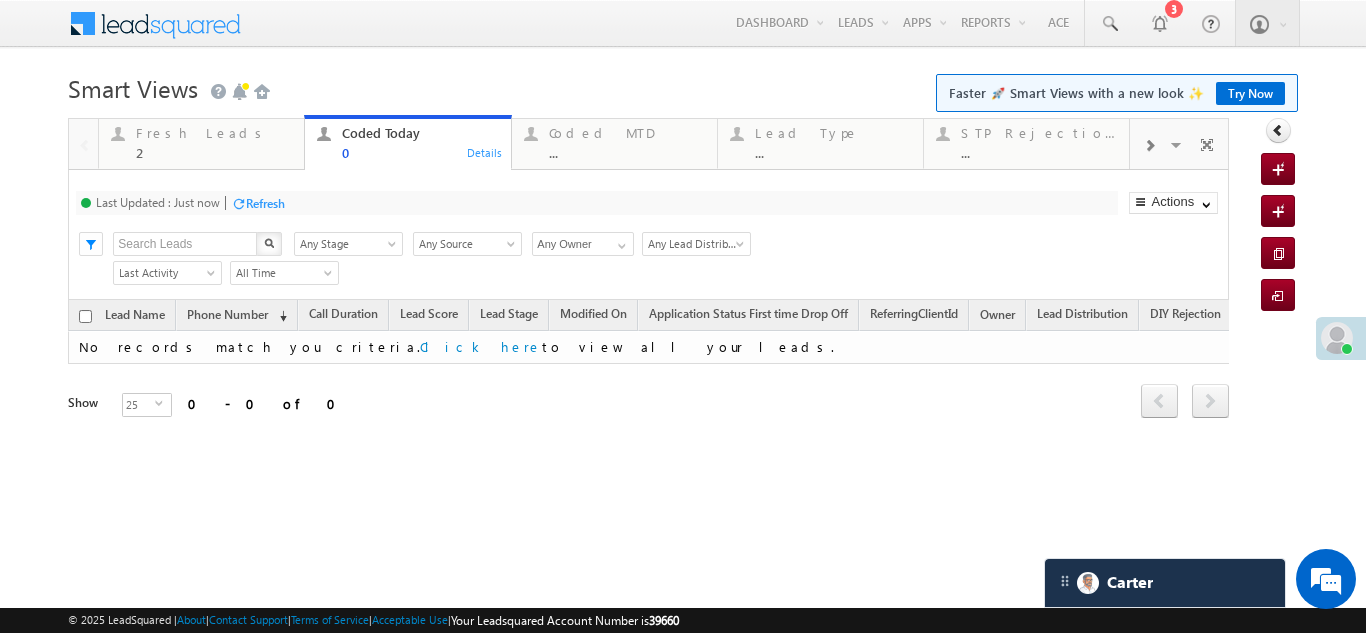 click on "Fresh Leads" at bounding box center [214, 133] 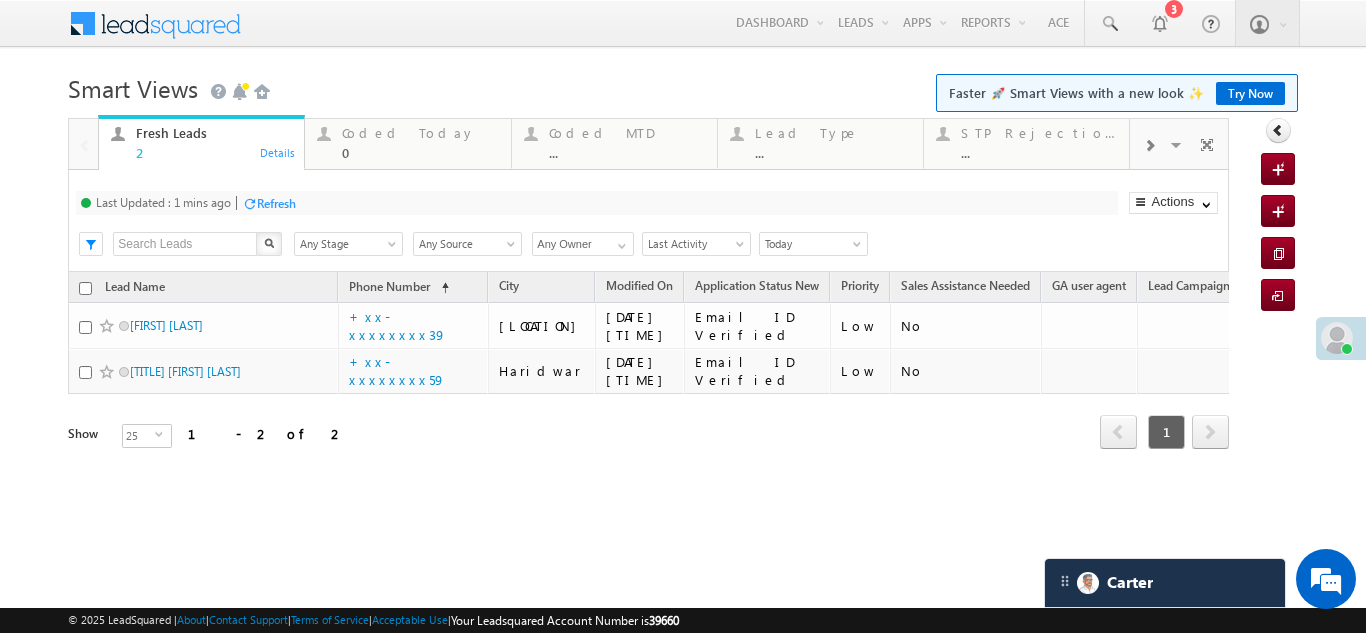 click on "Refresh" at bounding box center [276, 203] 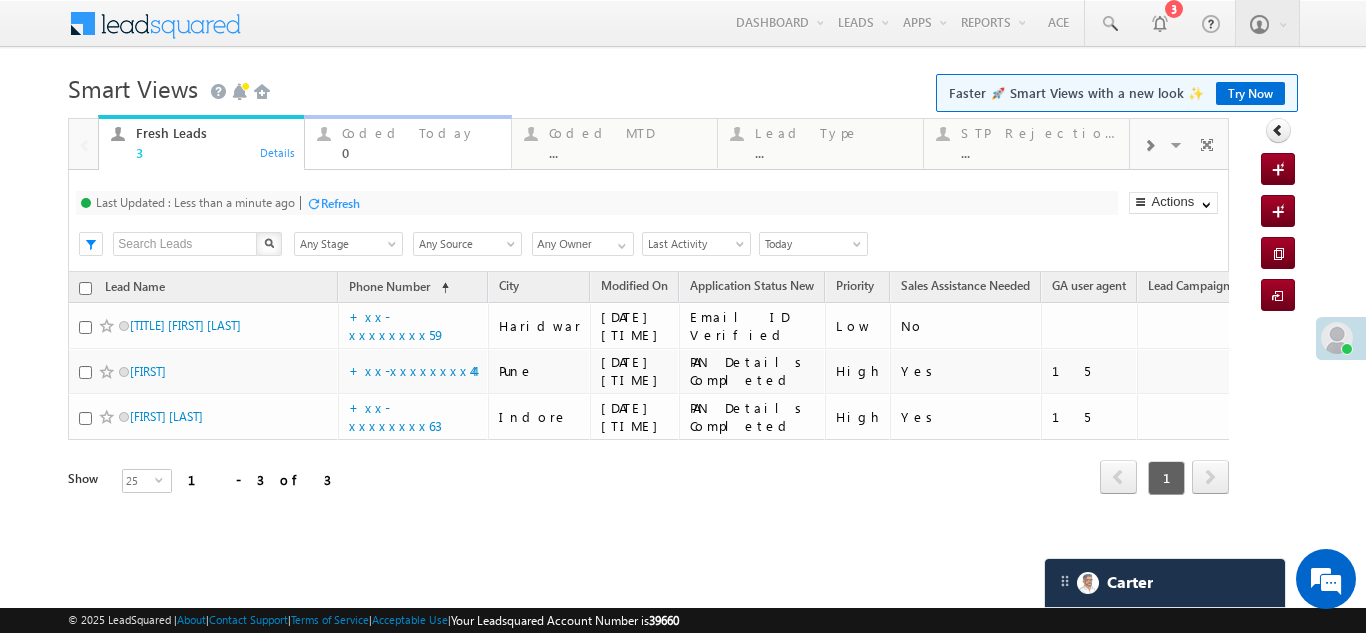 click on "Coded Today" at bounding box center [420, 133] 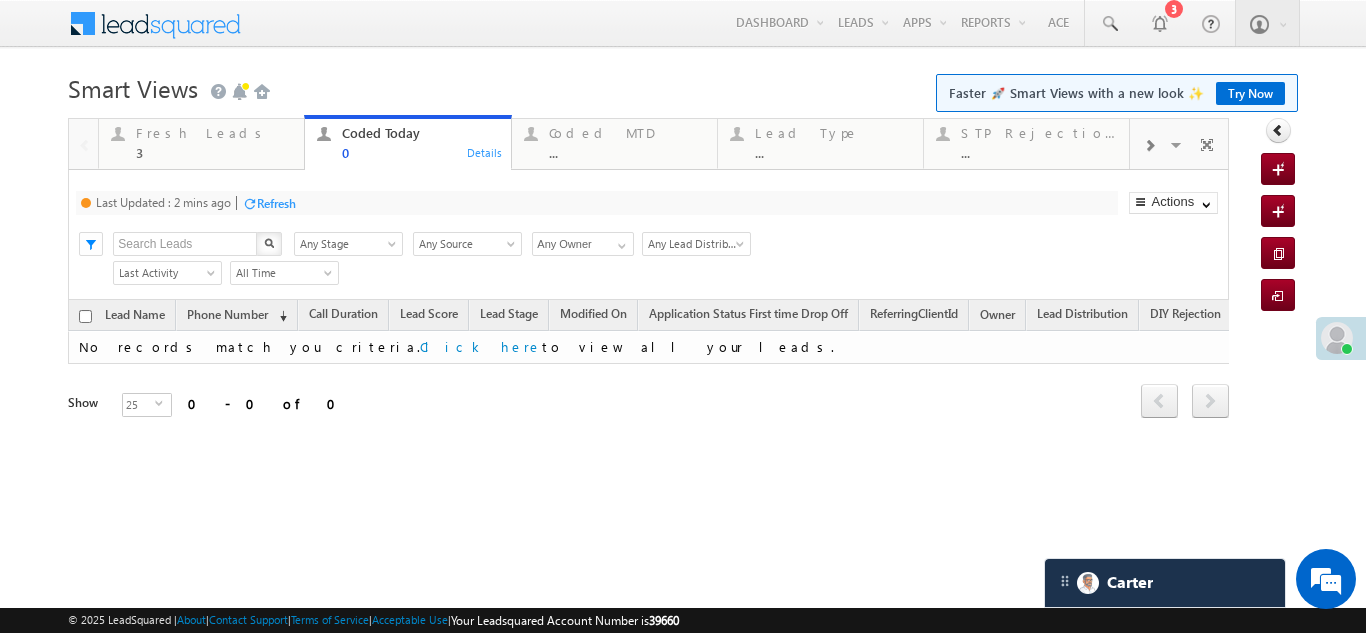 click on "Refresh" at bounding box center [276, 203] 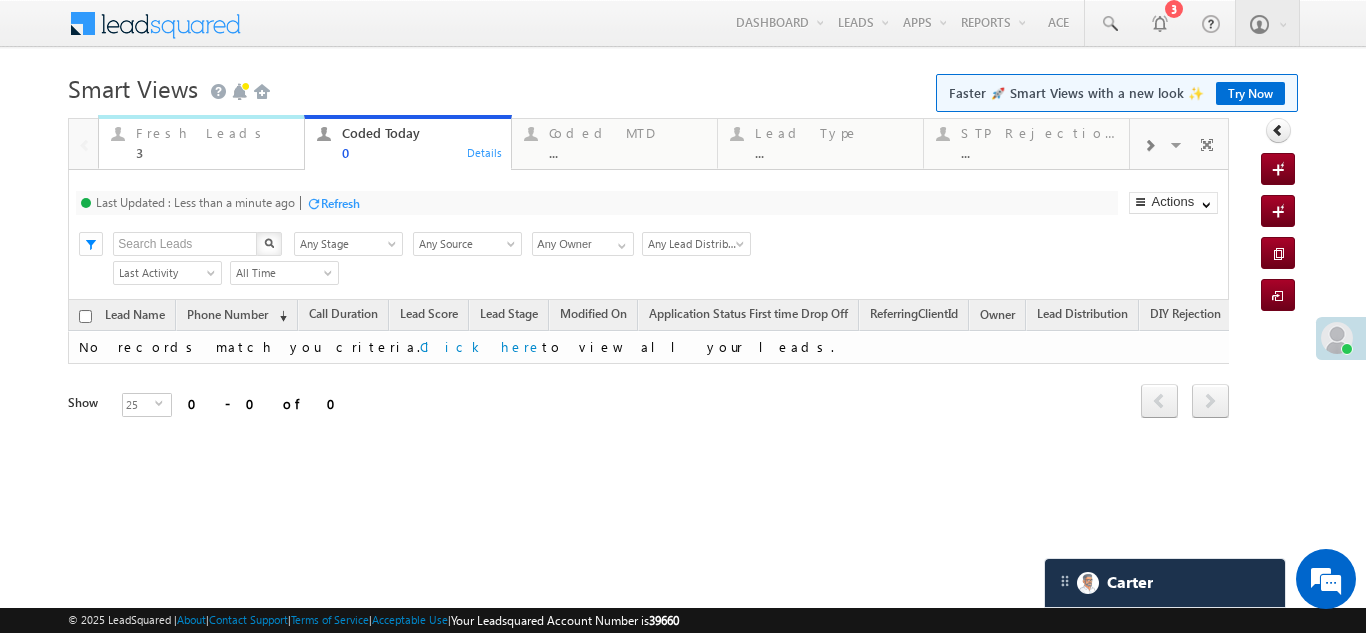 click on "Fresh Leads" at bounding box center [214, 133] 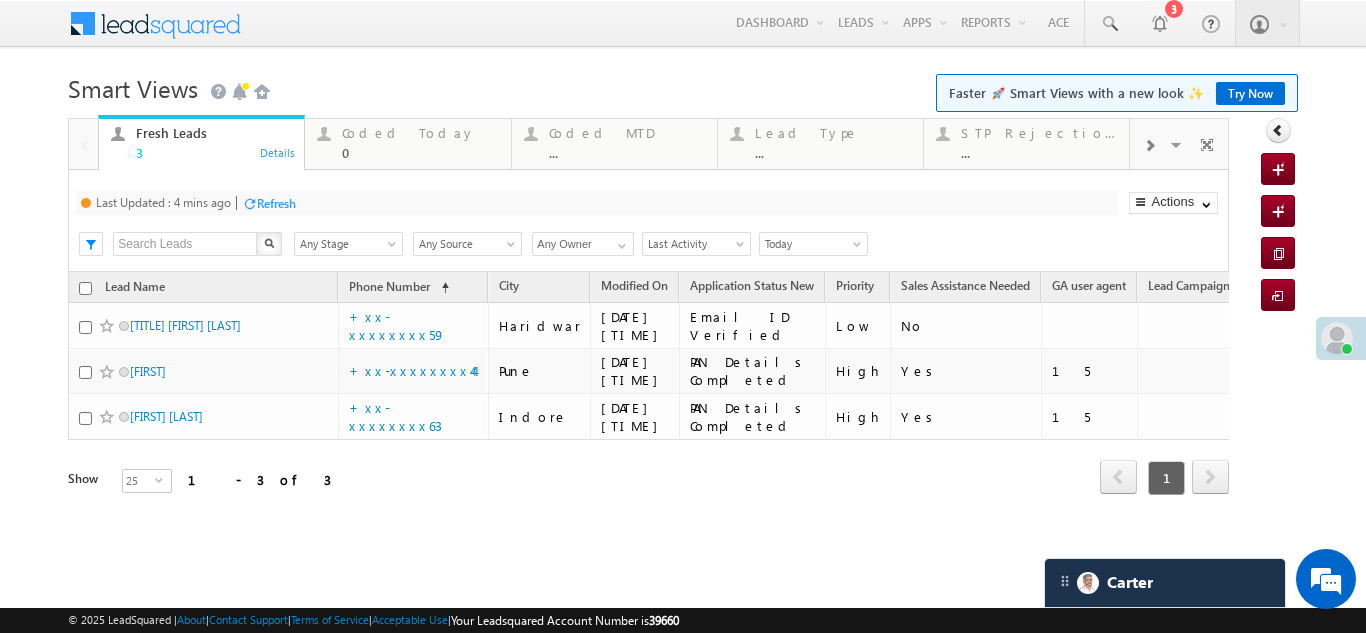 click on "Refresh" at bounding box center [276, 203] 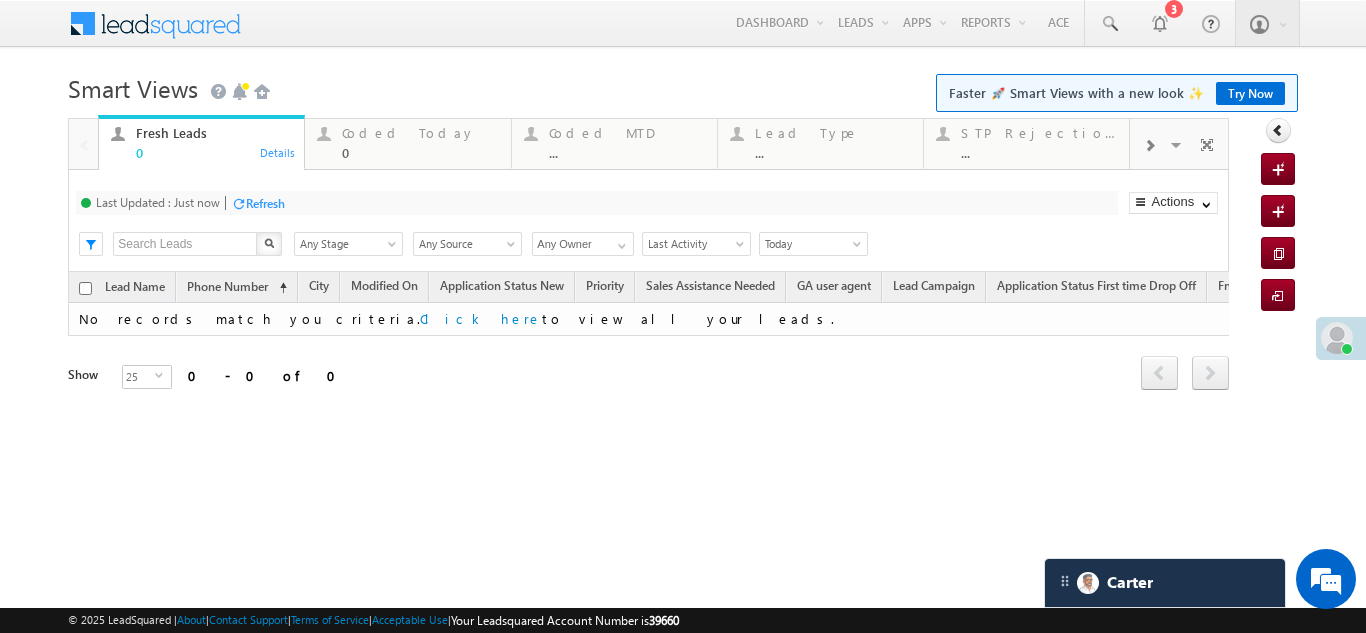 click on "Refresh" at bounding box center [265, 203] 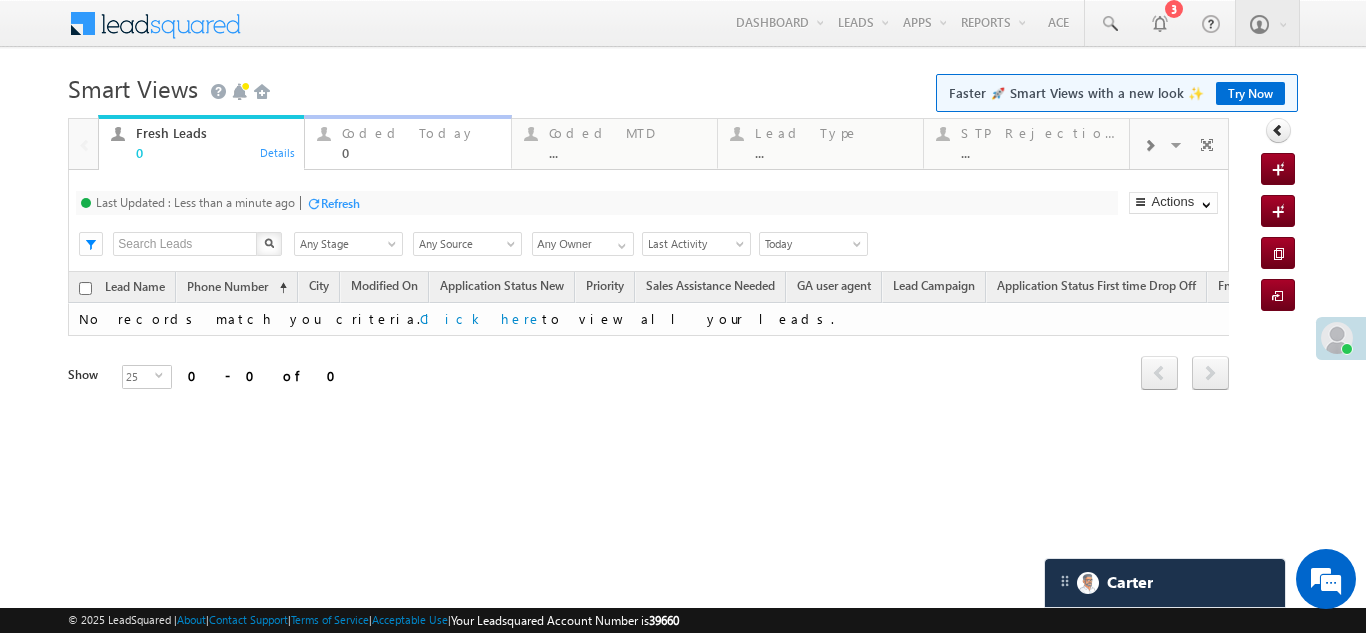 click on "Coded Today" at bounding box center [420, 133] 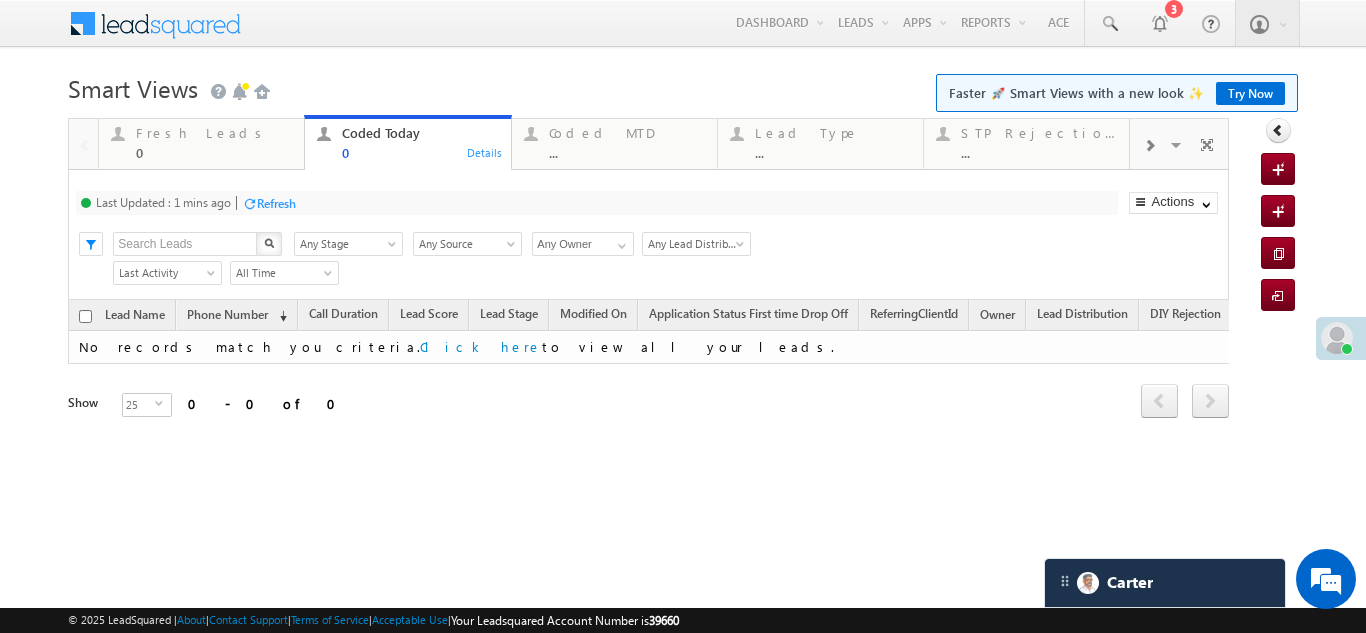 click on "Refresh" at bounding box center (276, 203) 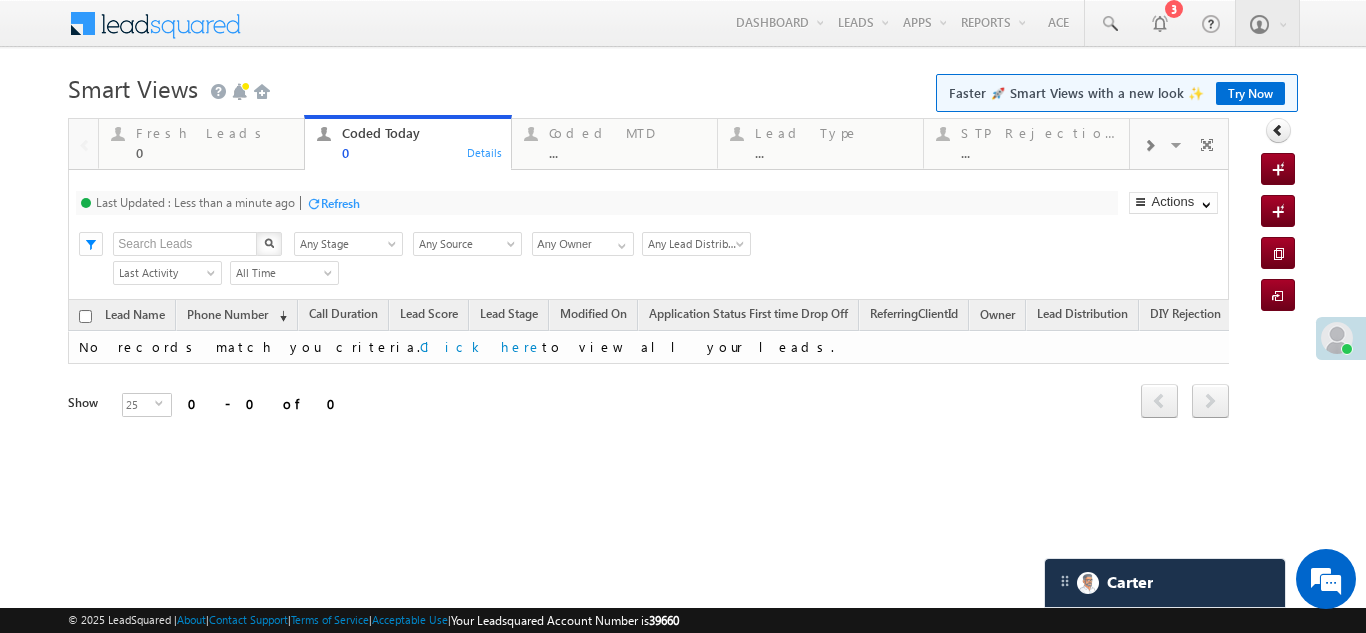 click on "Refresh" at bounding box center (340, 203) 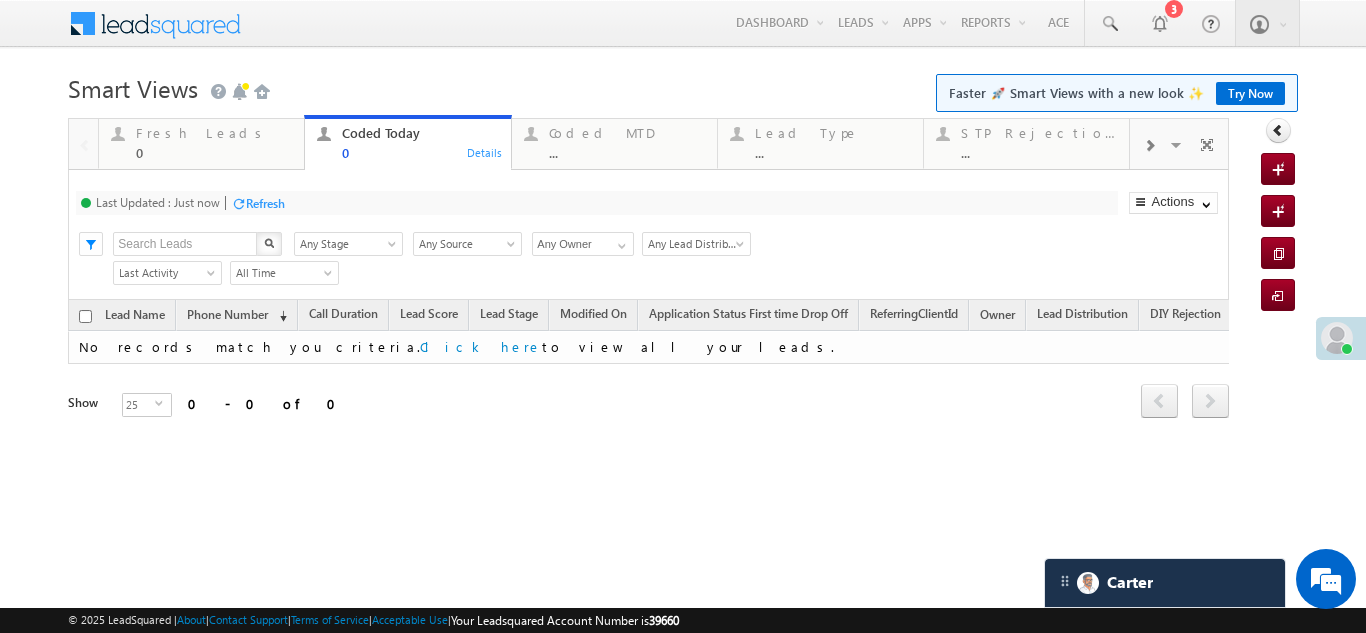click on "Refresh" at bounding box center (265, 203) 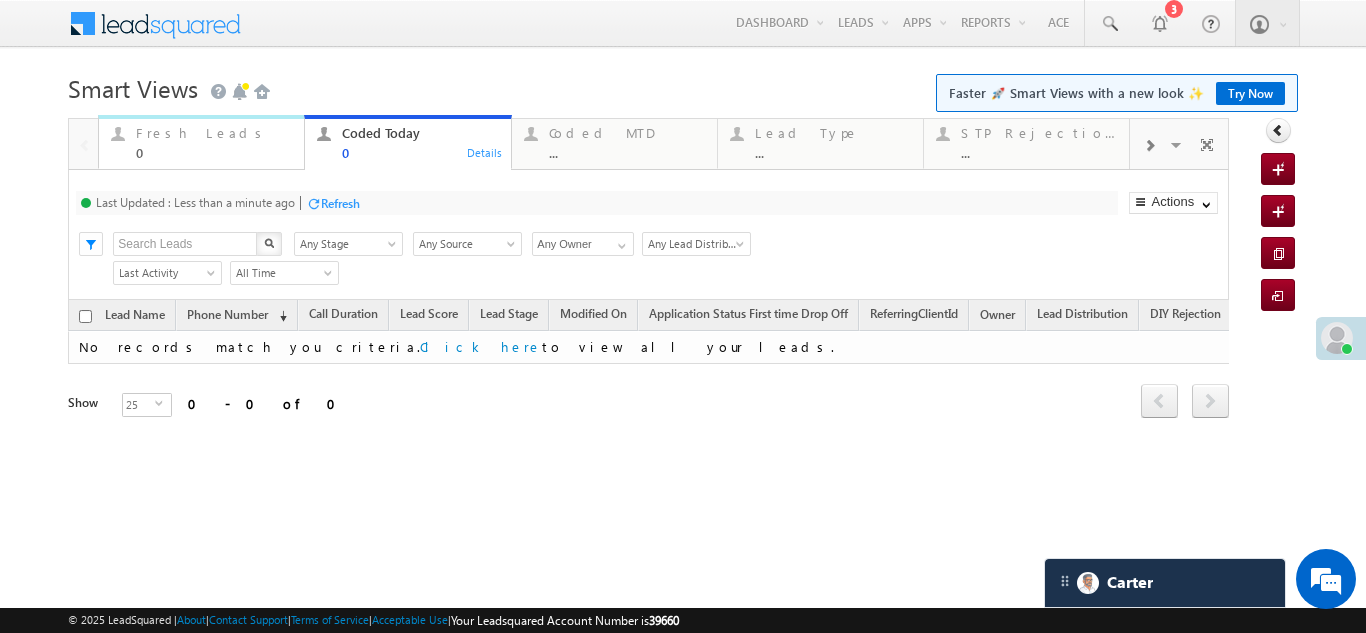 click on "Fresh Leads" at bounding box center [214, 133] 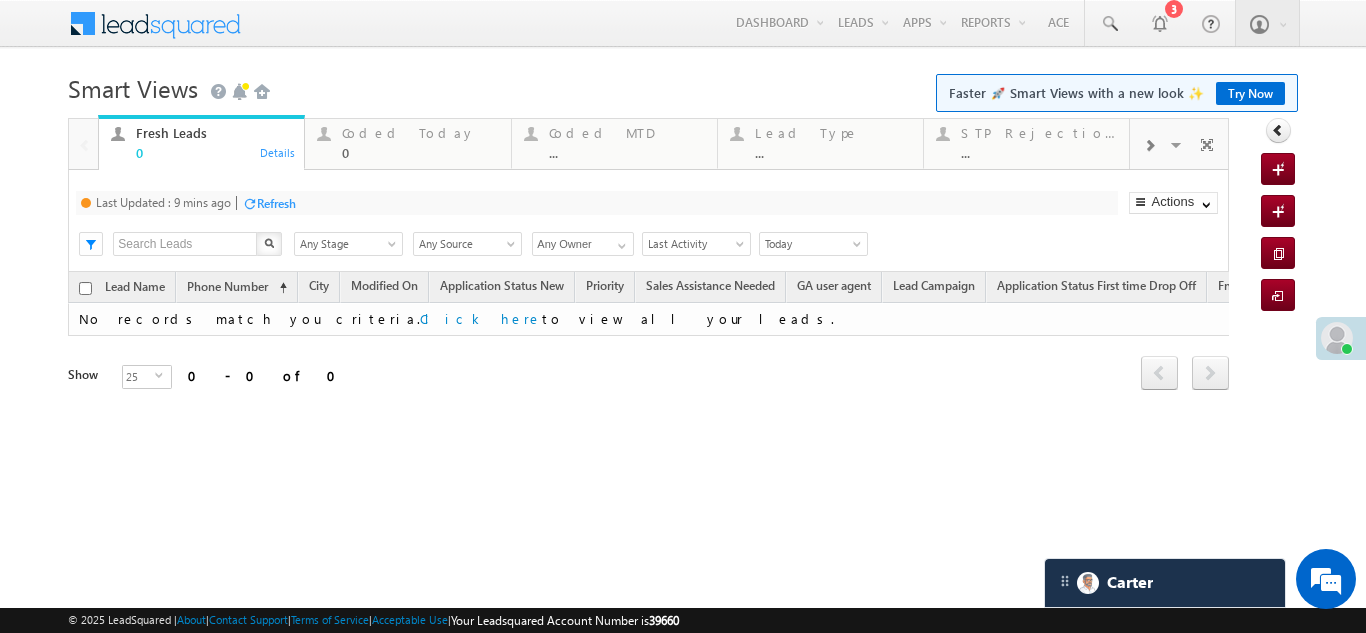 click on "Refresh" at bounding box center [276, 203] 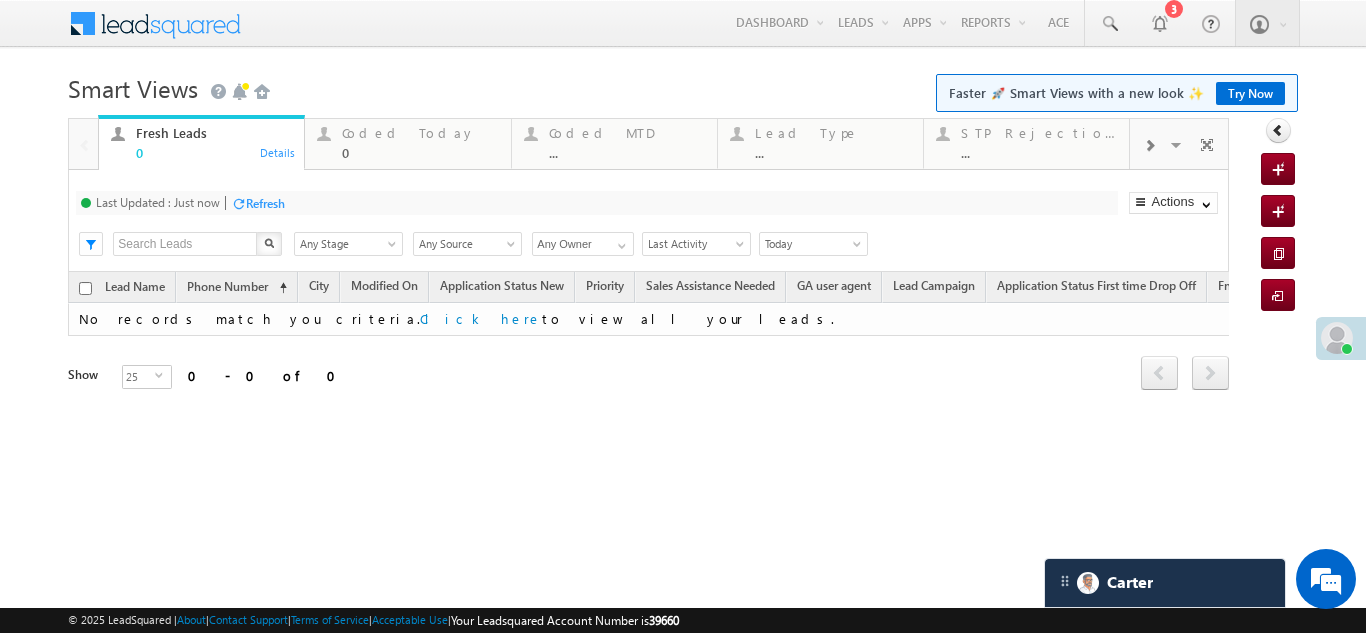 click on "Refresh" at bounding box center [265, 203] 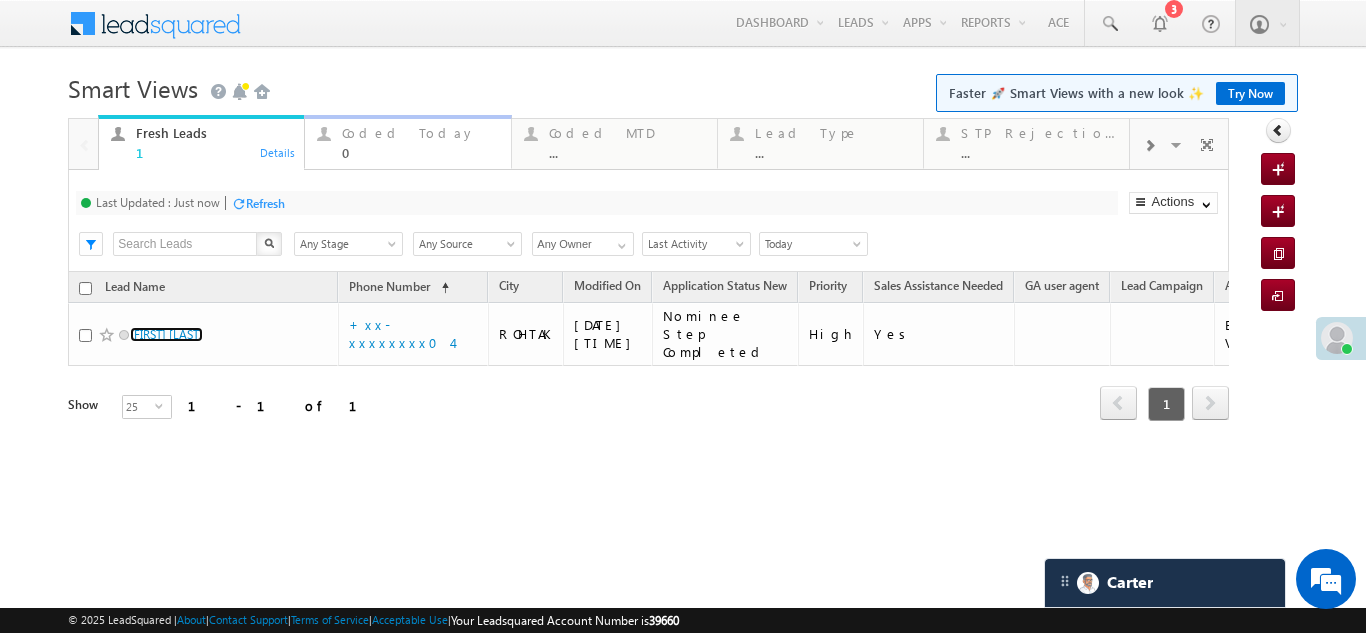 click on "Coded Today" at bounding box center (420, 133) 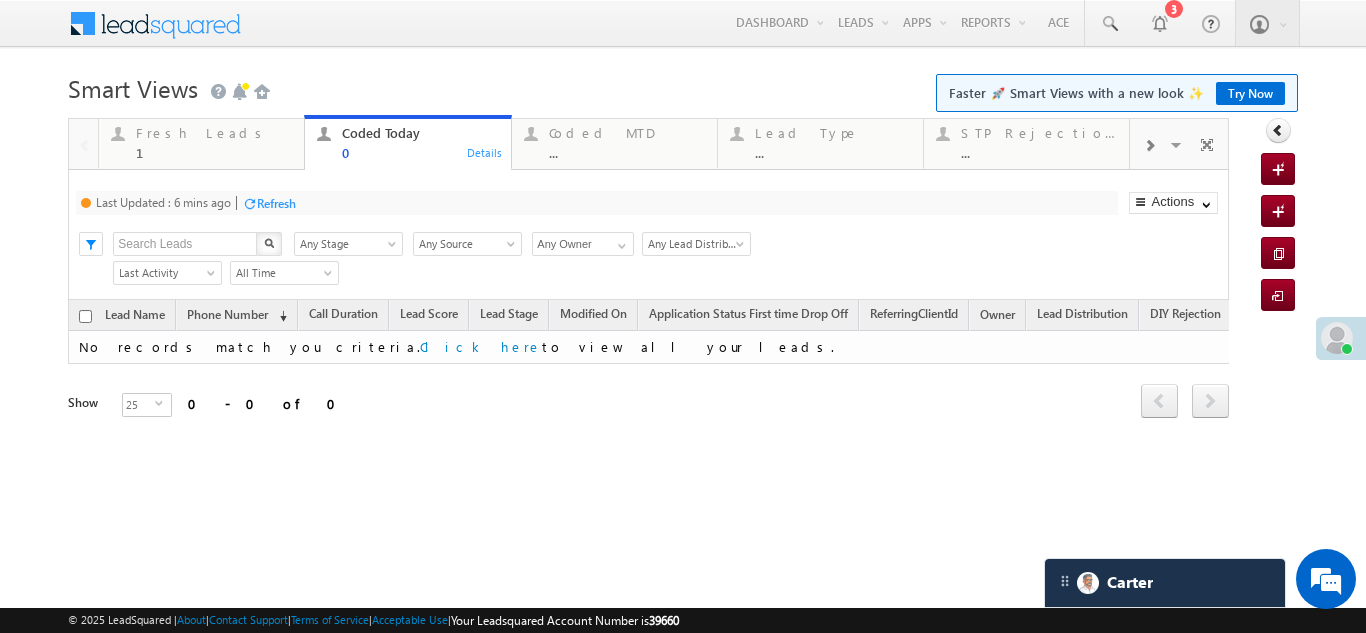 click on "Refresh" at bounding box center (276, 203) 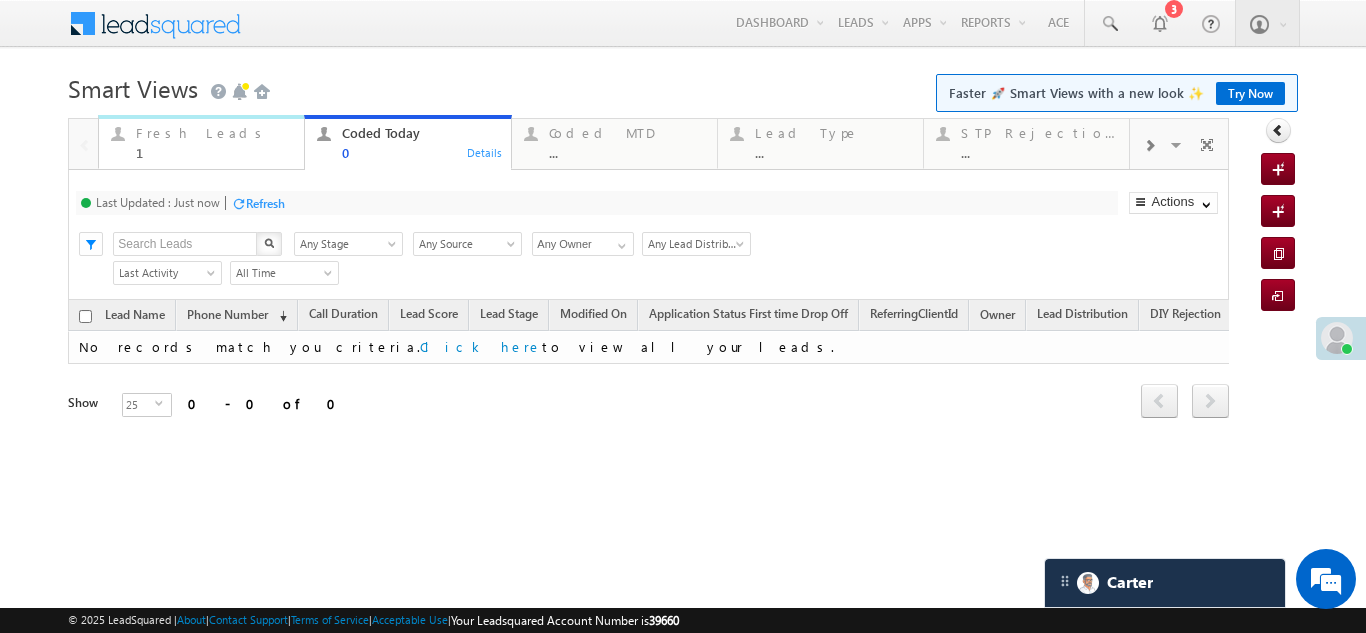 click on "Fresh Leads" at bounding box center [214, 133] 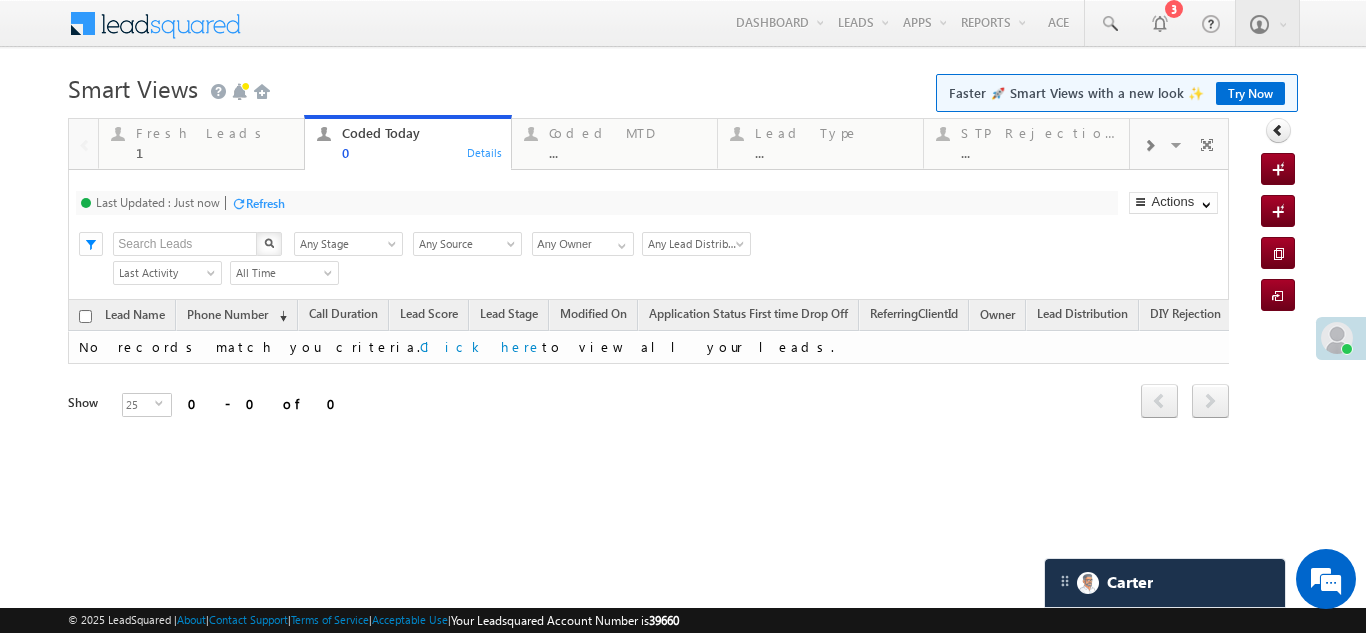 click on "Refresh" at bounding box center [-33554154, -33554227] 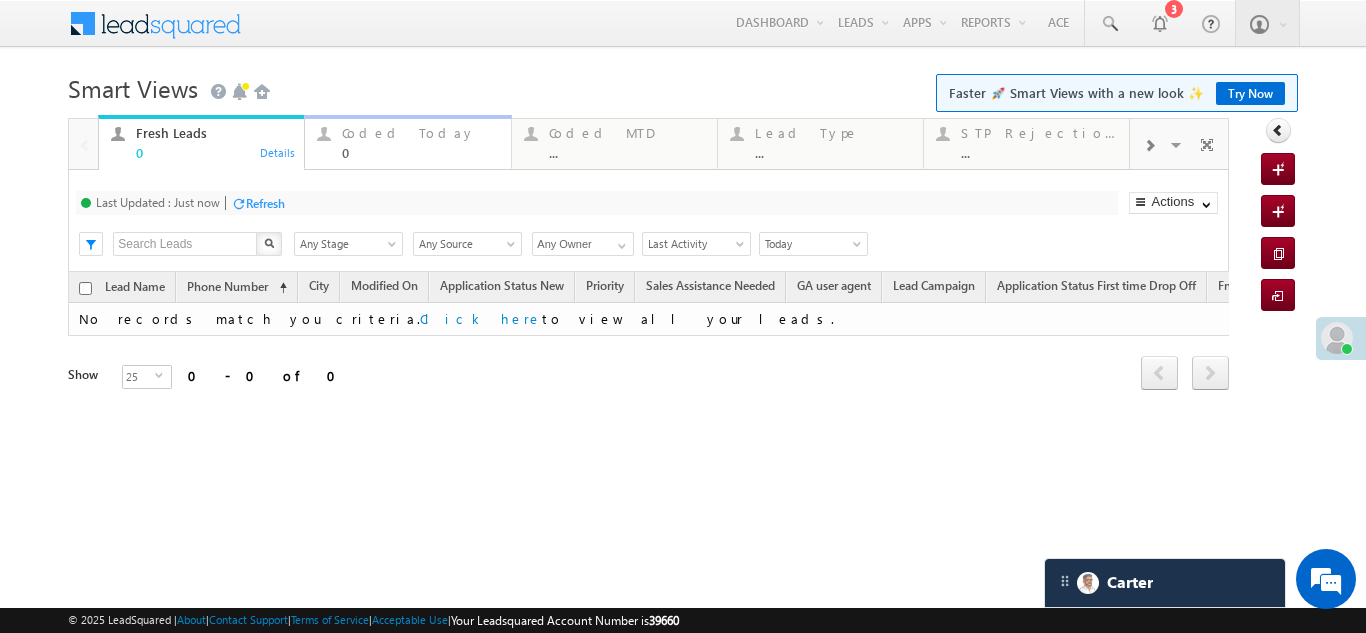 click on "Coded Today" at bounding box center [420, 133] 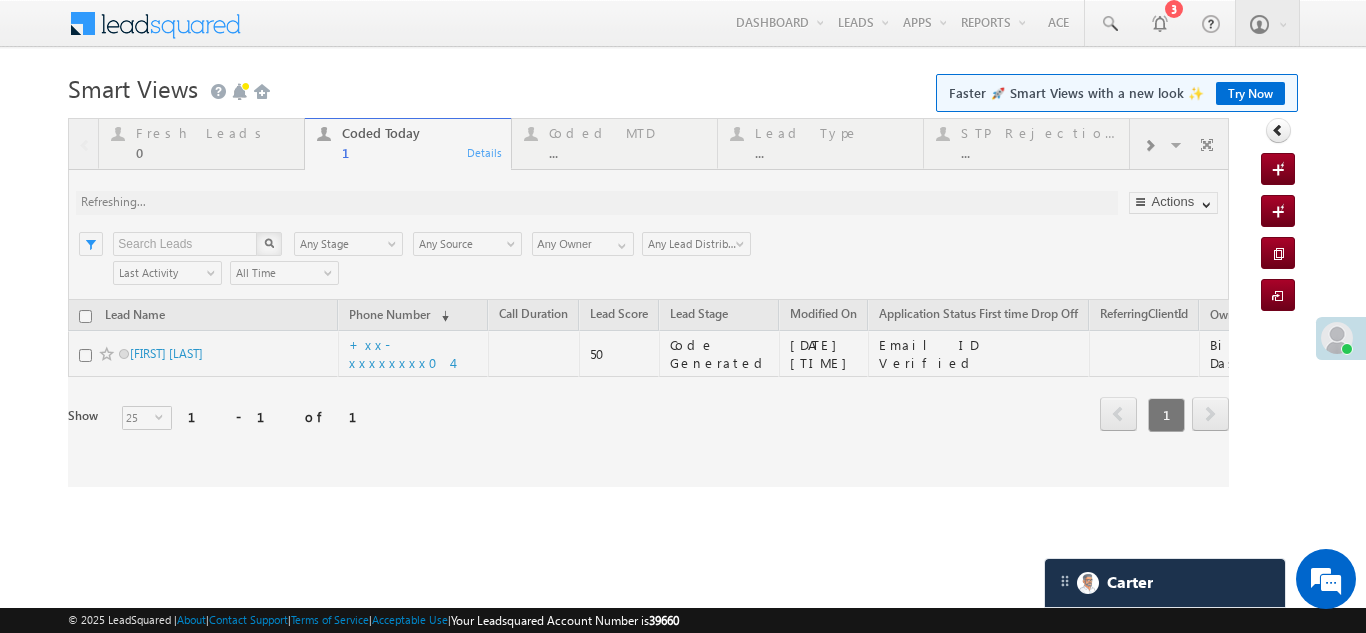 click at bounding box center (648, 302) 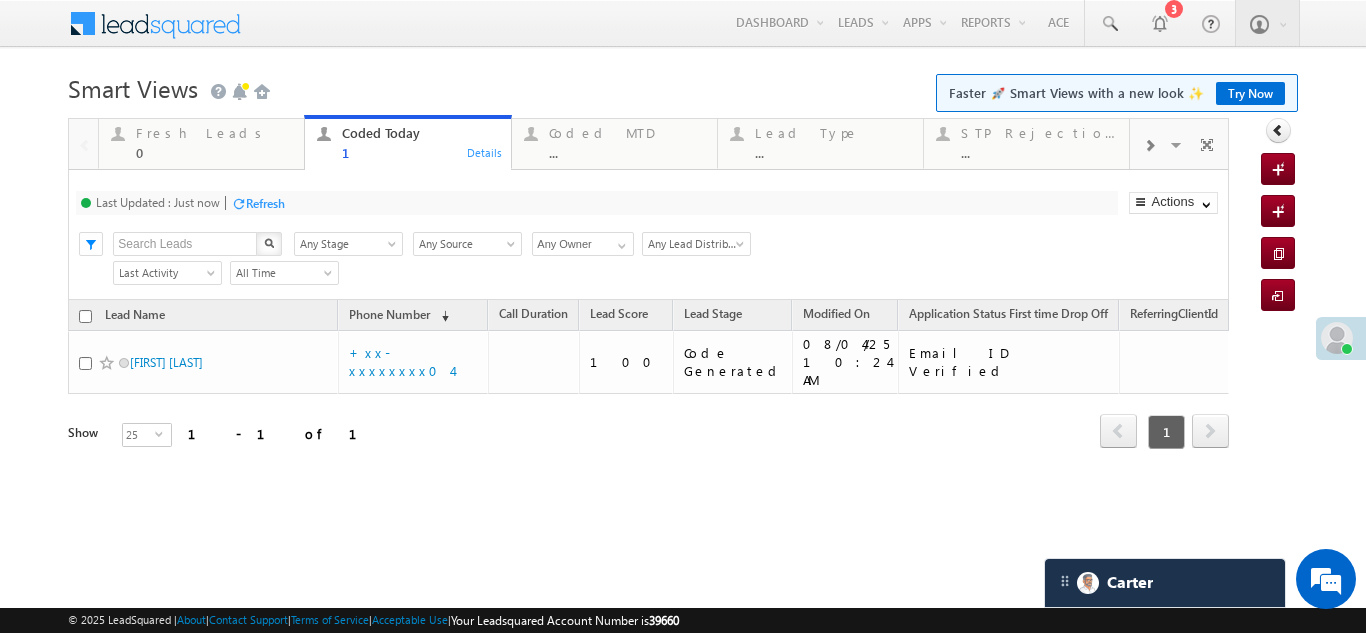 click on "Fresh Leads" at bounding box center (214, 133) 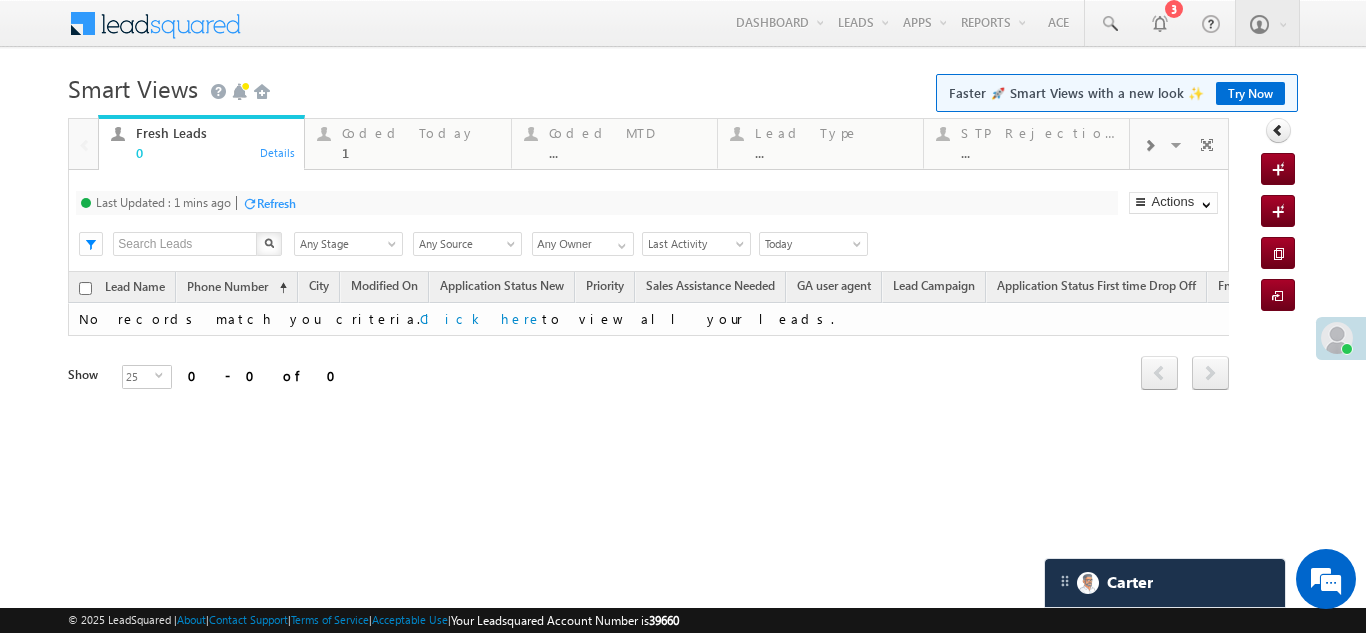 click on "Refresh" at bounding box center (276, 203) 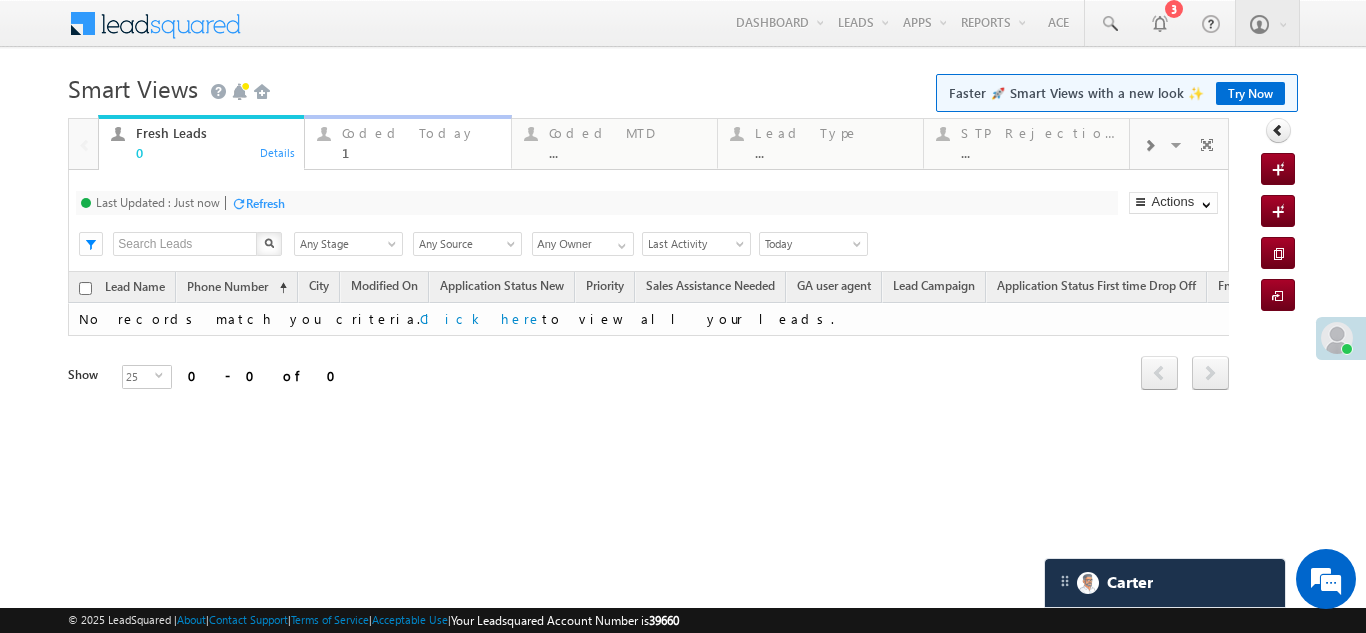click on "Coded Today" at bounding box center [420, 133] 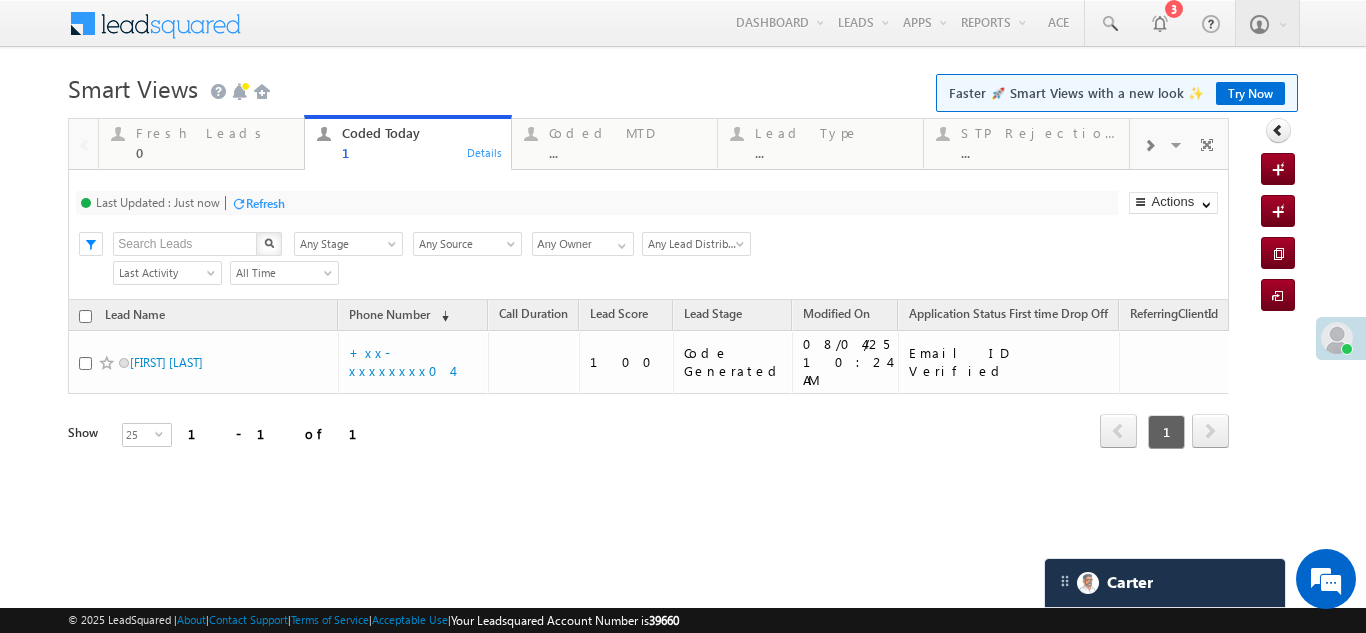 click on "Refresh" at bounding box center (265, 203) 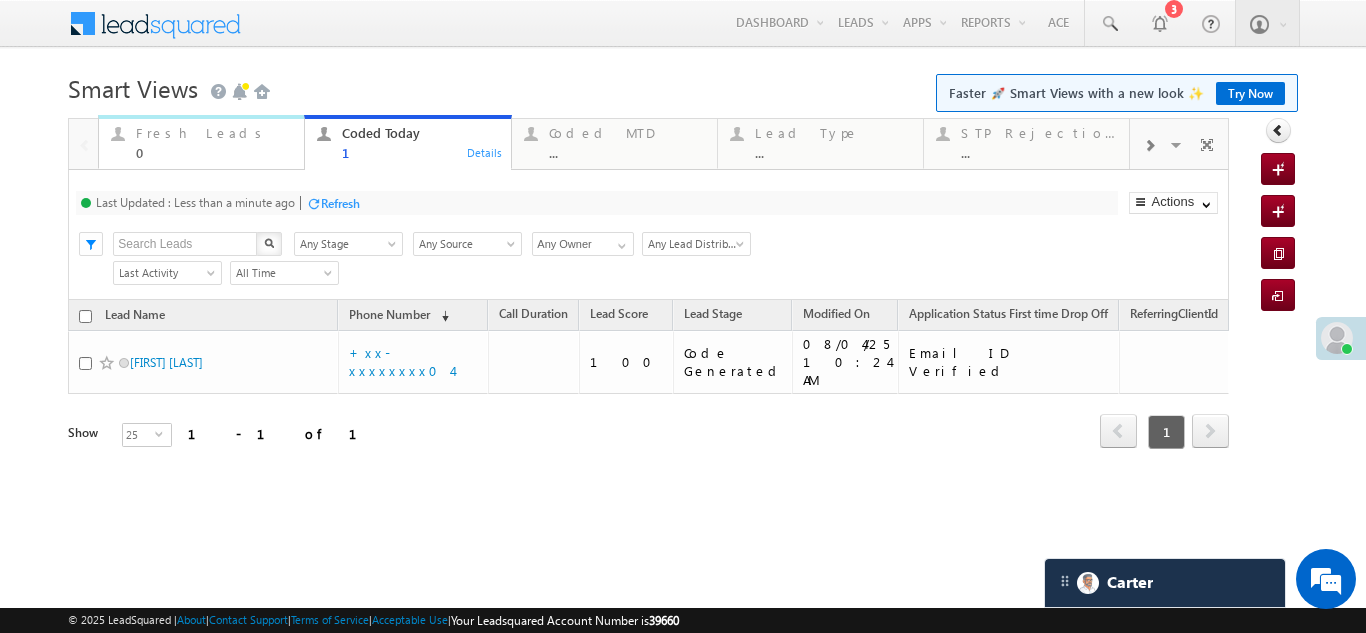 click on "Fresh Leads" at bounding box center (214, 133) 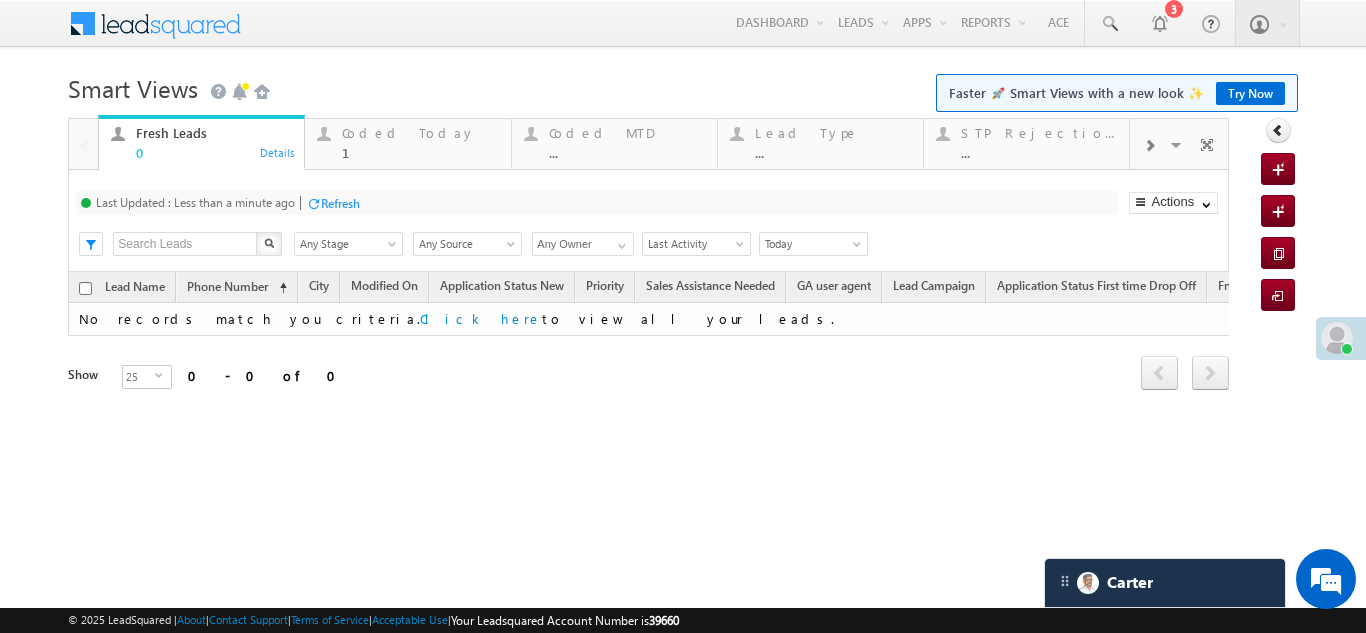 click on "Refresh" at bounding box center [340, 203] 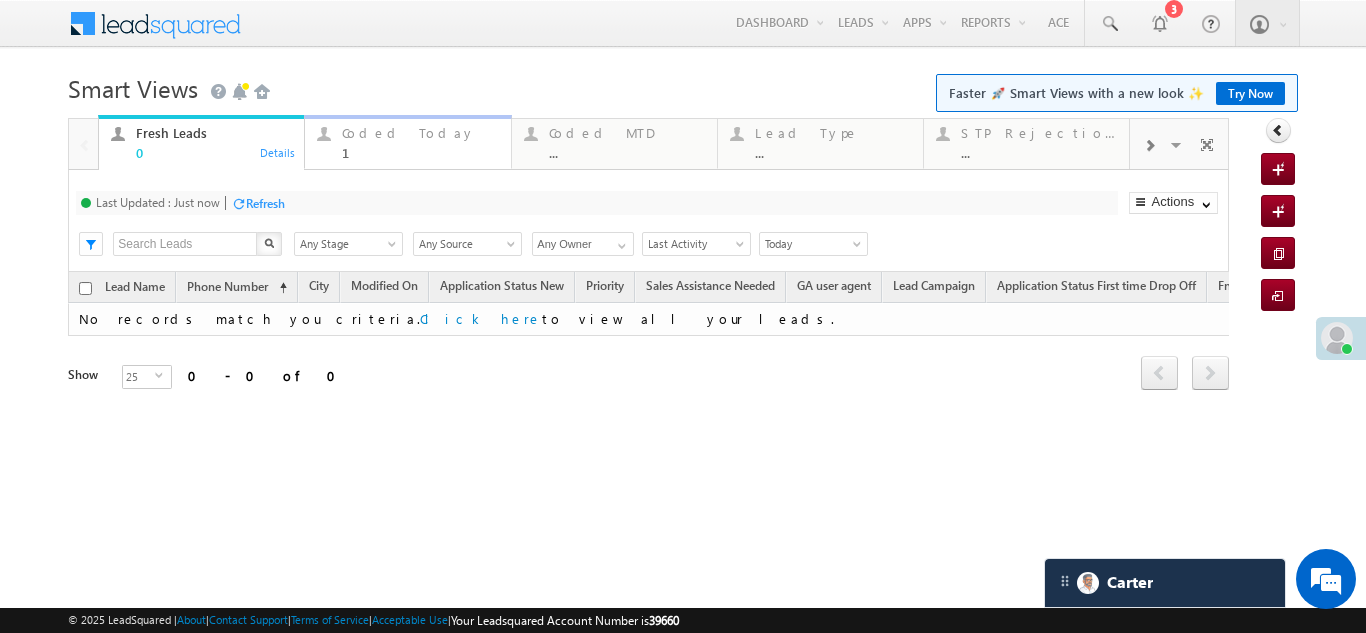 click on "1" at bounding box center (420, 152) 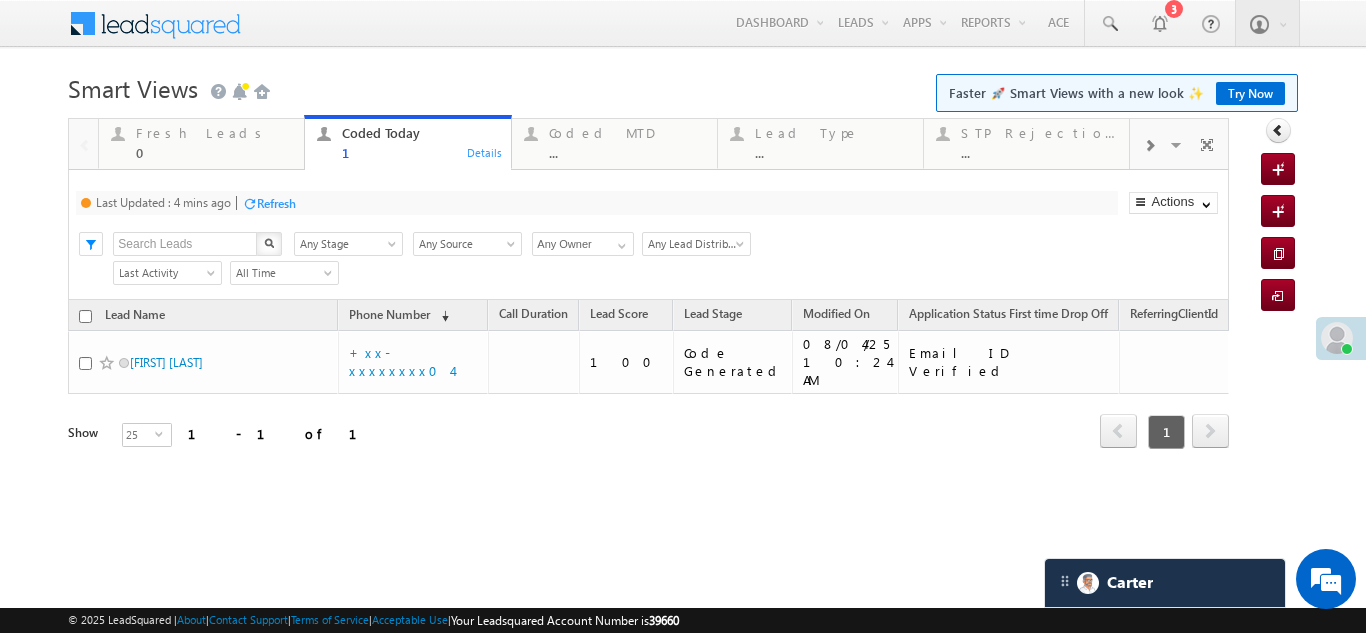click on "Refresh" at bounding box center (276, 203) 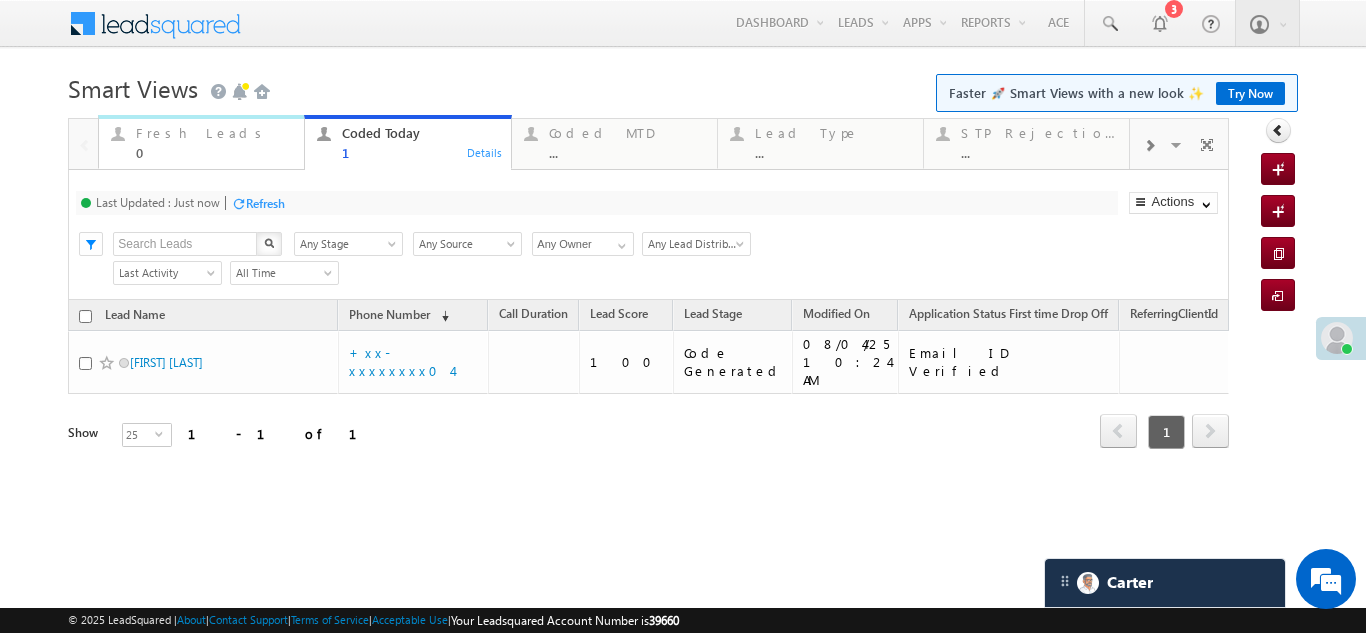 click on "Fresh Leads" at bounding box center [214, 133] 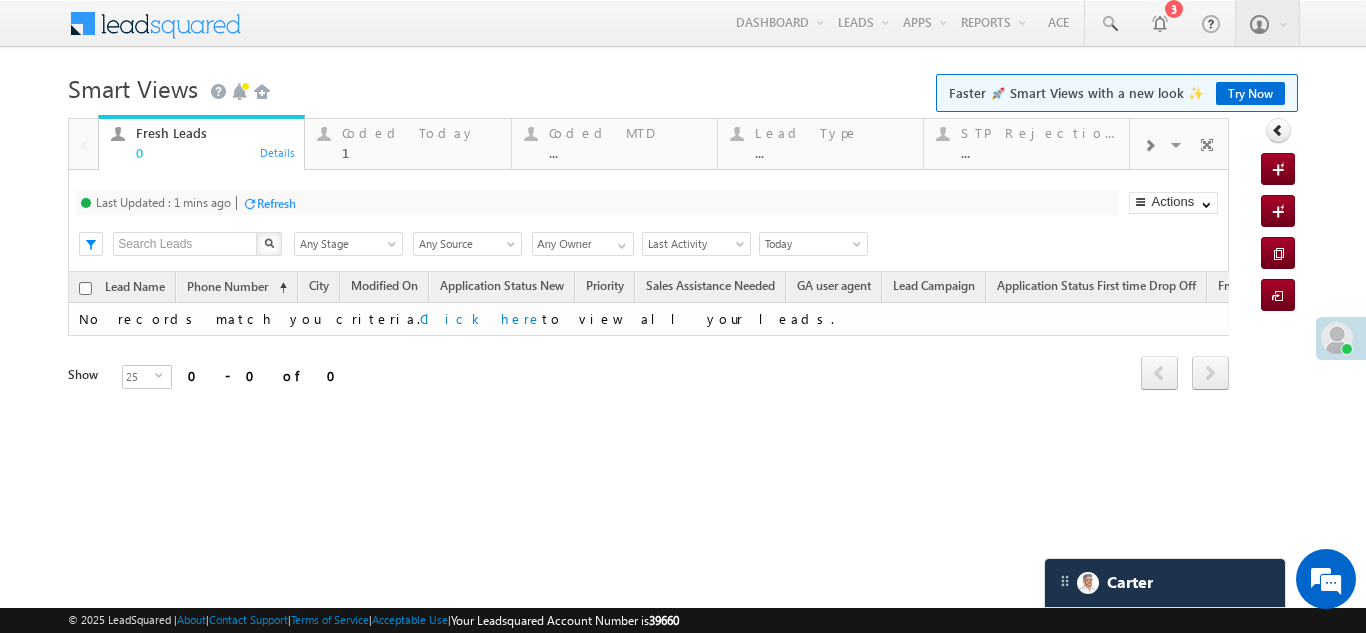 click on "Refresh" at bounding box center [276, 203] 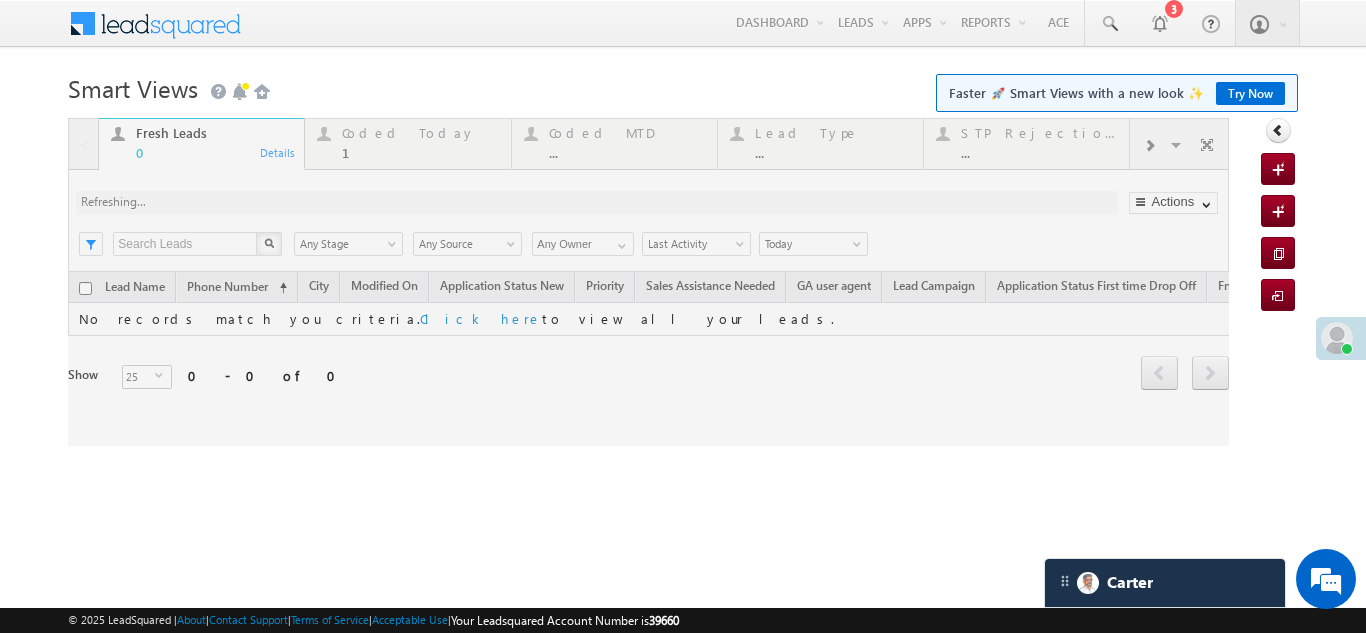 click at bounding box center (648, 282) 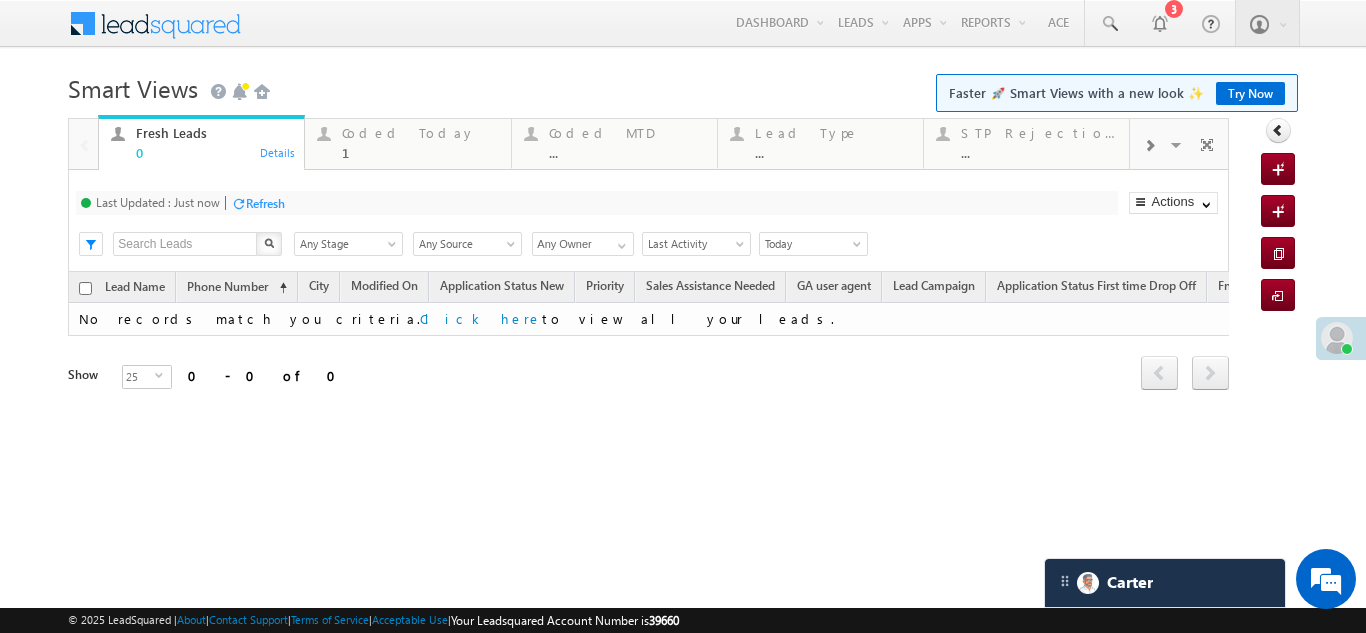 click on "Coded Today" at bounding box center (420, 133) 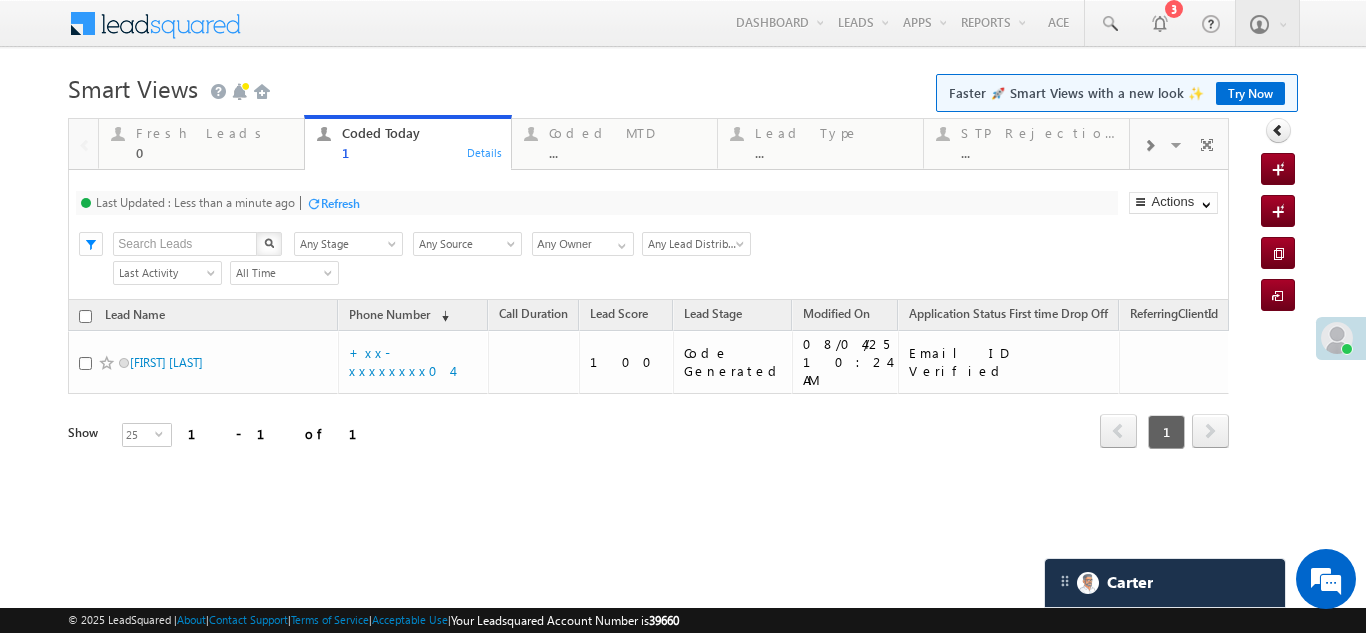 click on "Refresh" at bounding box center (340, 203) 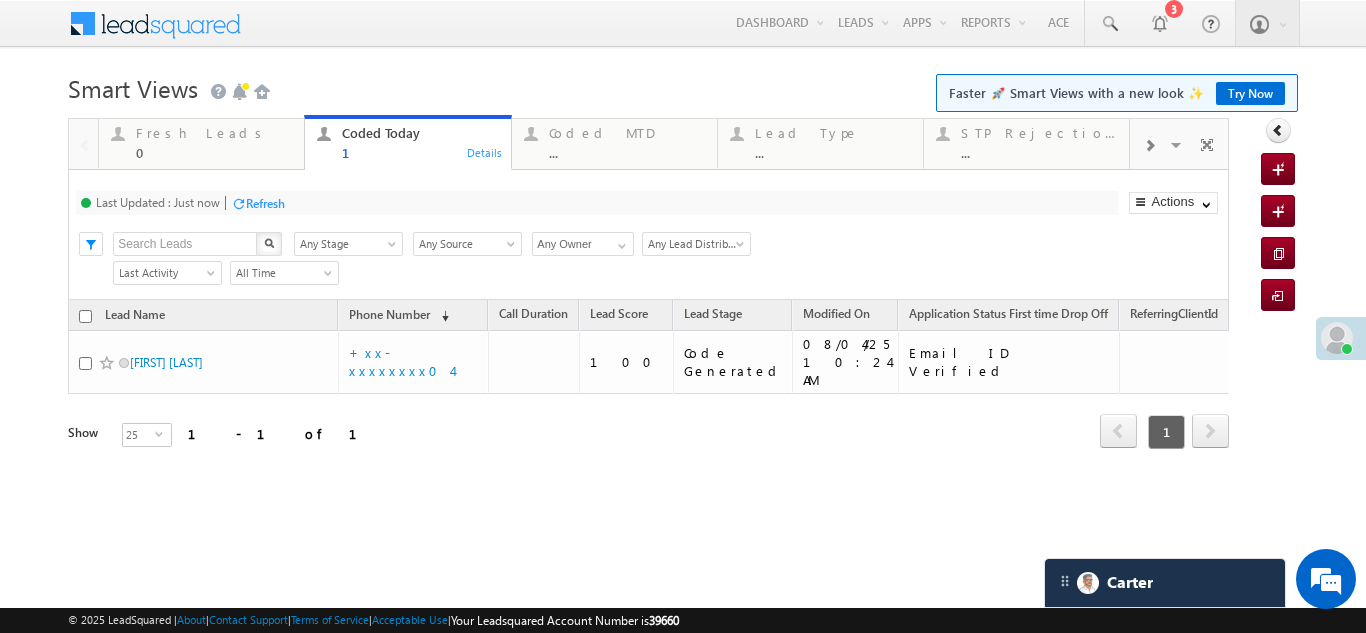 click on "Refresh" at bounding box center (265, 203) 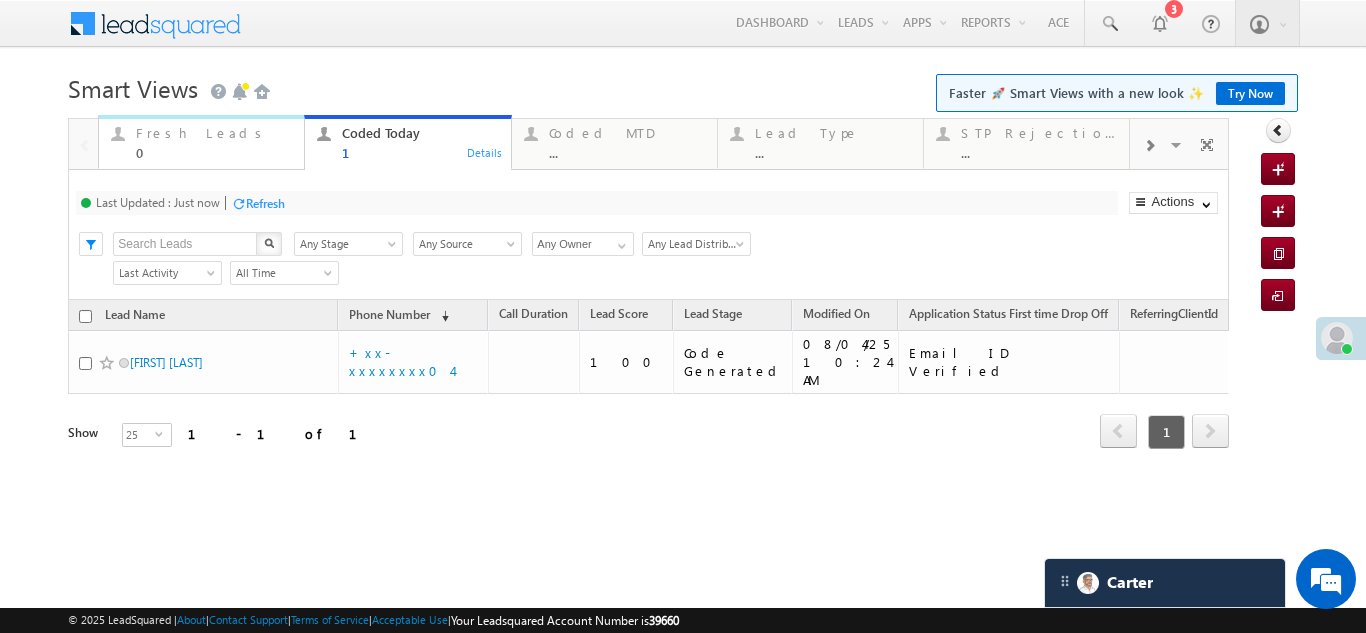 click on "Fresh Leads" at bounding box center (214, 133) 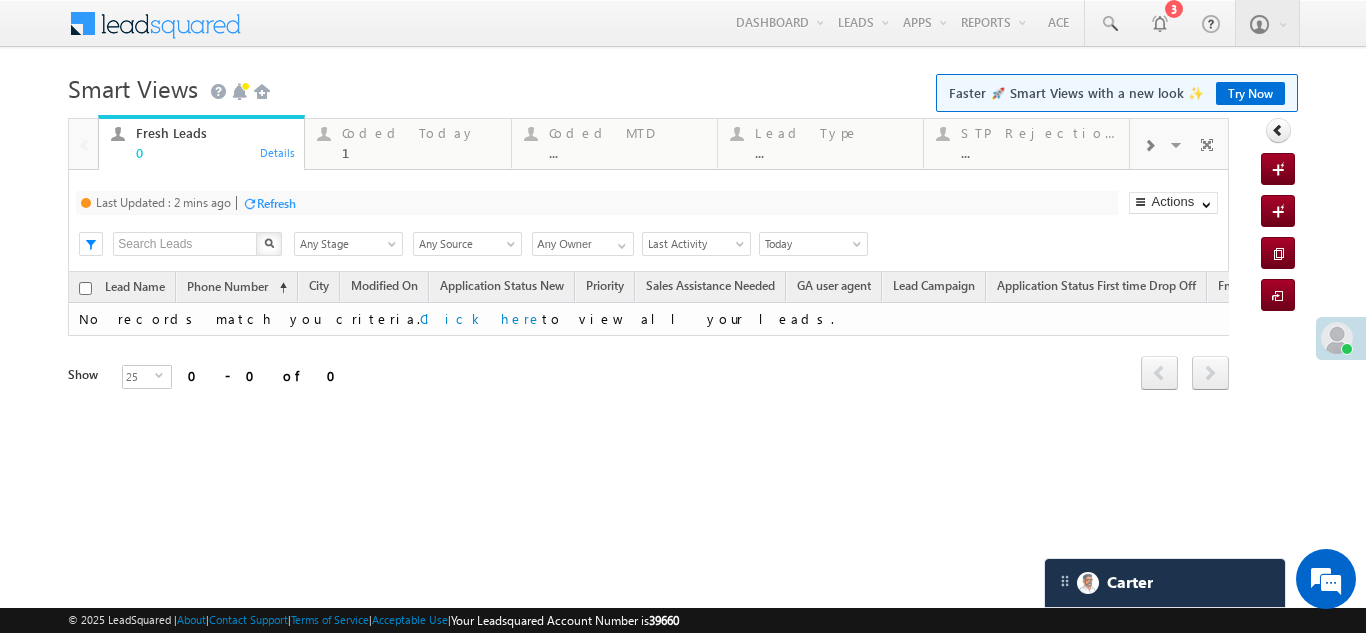 click on "Refresh" at bounding box center (276, 203) 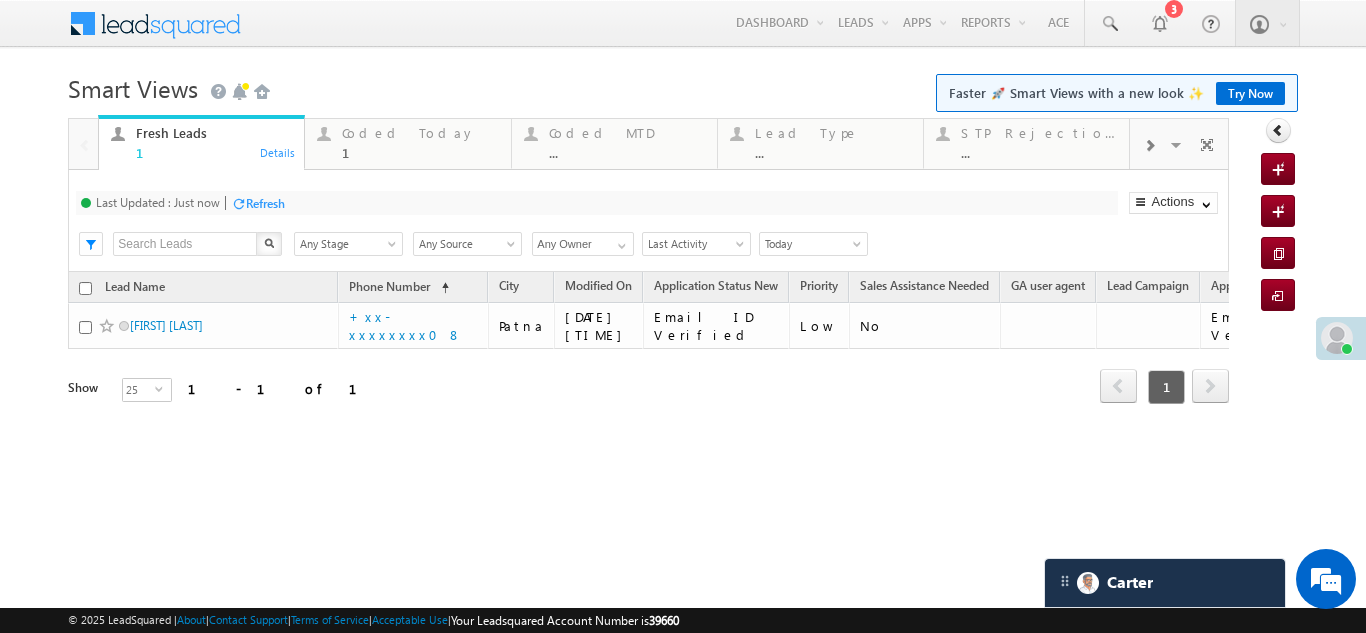 click on "Coded Today" at bounding box center (420, 133) 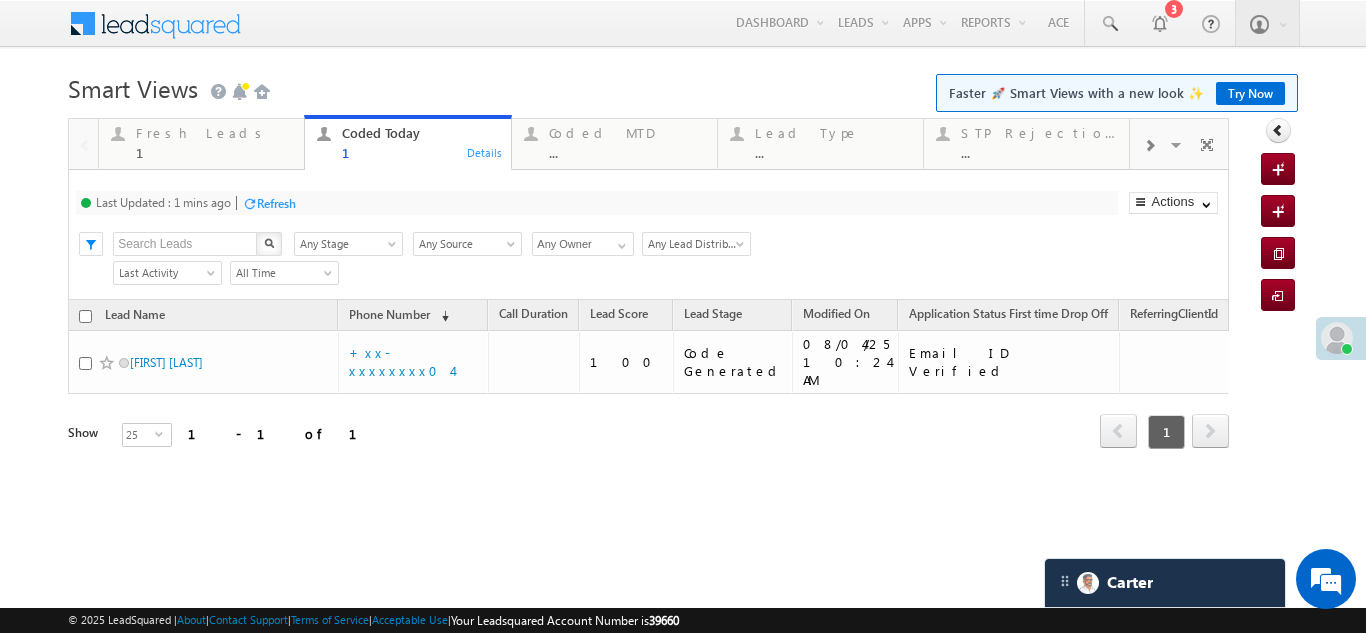 click on "Refresh" at bounding box center (276, 203) 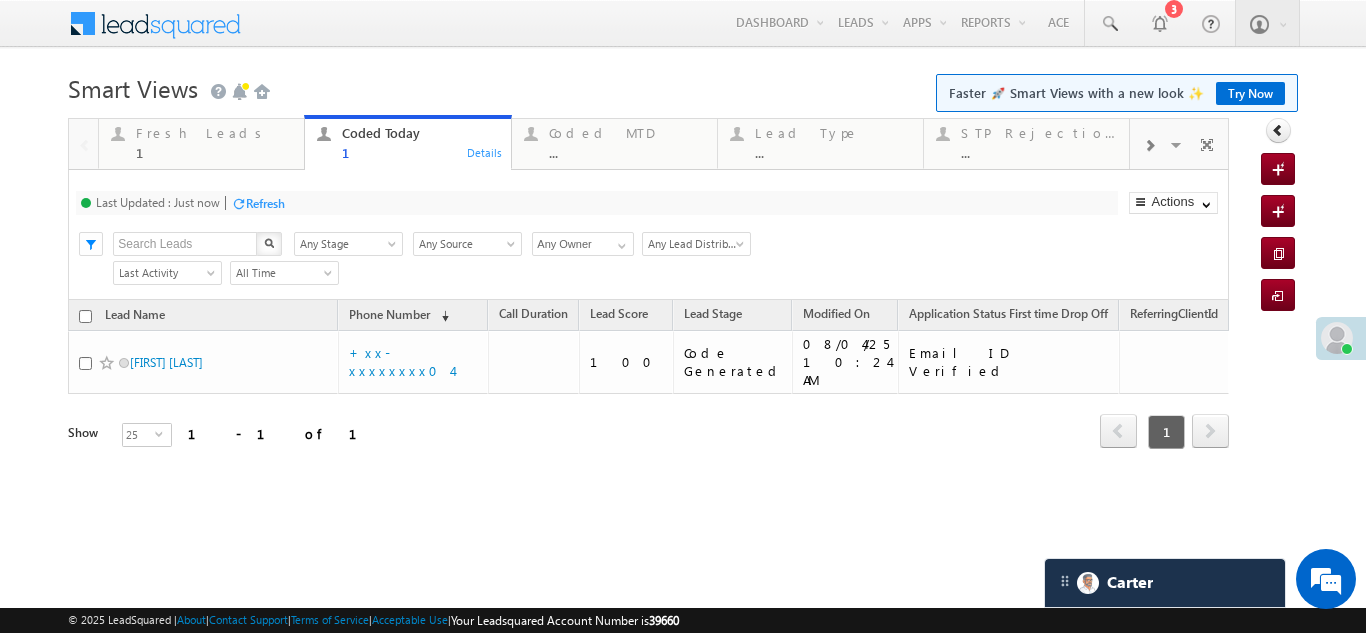 click on "Refresh" at bounding box center [265, 203] 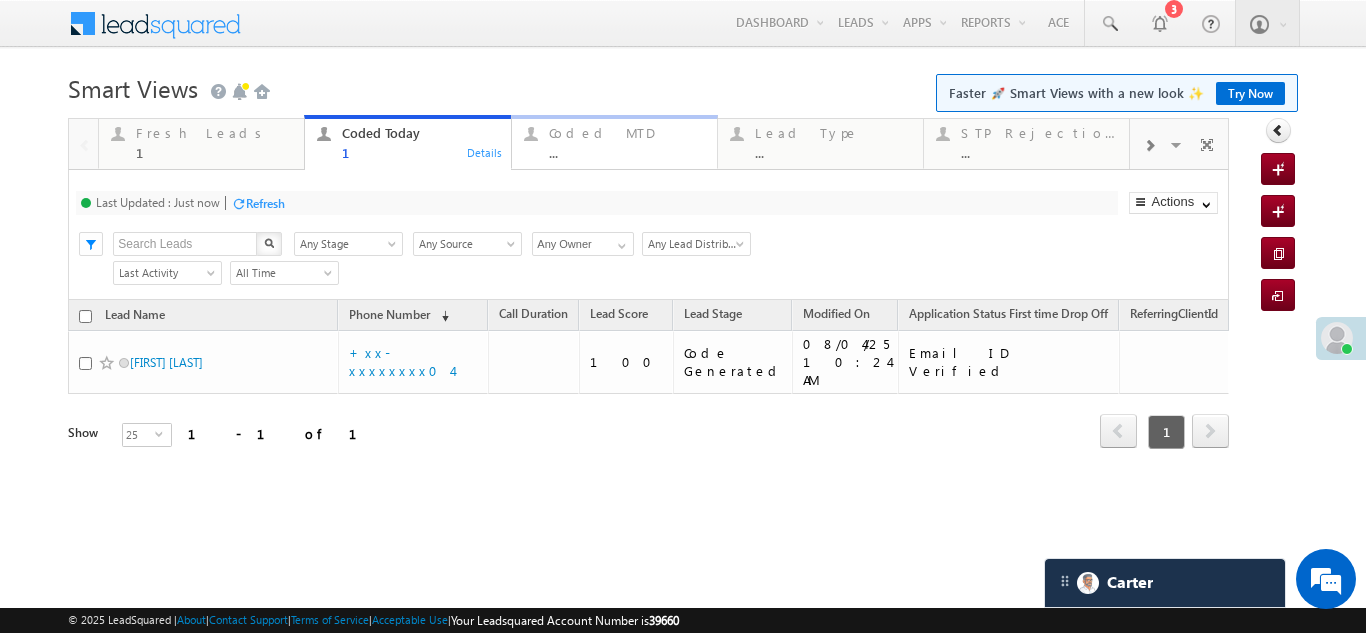 click on "Coded MTD" at bounding box center (627, 133) 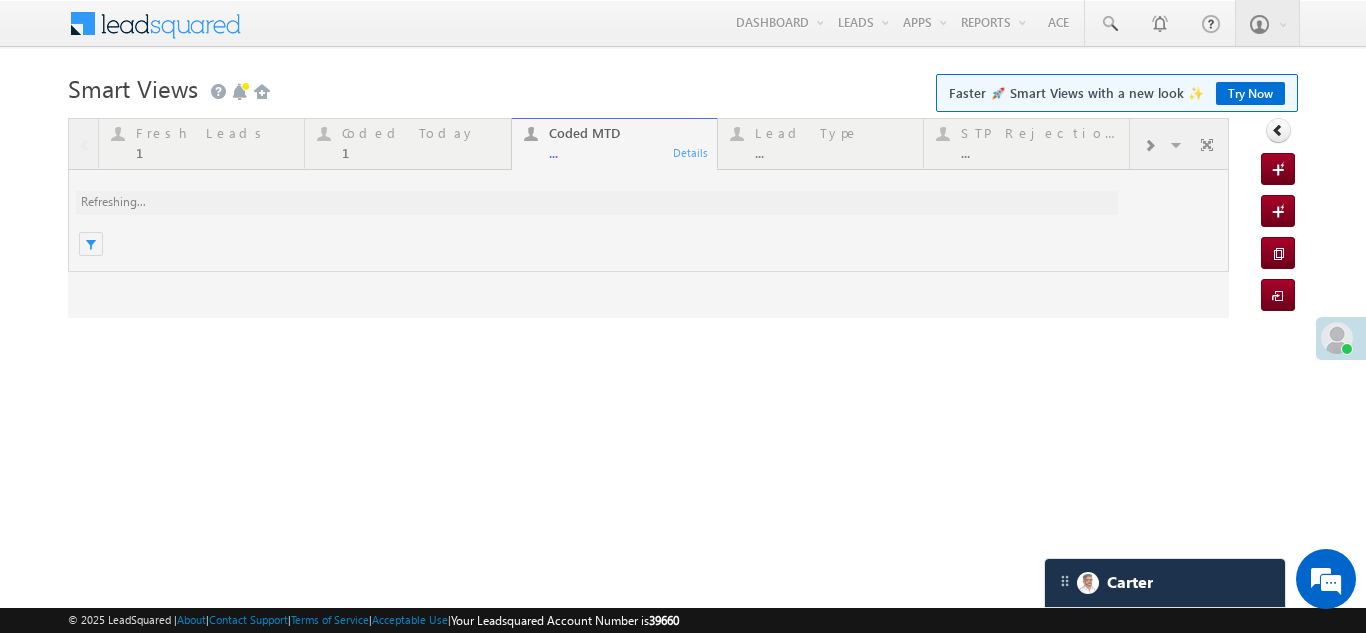 scroll, scrollTop: 0, scrollLeft: 0, axis: both 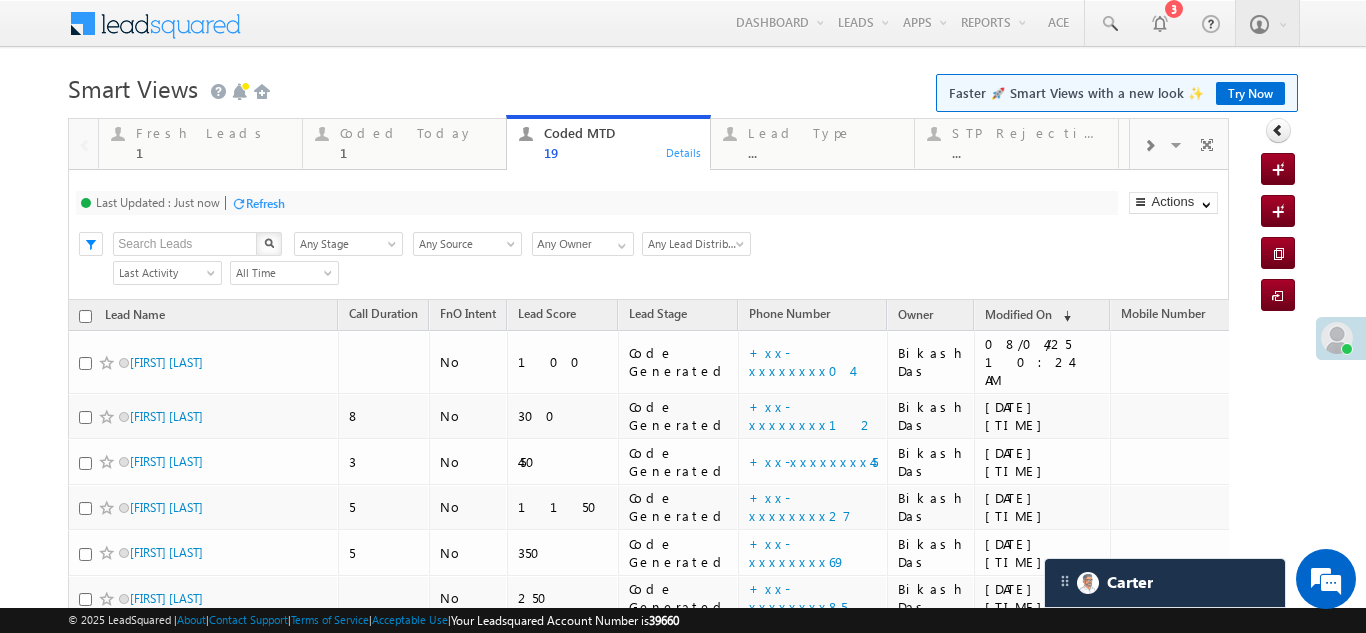 click on "Refresh" at bounding box center (265, 203) 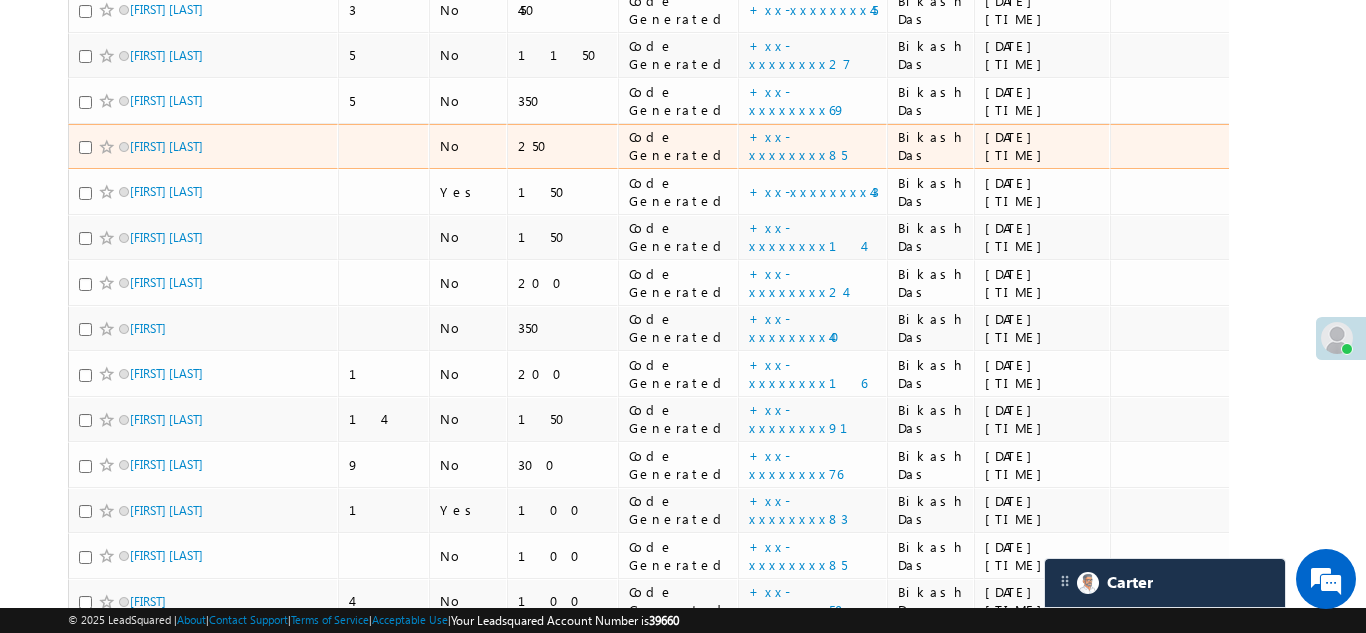 scroll, scrollTop: 500, scrollLeft: 0, axis: vertical 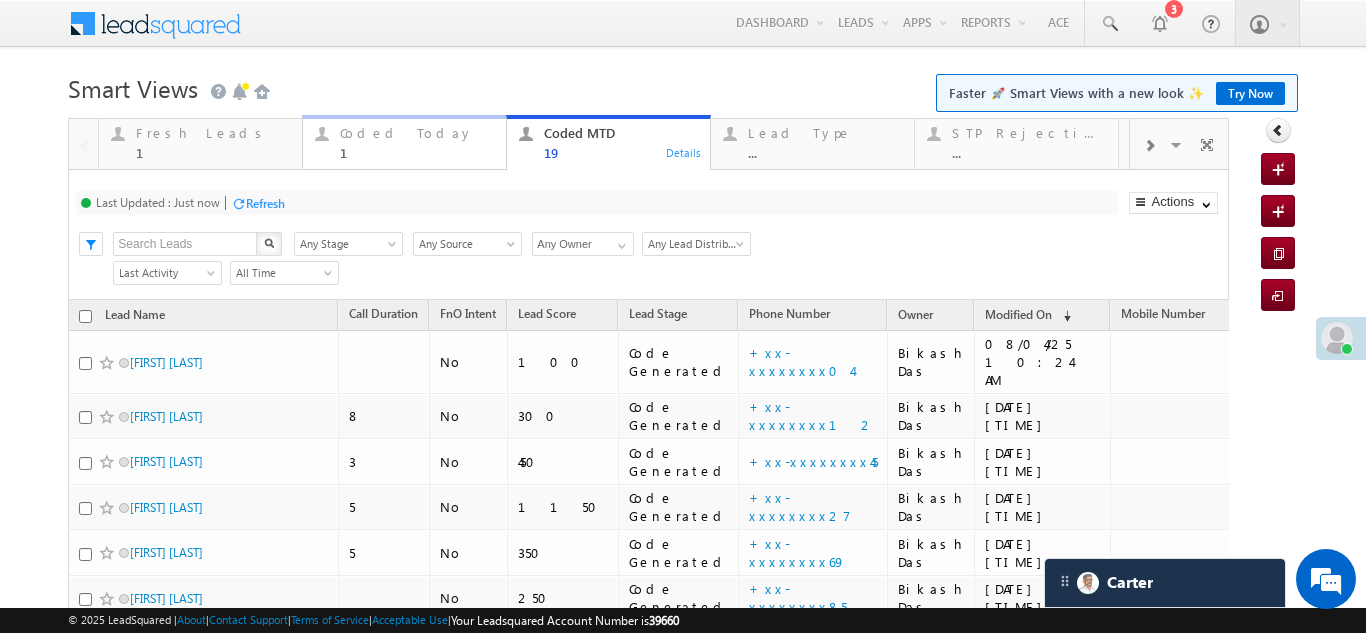 click on "Coded Today 1" at bounding box center (417, 140) 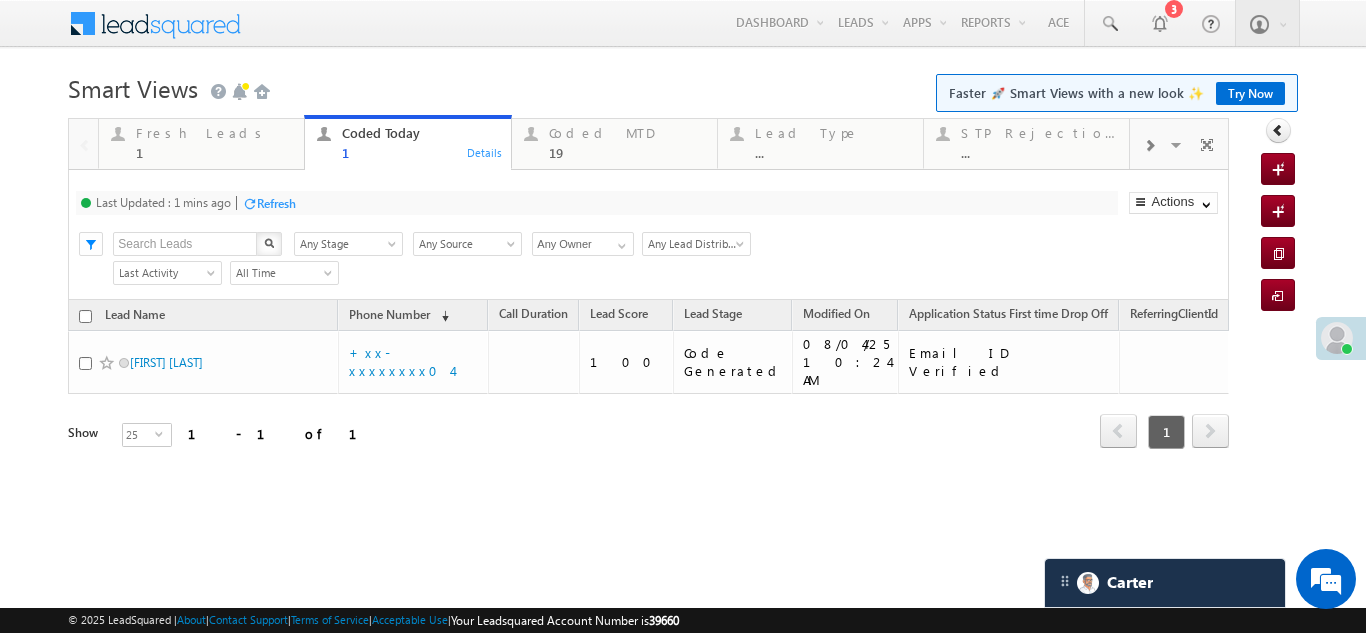 click on "Refresh" at bounding box center (276, 203) 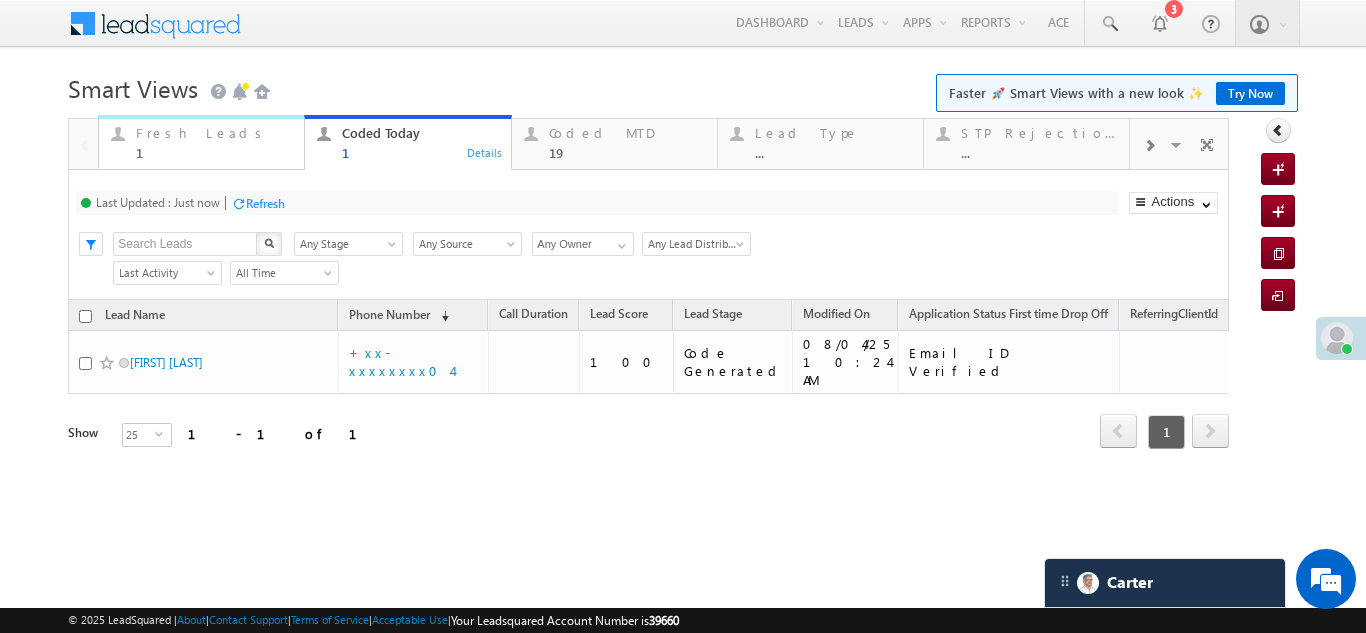 click on "Fresh Leads" at bounding box center (214, 133) 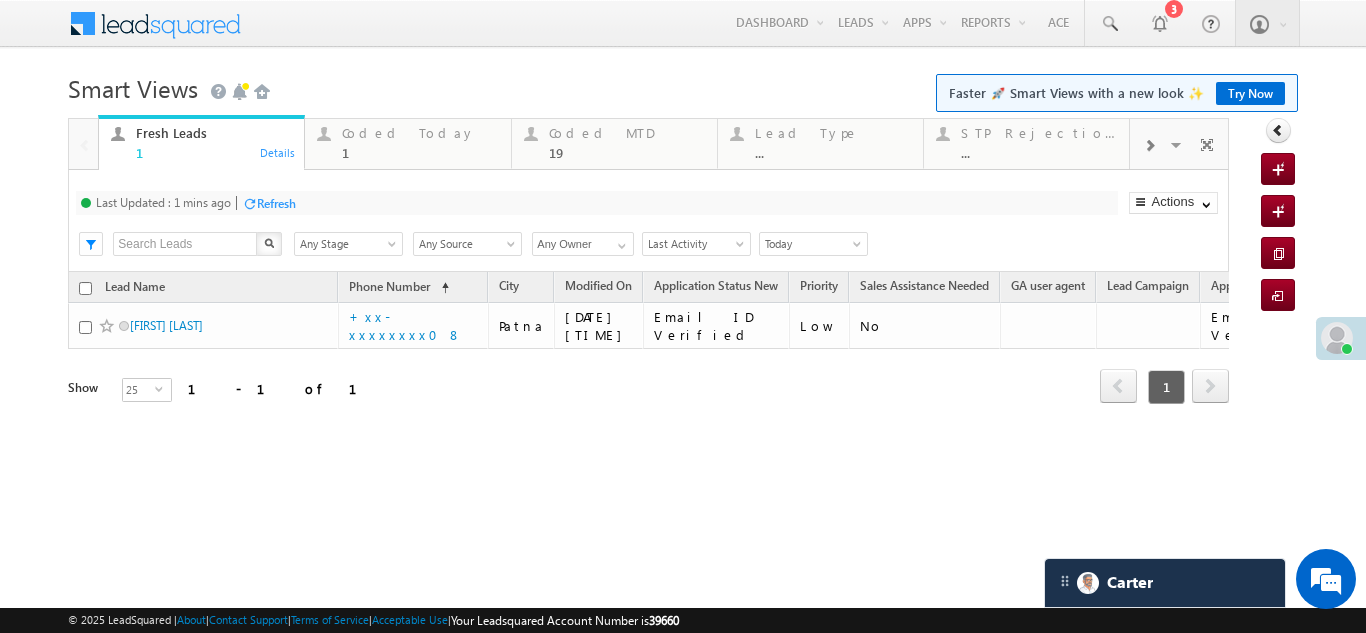 click on "Refresh" at bounding box center [276, 203] 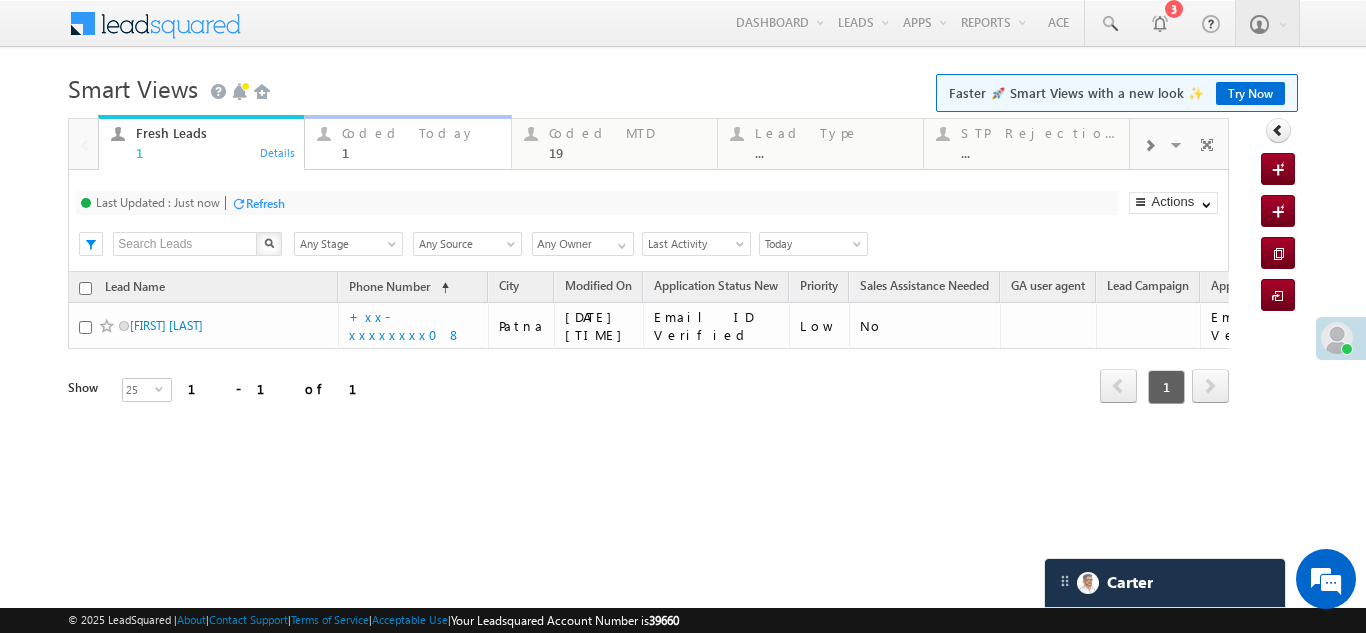 click on "Coded Today" at bounding box center [420, 133] 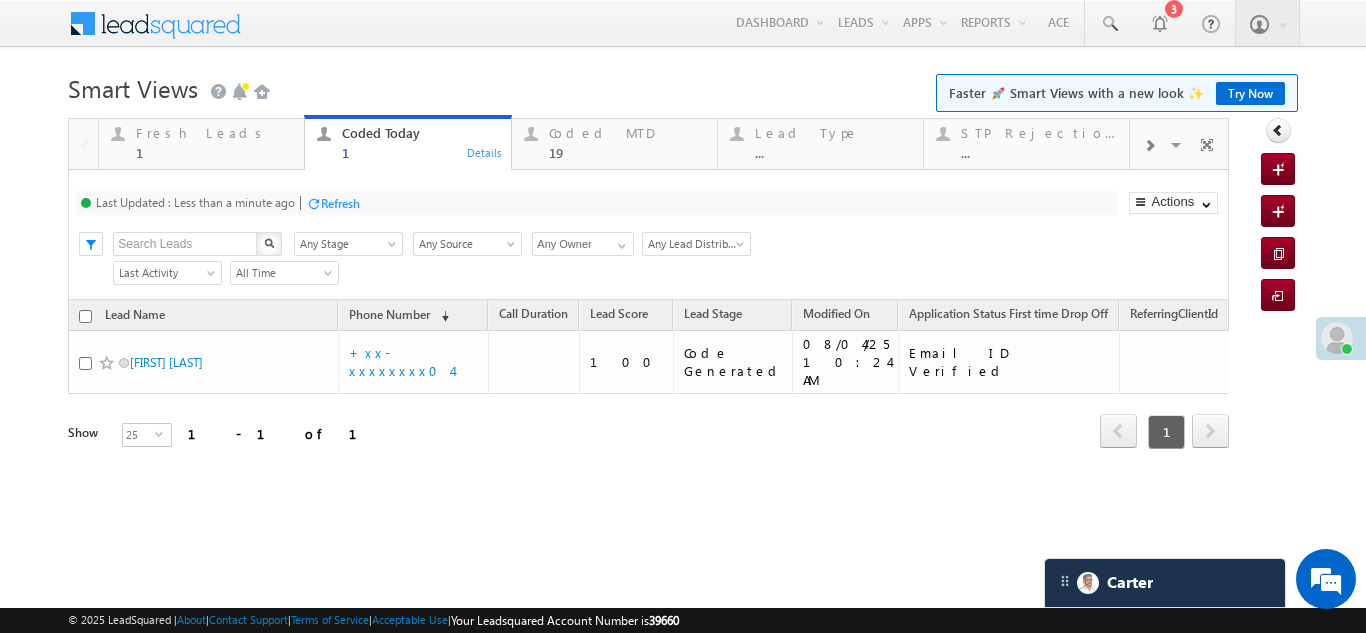 click on "Refresh" at bounding box center [340, 203] 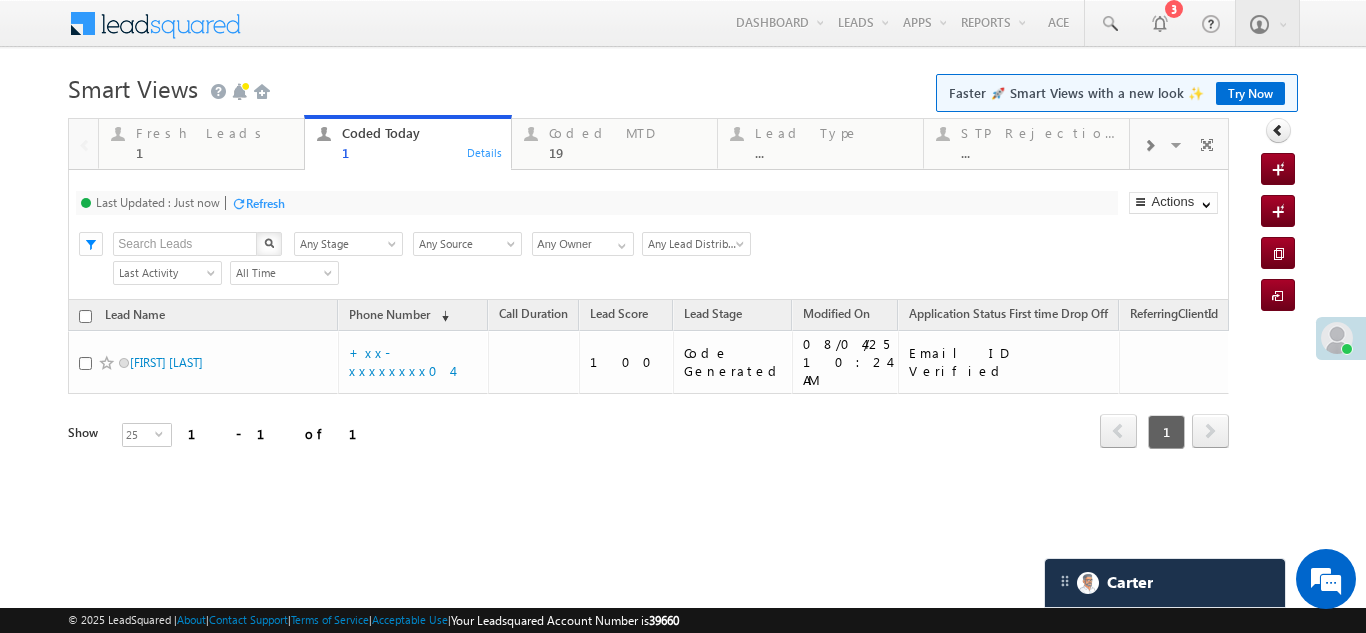 click on "Refresh" at bounding box center (265, 203) 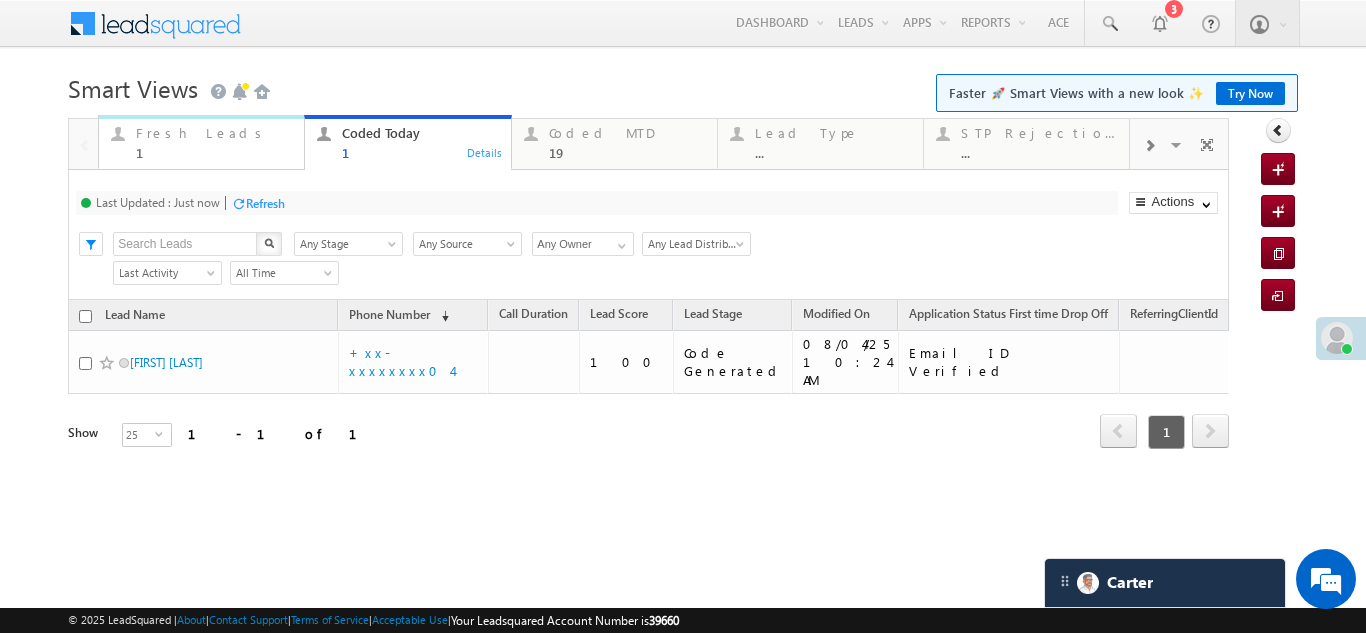 click on "Fresh Leads" at bounding box center [214, 133] 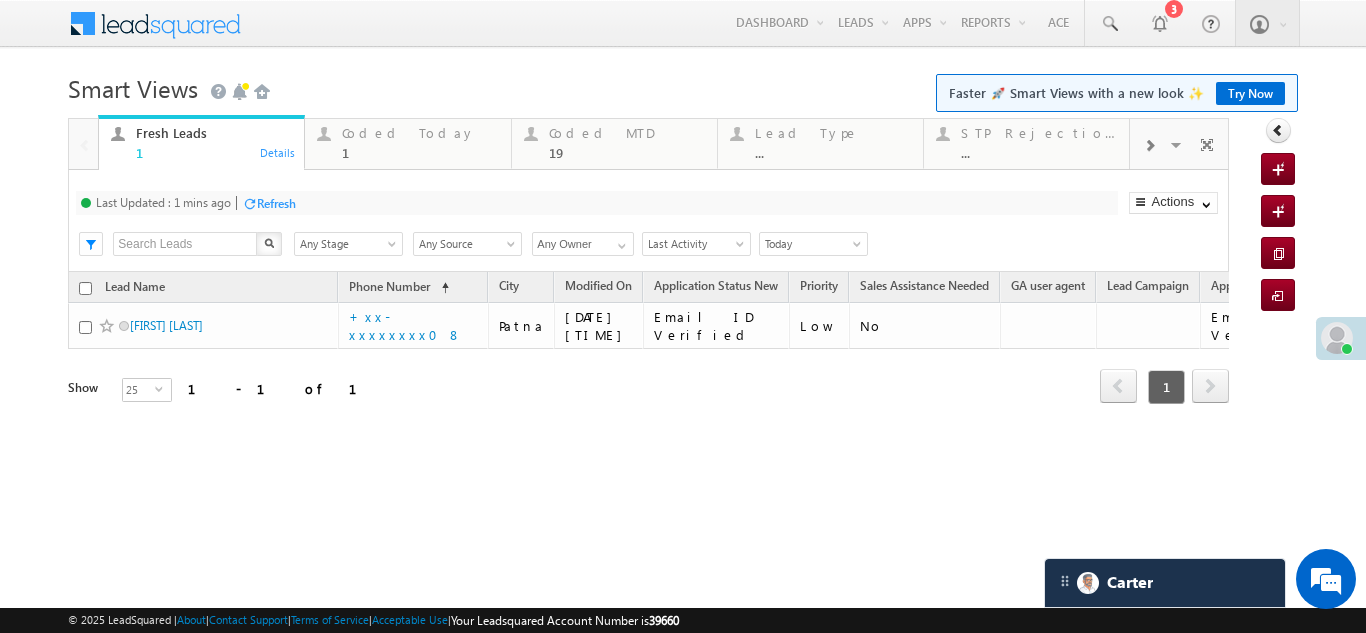 click on "Refresh" at bounding box center (276, 203) 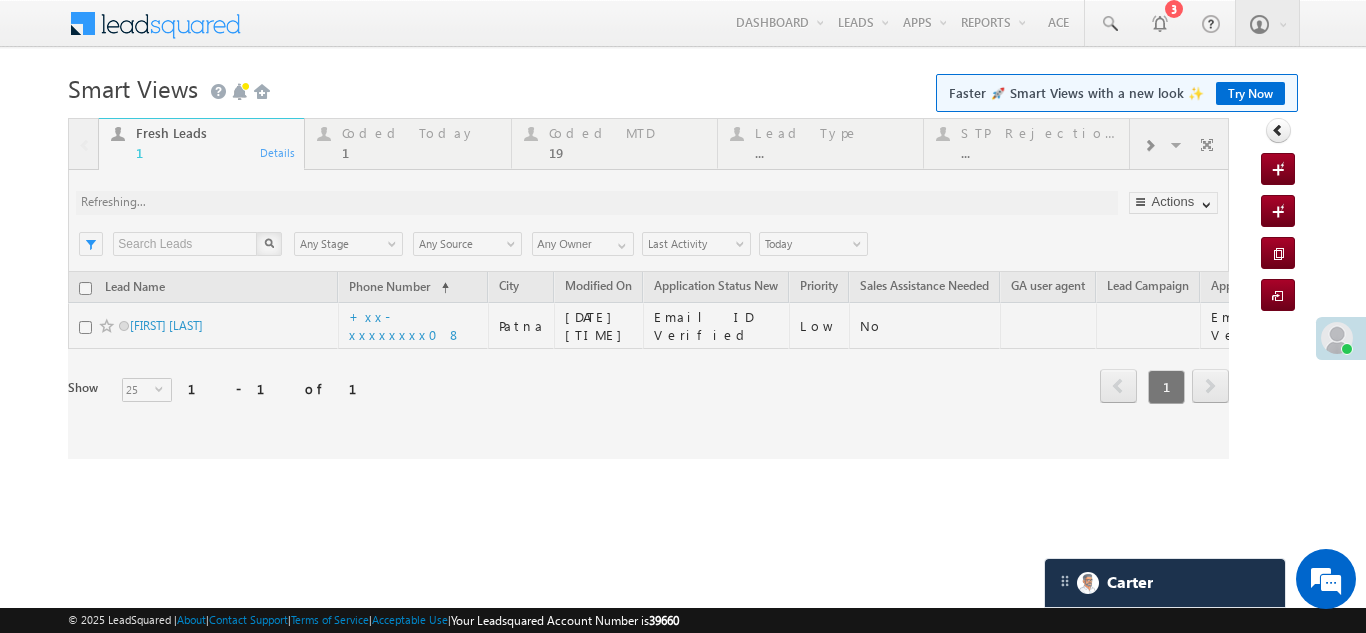 click at bounding box center (648, 288) 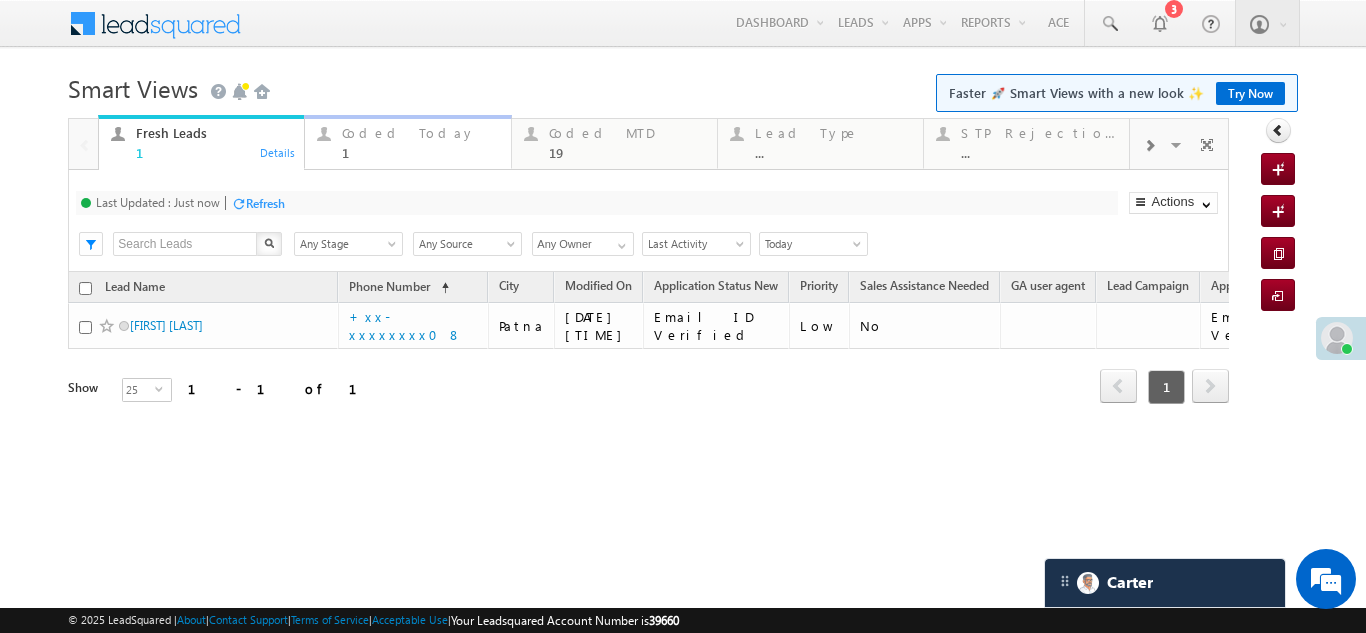 click on "Coded Today 1" at bounding box center [420, 140] 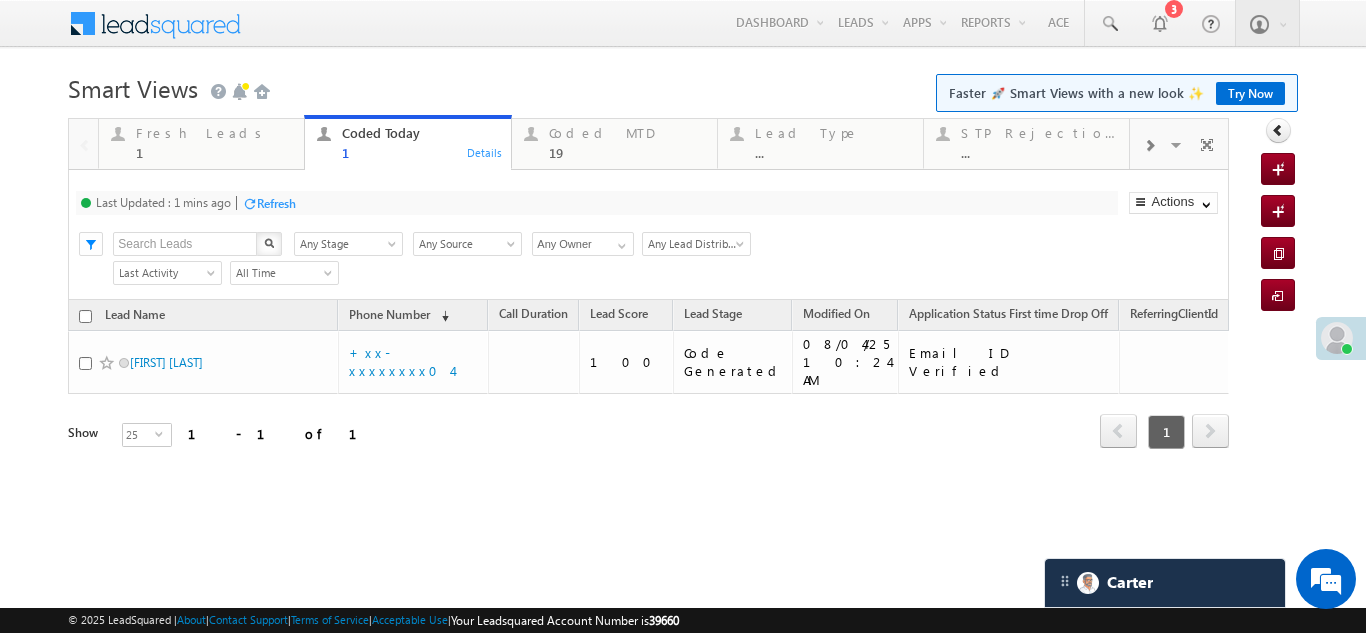 click on "Refresh" at bounding box center (276, 203) 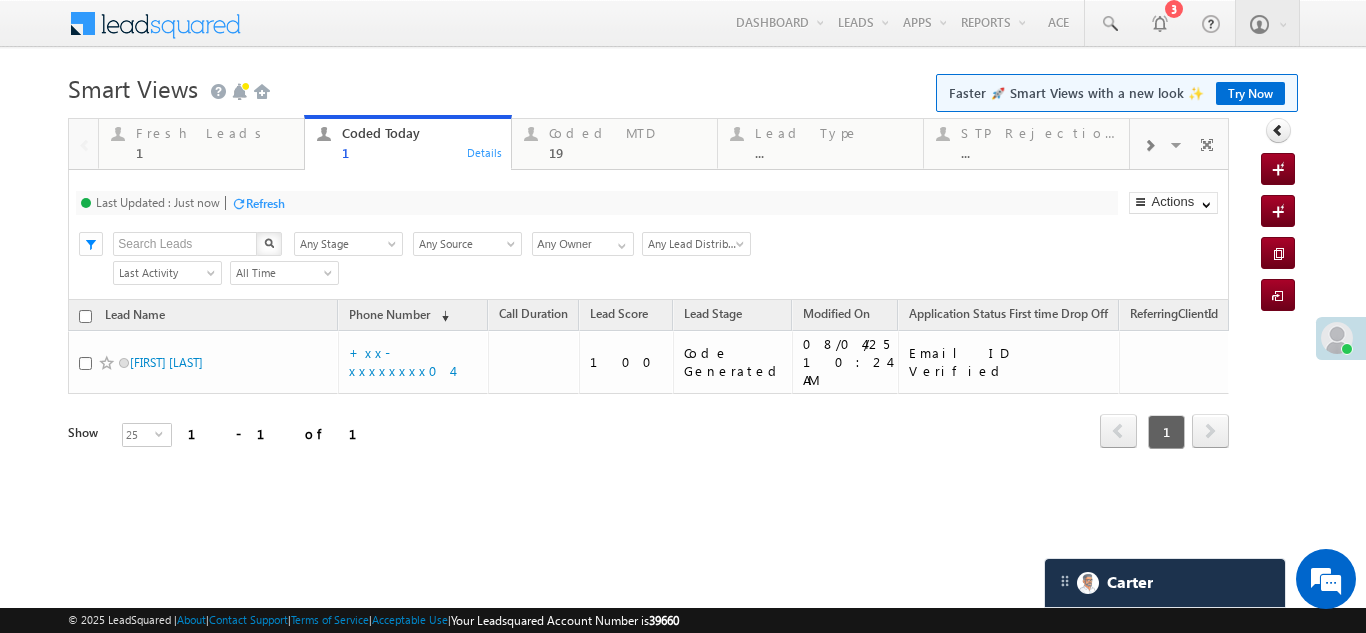click on "Refresh" at bounding box center (265, 203) 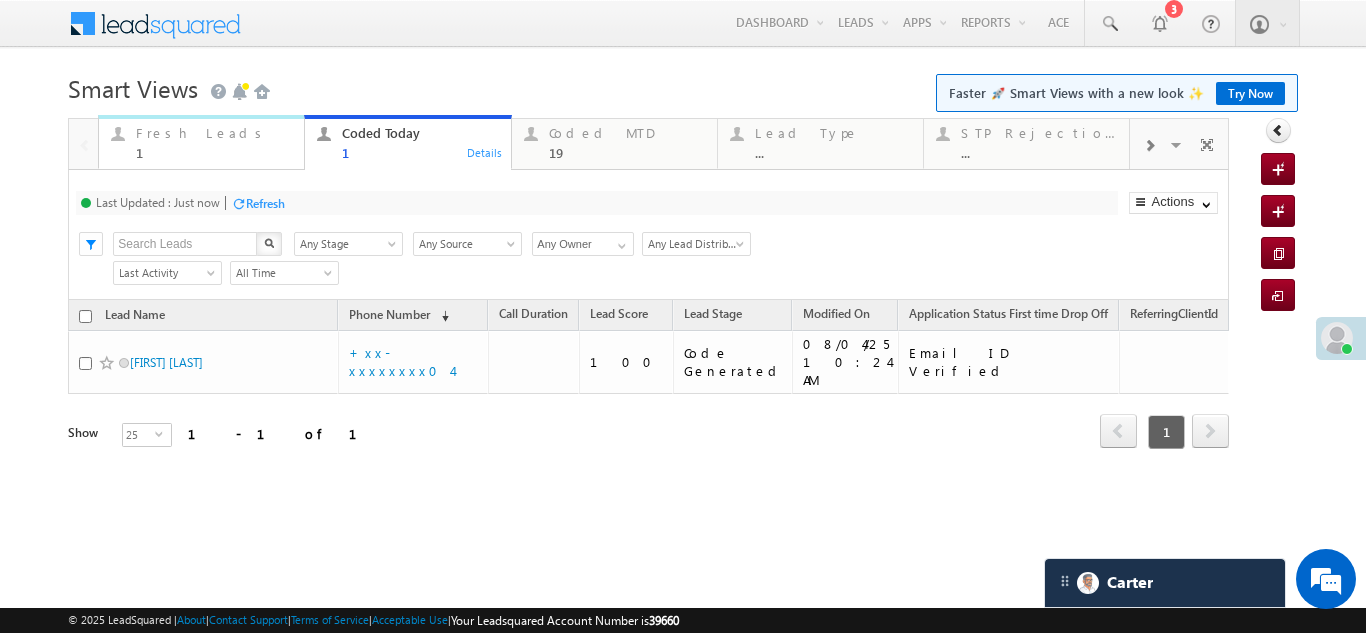 click on "Fresh Leads" at bounding box center [214, 133] 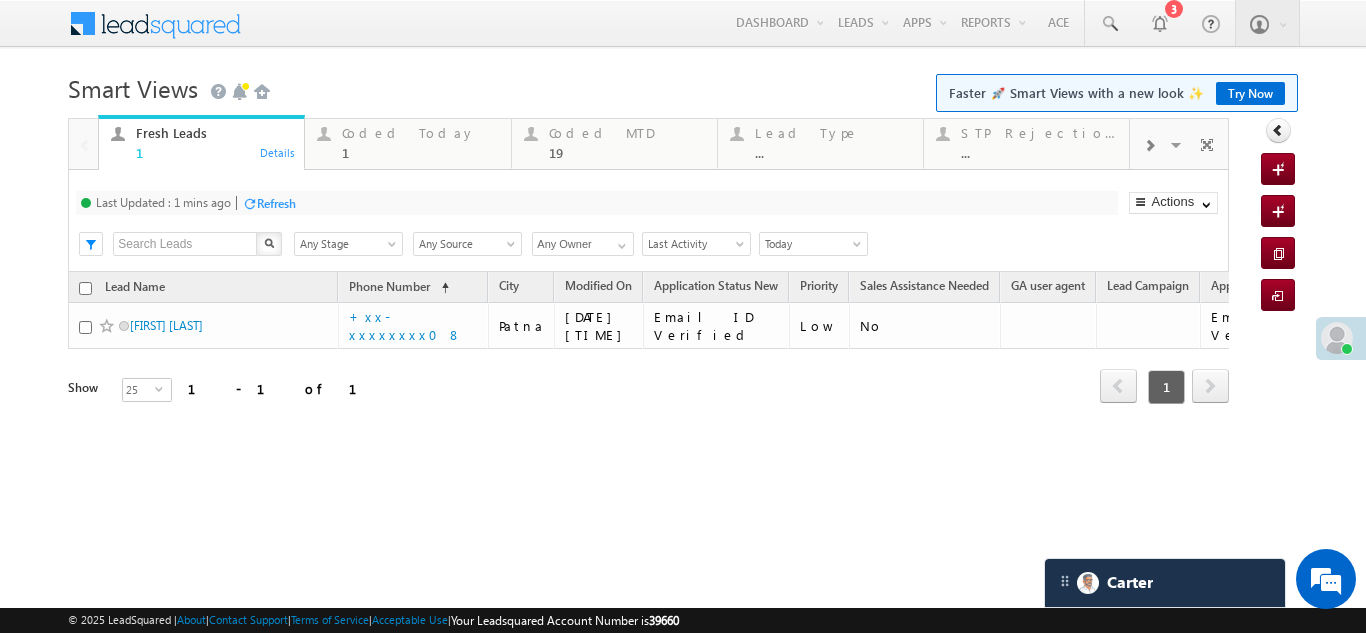 click on "Refresh" at bounding box center (276, 203) 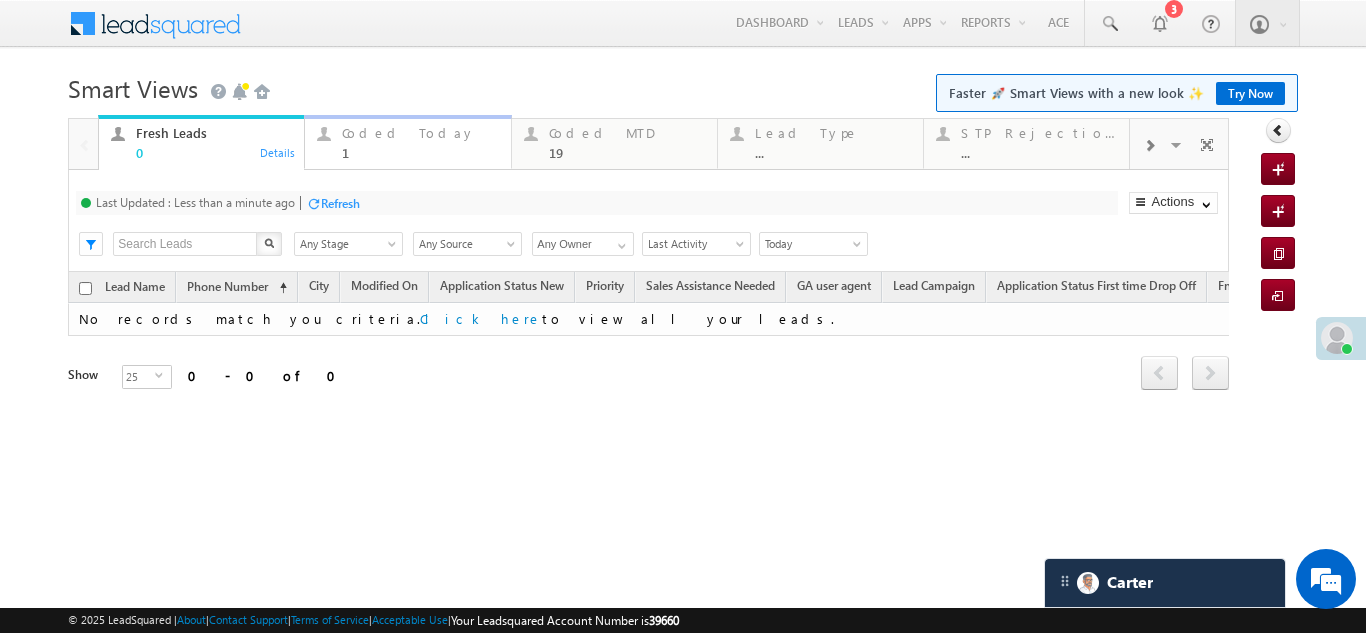click on "Coded Today" at bounding box center (420, 133) 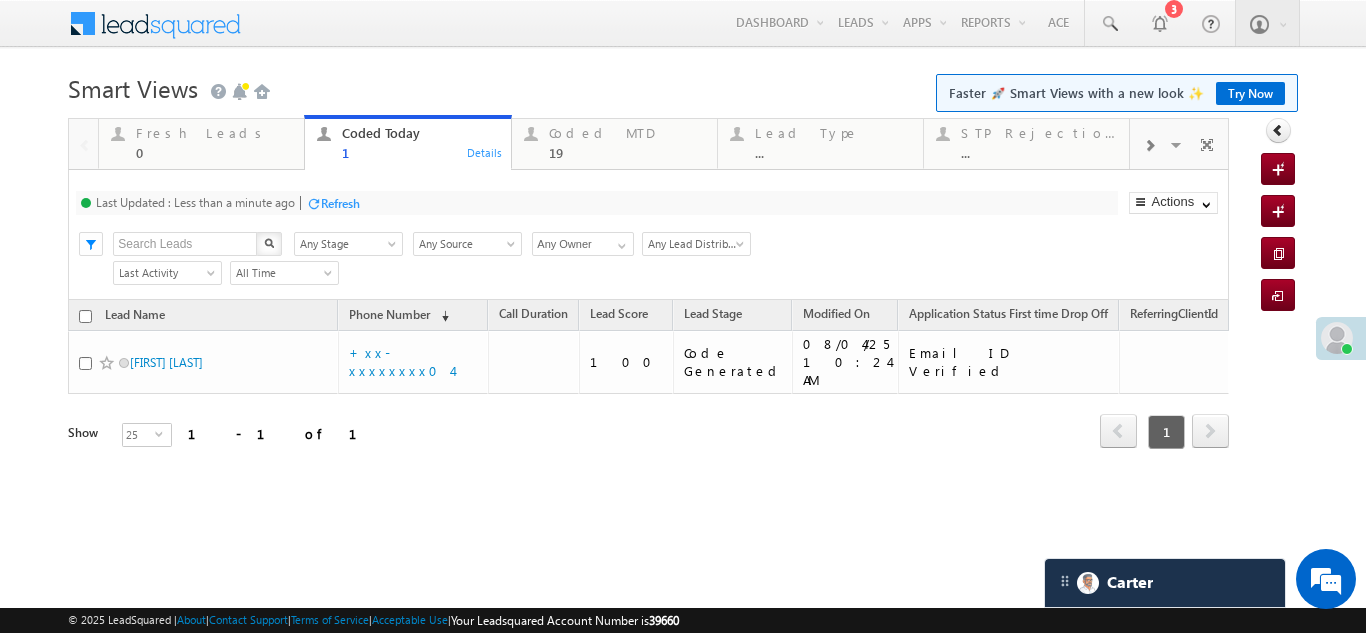 click on "Refresh" at bounding box center [340, 203] 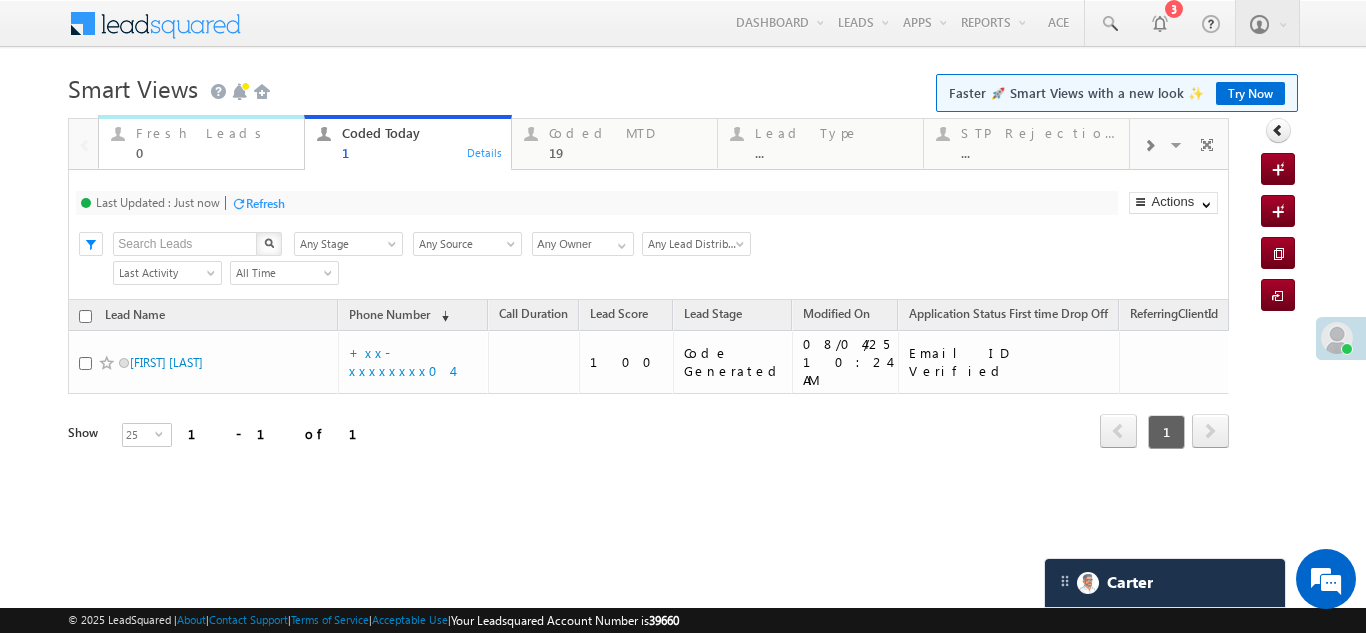 click on "Fresh Leads" at bounding box center [214, 133] 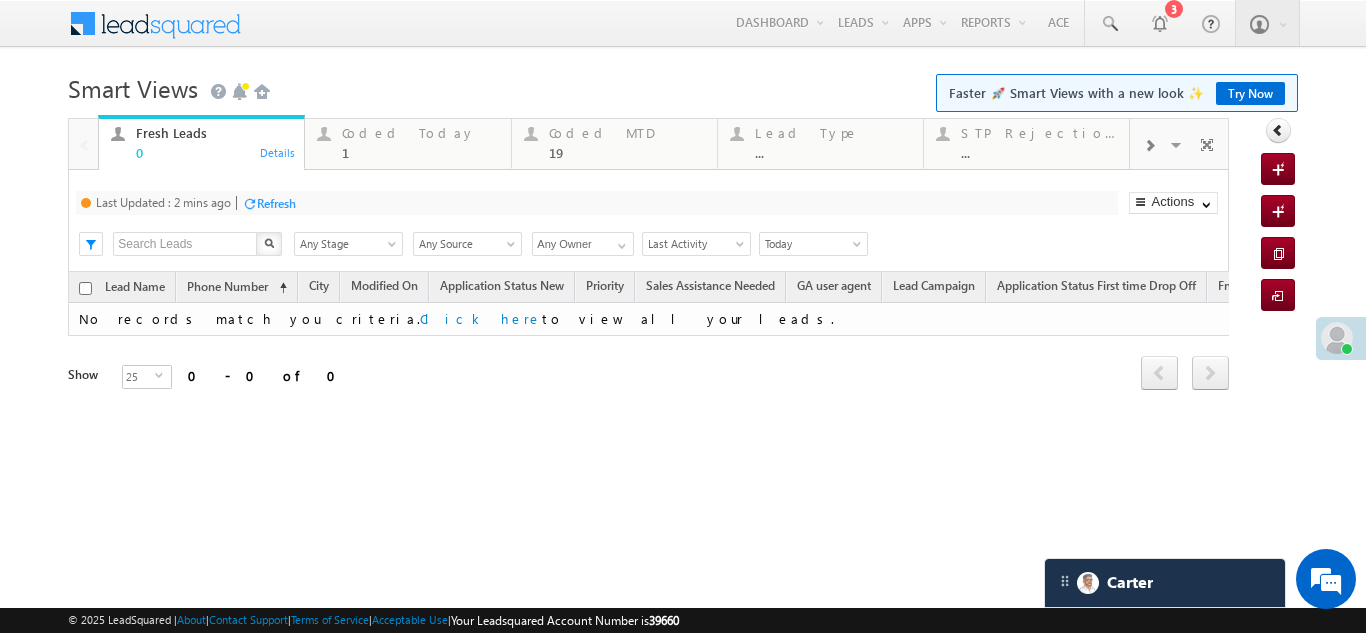 click on "Refresh" at bounding box center [276, 203] 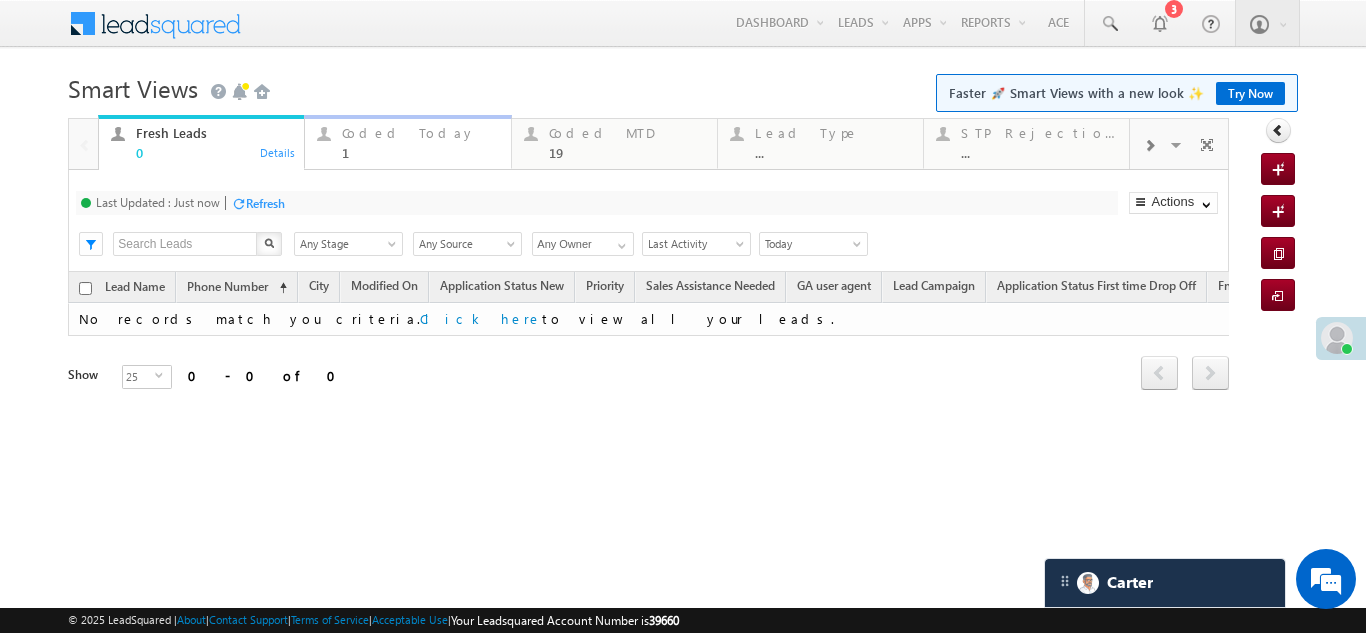 click on "Coded Today" at bounding box center [420, 133] 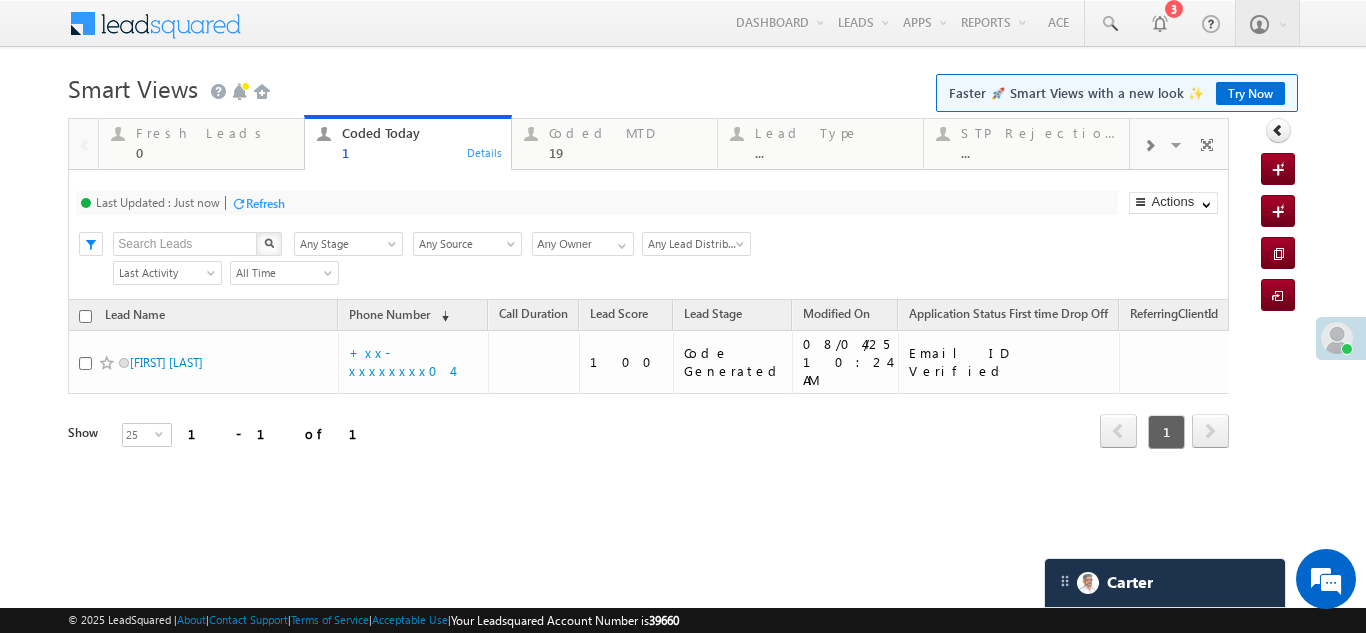 click on "Refresh" at bounding box center [265, 203] 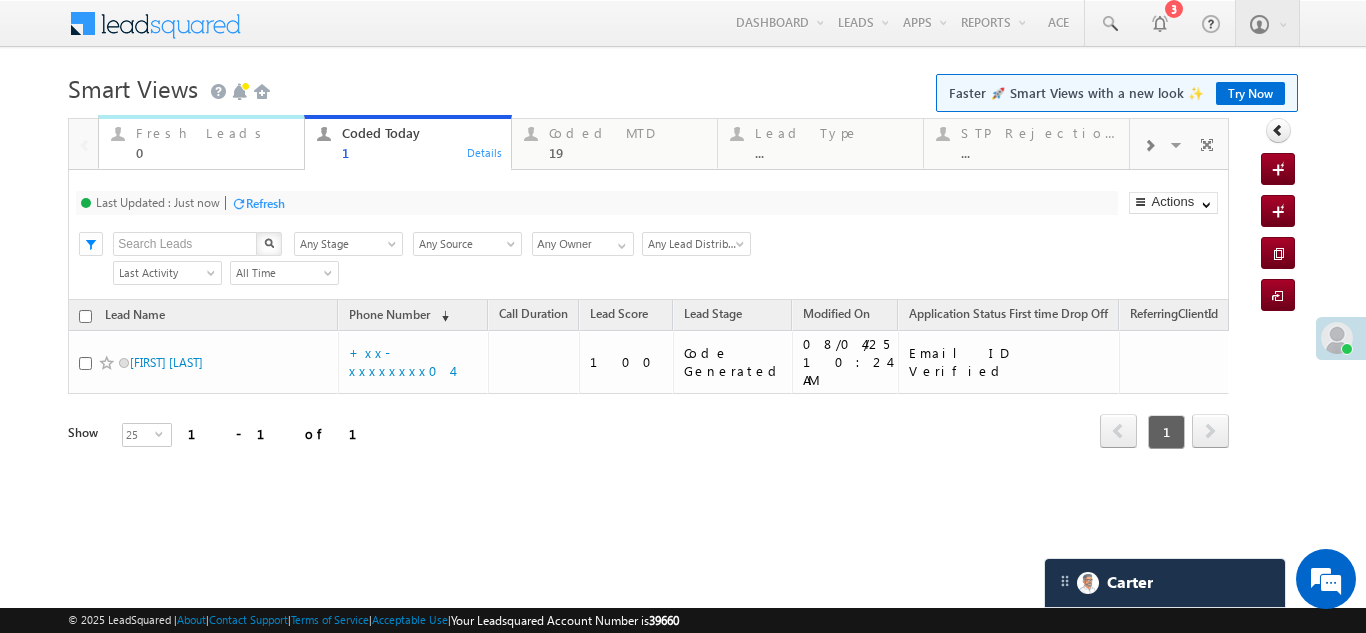 click on "Fresh Leads 0" at bounding box center [214, 140] 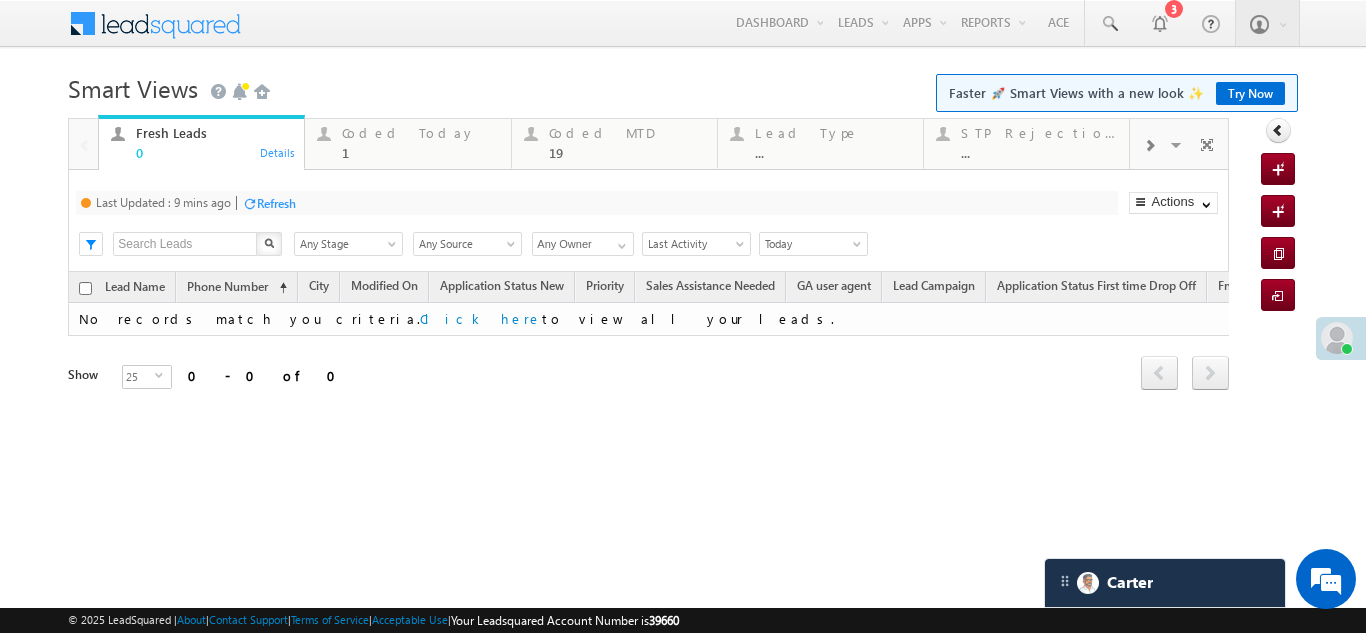 click on "Refresh" at bounding box center [276, 203] 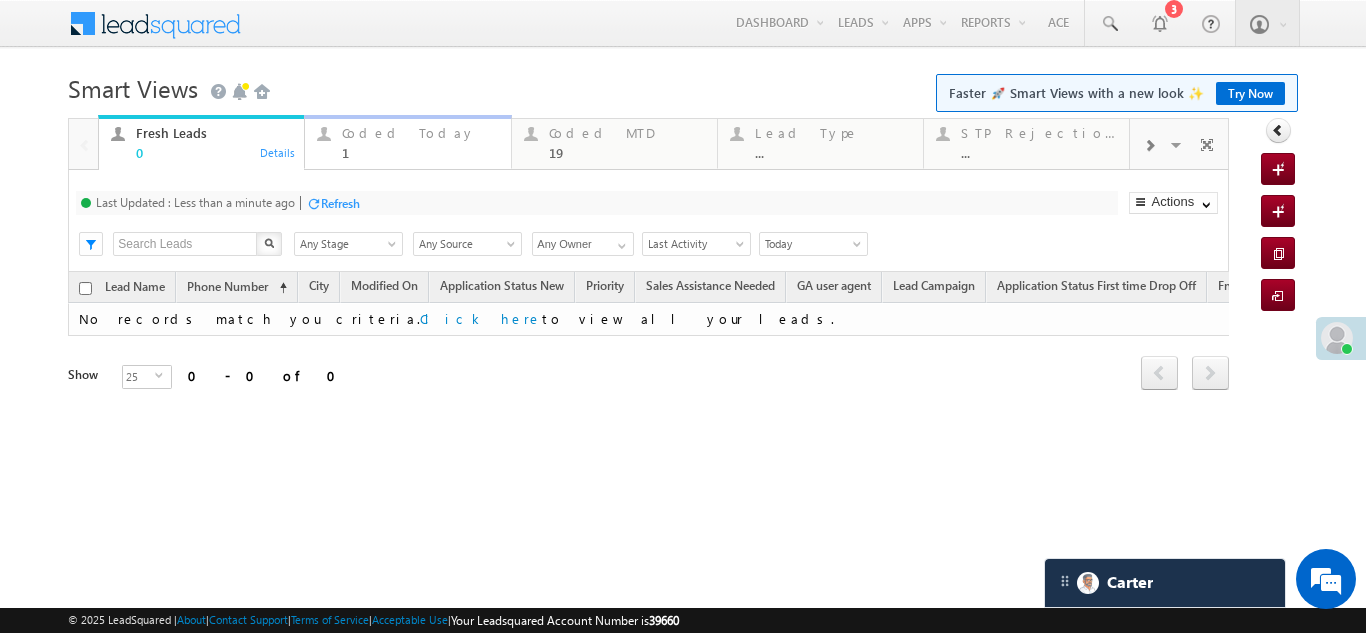 click on "Coded Today" at bounding box center (420, 133) 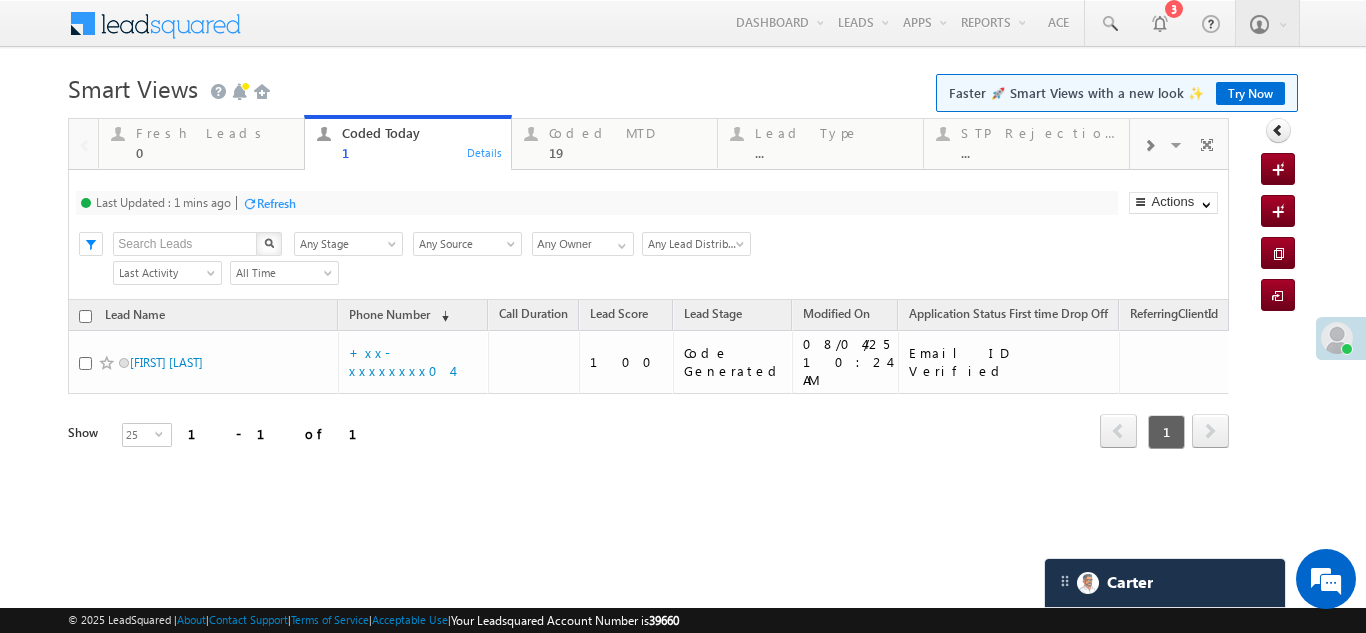 click on "Refresh" at bounding box center [276, 203] 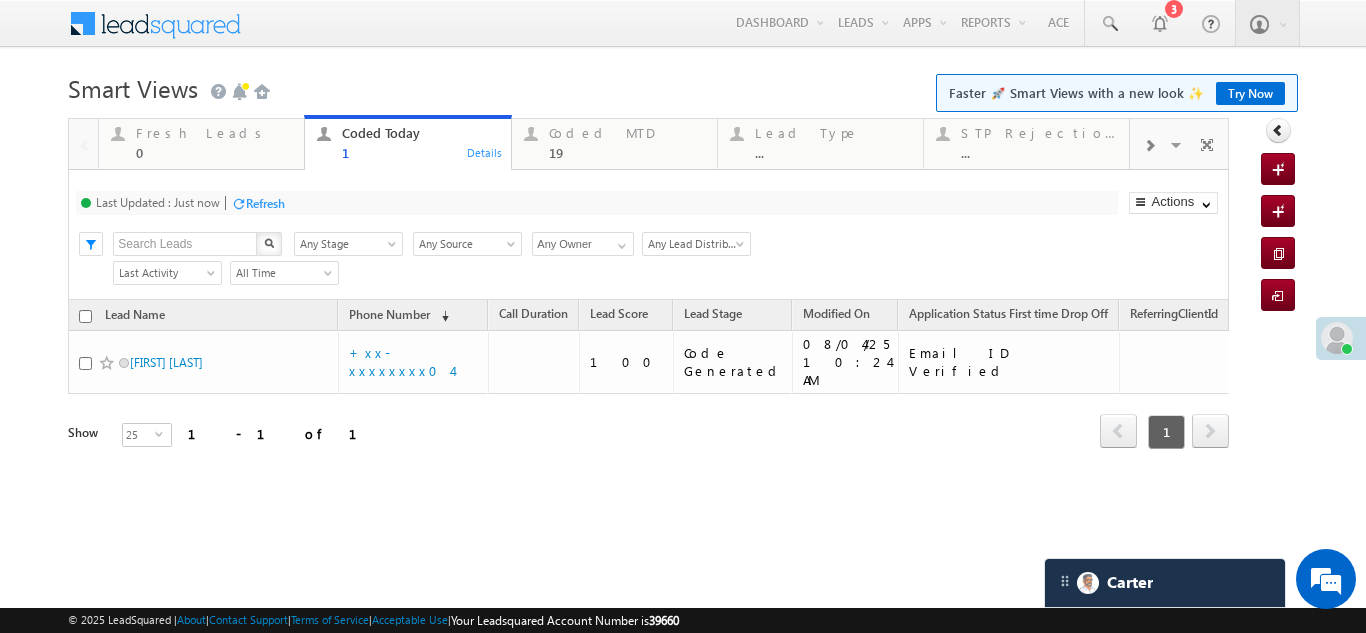 click on "Refresh" at bounding box center [258, 202] 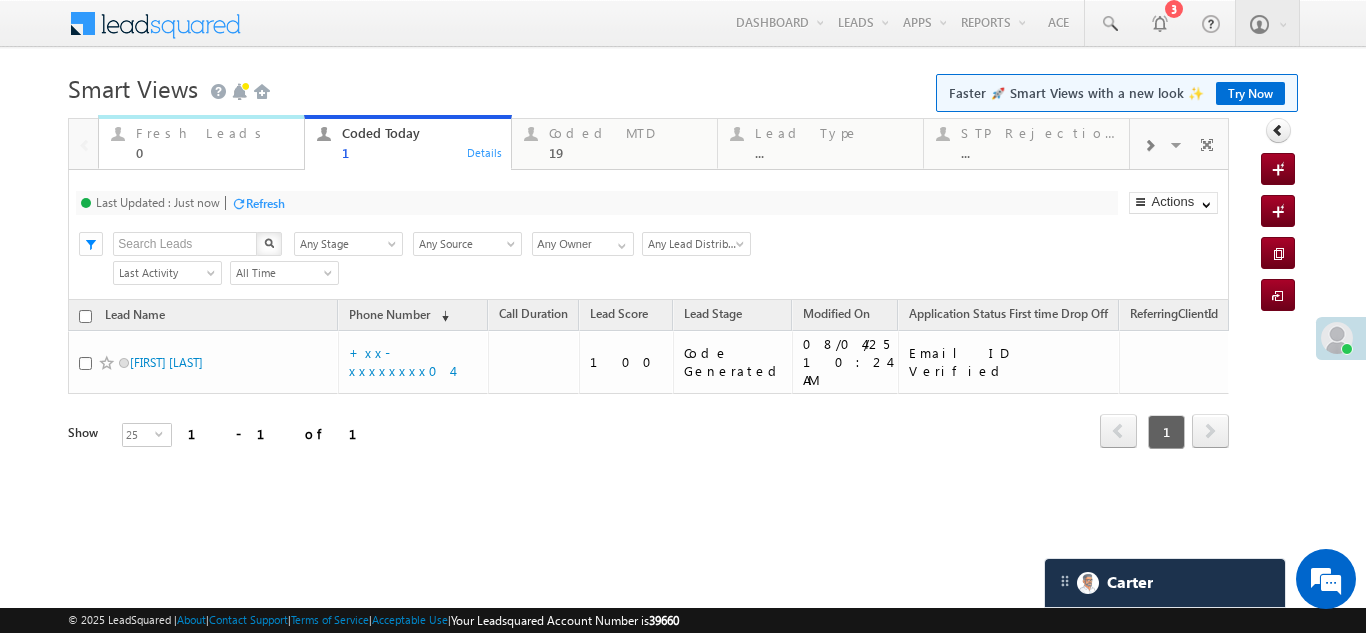 click on "Fresh Leads" at bounding box center (214, 133) 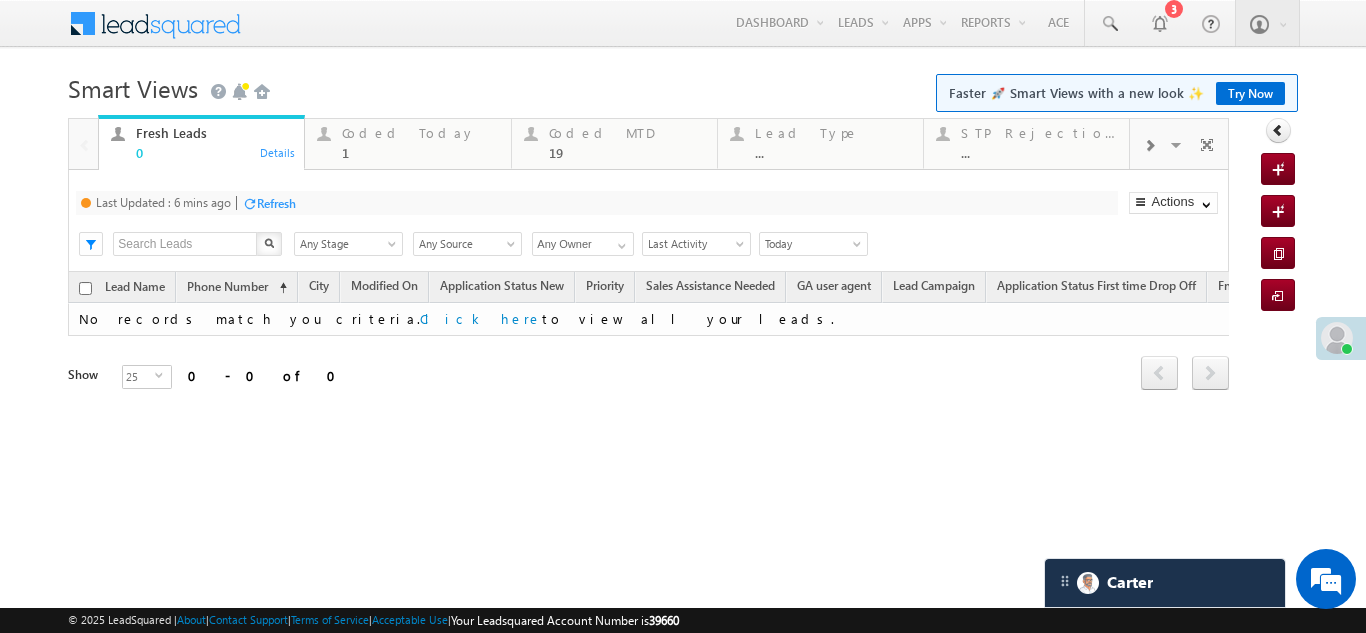 click on "Refresh" at bounding box center (276, 203) 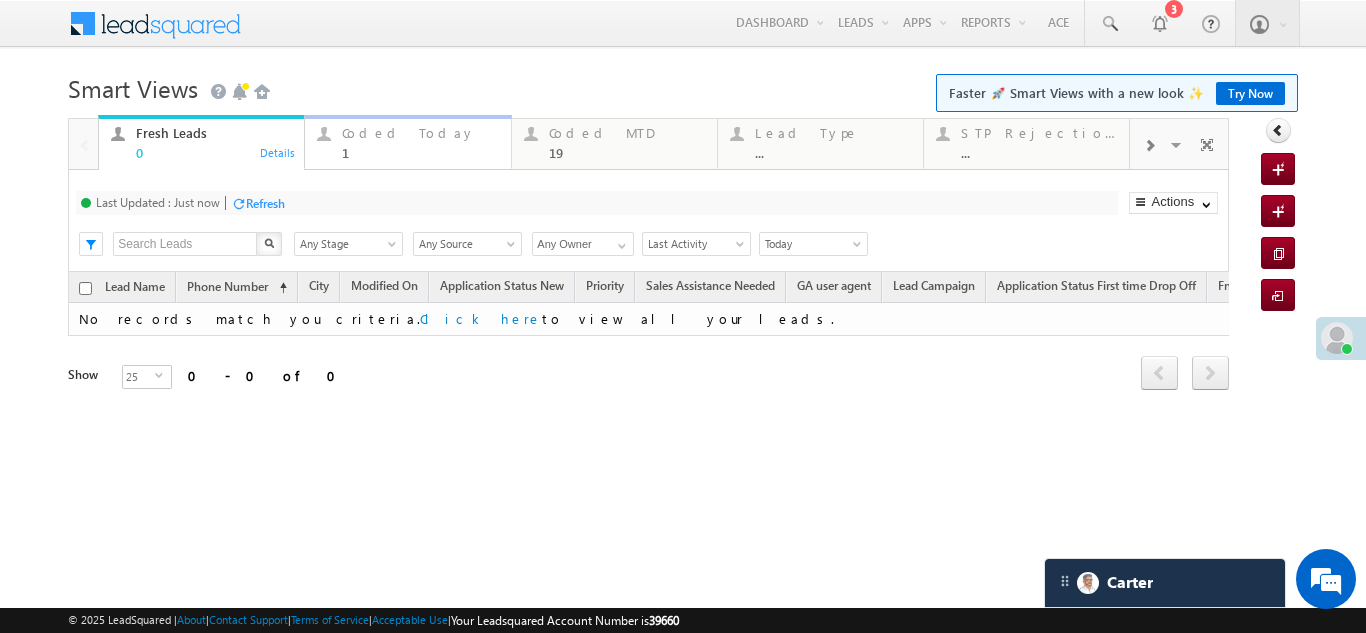click on "Coded Today" at bounding box center [420, 133] 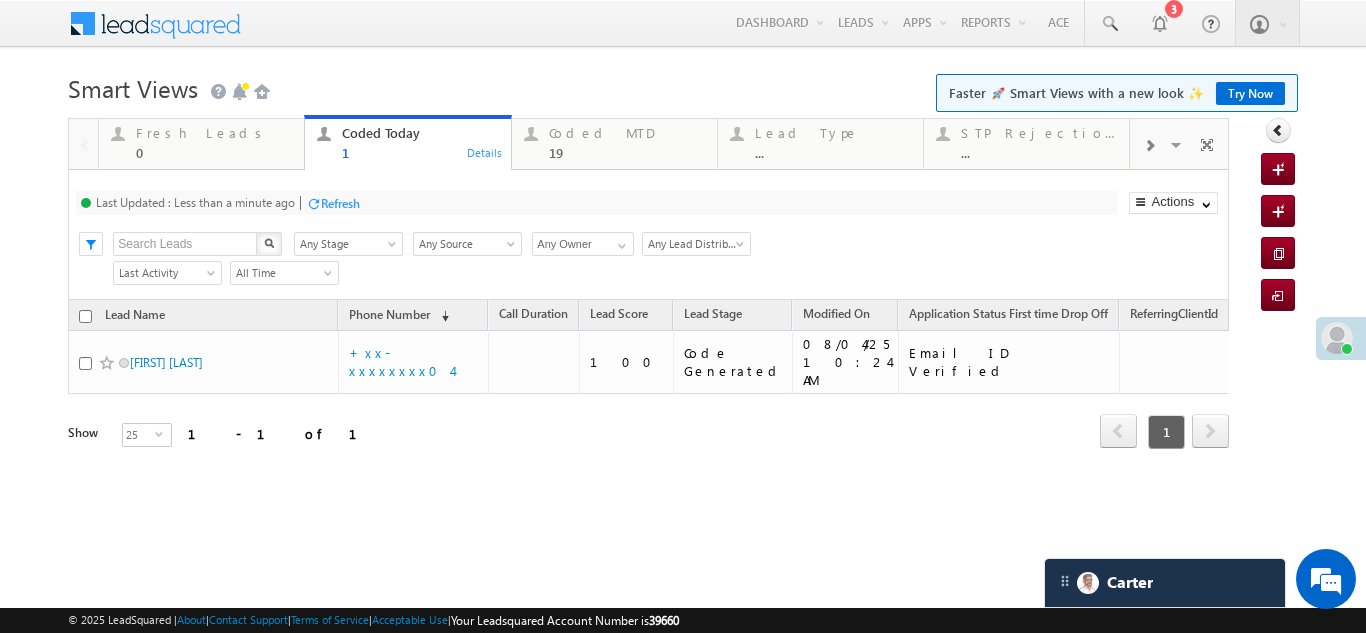 click on "Refresh" at bounding box center (340, 203) 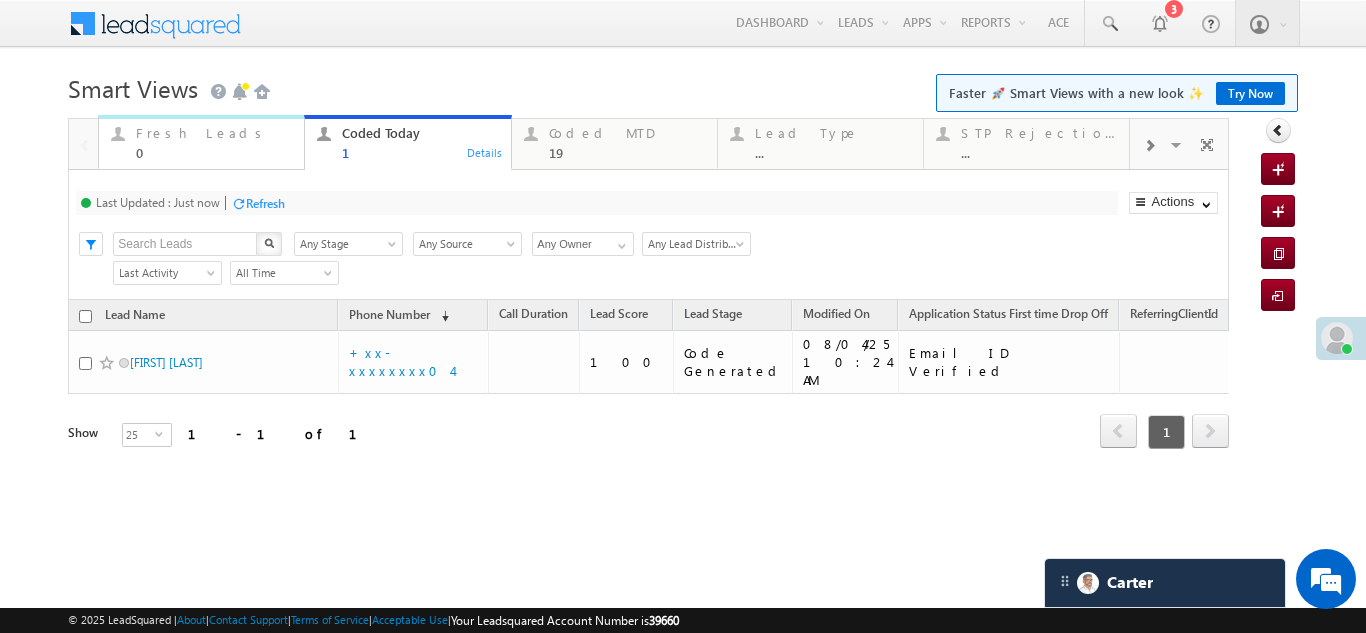 click on "Fresh Leads" at bounding box center [214, 133] 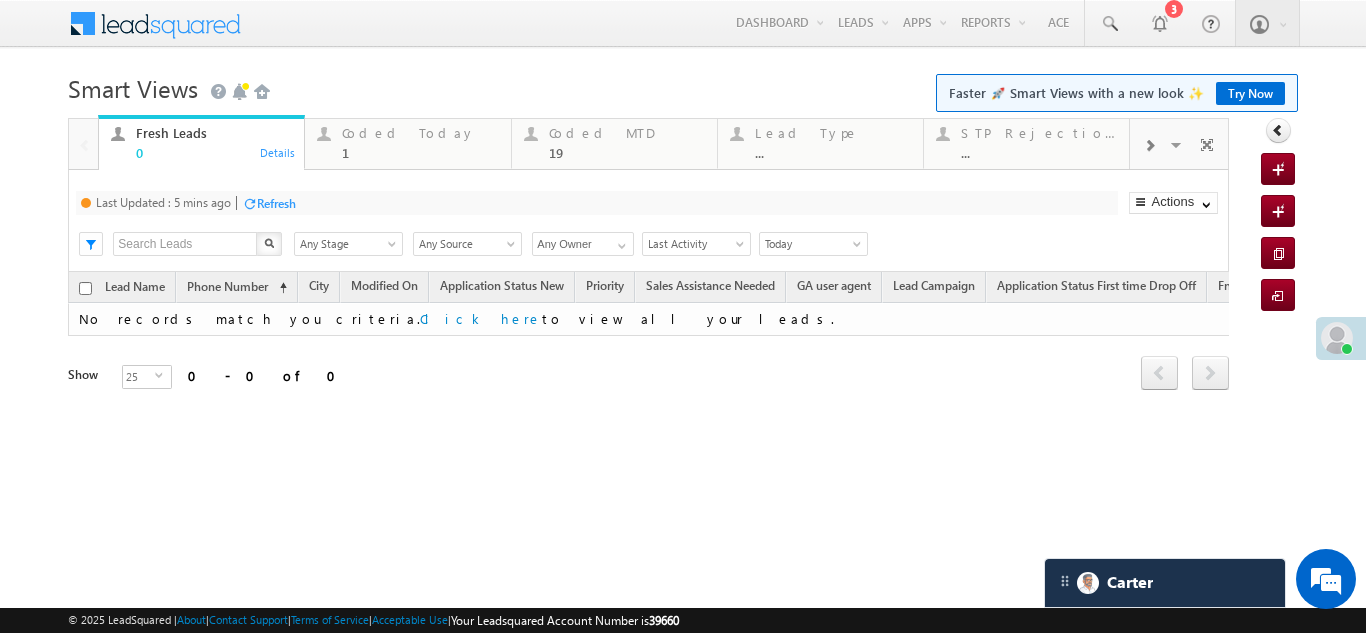 click on "Refresh" at bounding box center [276, 203] 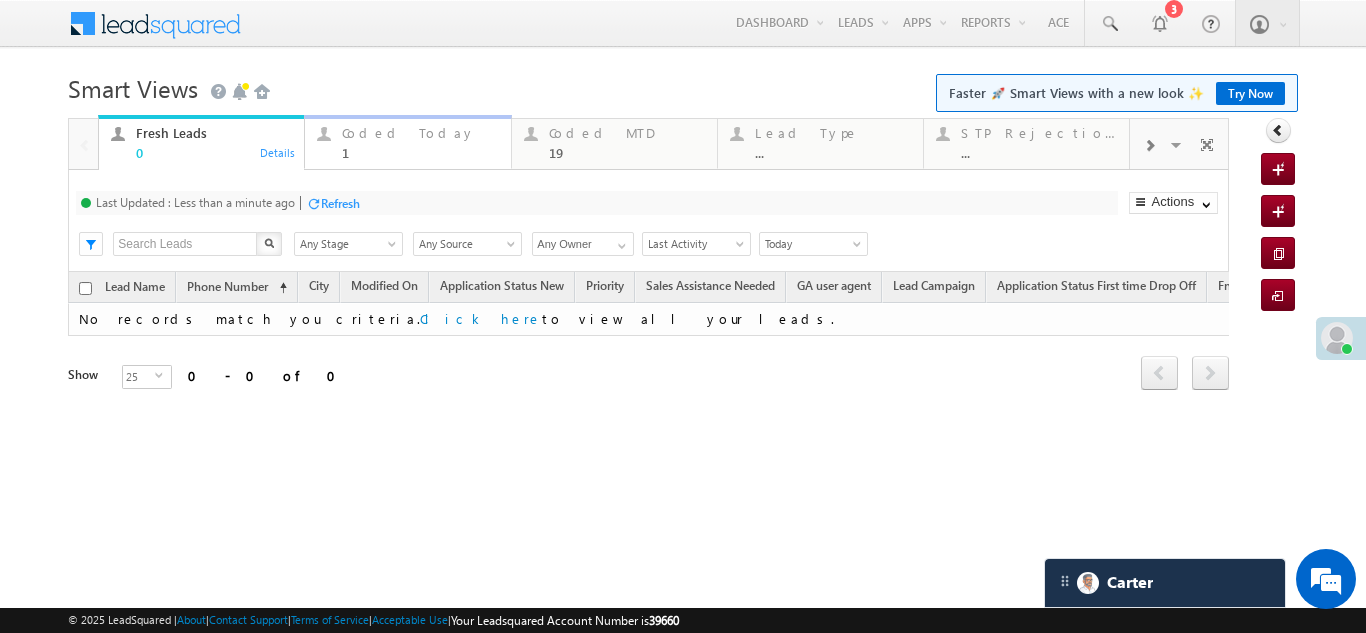 click on "Coded Today" at bounding box center [420, 133] 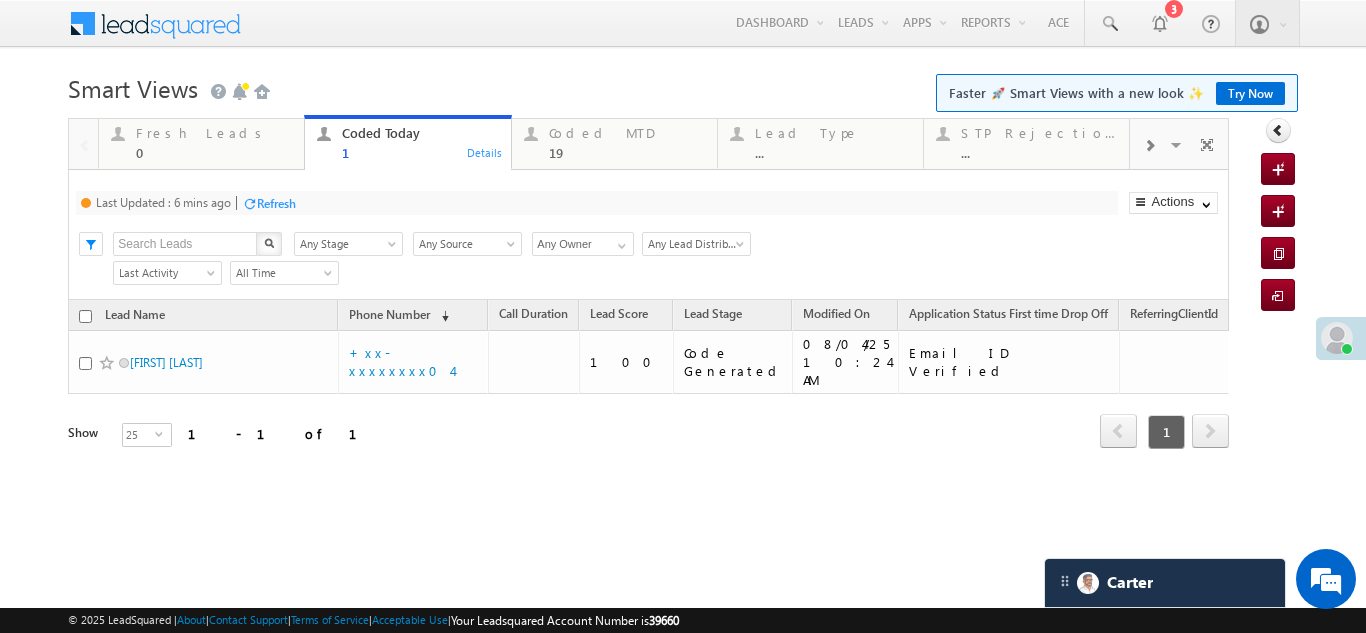 click on "Refresh" at bounding box center (276, 203) 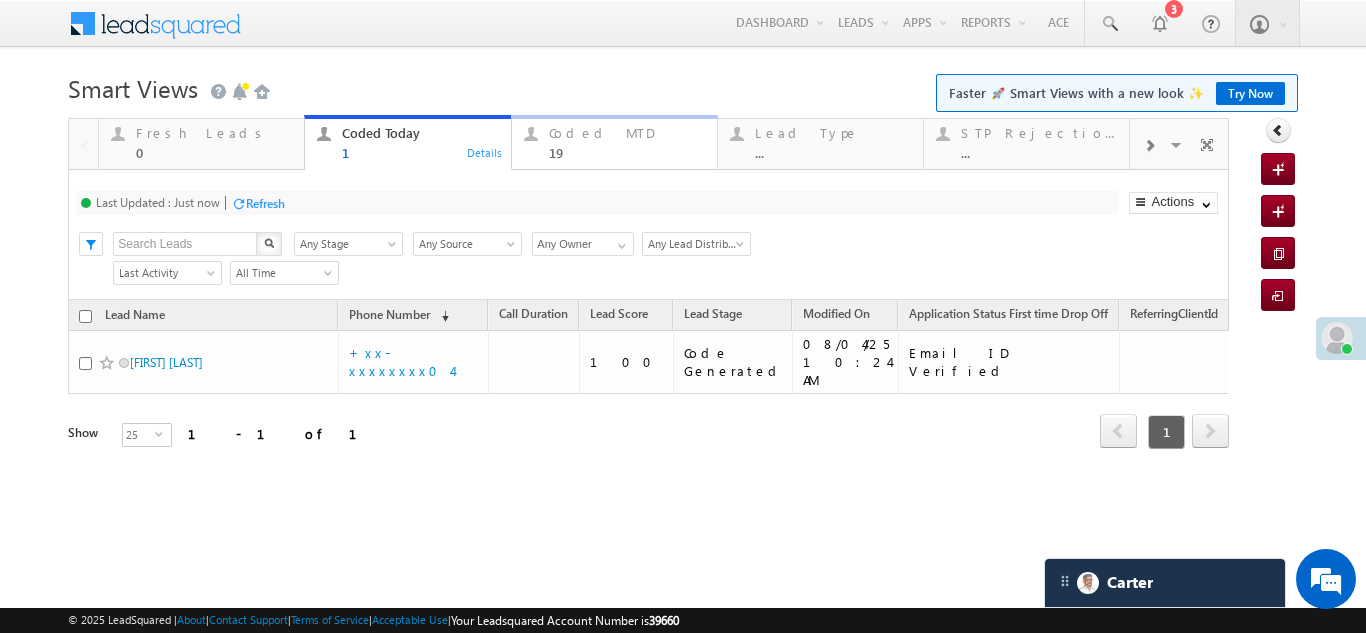 click on "Coded MTD" at bounding box center [627, 133] 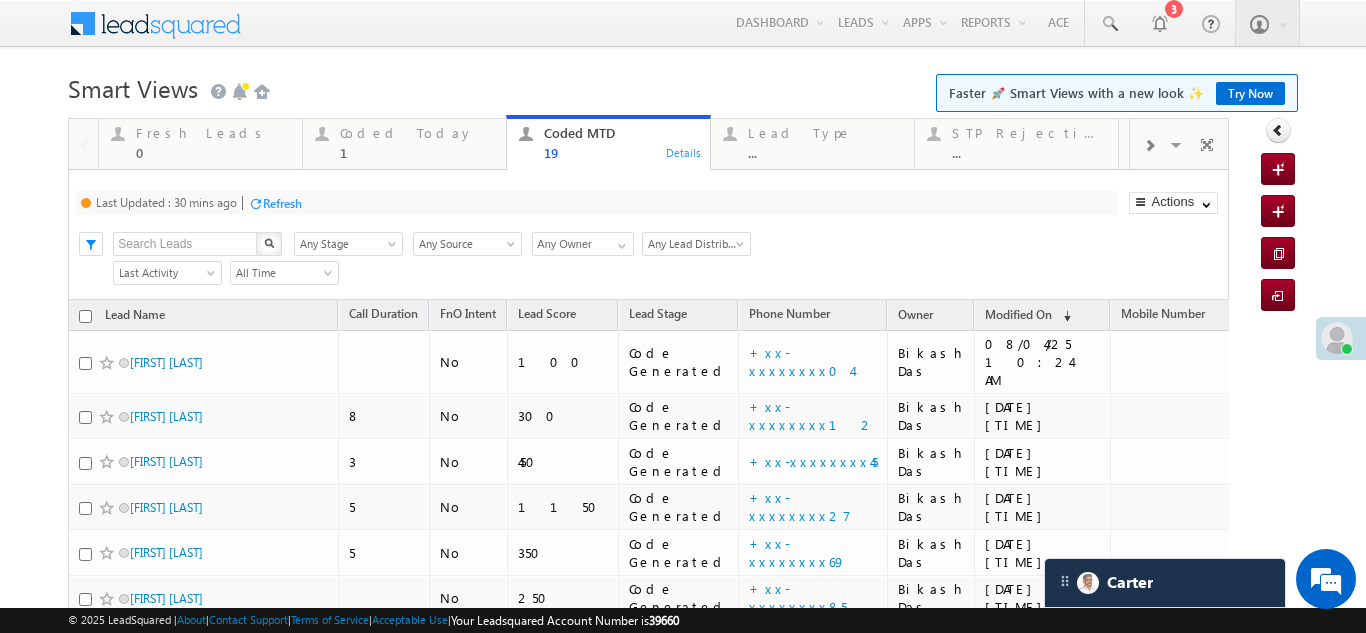 click on "Refresh" at bounding box center (282, 203) 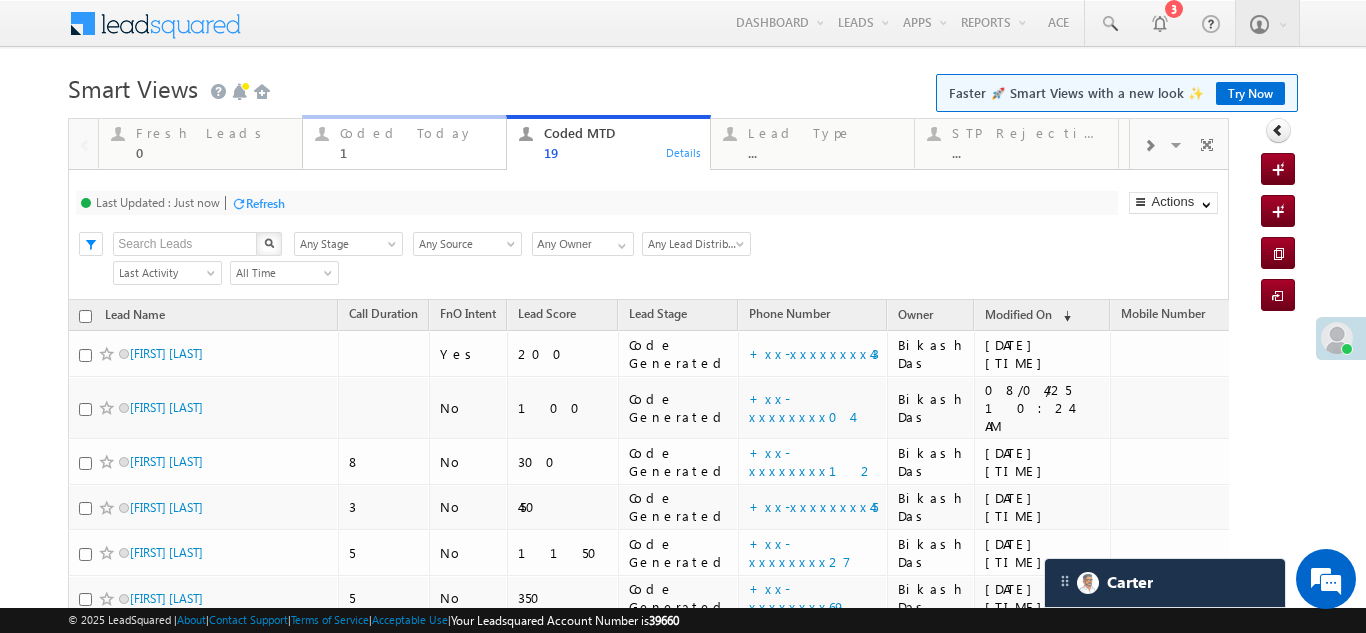 click on "Coded Today" at bounding box center [417, 133] 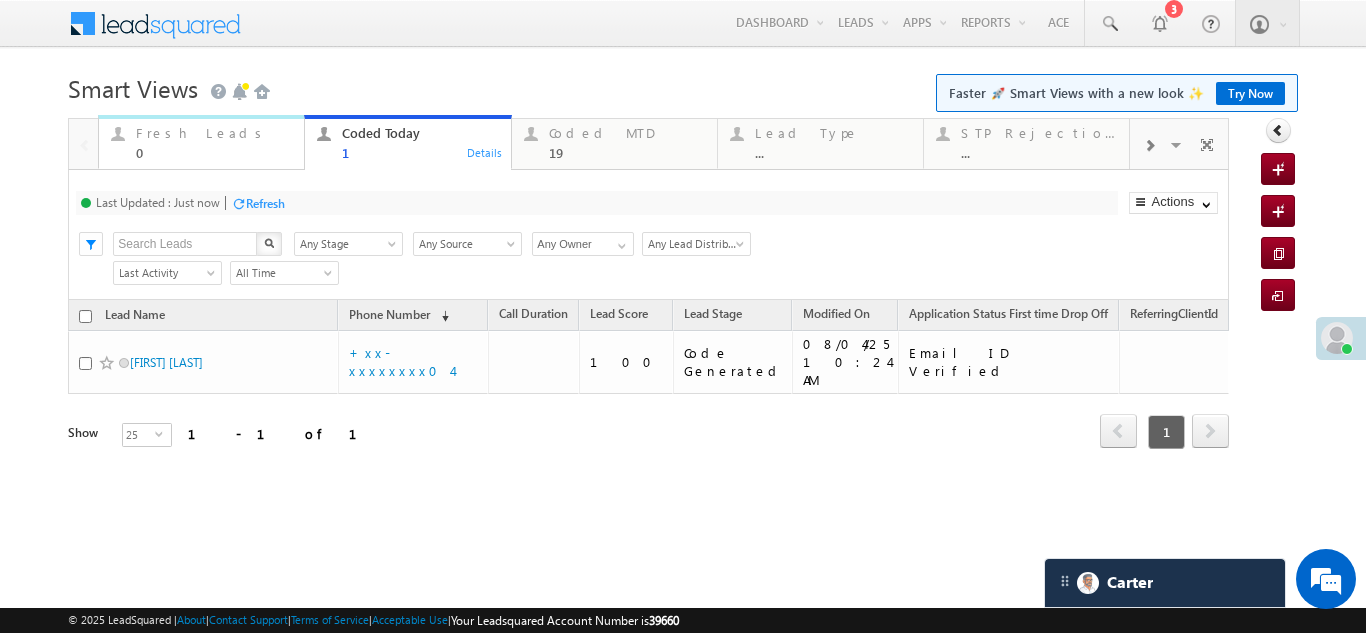 click on "Fresh Leads" at bounding box center (214, 133) 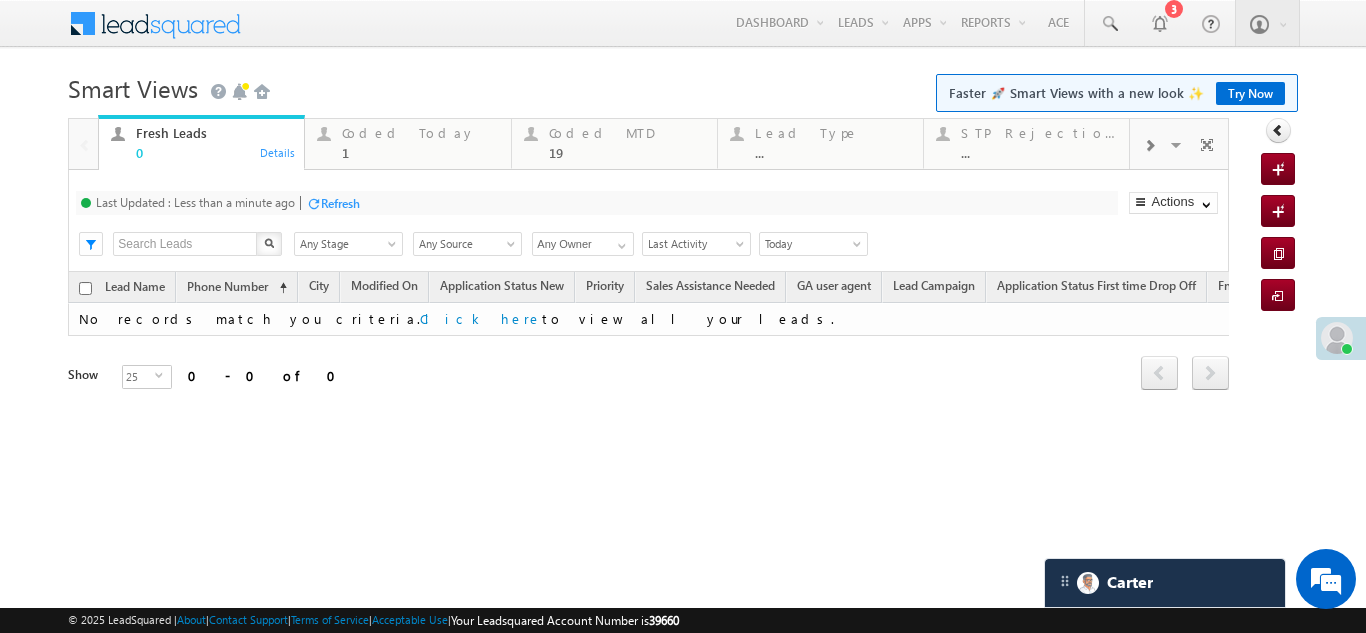 click on "Refresh" at bounding box center [340, 203] 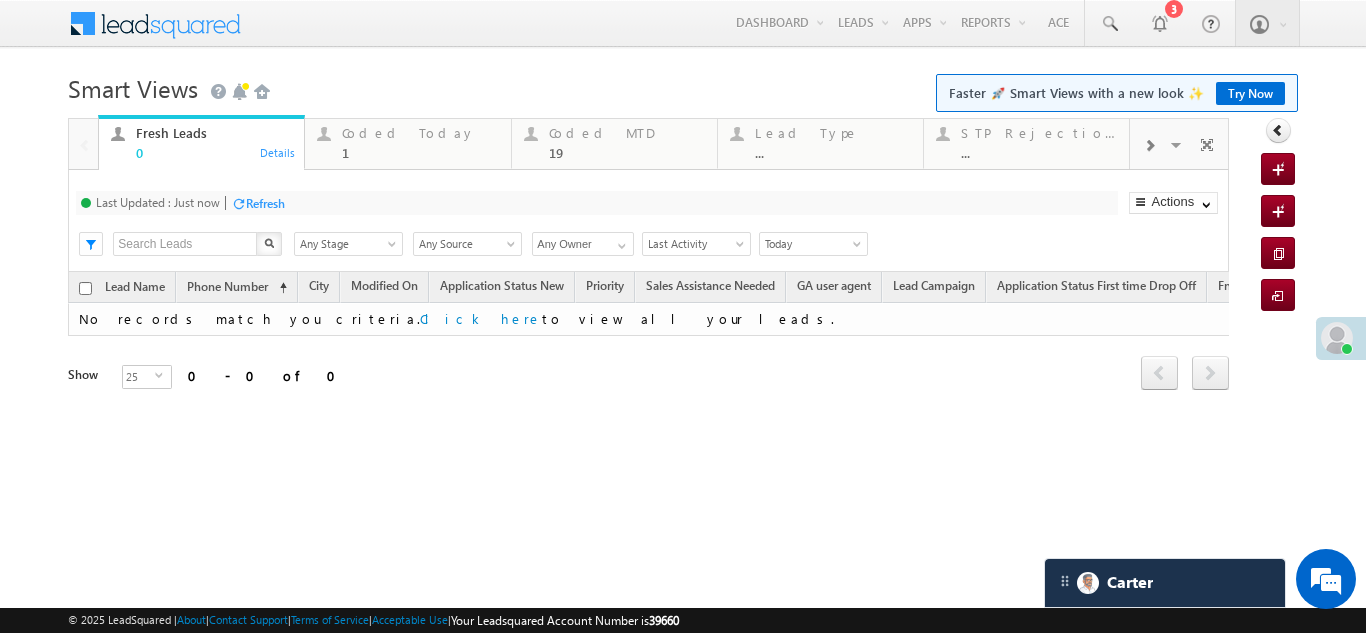 click on "Refresh" at bounding box center (265, 203) 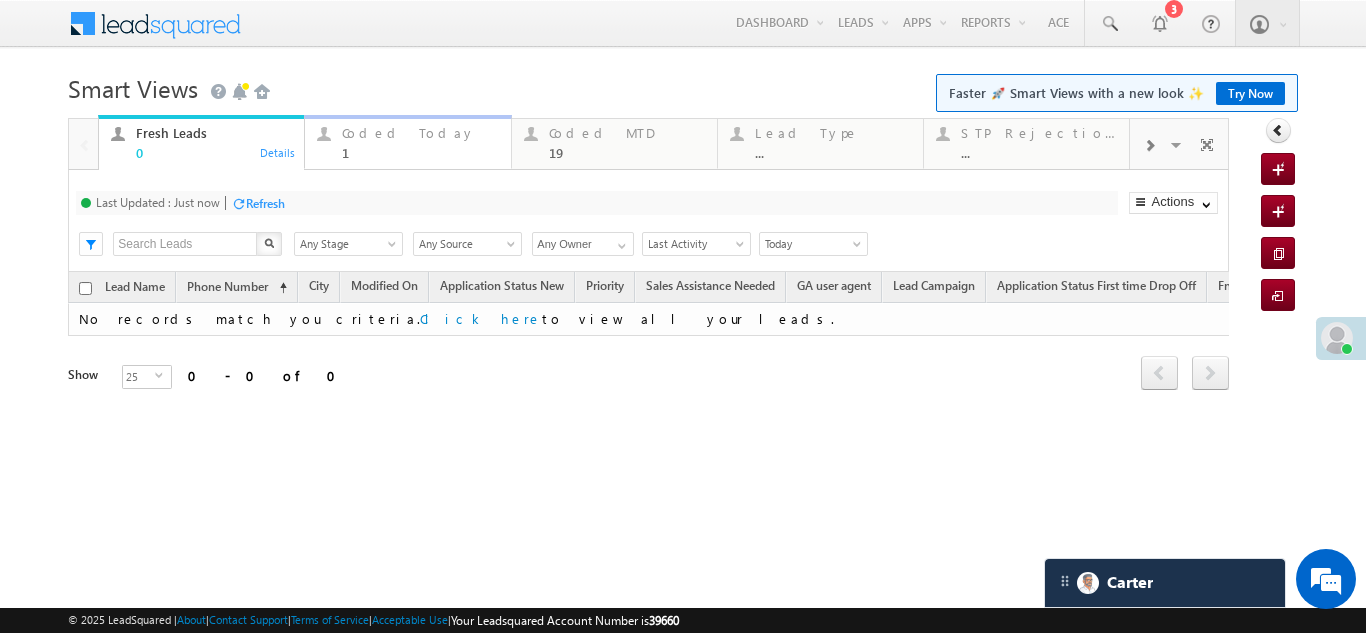 click on "Coded Today" at bounding box center (420, 133) 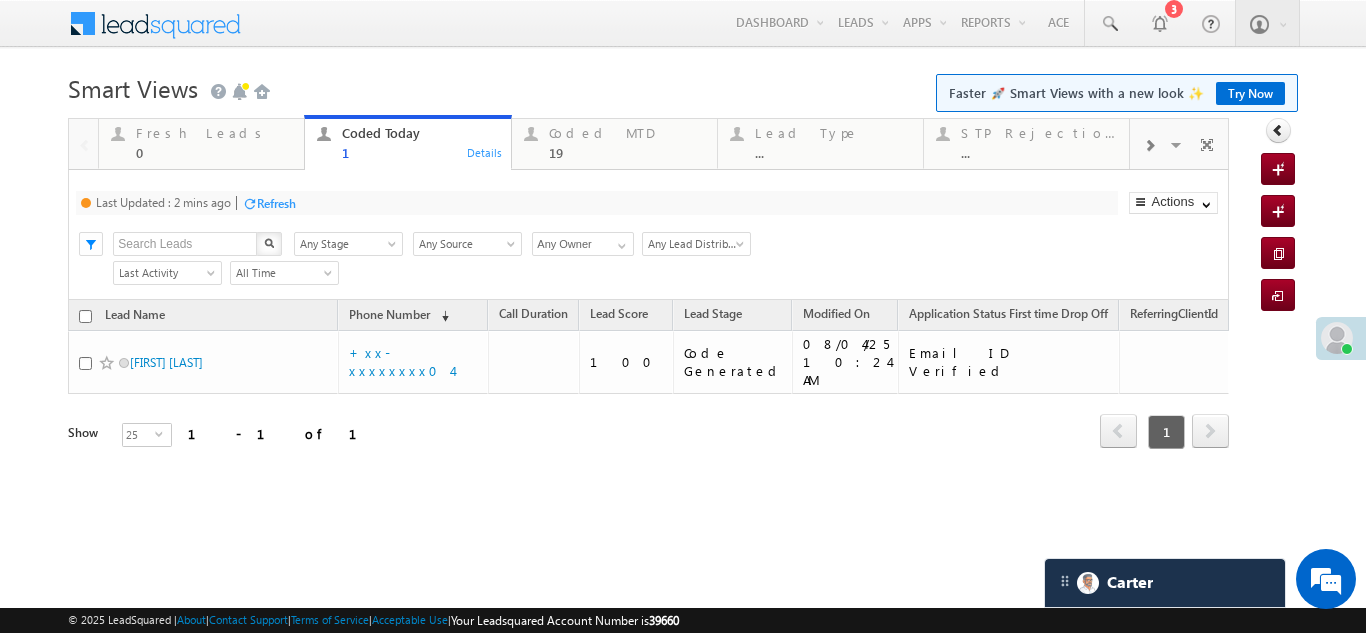 click on "Refresh" at bounding box center (276, 203) 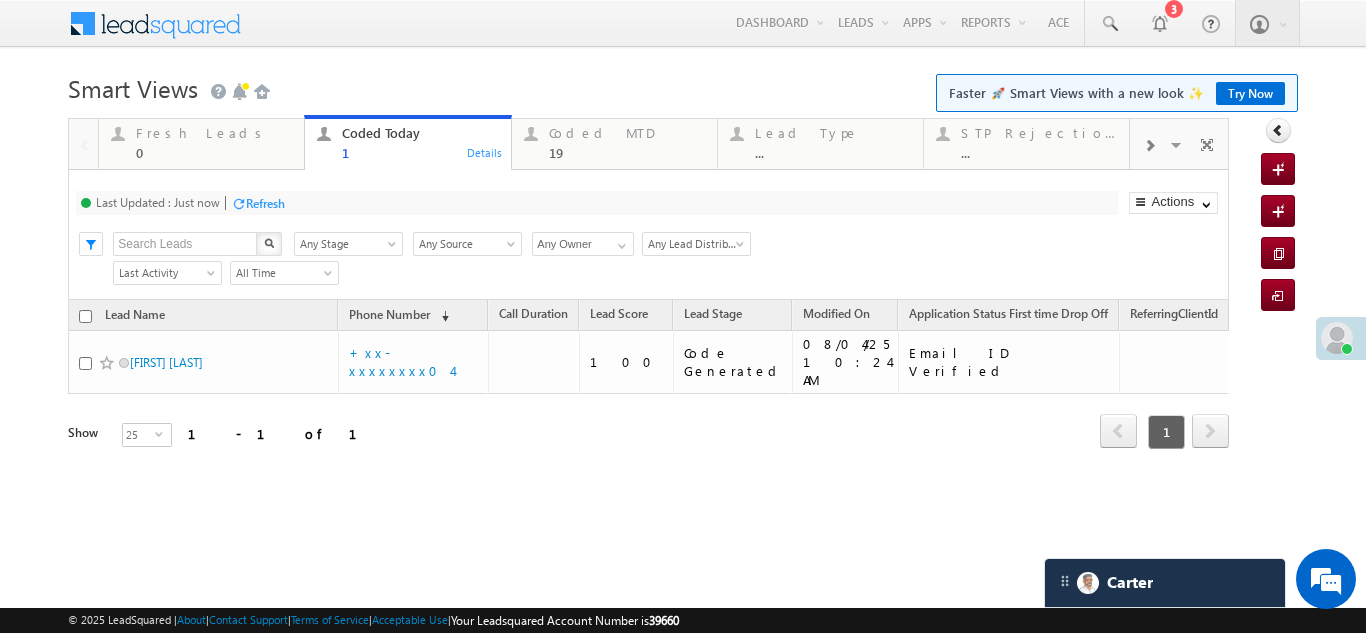 click on "Refresh" at bounding box center [265, 203] 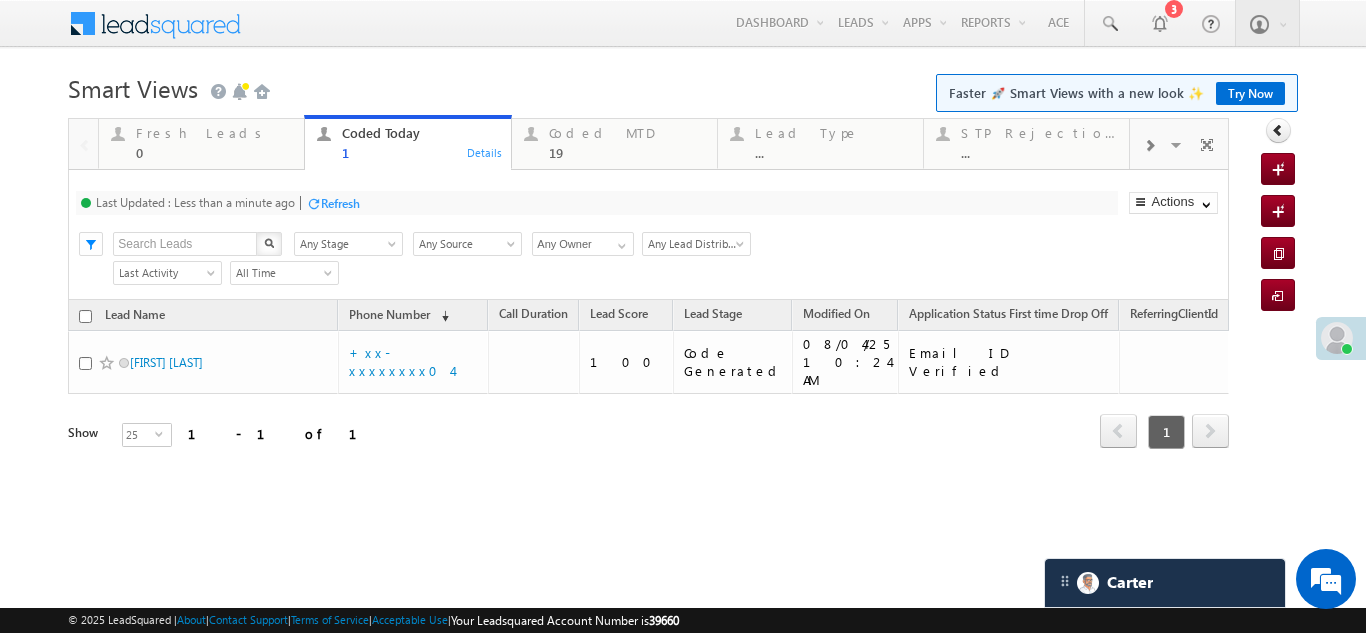 click on "Refresh" at bounding box center [340, 203] 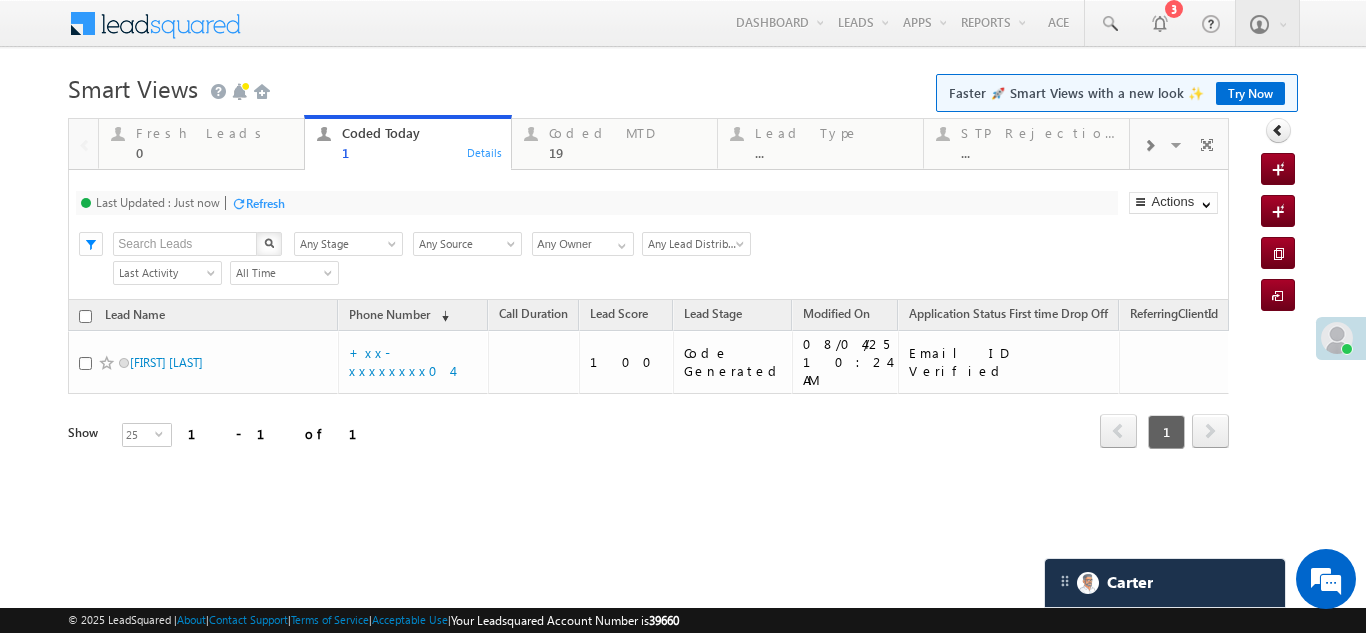 click on "Refresh" at bounding box center (265, 203) 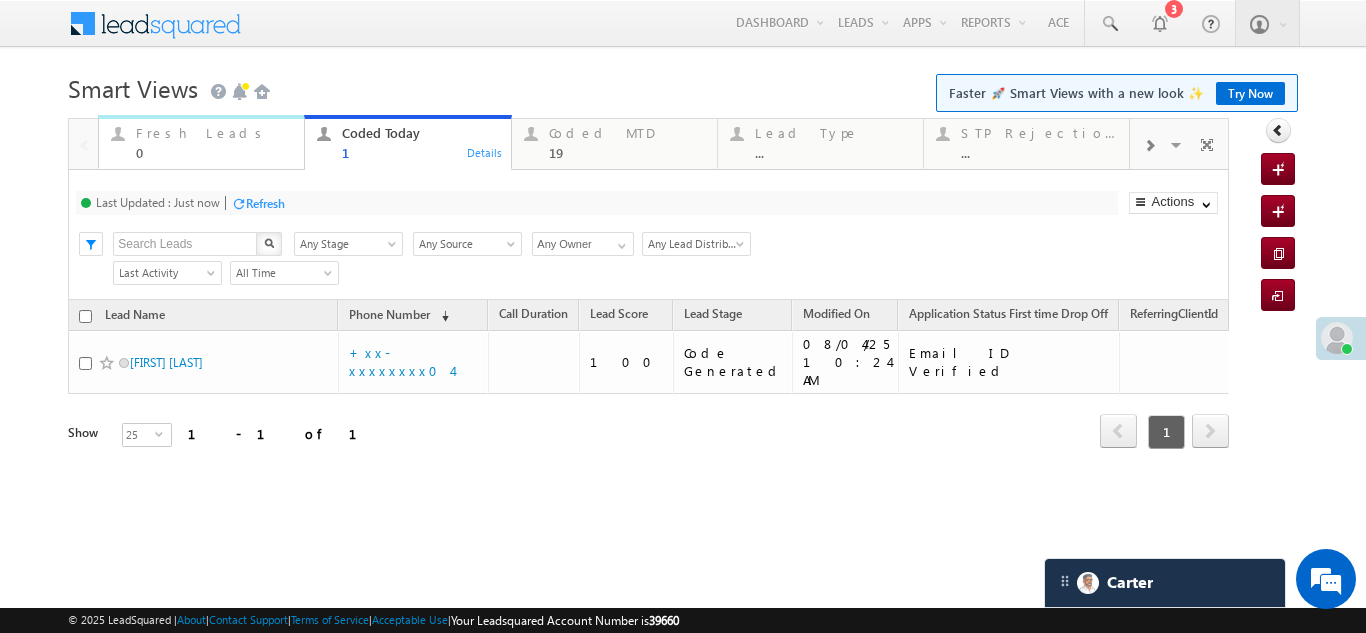 click on "Fresh Leads" at bounding box center (214, 133) 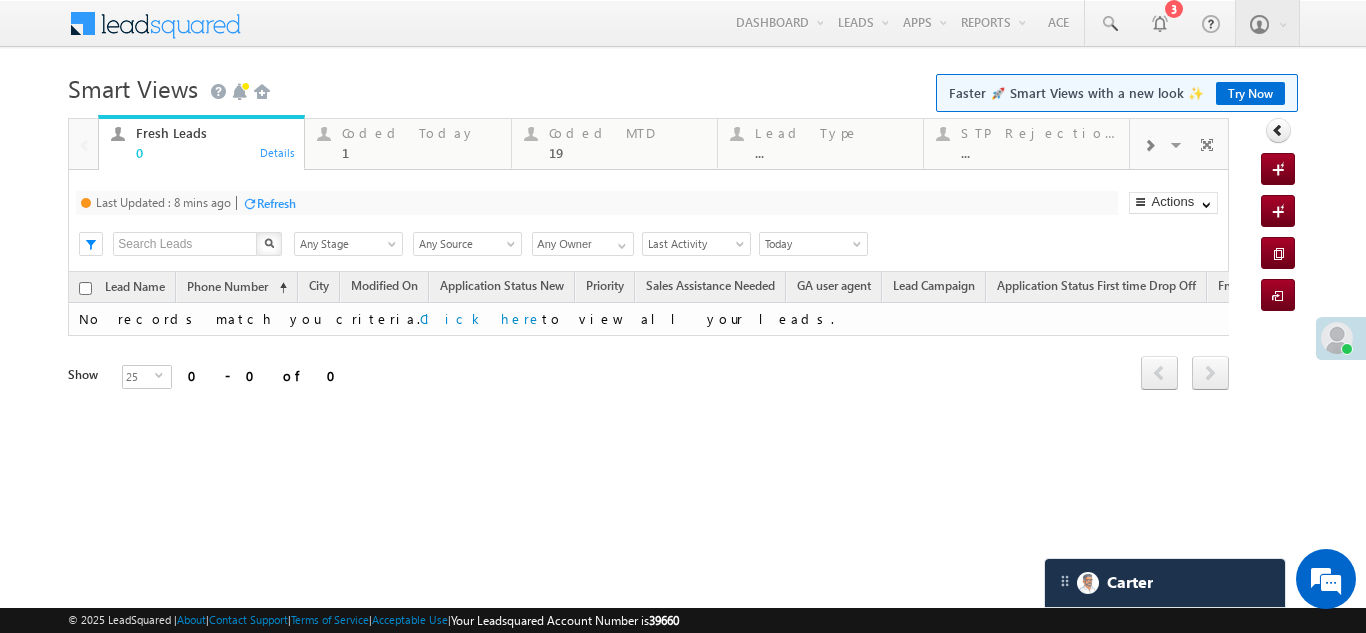 click on "Refresh" at bounding box center (276, 203) 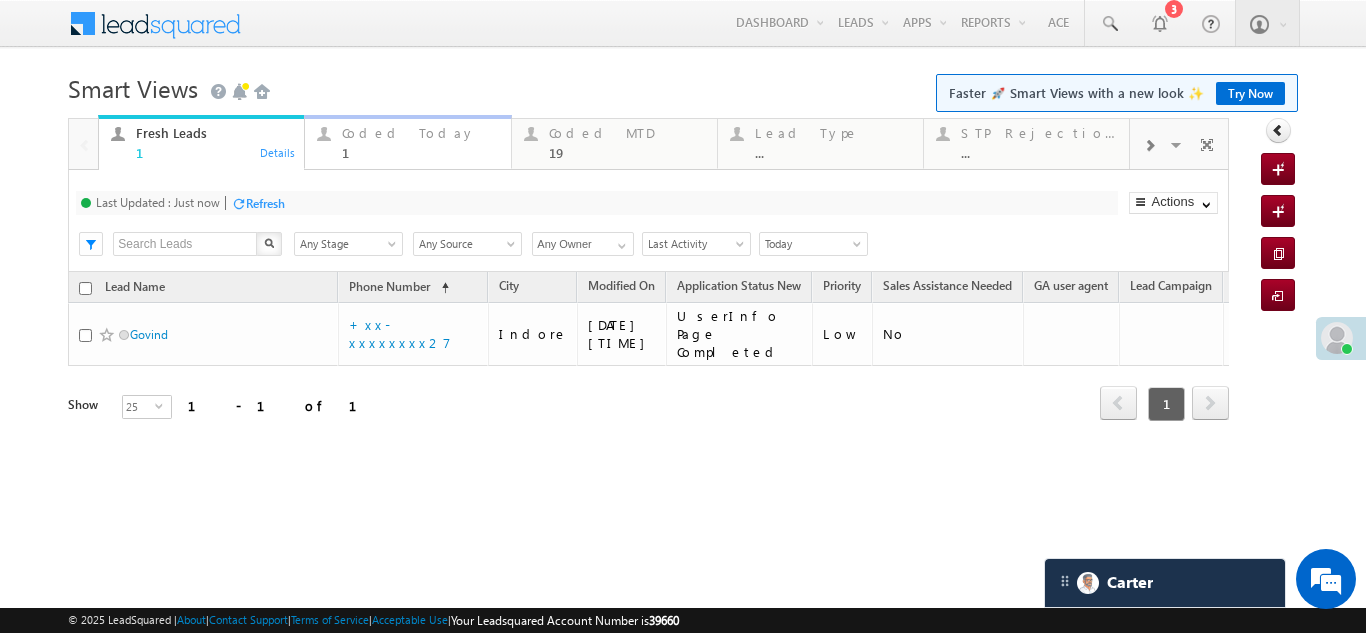 click on "Coded Today 1" at bounding box center (420, 140) 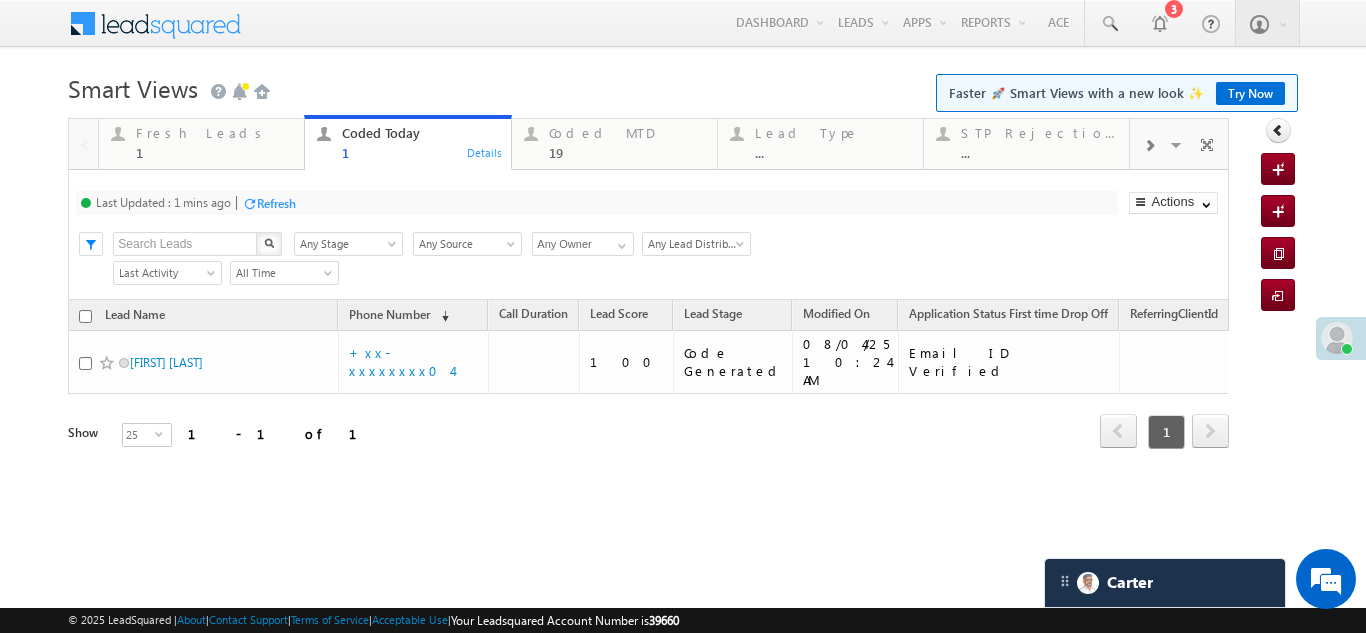 click on "Refresh" at bounding box center (276, 203) 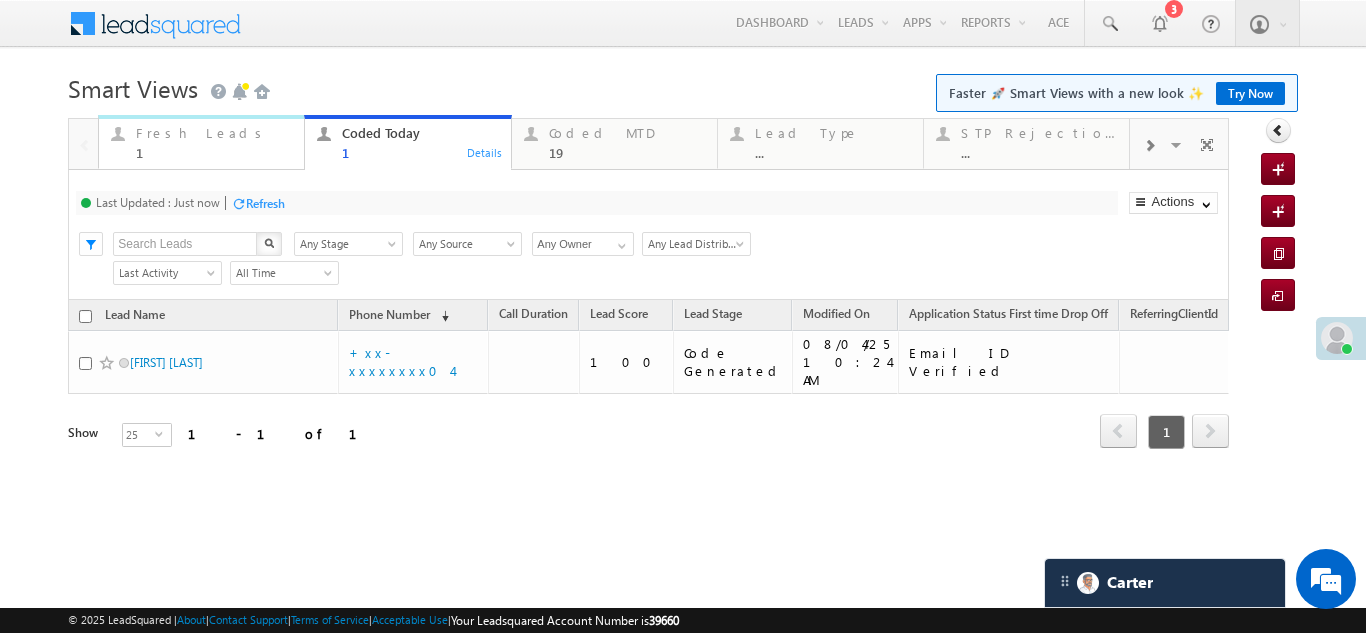 click on "Fresh Leads" at bounding box center [214, 133] 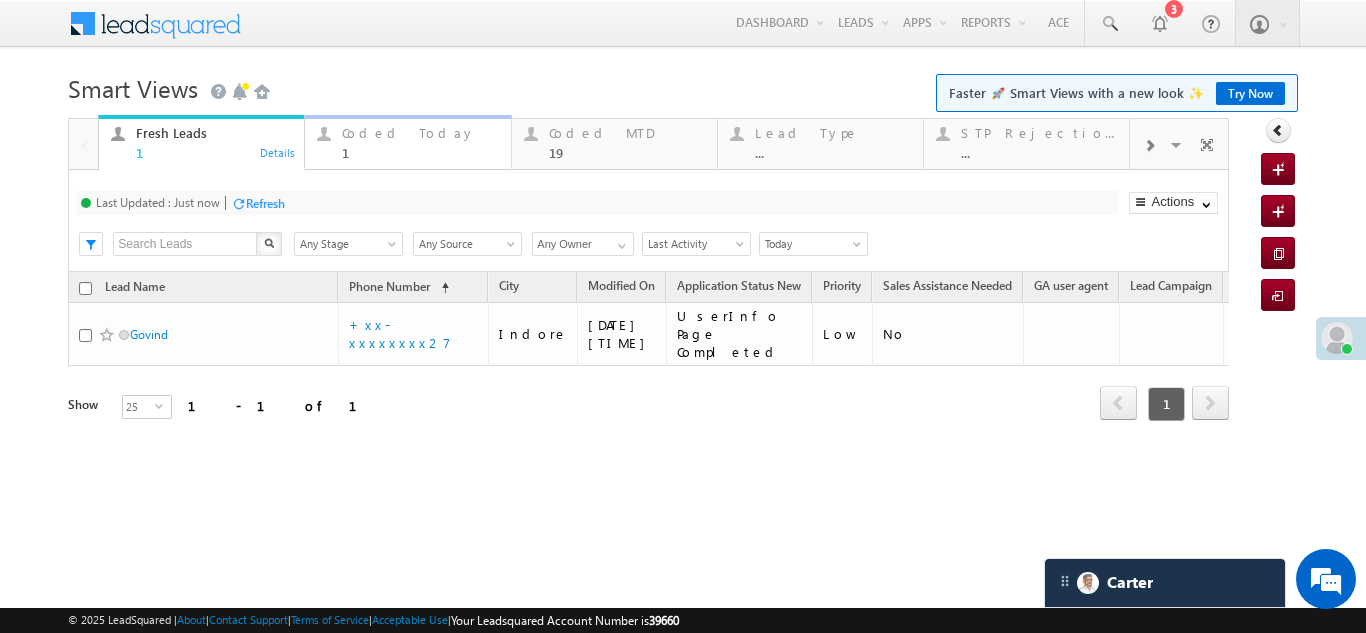 click on "1" at bounding box center (420, 152) 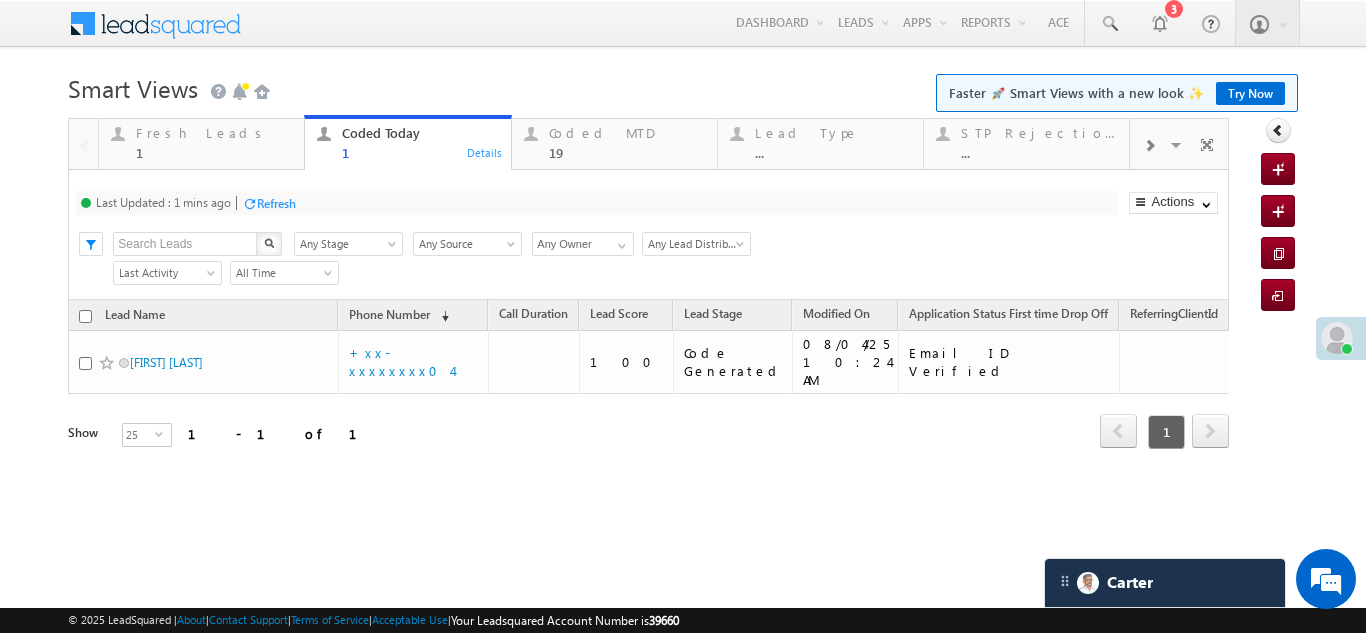 click on "Refresh" at bounding box center (276, 203) 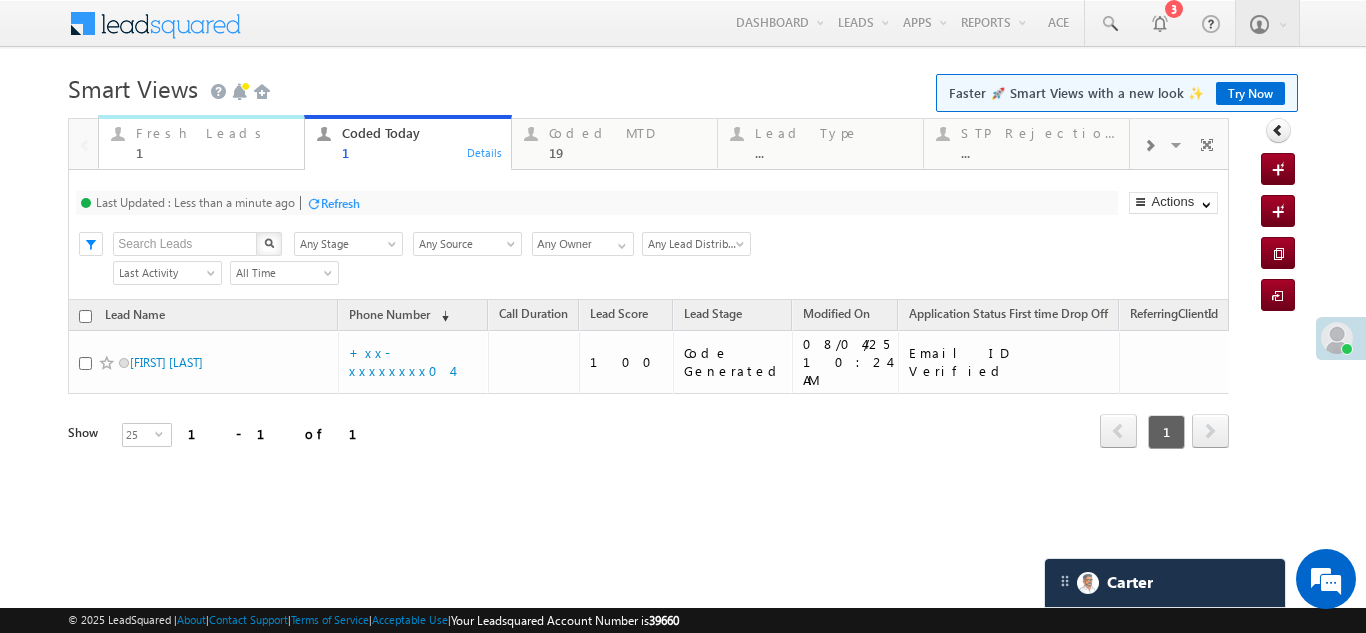 click on "Fresh Leads" at bounding box center [214, 133] 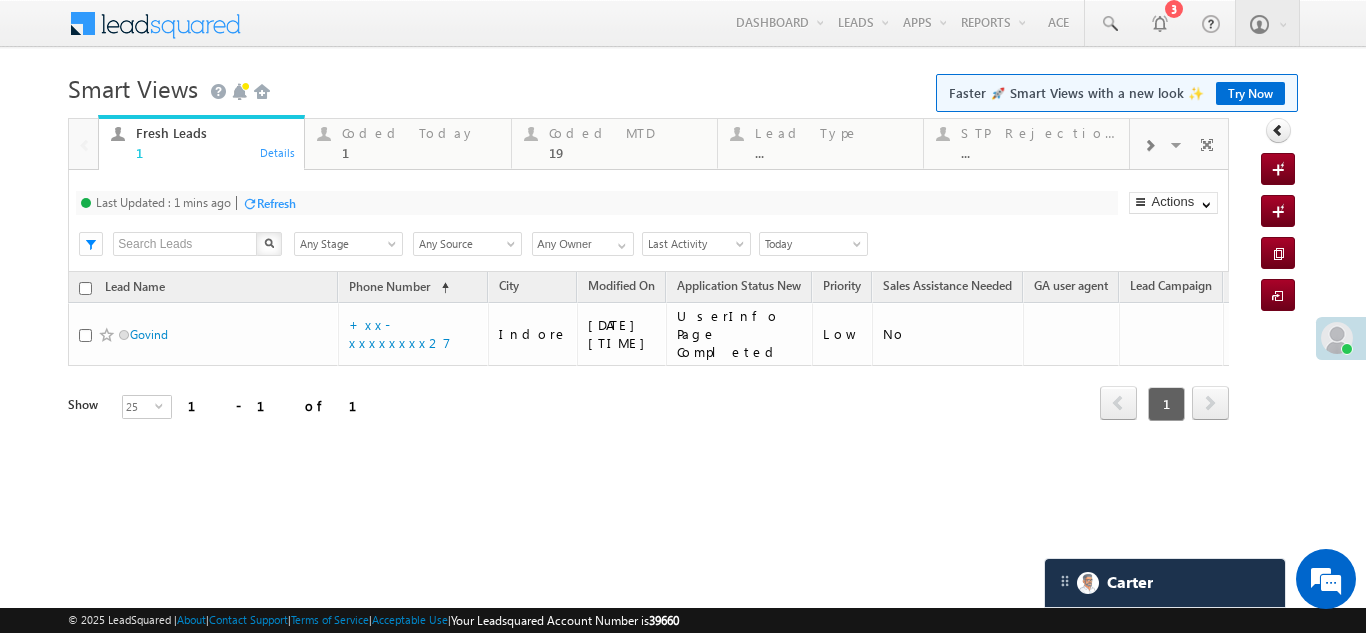 click on "Refresh" at bounding box center [276, 203] 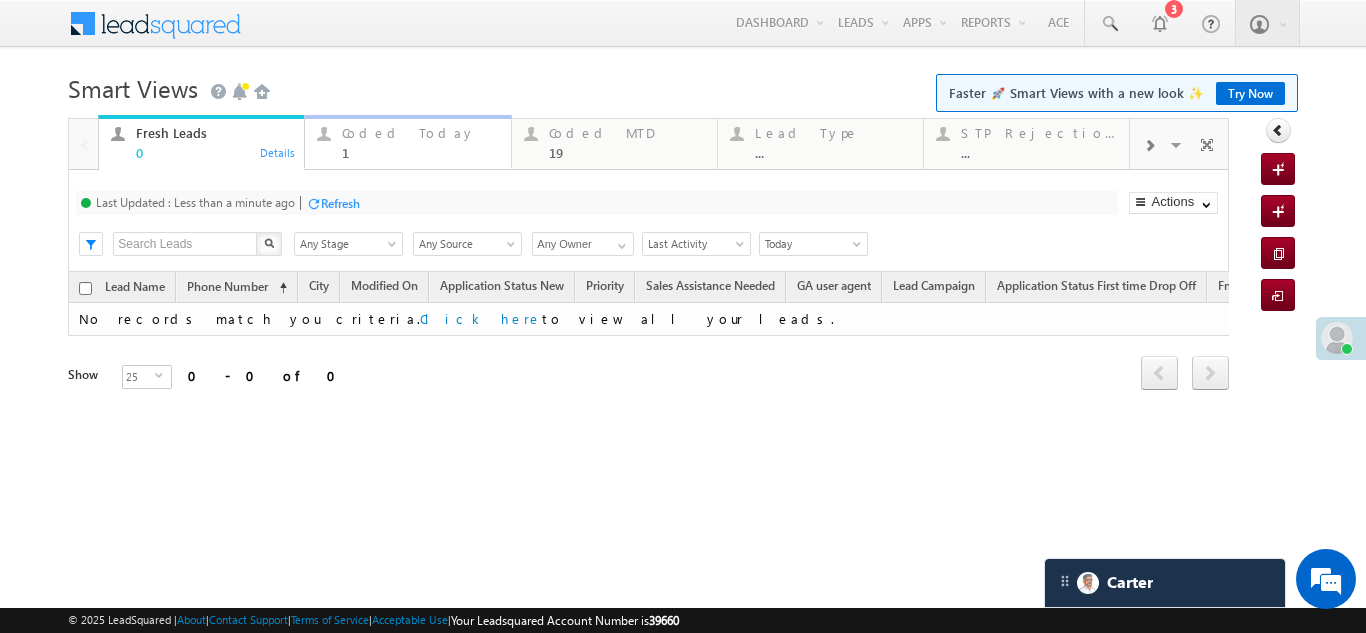 click on "Coded Today" at bounding box center [420, 133] 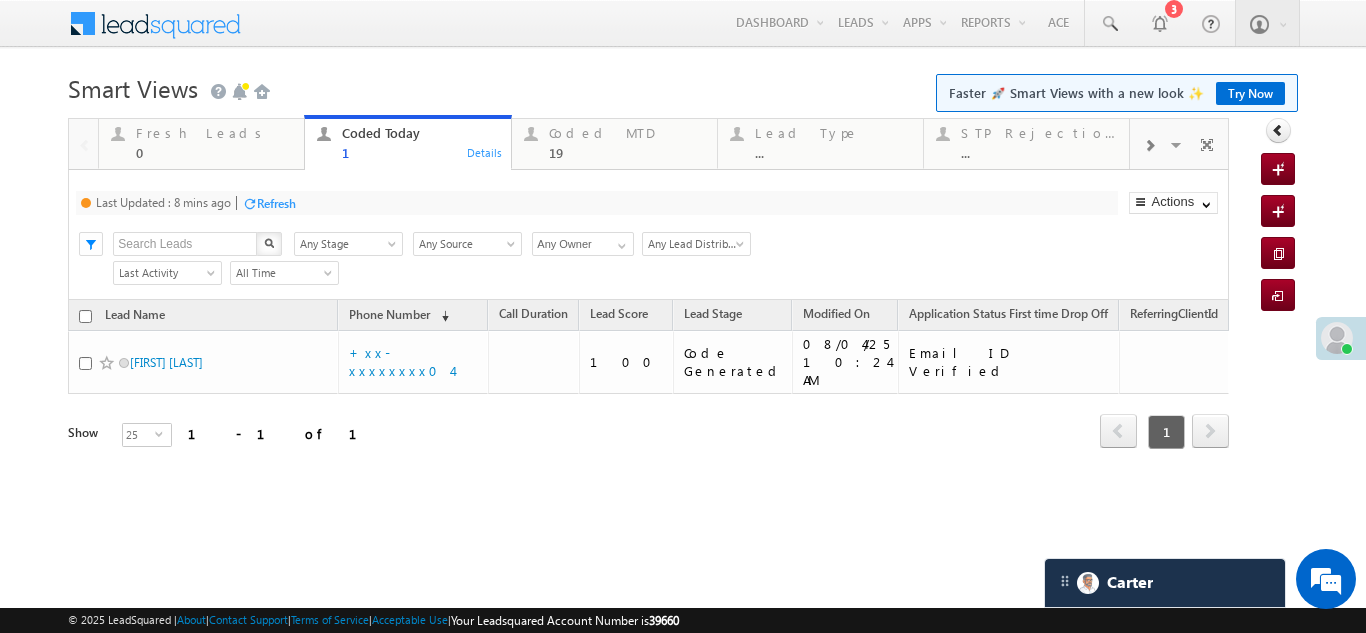click on "Refresh" at bounding box center [276, 203] 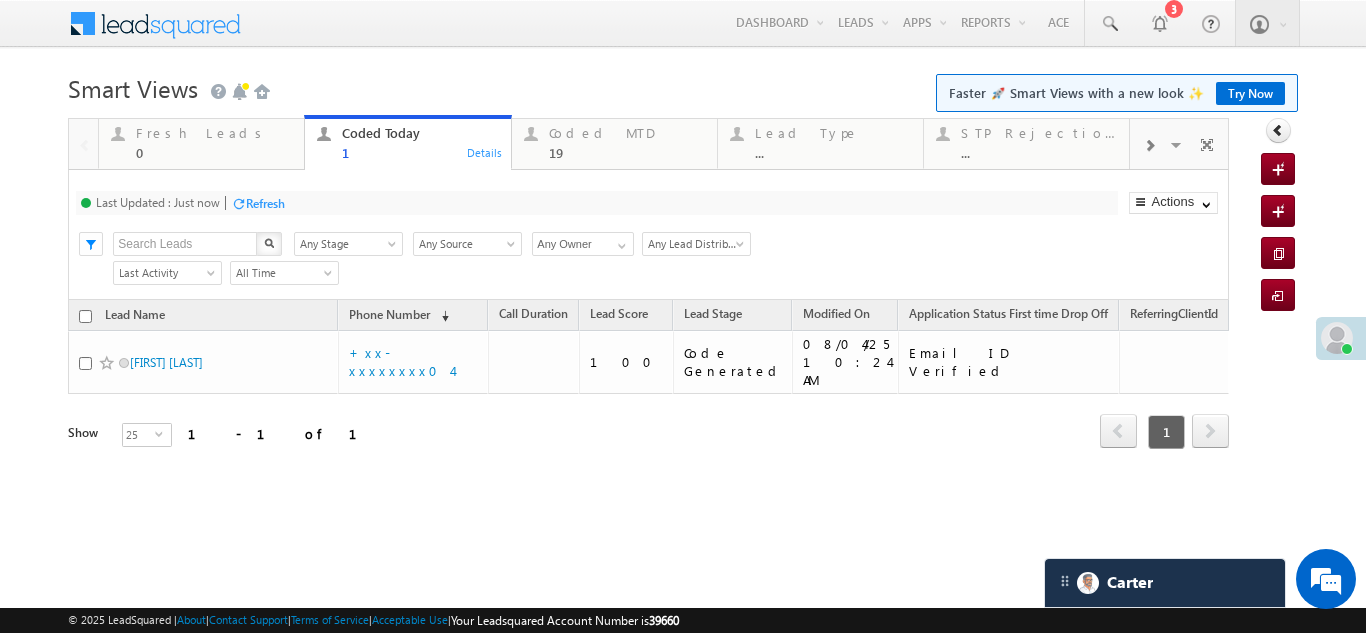 click on "Refresh" at bounding box center [265, 203] 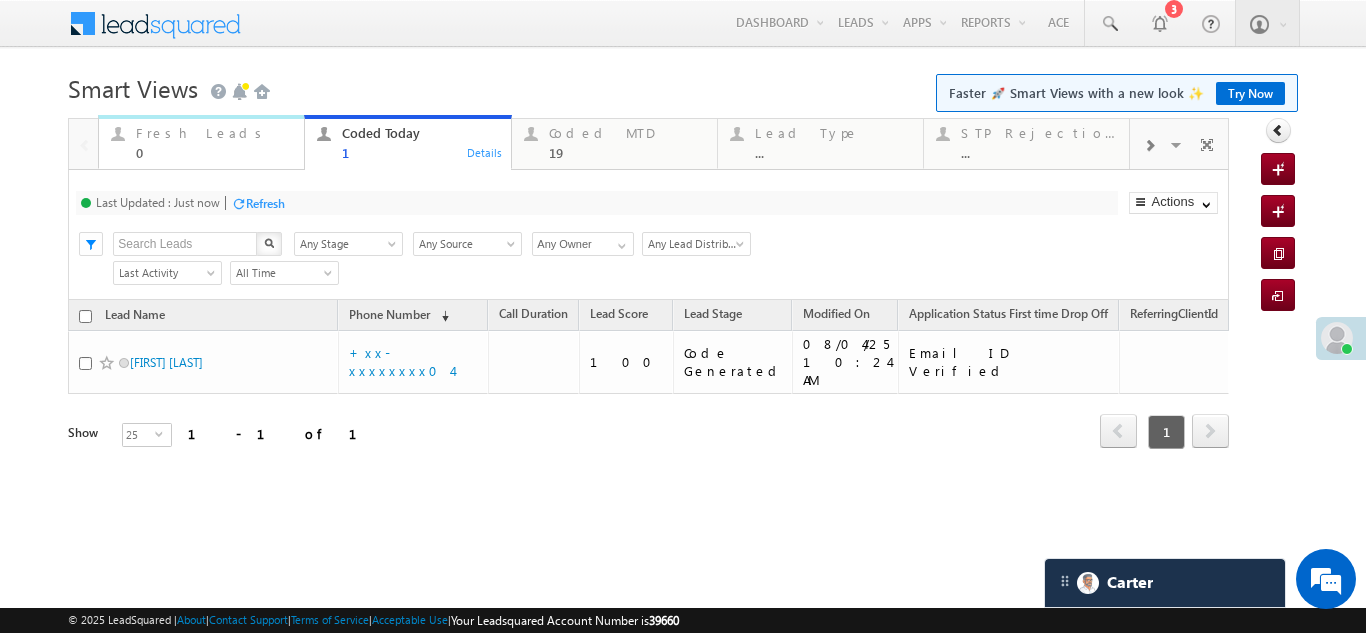 click on "Fresh Leads" at bounding box center [214, 133] 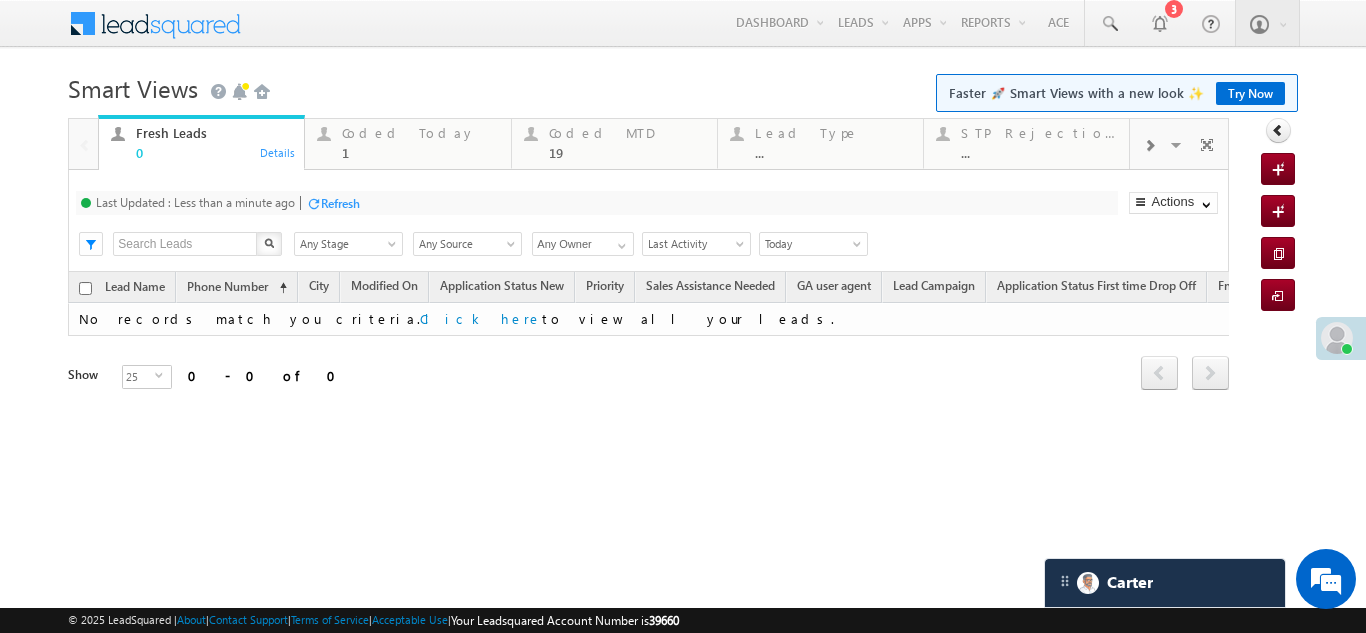 click on "Refresh" at bounding box center (340, 203) 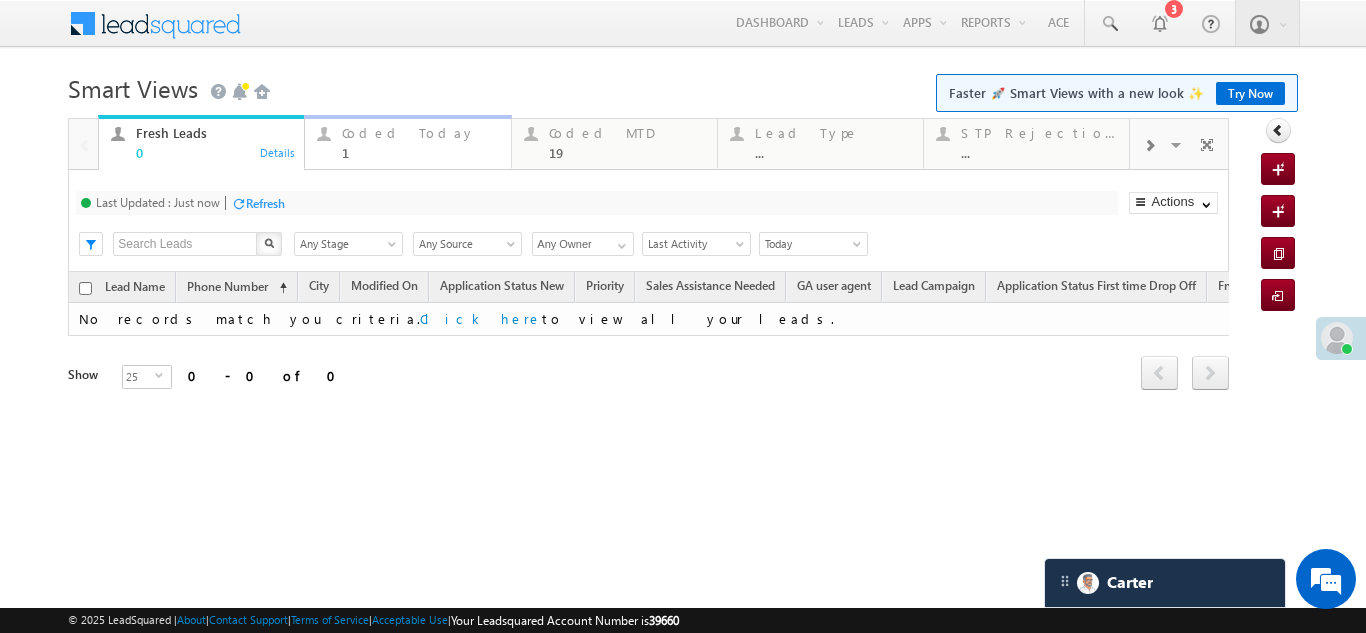 click on "1" at bounding box center [420, 152] 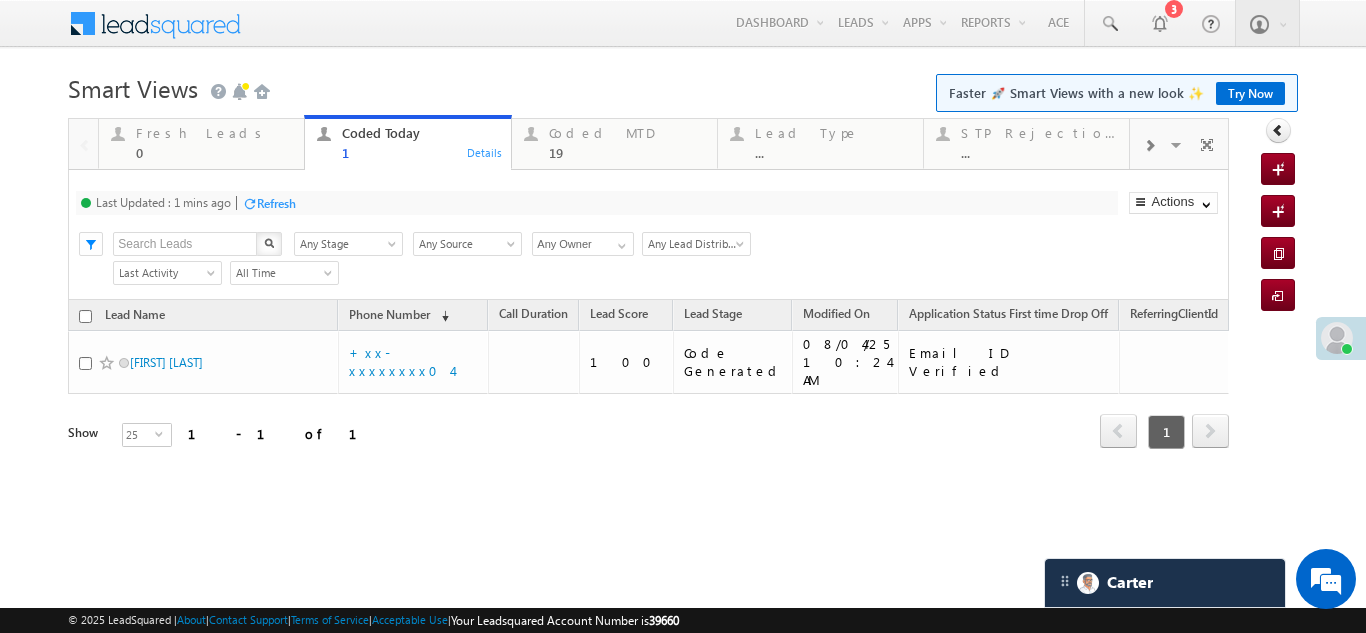 click on "Refresh" at bounding box center (276, 203) 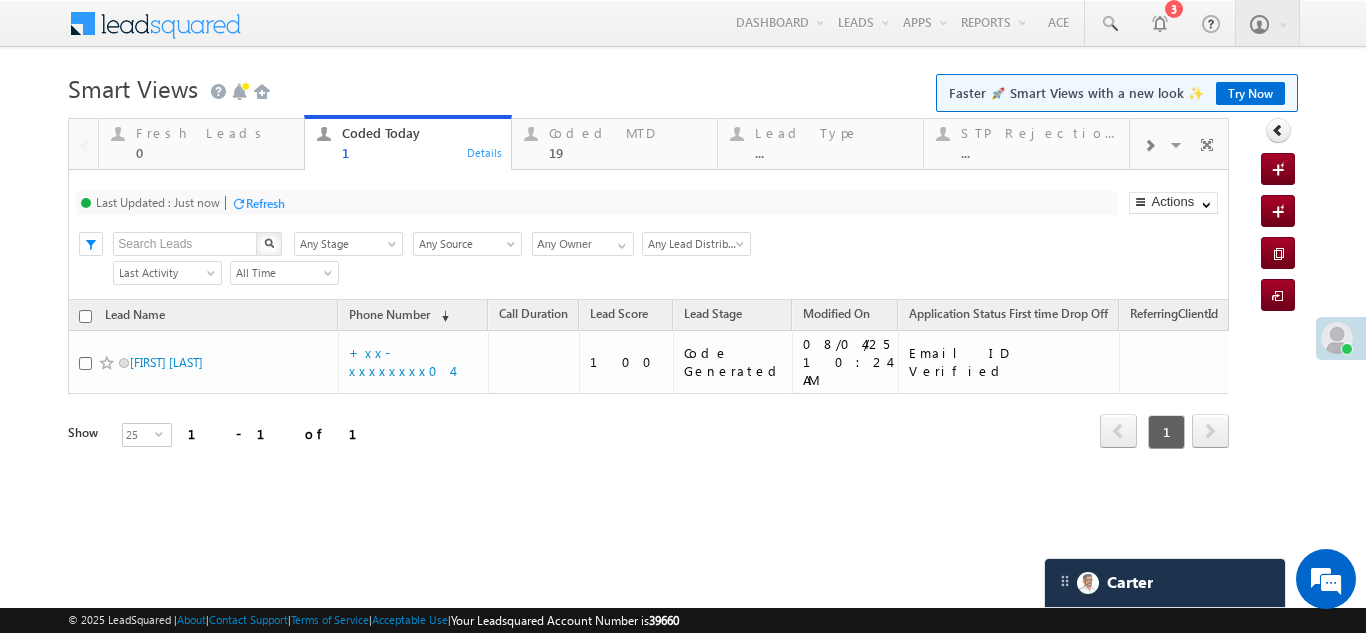 click on "Refresh" at bounding box center (265, 203) 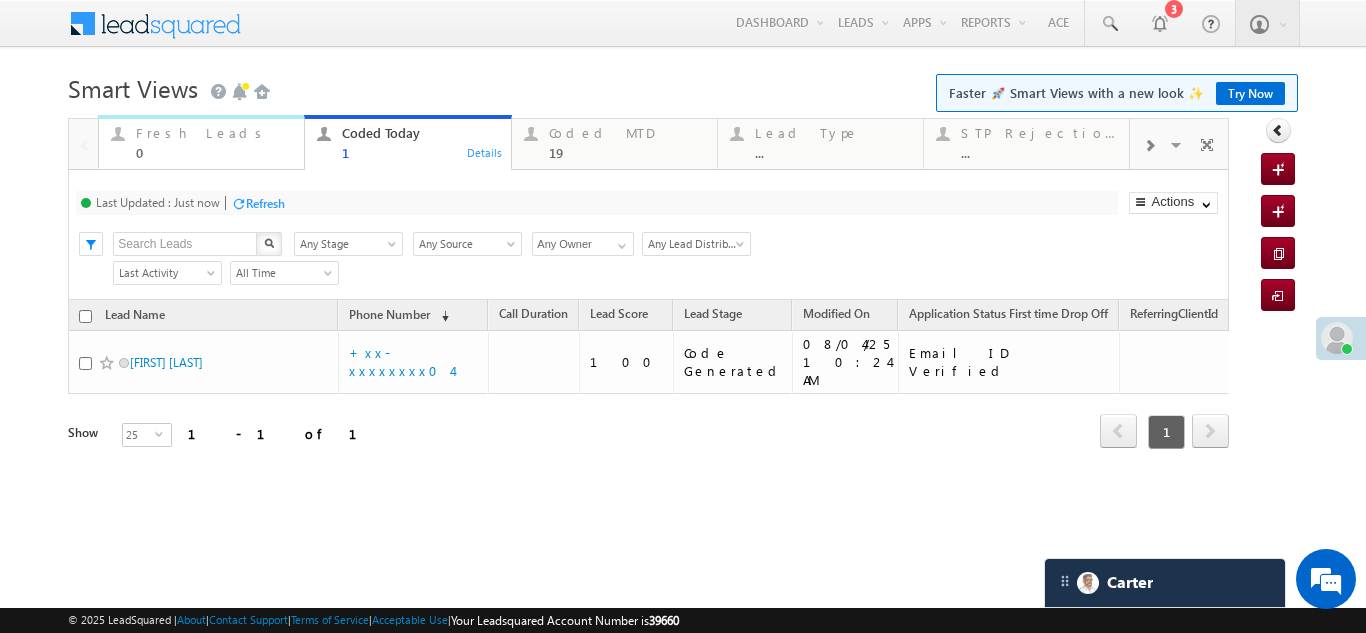 click on "Fresh Leads" at bounding box center [214, 133] 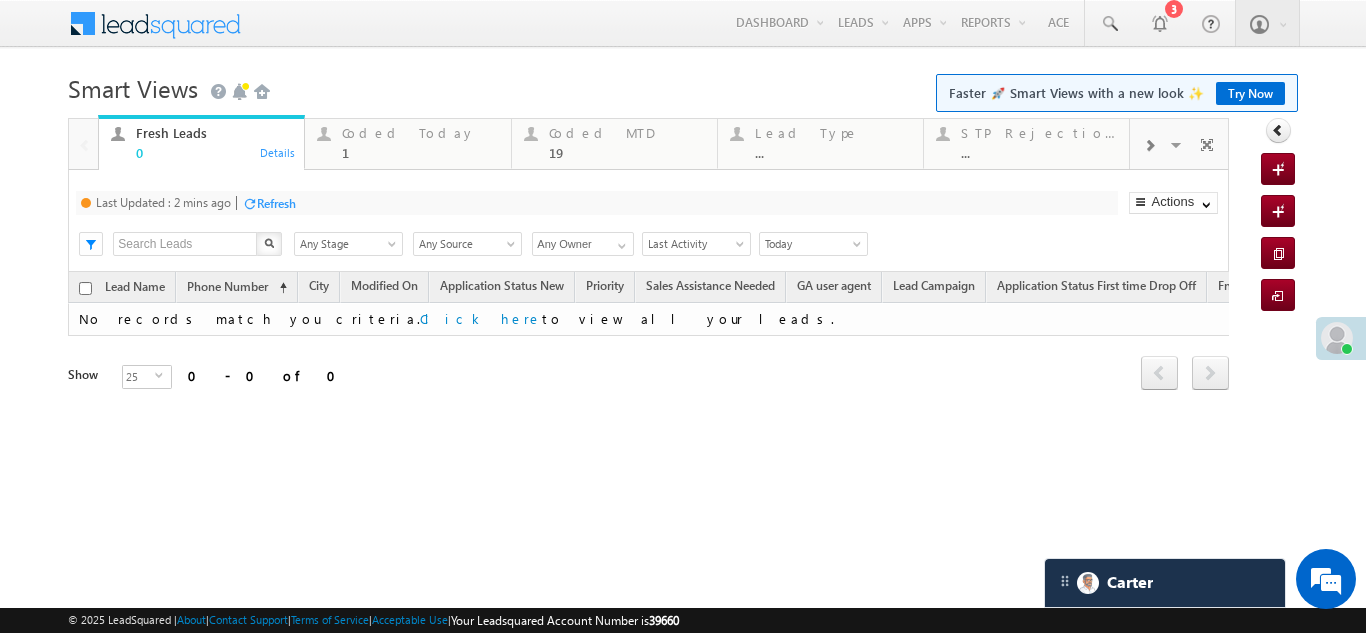 click on "Refresh" at bounding box center (276, 203) 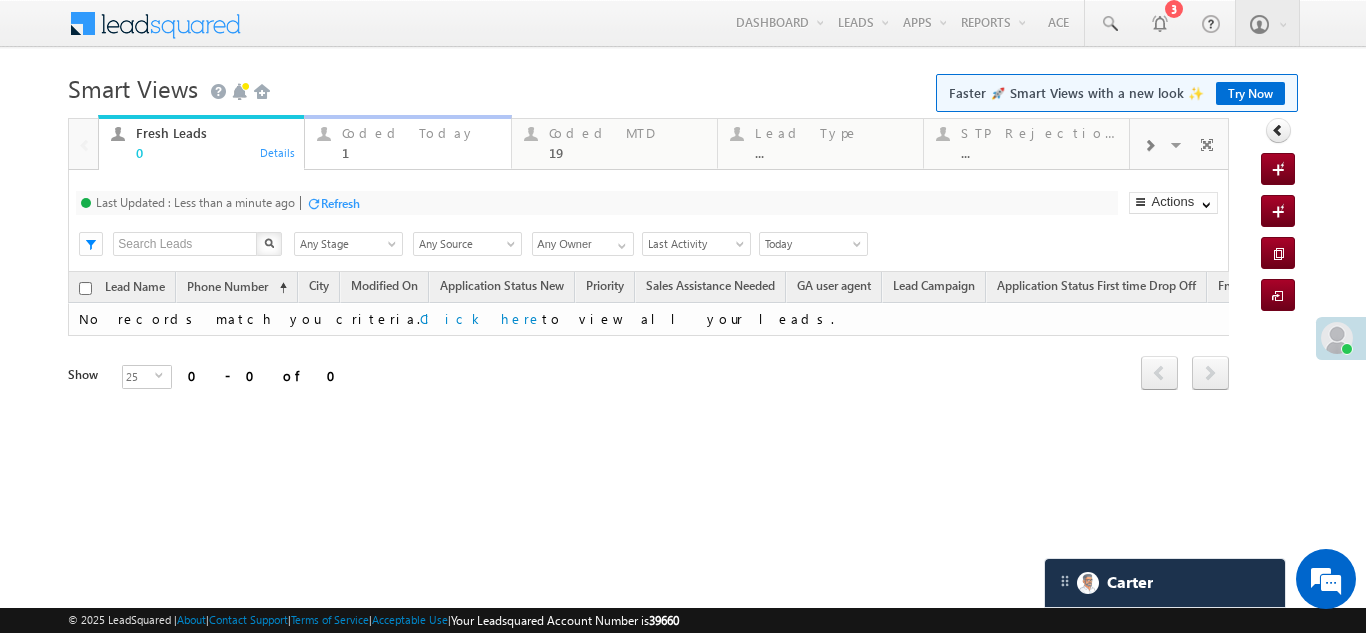 click on "Coded Today" at bounding box center [420, 133] 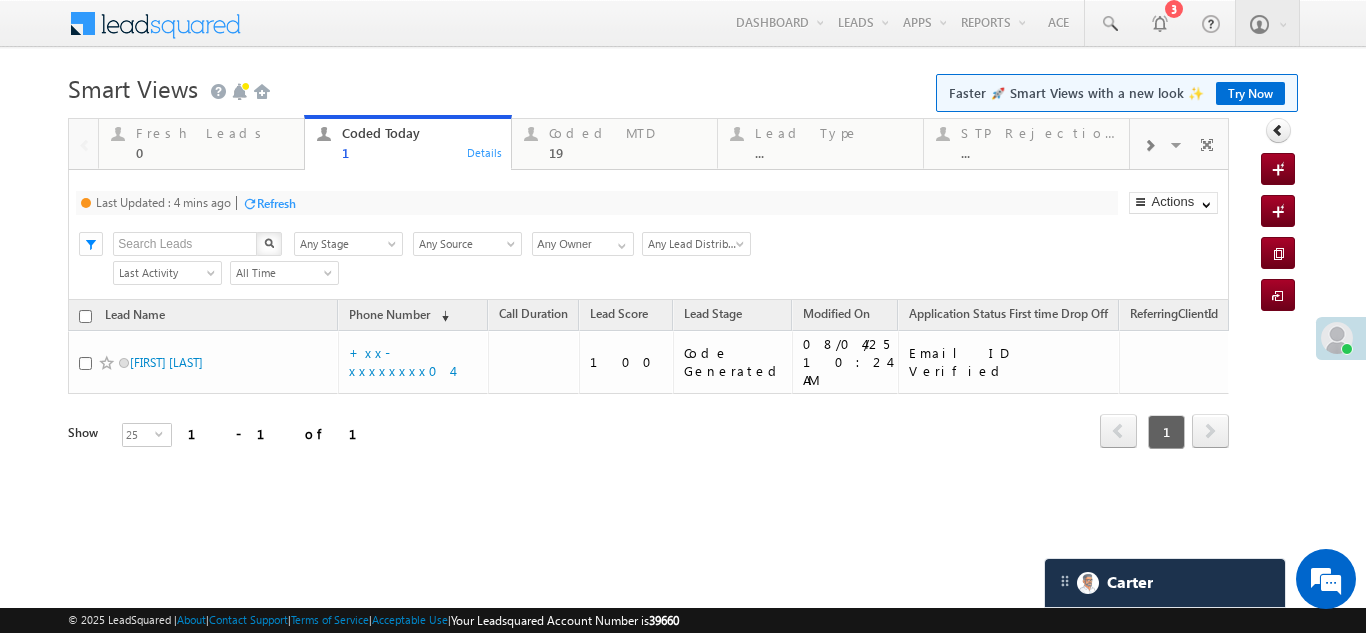 click on "Refresh" at bounding box center [276, 203] 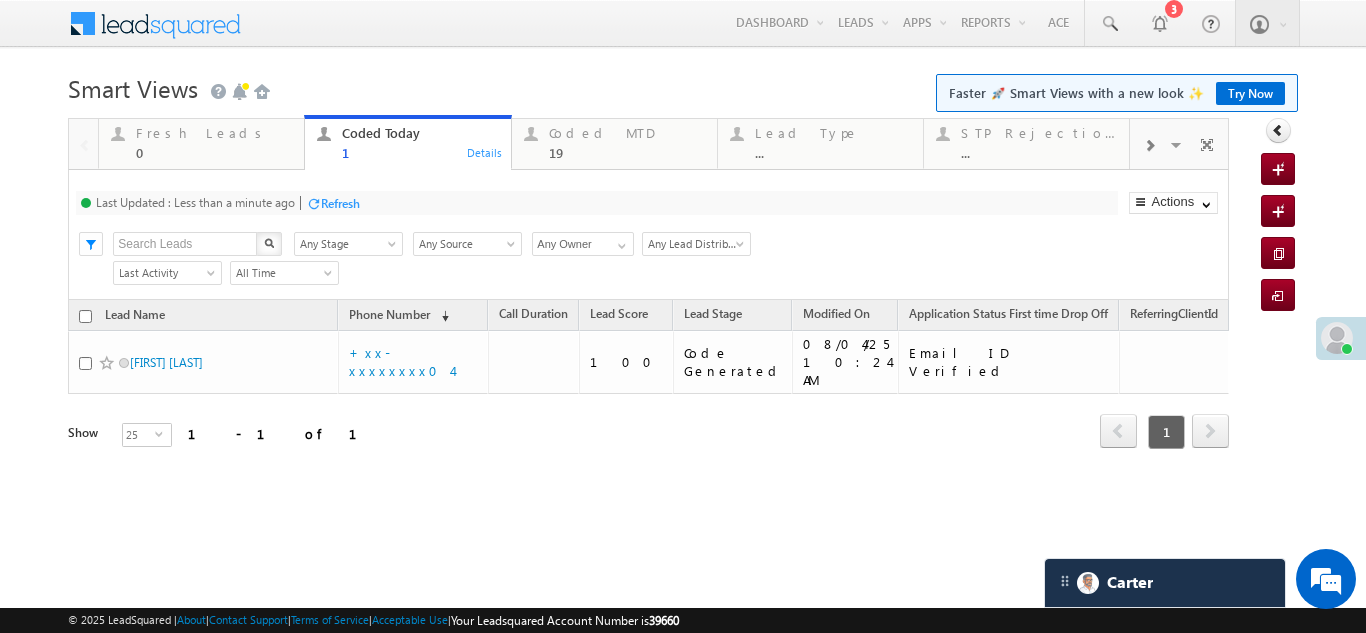 click on "Refresh" at bounding box center [340, 203] 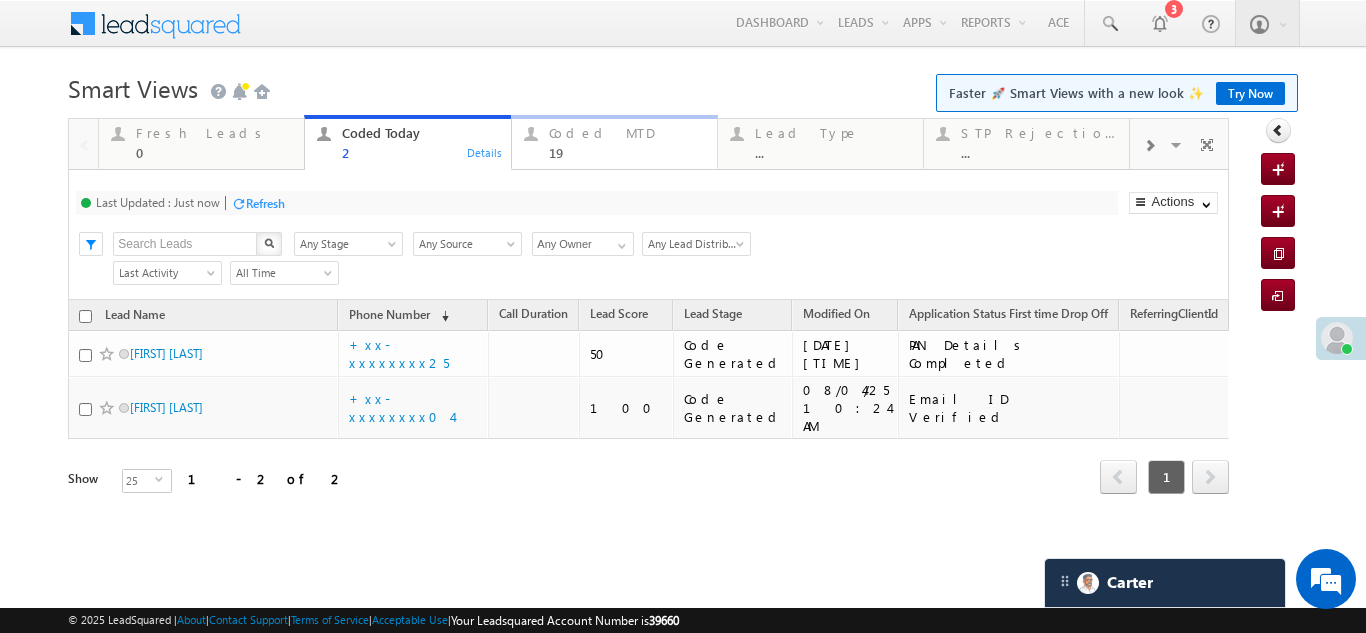 click on "Coded MTD" at bounding box center [627, 133] 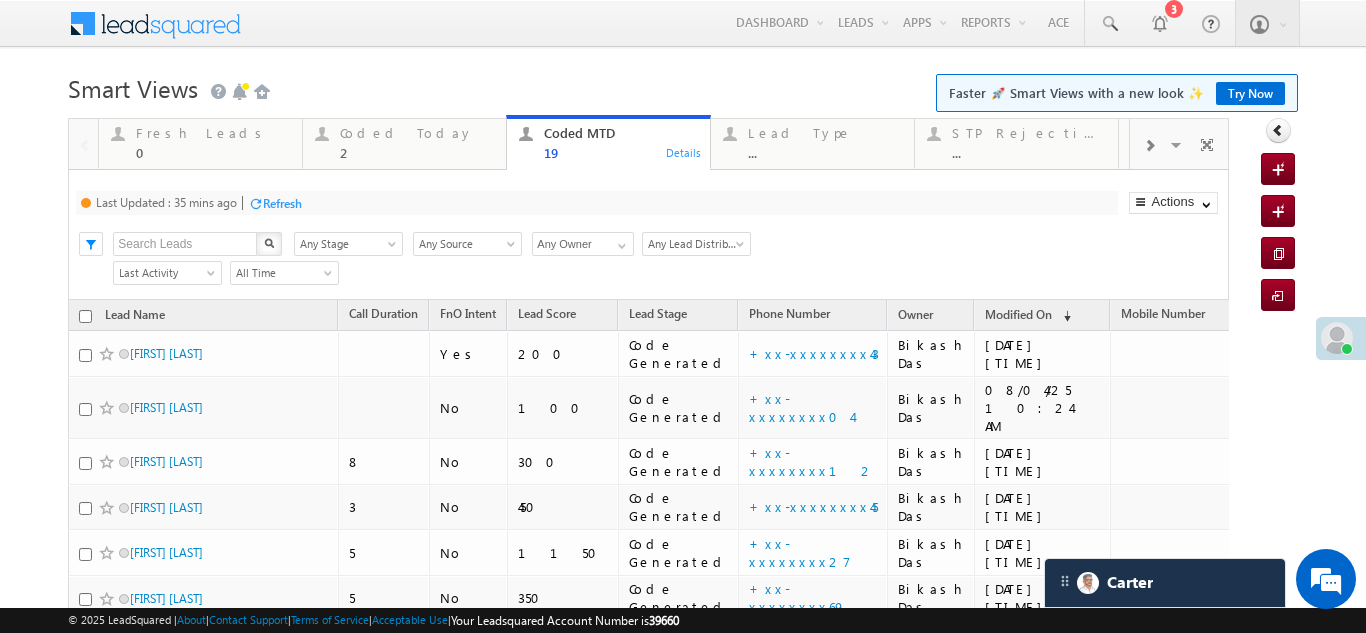 click on "Refresh" at bounding box center [282, 203] 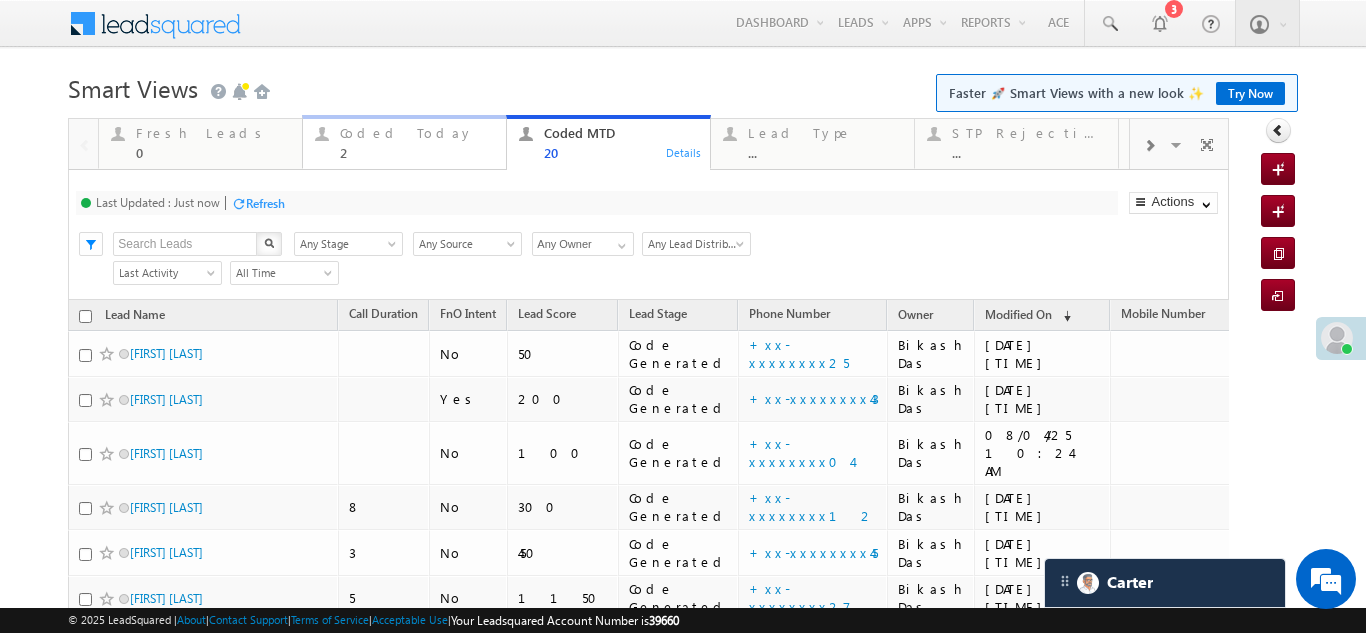 click on "Coded Today" at bounding box center [417, 133] 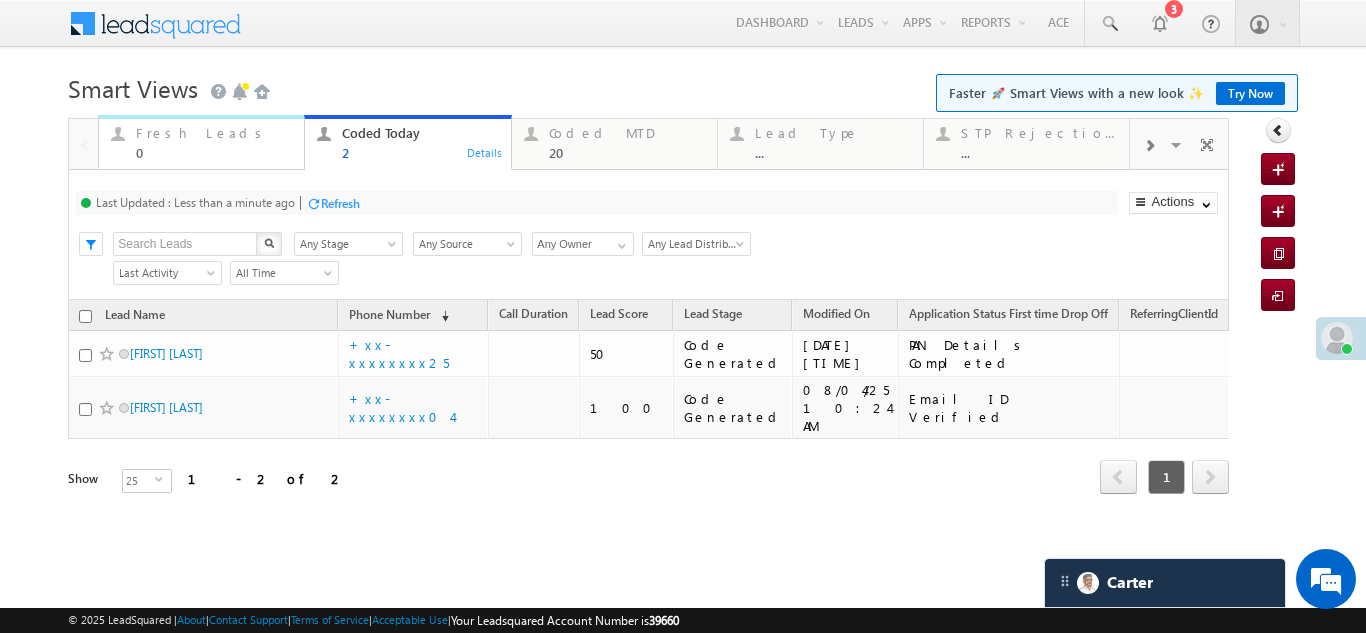 click on "Fresh Leads" at bounding box center (214, 133) 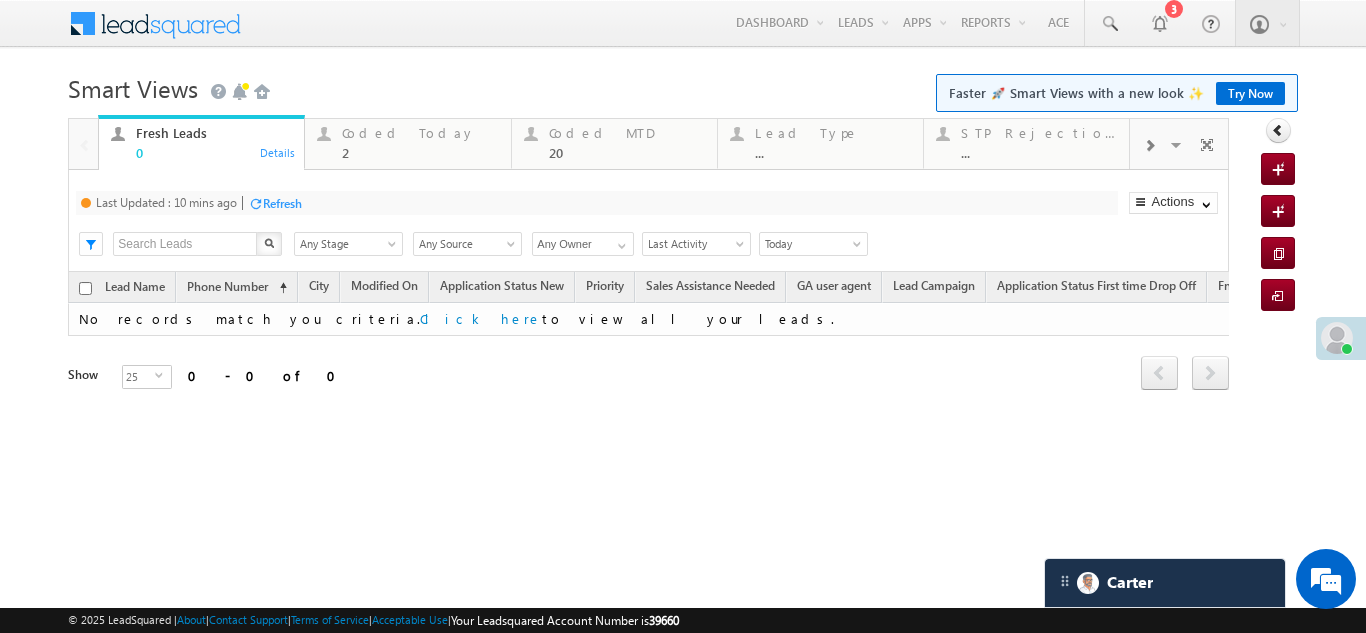 click on "Refresh" at bounding box center (282, 203) 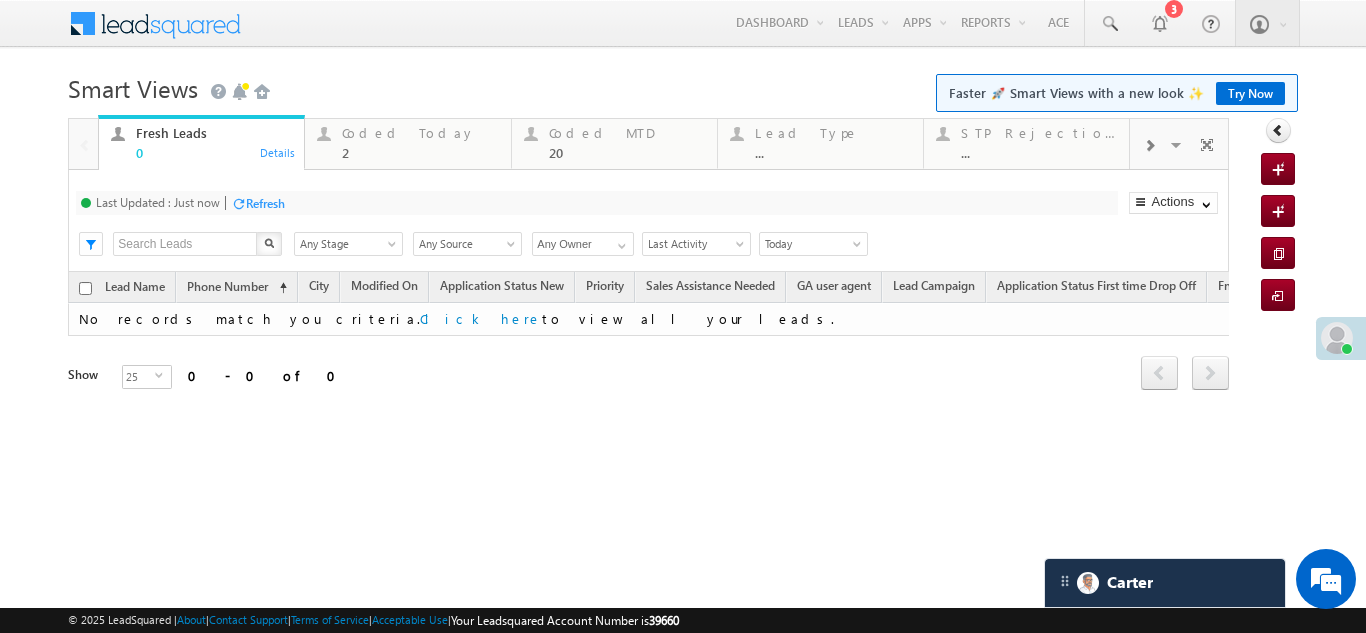 click on "Refresh" at bounding box center [265, 203] 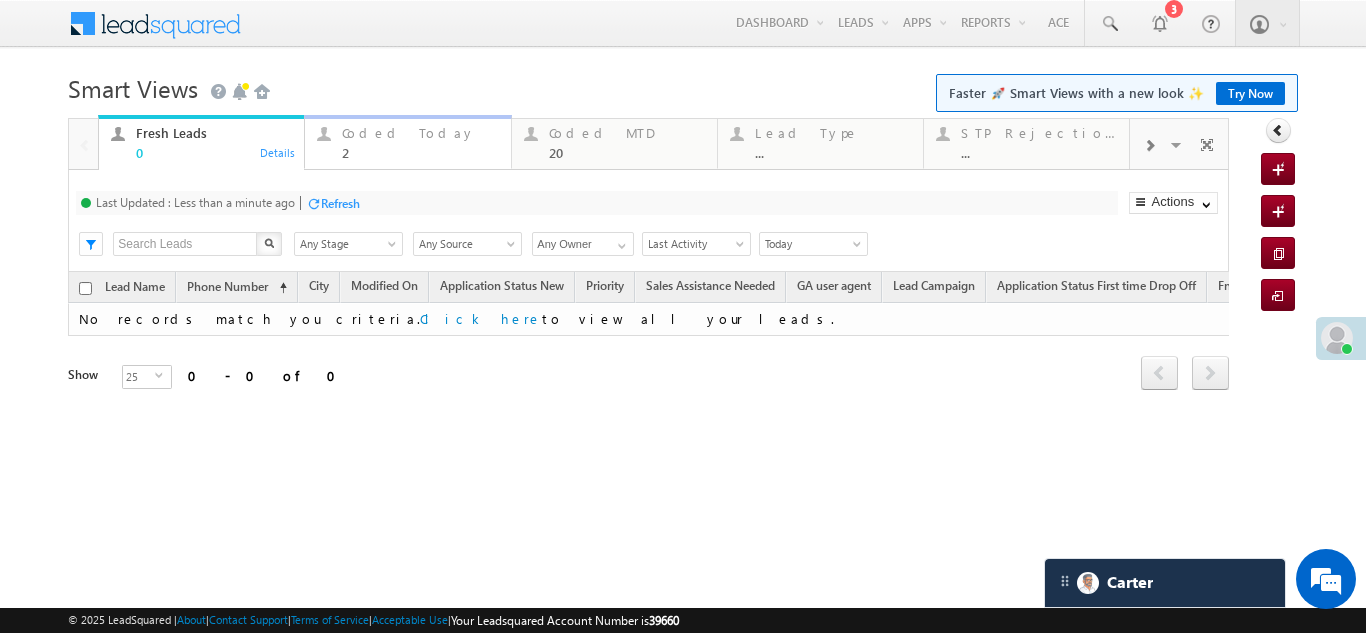click on "Coded Today" at bounding box center (420, 133) 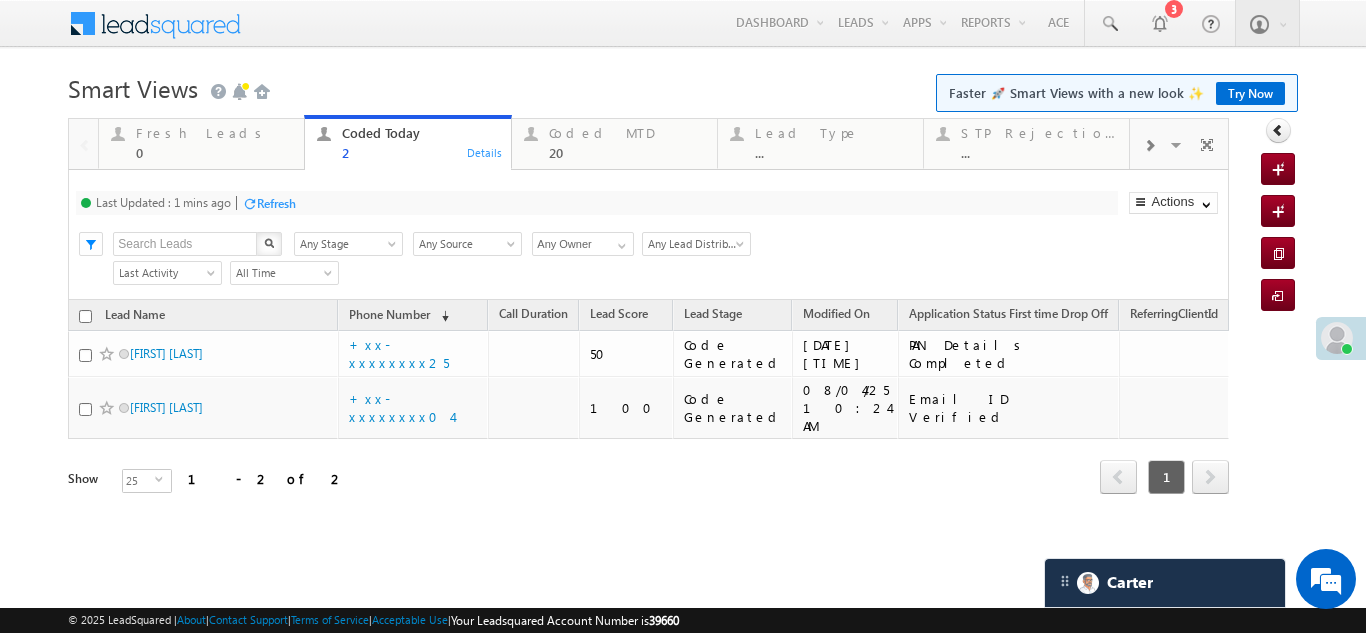 click on "Refresh" at bounding box center (276, 203) 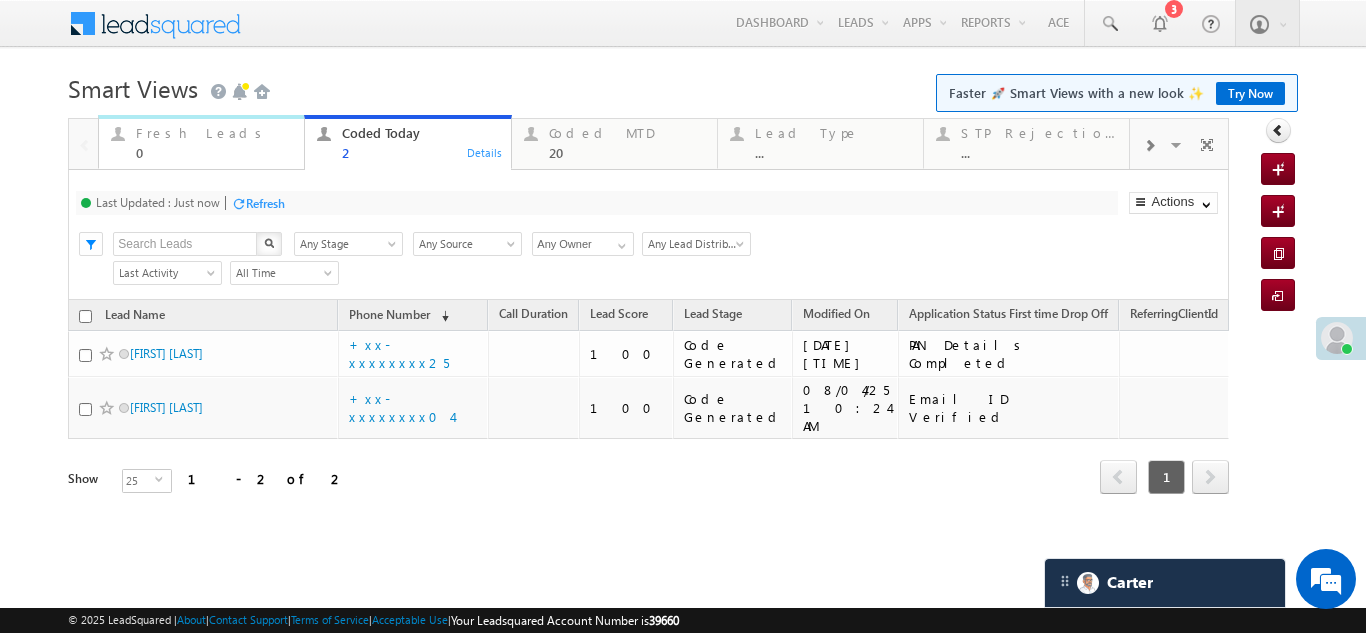 click on "Fresh Leads 0" at bounding box center [214, 140] 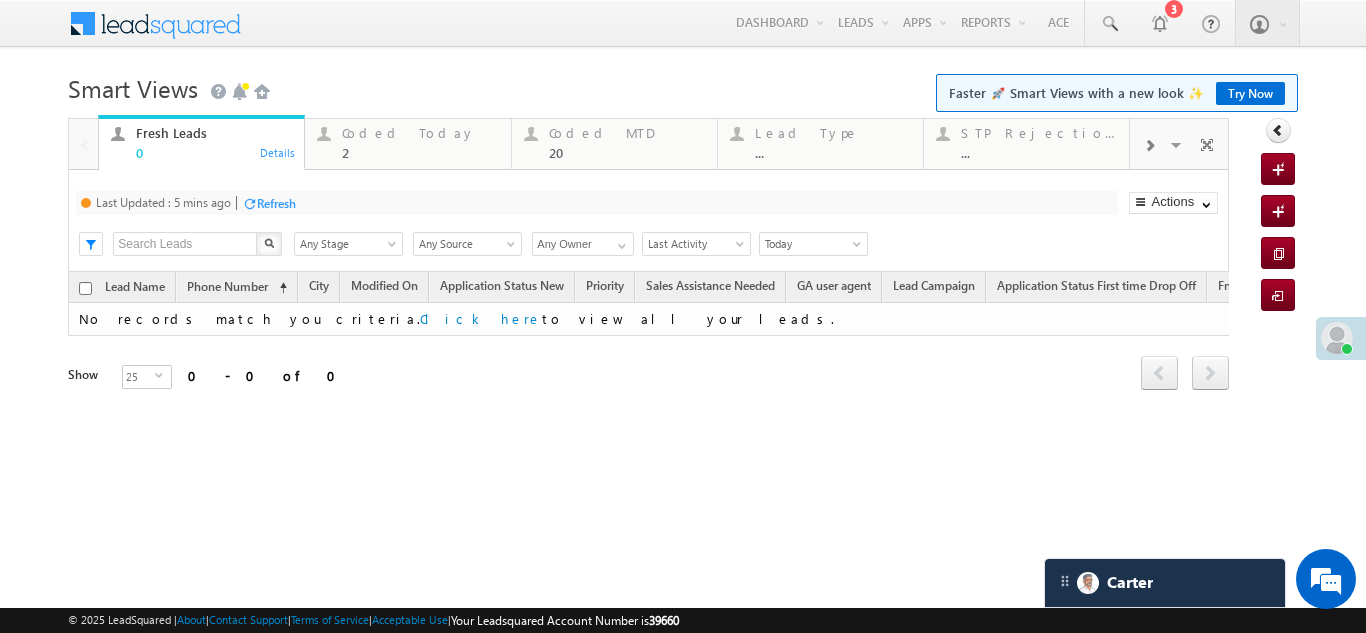 click on "Refresh" at bounding box center (276, 203) 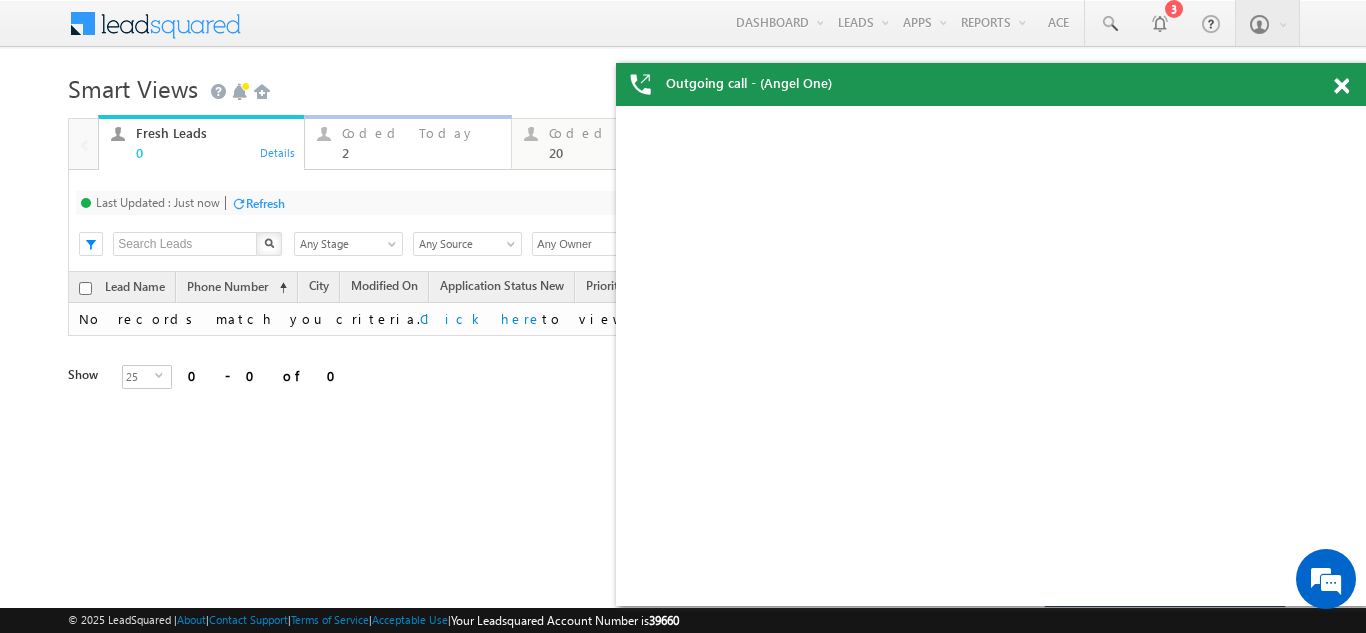 scroll, scrollTop: 0, scrollLeft: 0, axis: both 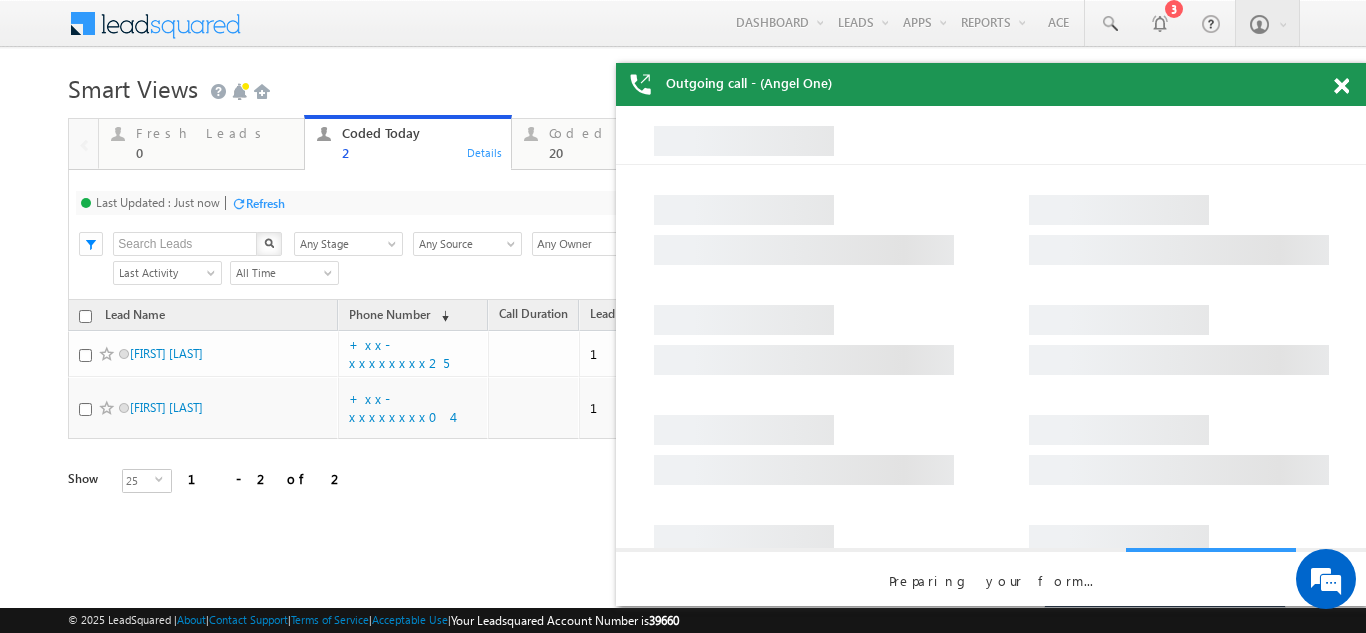 click on "Refresh" at bounding box center (265, 203) 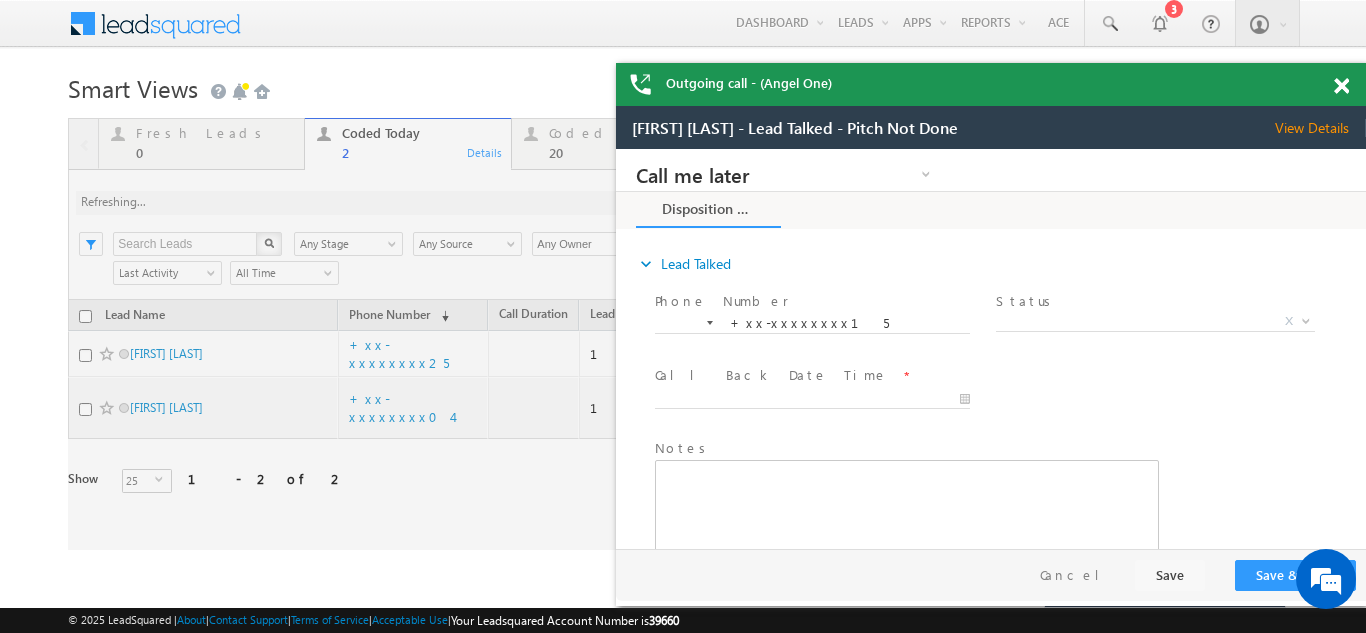 scroll, scrollTop: 0, scrollLeft: 0, axis: both 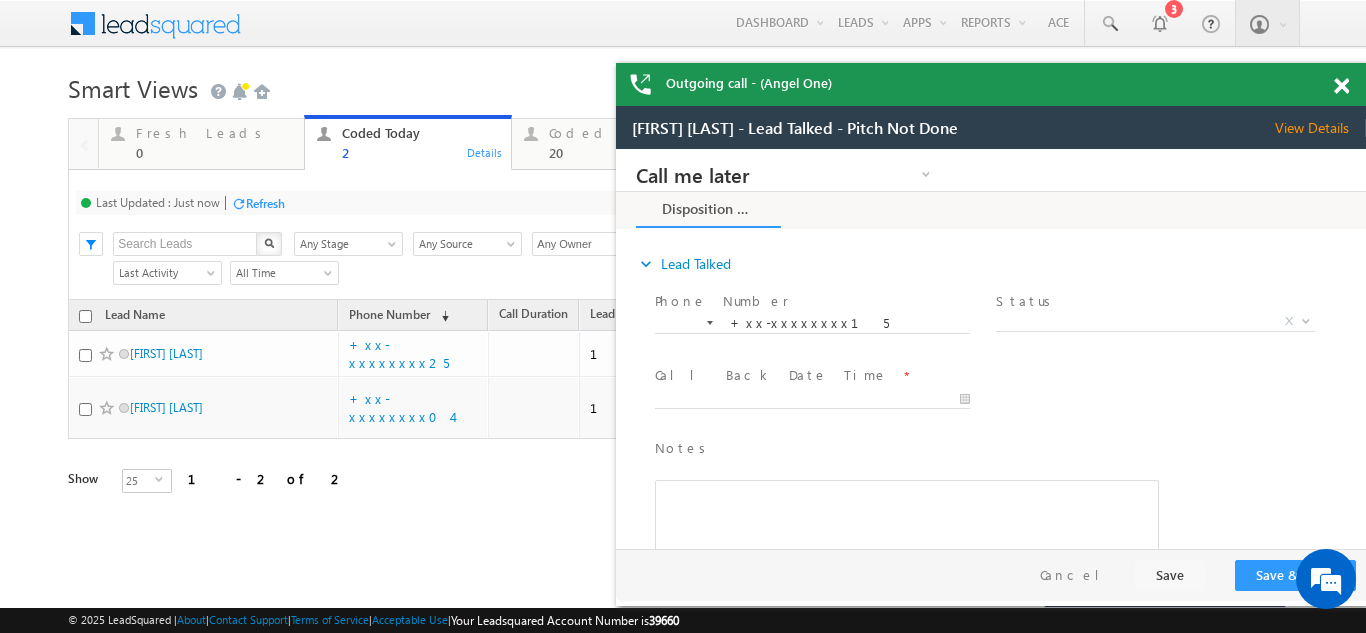 click at bounding box center (1341, 86) 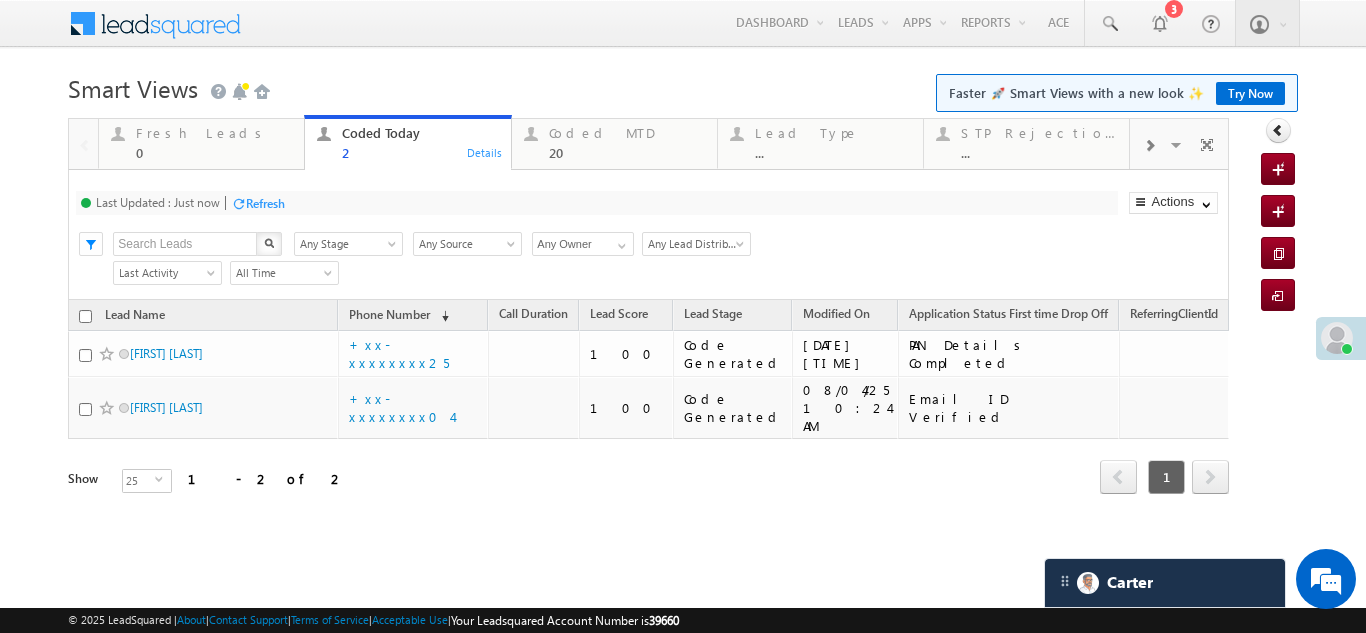 click on "Refresh" at bounding box center (265, 203) 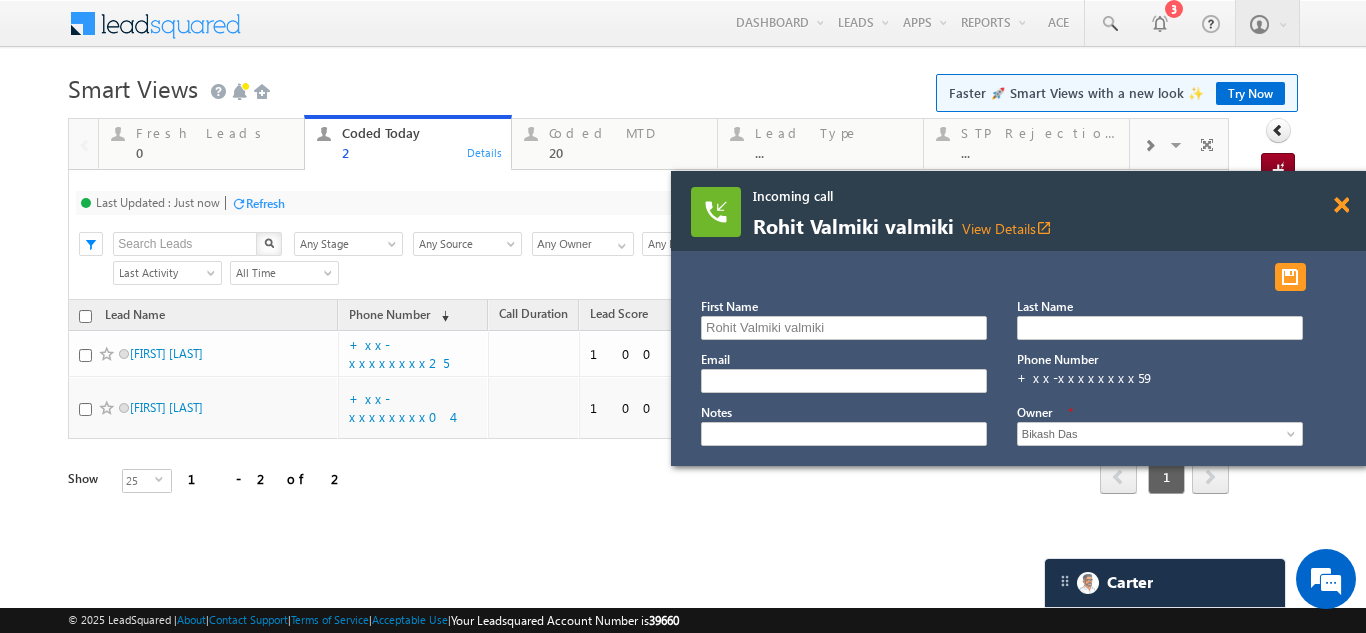 click at bounding box center (1341, 205) 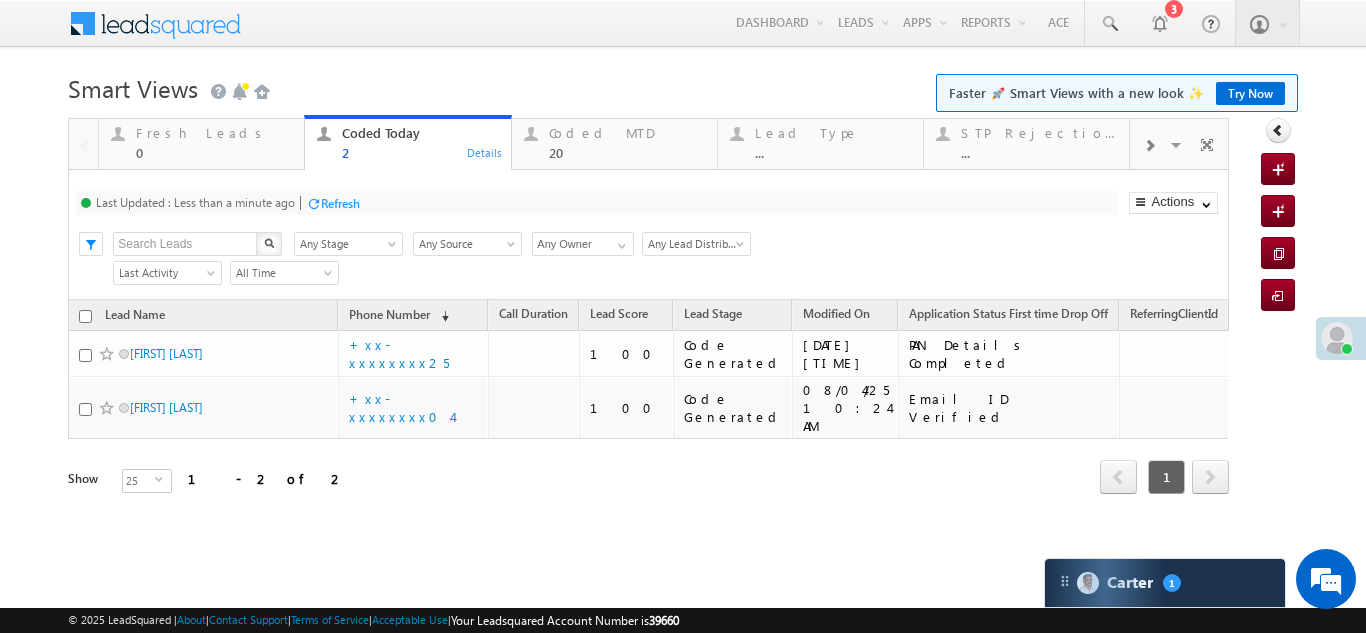 click on "Refresh" at bounding box center [340, 203] 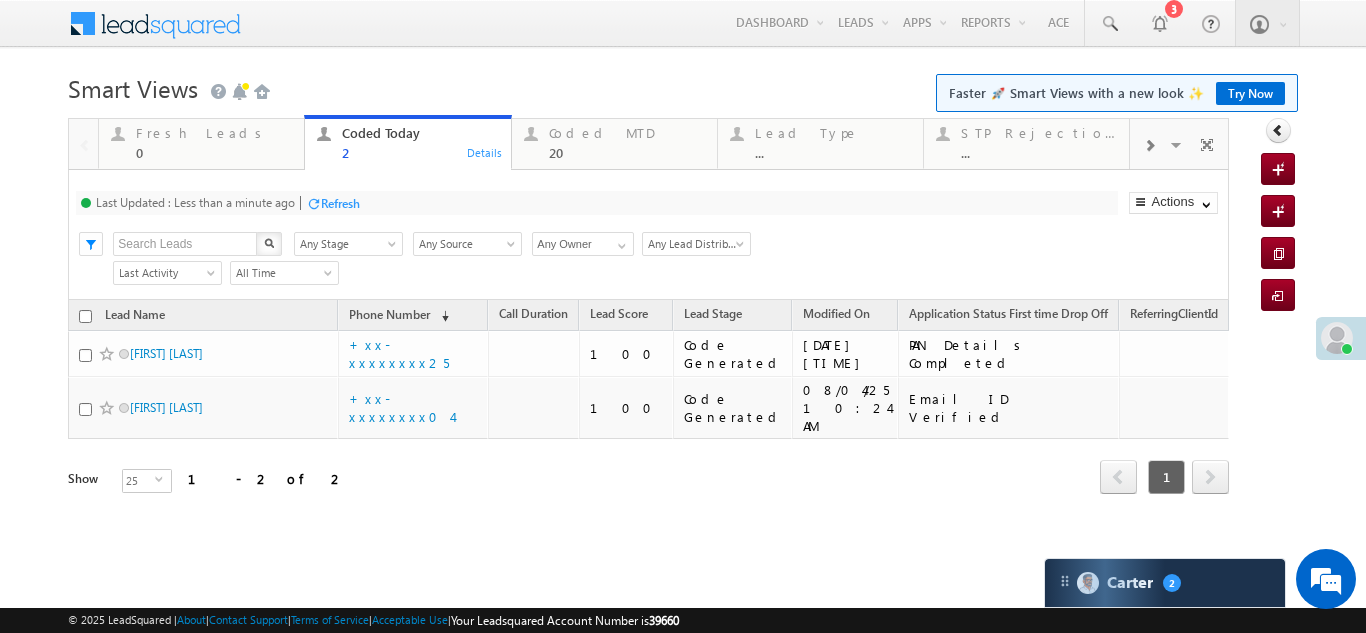 click on "Refresh" at bounding box center [340, 203] 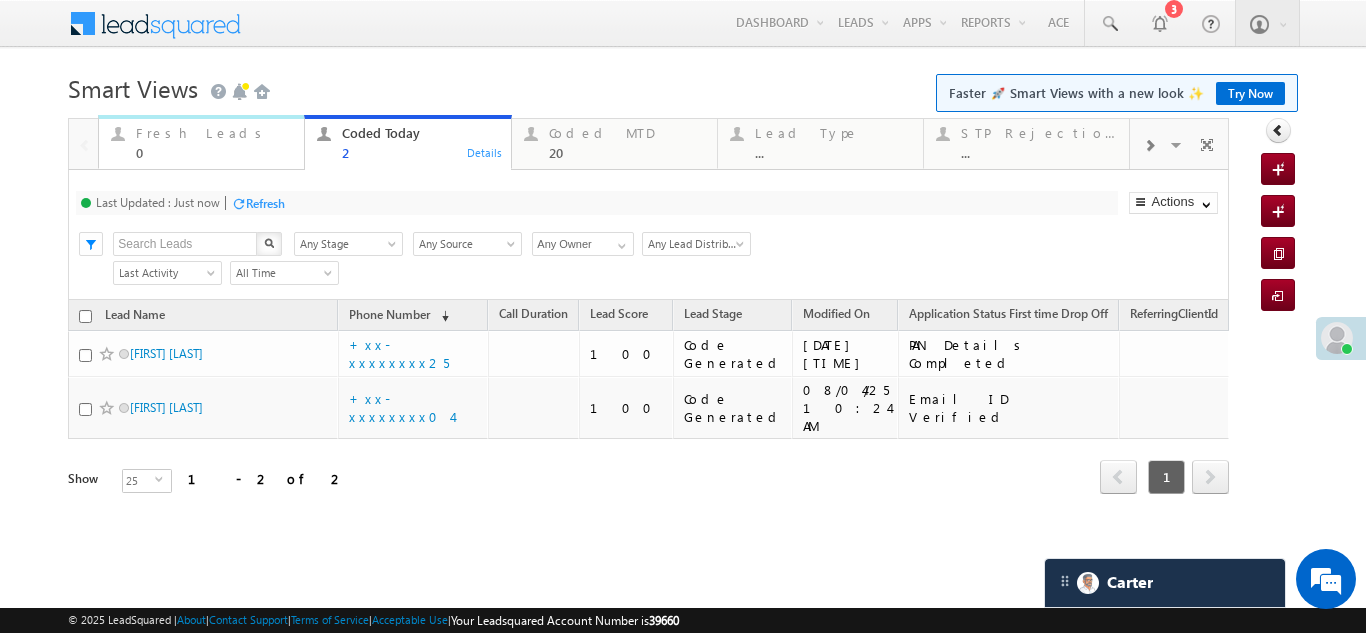 click on "Fresh Leads" at bounding box center (214, 133) 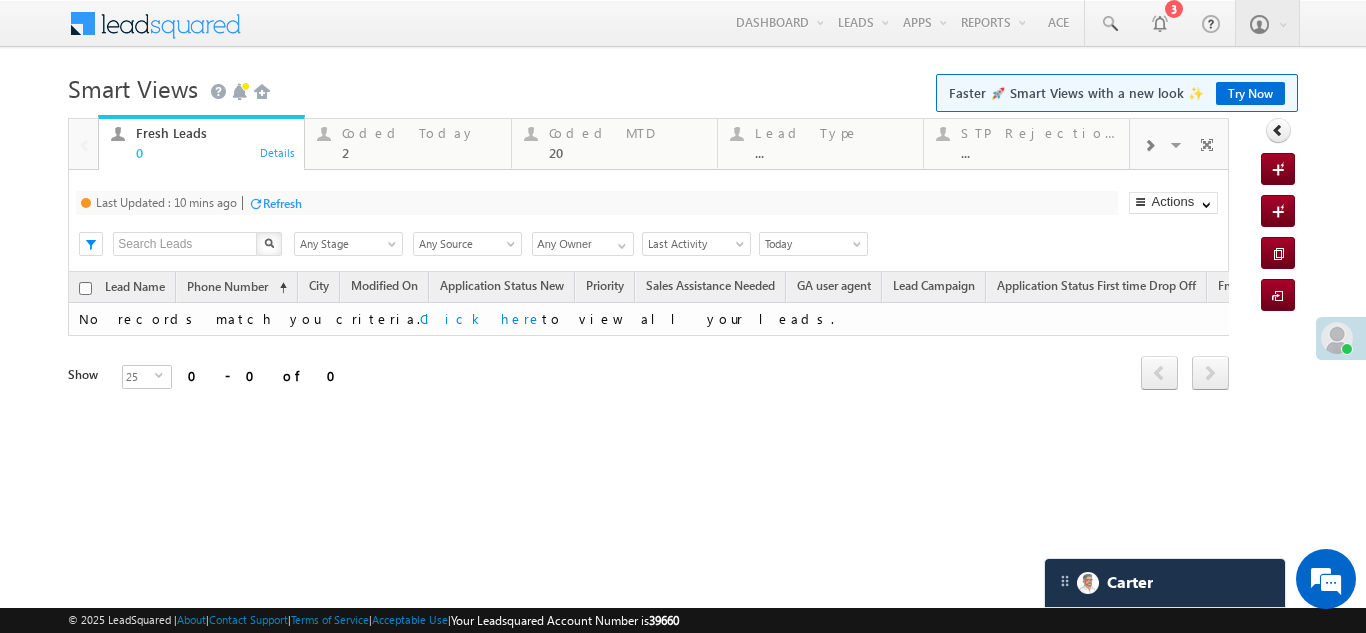 click on "Refresh" at bounding box center (282, 203) 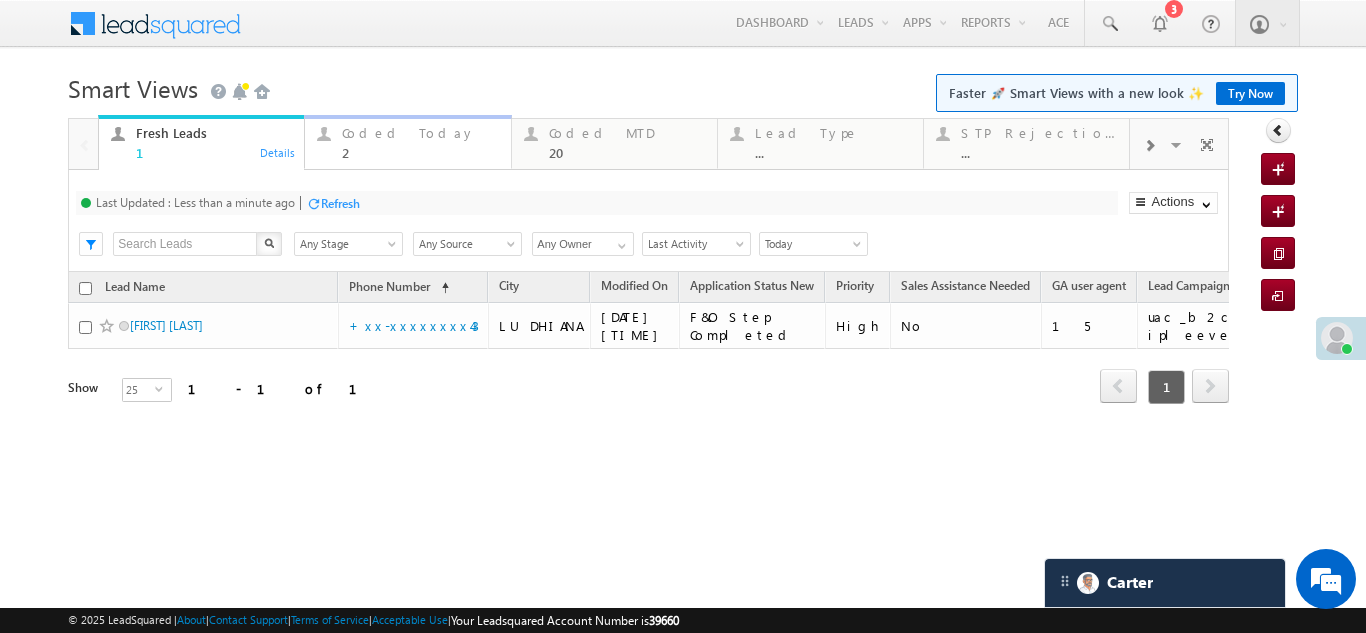 click on "Coded Today" at bounding box center (420, 133) 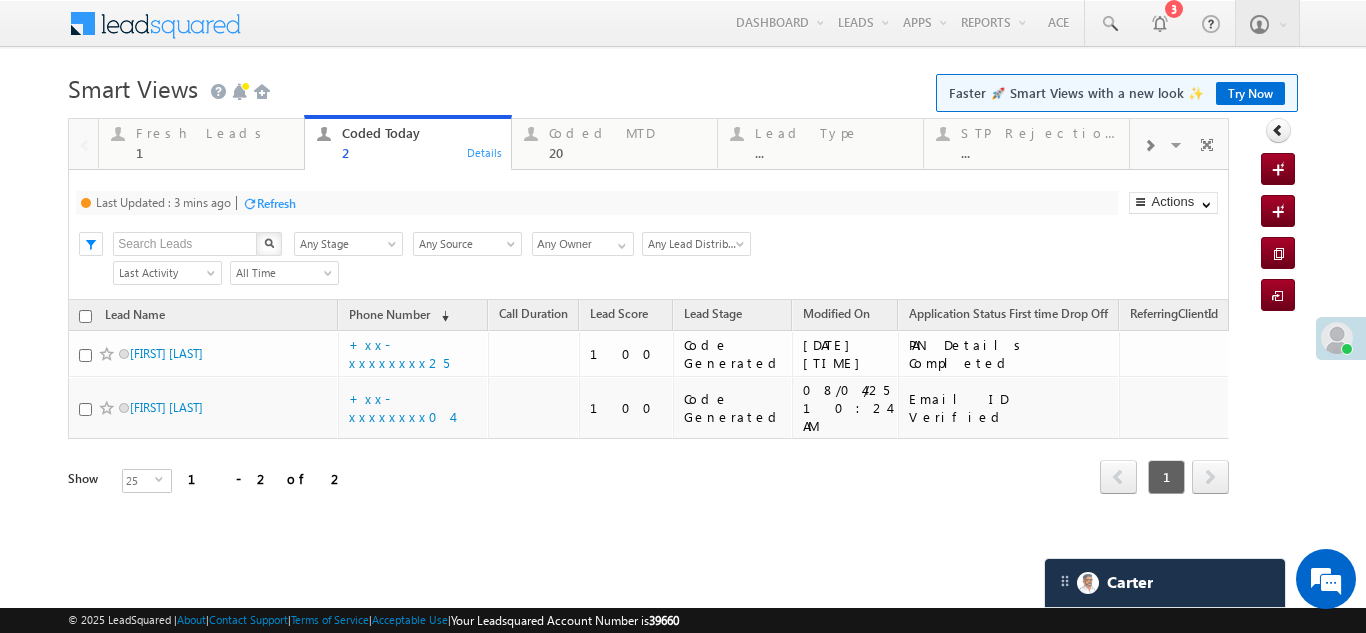 click on "Refresh" at bounding box center [276, 203] 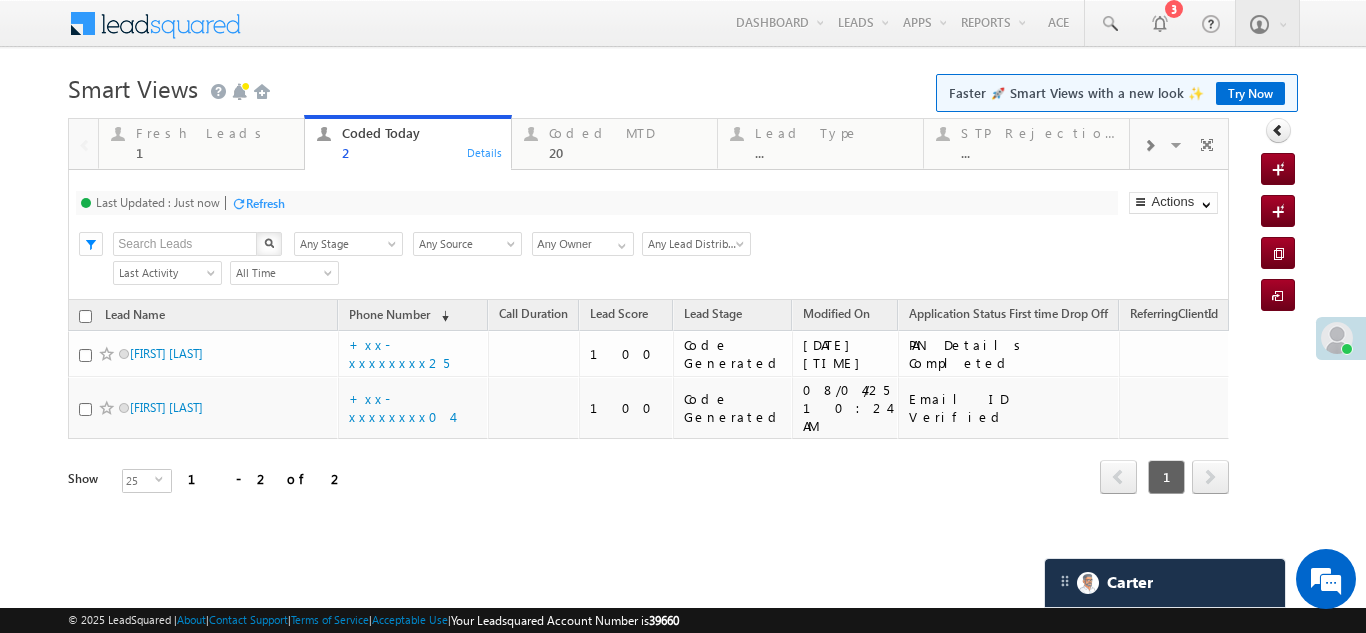 click on "Refresh" at bounding box center [265, 203] 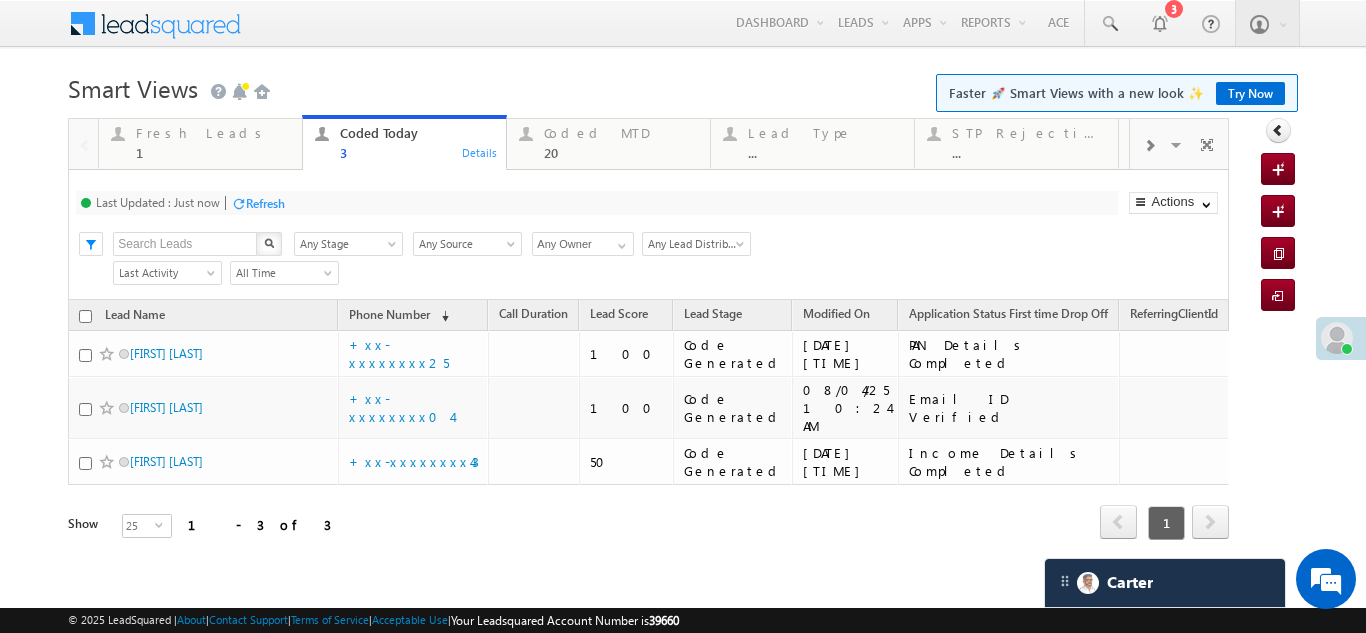 click on "Refresh" at bounding box center [265, 203] 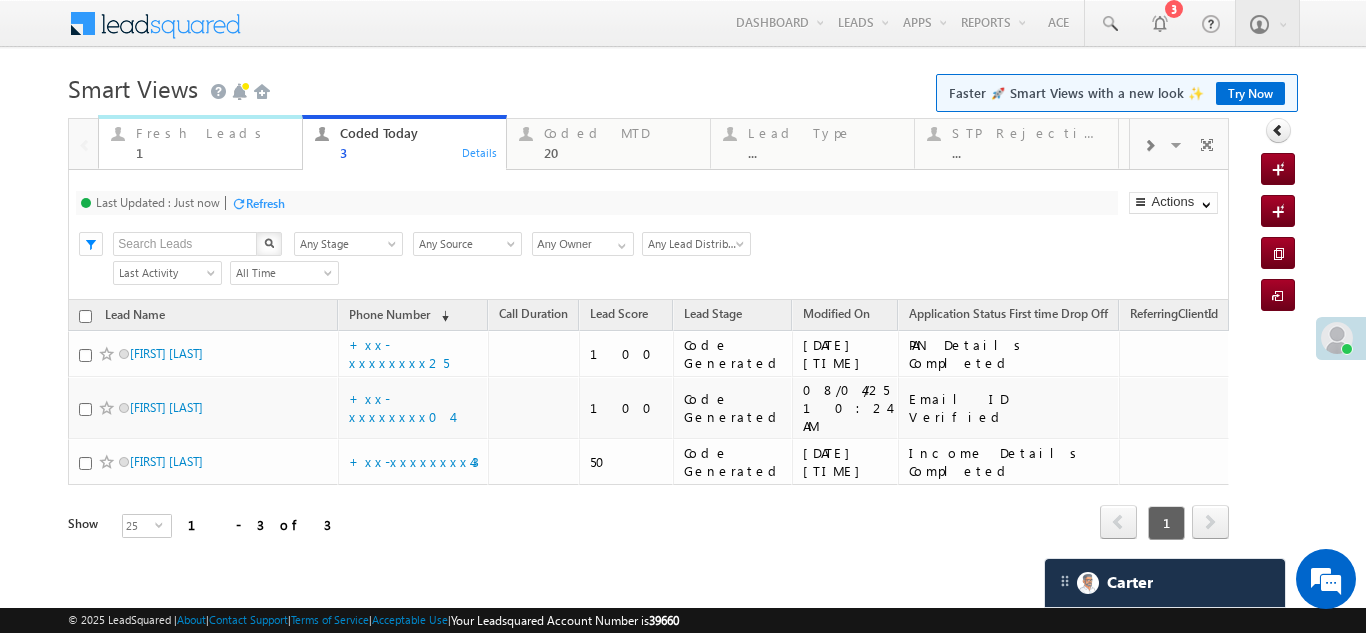click on "Fresh Leads" at bounding box center [213, 133] 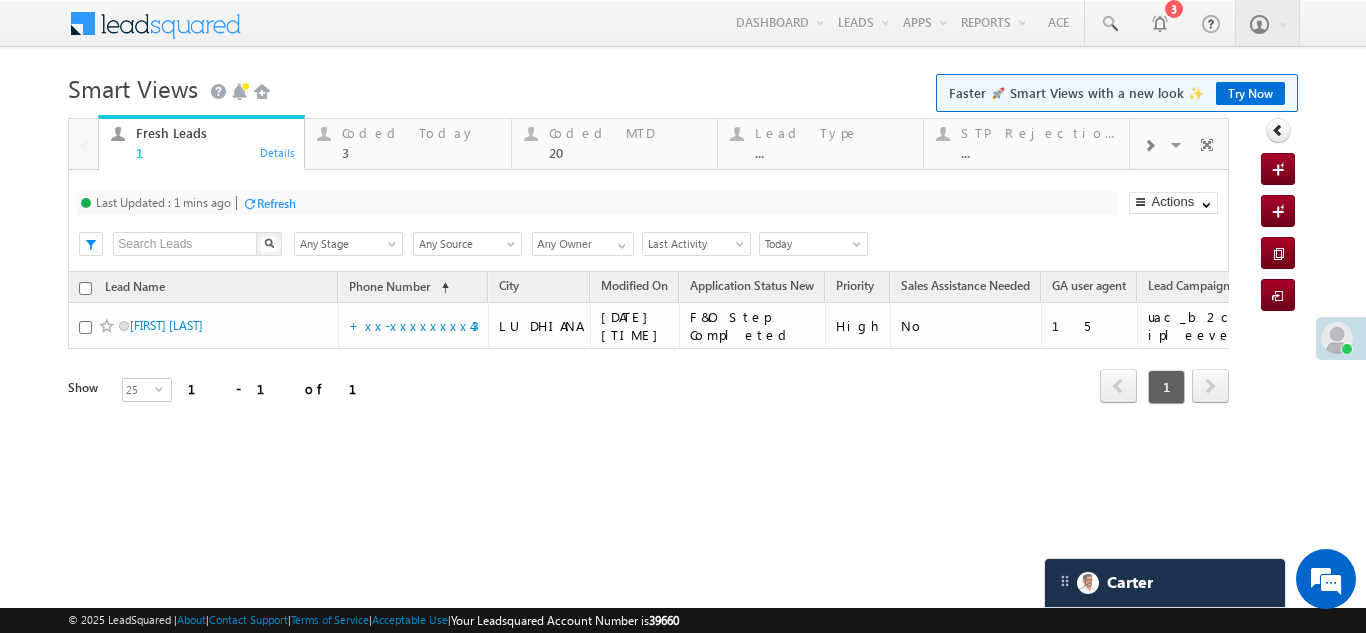 click on "Refresh" at bounding box center (276, 203) 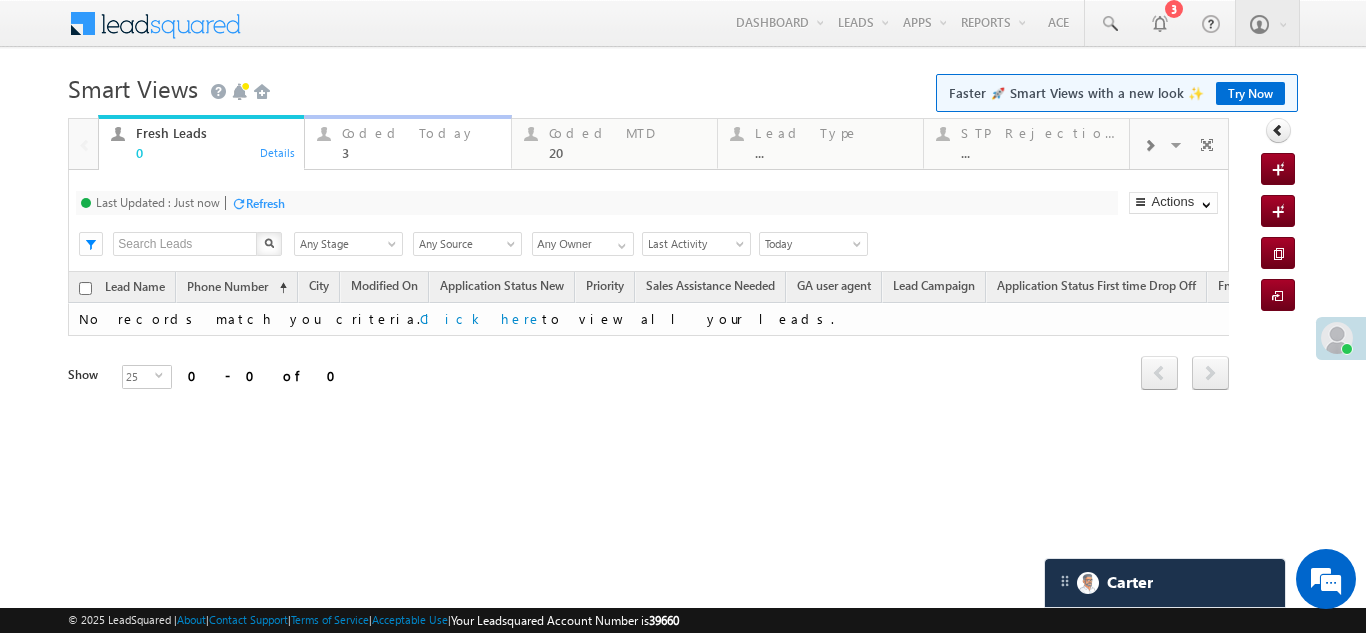 click on "Coded Today" at bounding box center [420, 133] 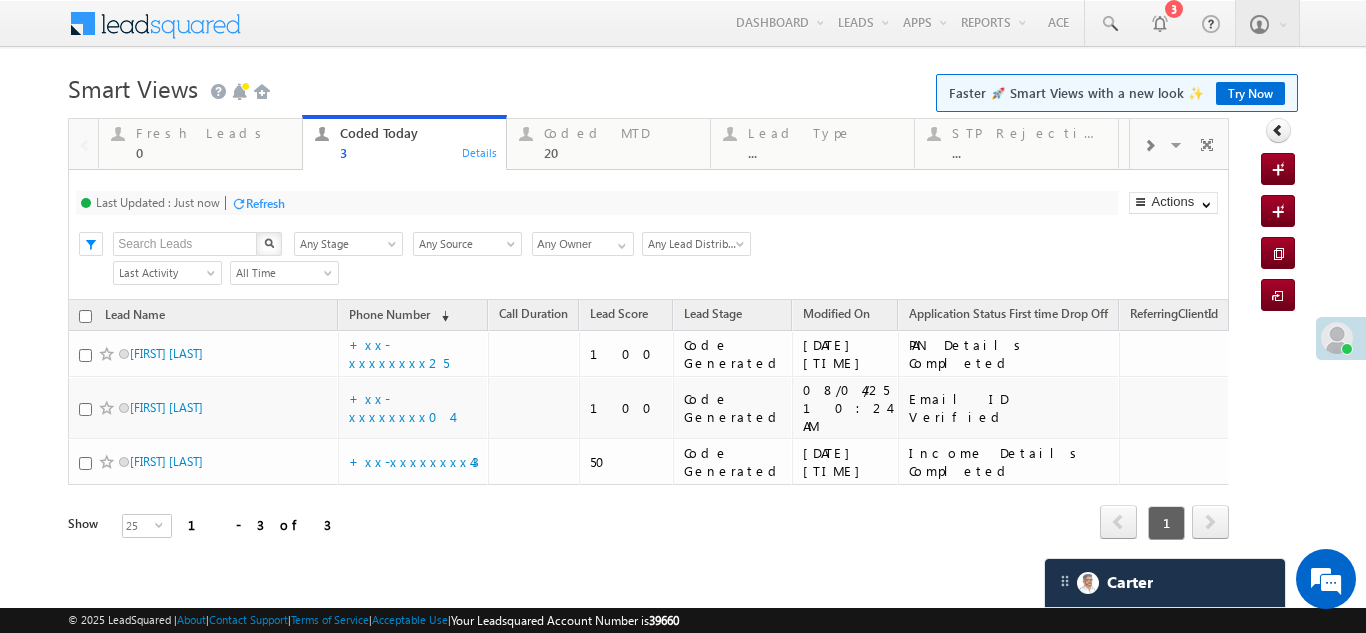 click on "Refresh" at bounding box center [265, 203] 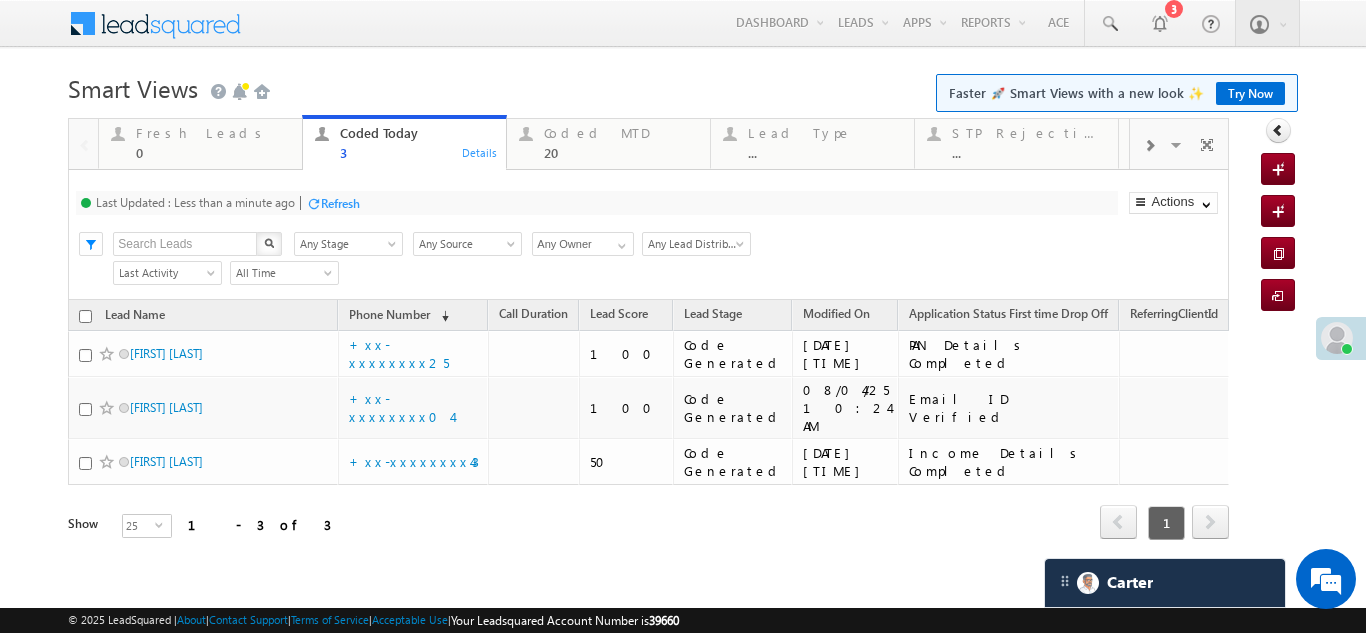 click on "Refresh" at bounding box center [340, 203] 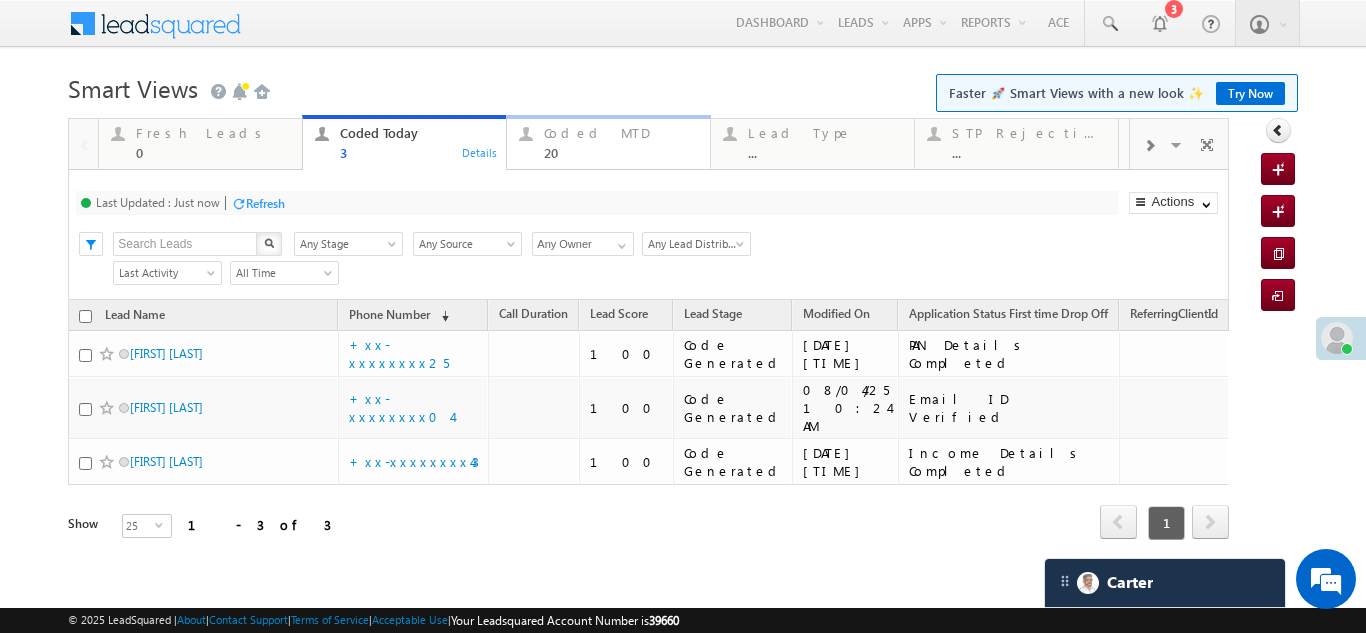 click on "Coded MTD" at bounding box center (621, 133) 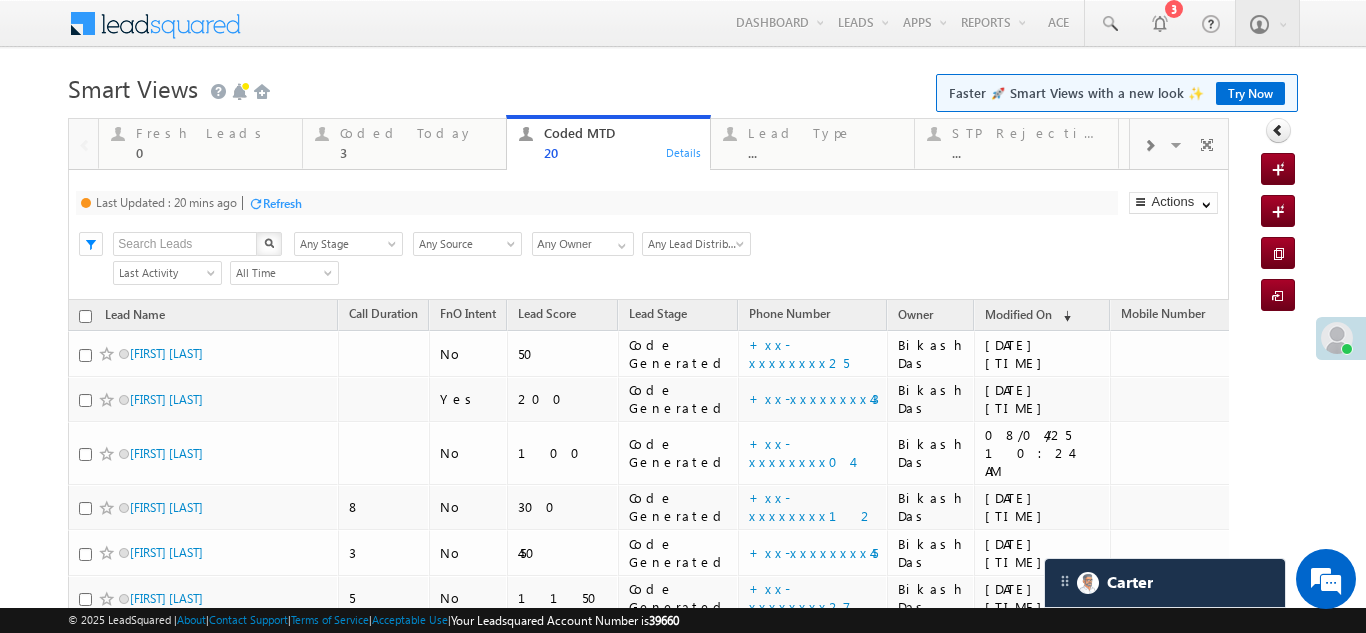 click on "Refresh" at bounding box center [282, 203] 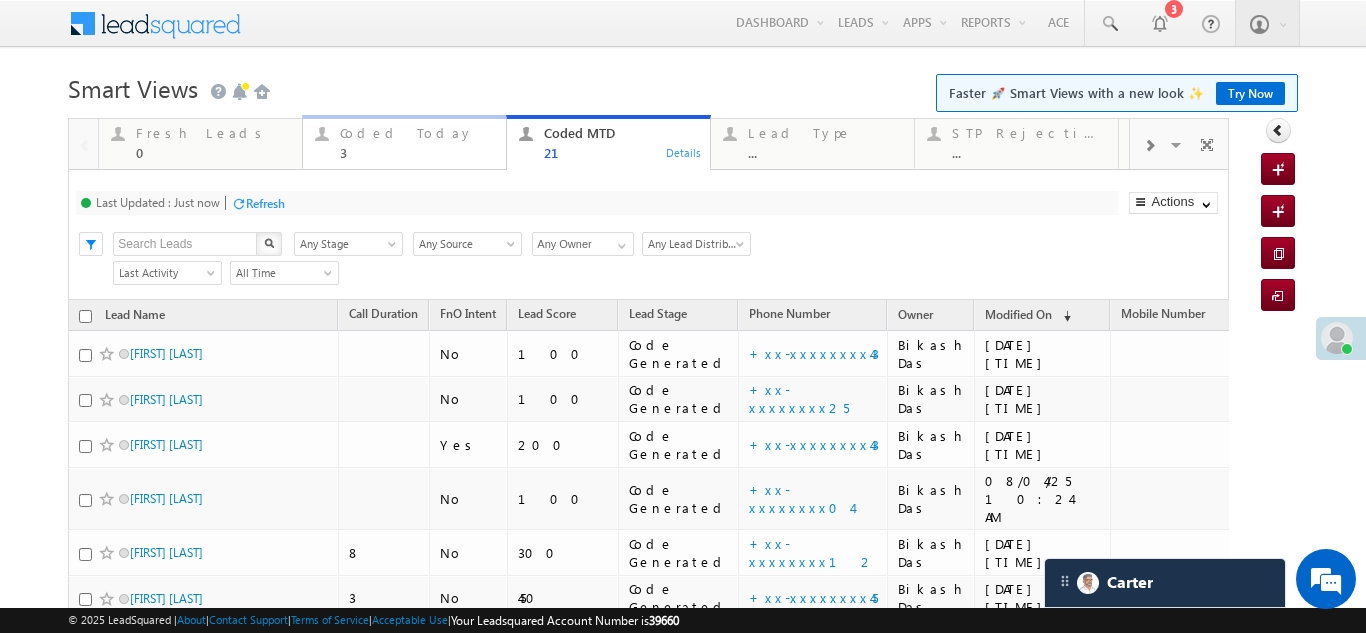 click on "Coded Today" at bounding box center [417, 133] 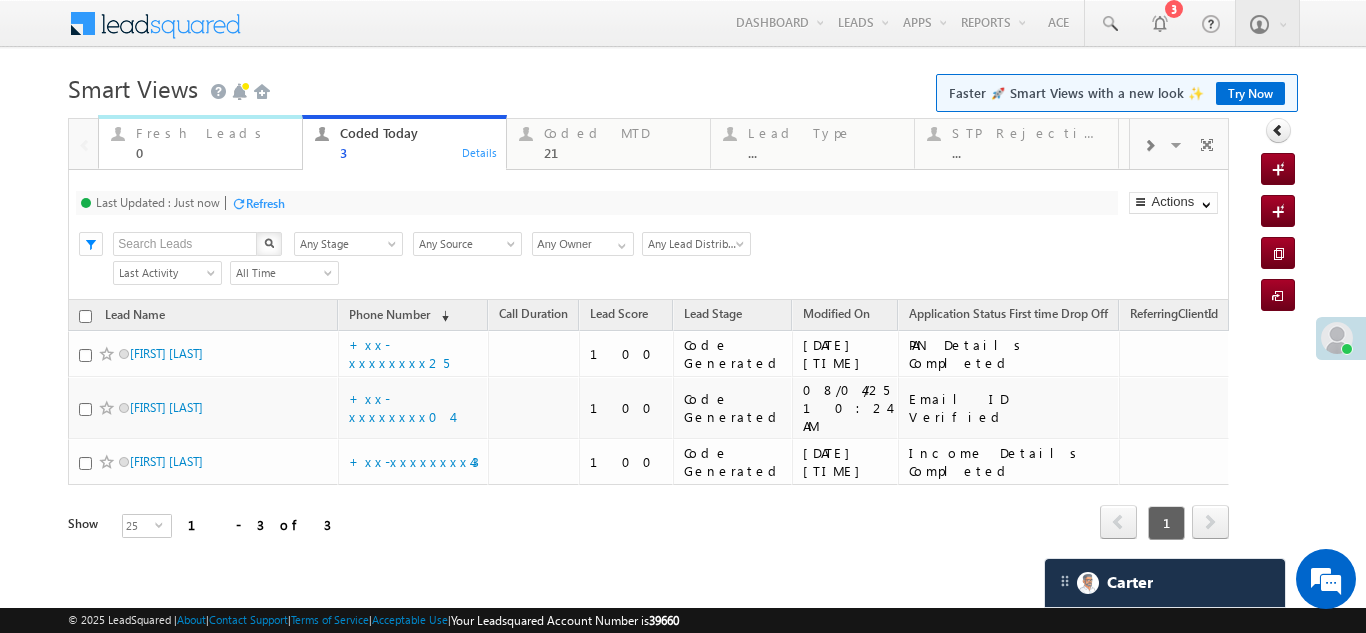 click on "Fresh Leads" at bounding box center (213, 133) 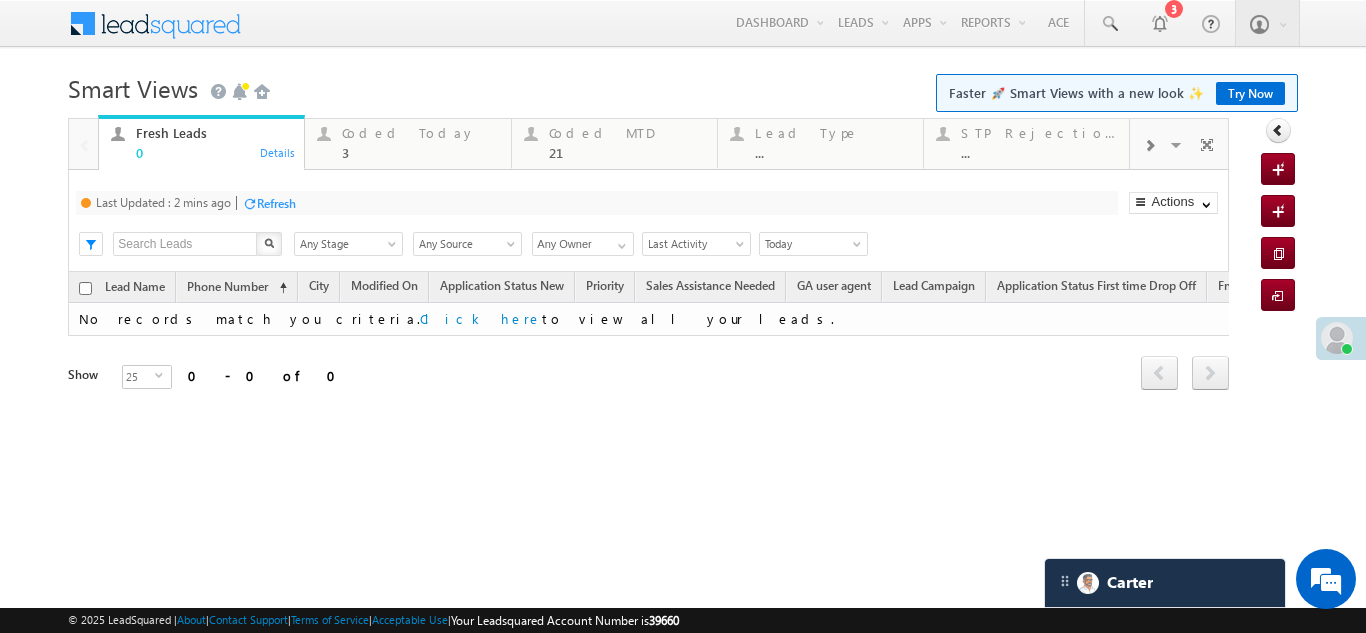 click on "Refresh" at bounding box center [276, 203] 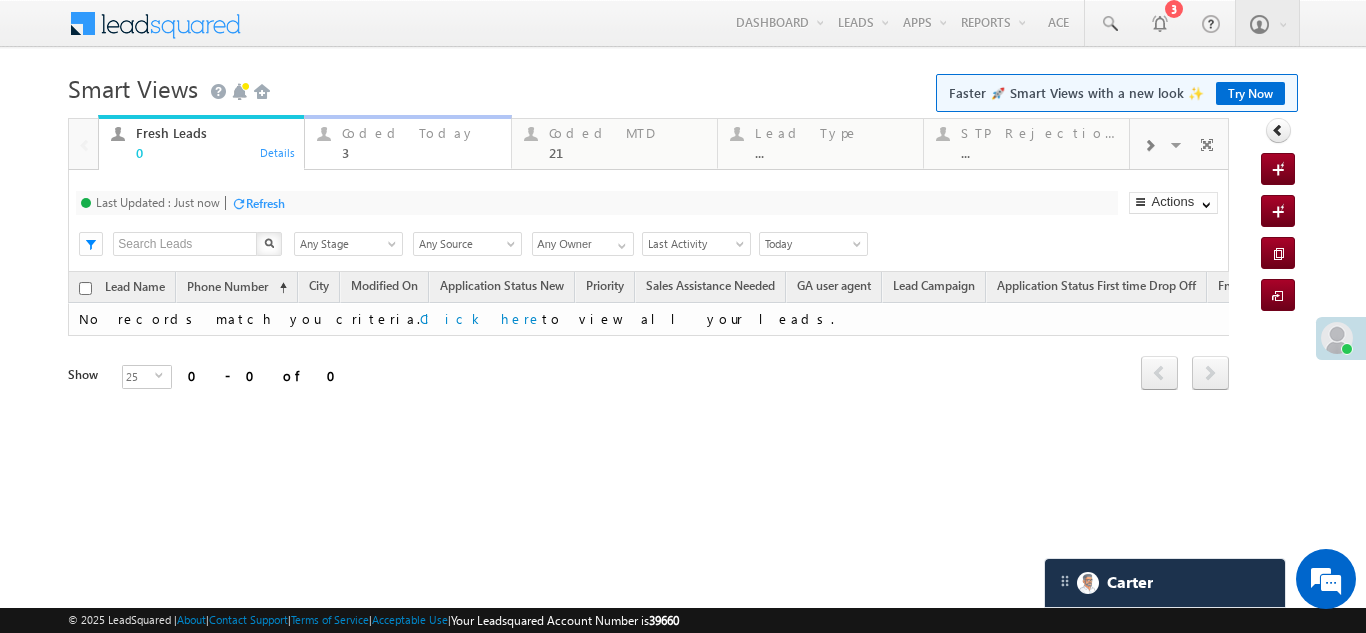 click on "Coded Today" at bounding box center (420, 133) 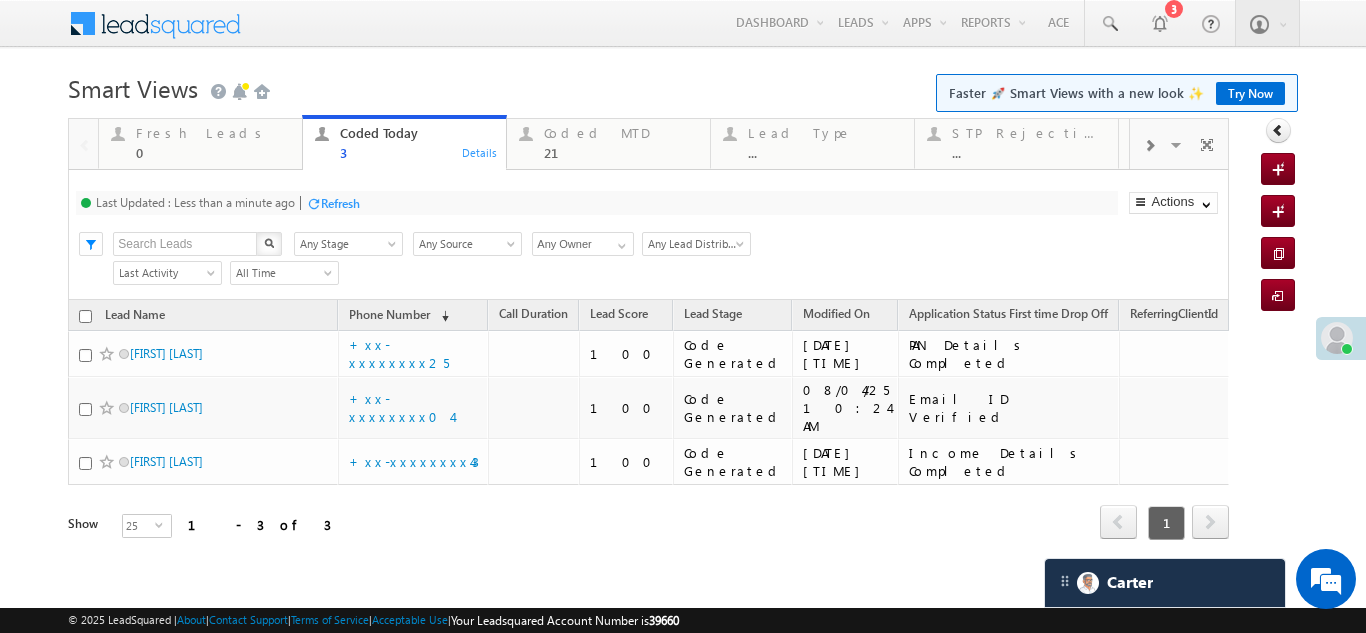 click on "Refresh" at bounding box center (340, 203) 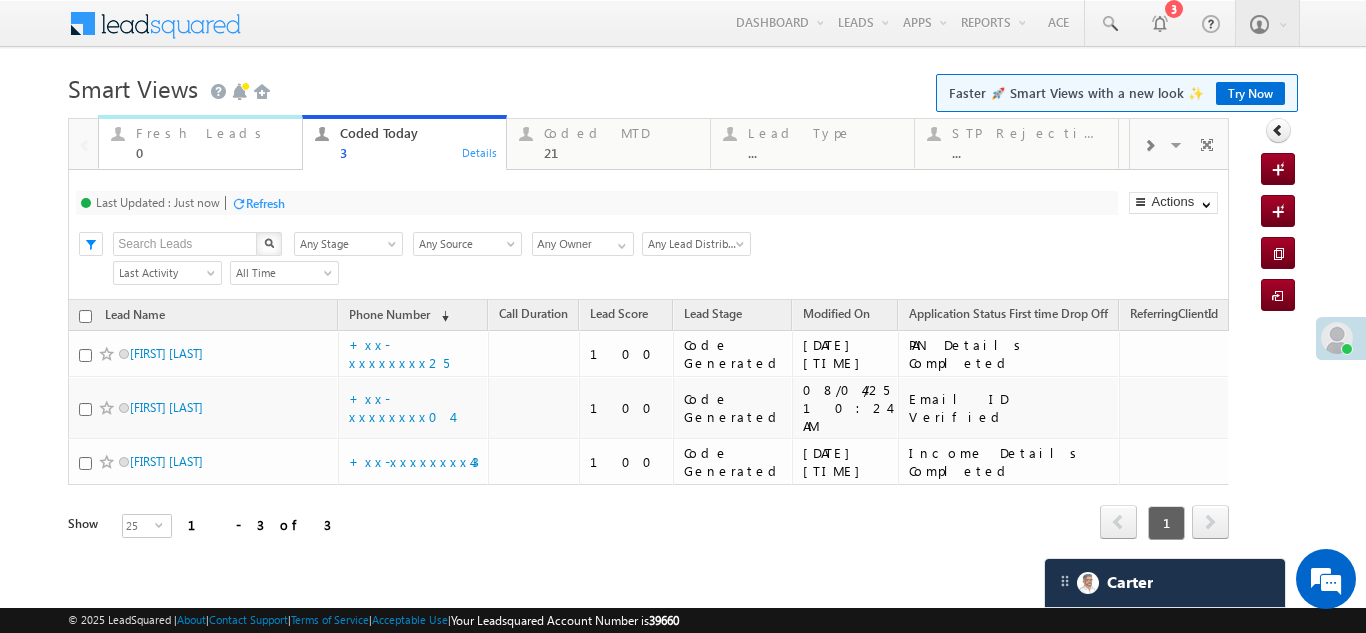 click on "Fresh Leads" at bounding box center [213, 133] 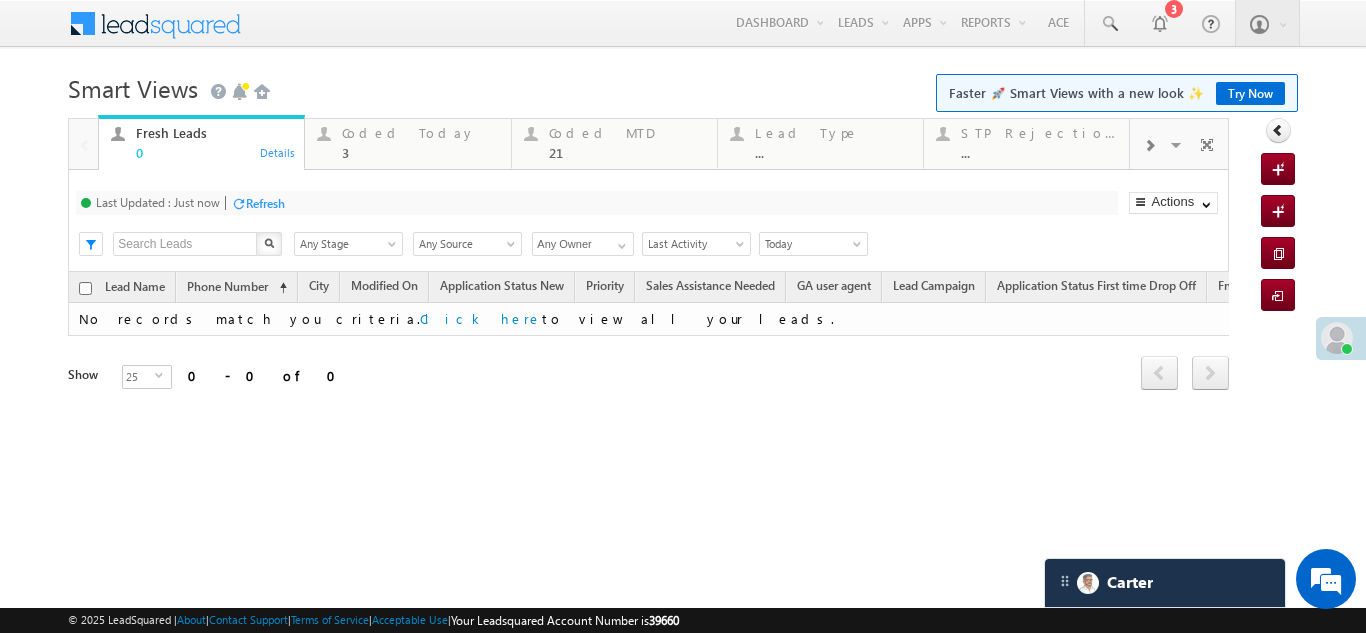 click on "Refresh" at bounding box center (265, 203) 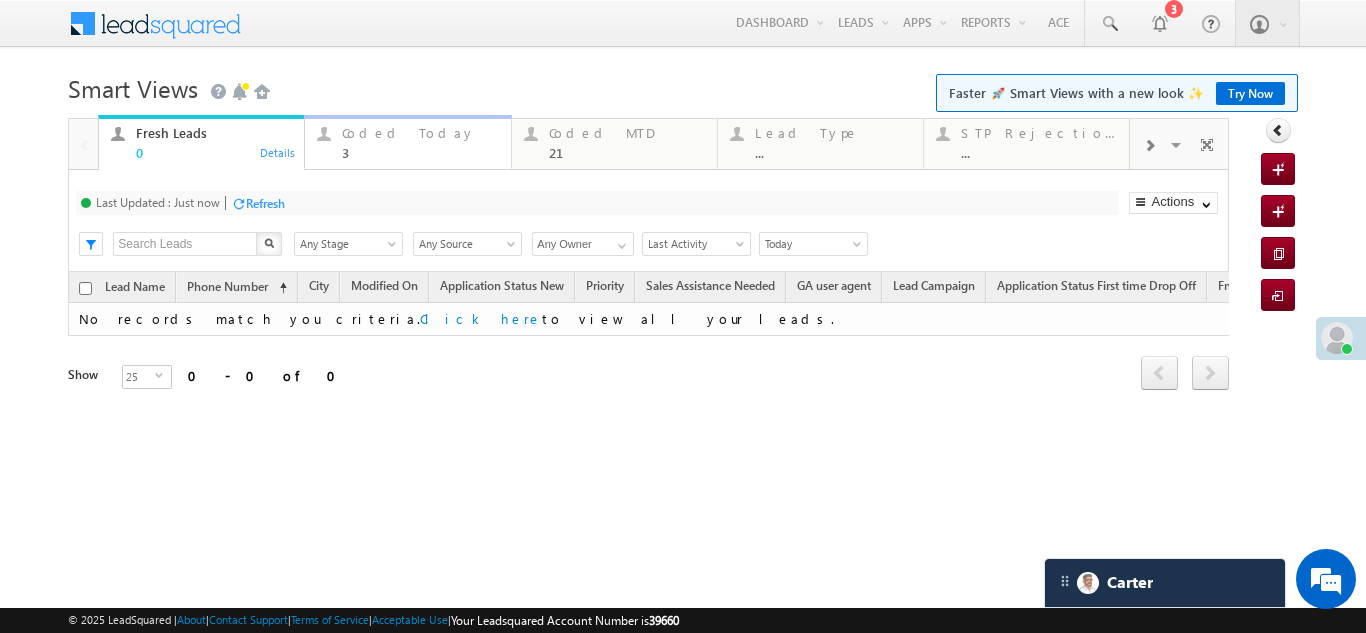 click on "Coded Today" at bounding box center (420, 133) 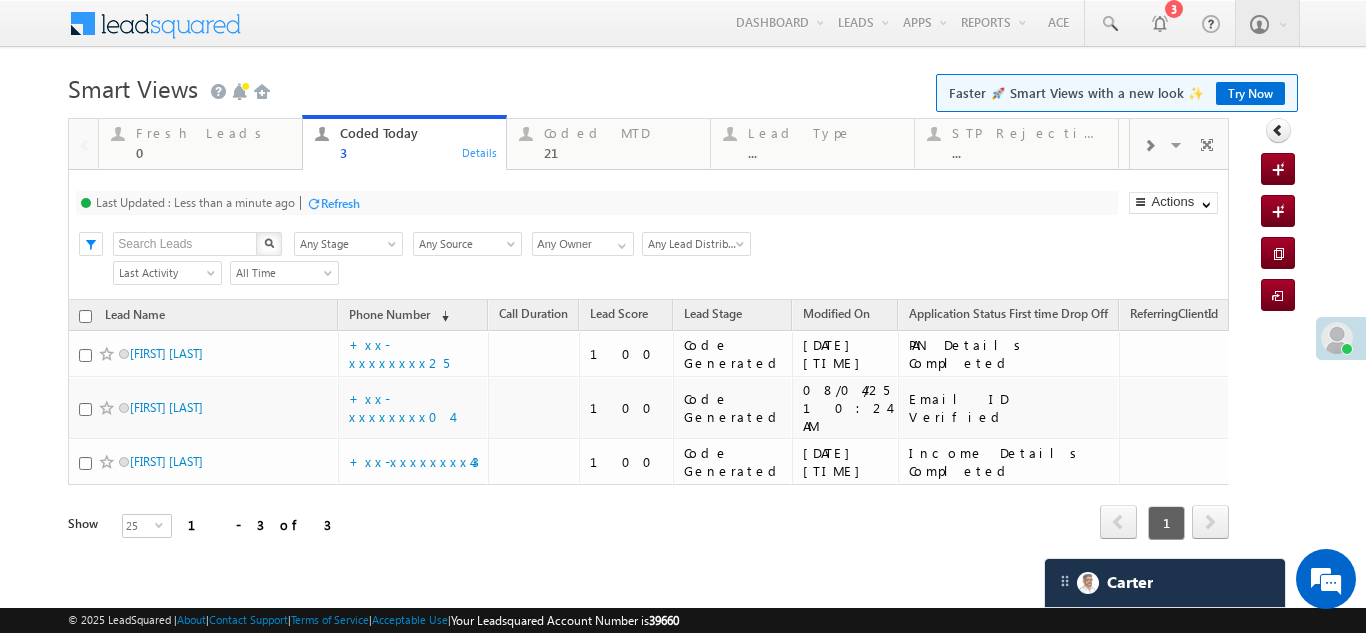 click on "Refresh" at bounding box center (340, 203) 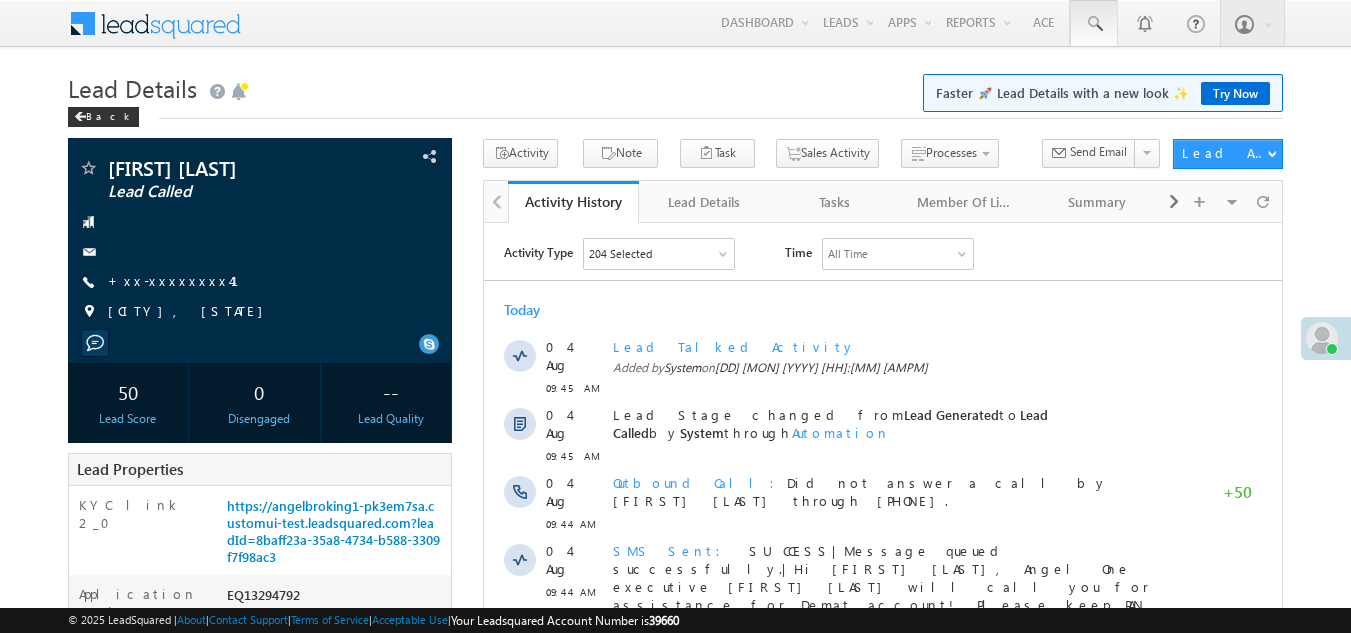 scroll, scrollTop: 0, scrollLeft: 0, axis: both 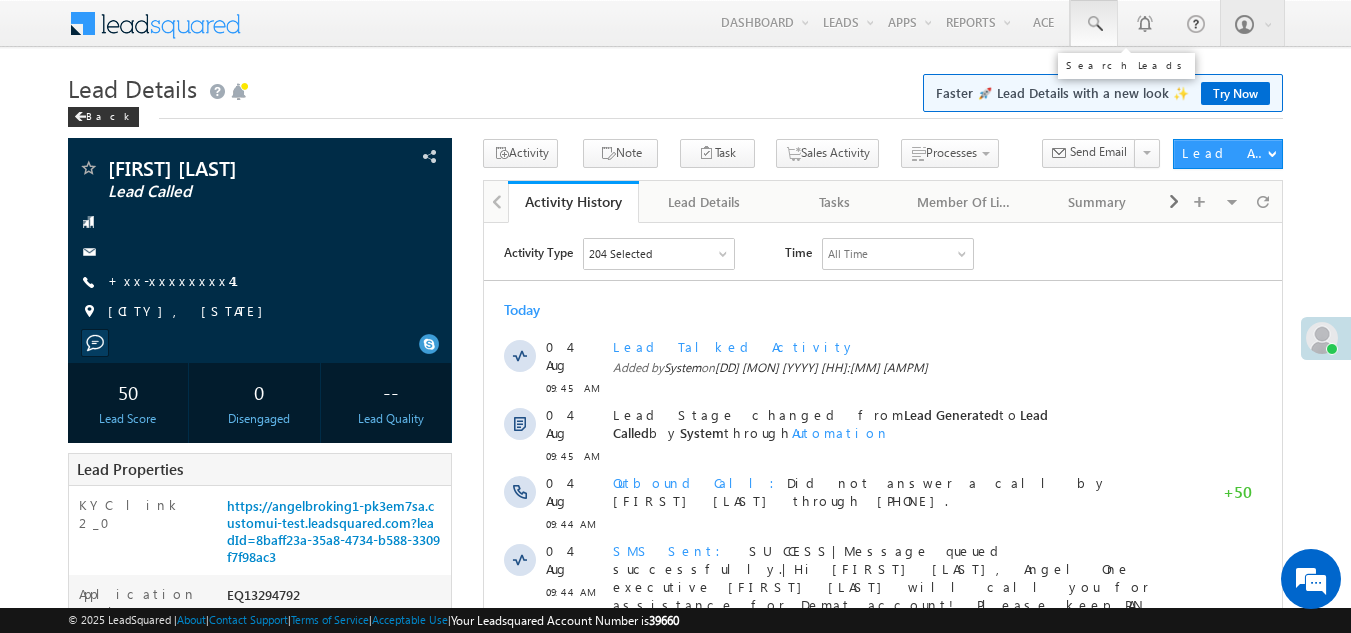 click at bounding box center (1094, 24) 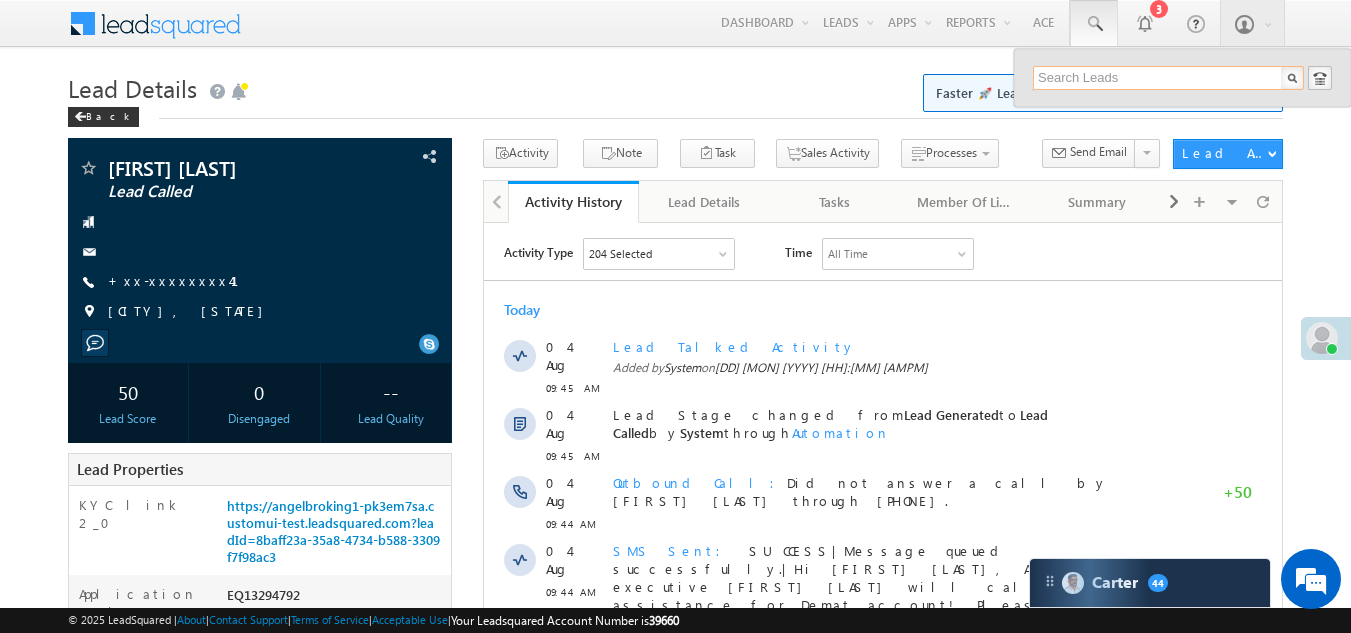 paste on "EQ25124443" 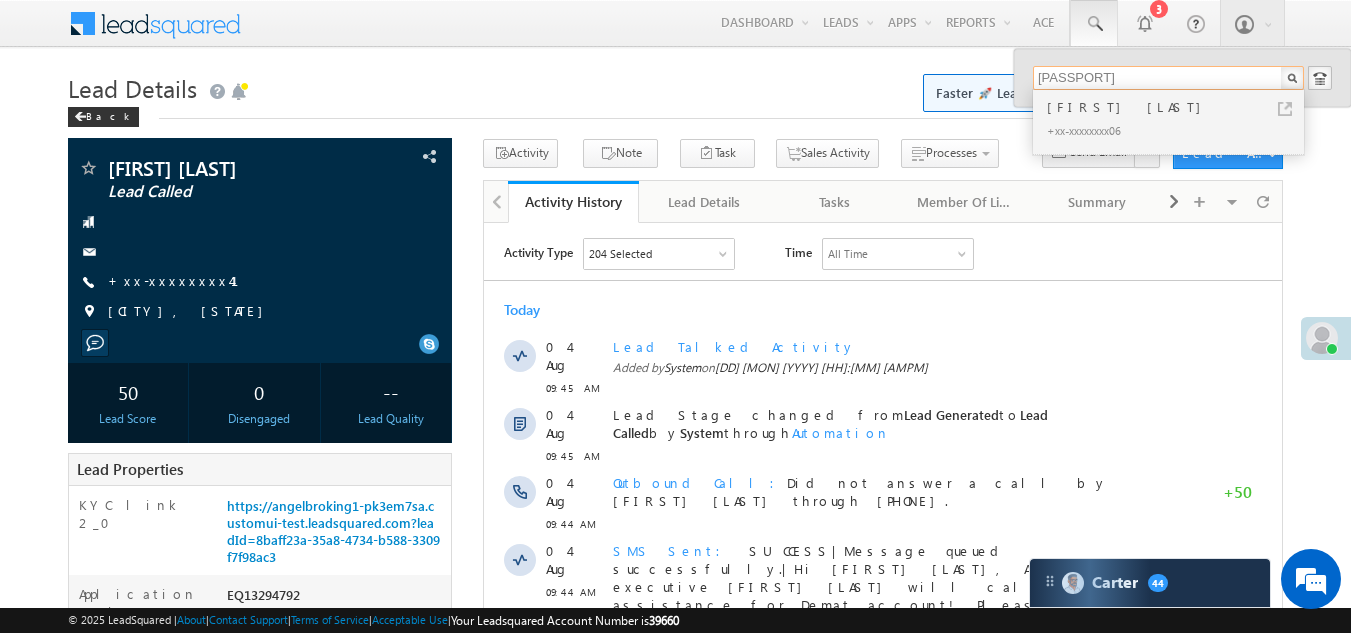 type on "EQ25124443" 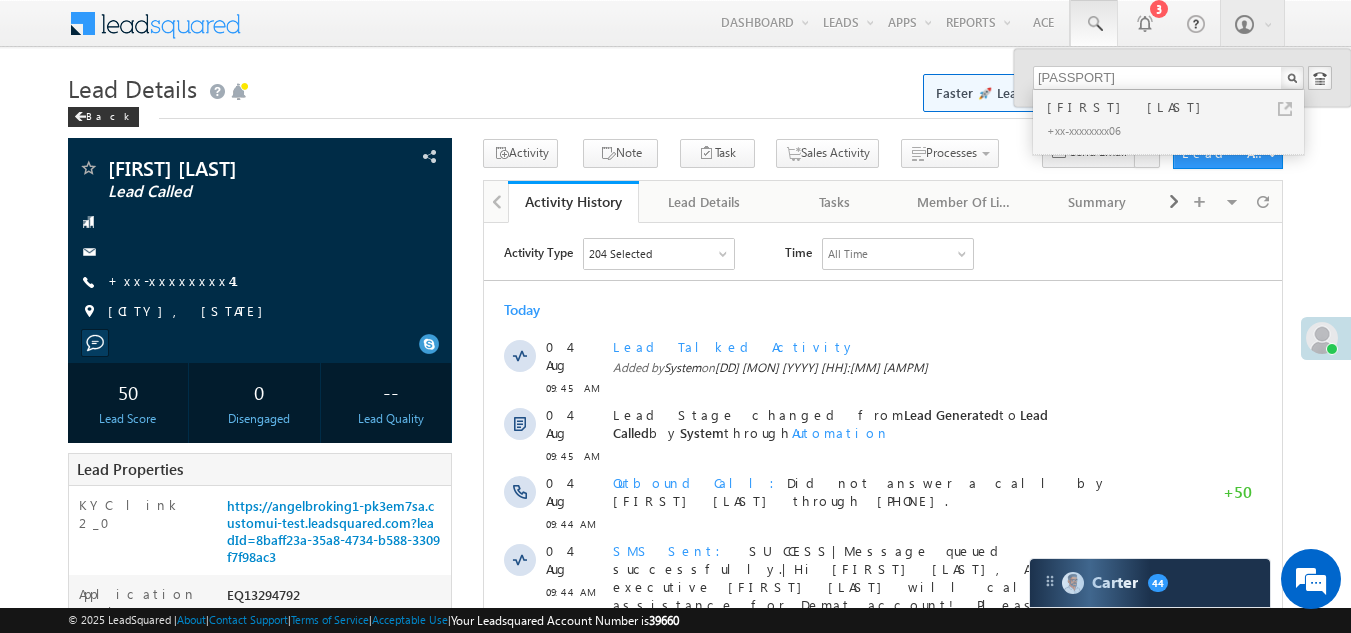 click on "[FIRST] [LAST]" at bounding box center [1177, 107] 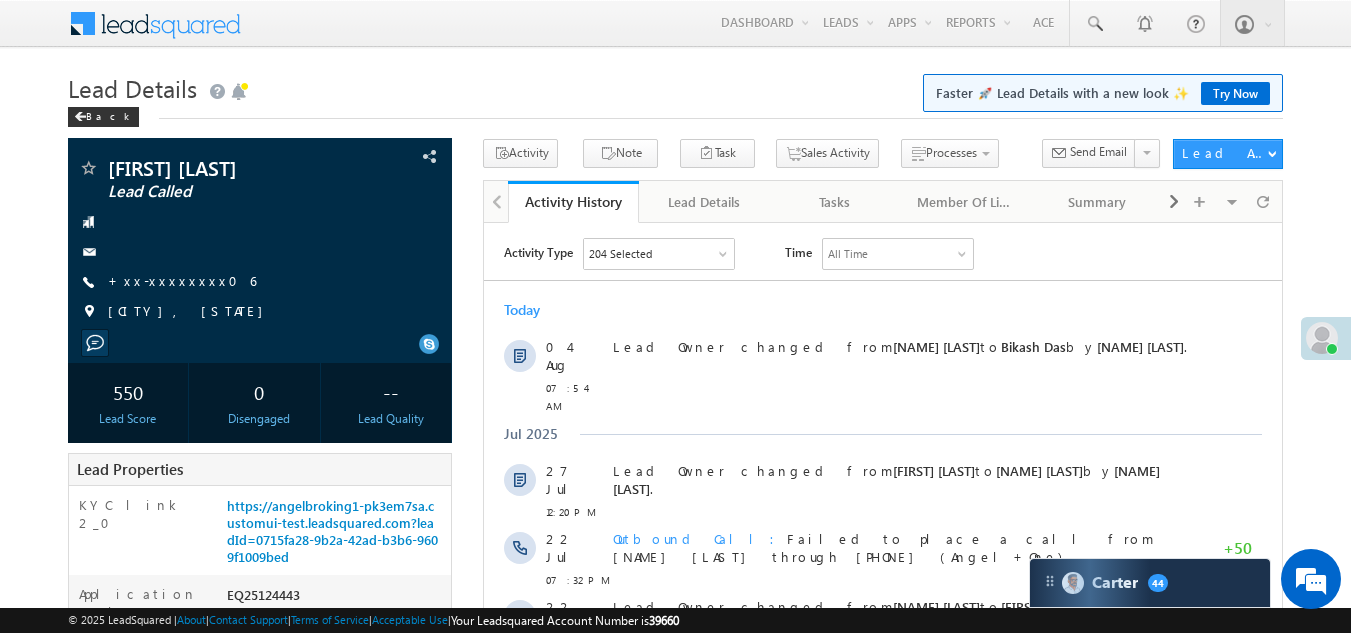 scroll, scrollTop: 0, scrollLeft: 0, axis: both 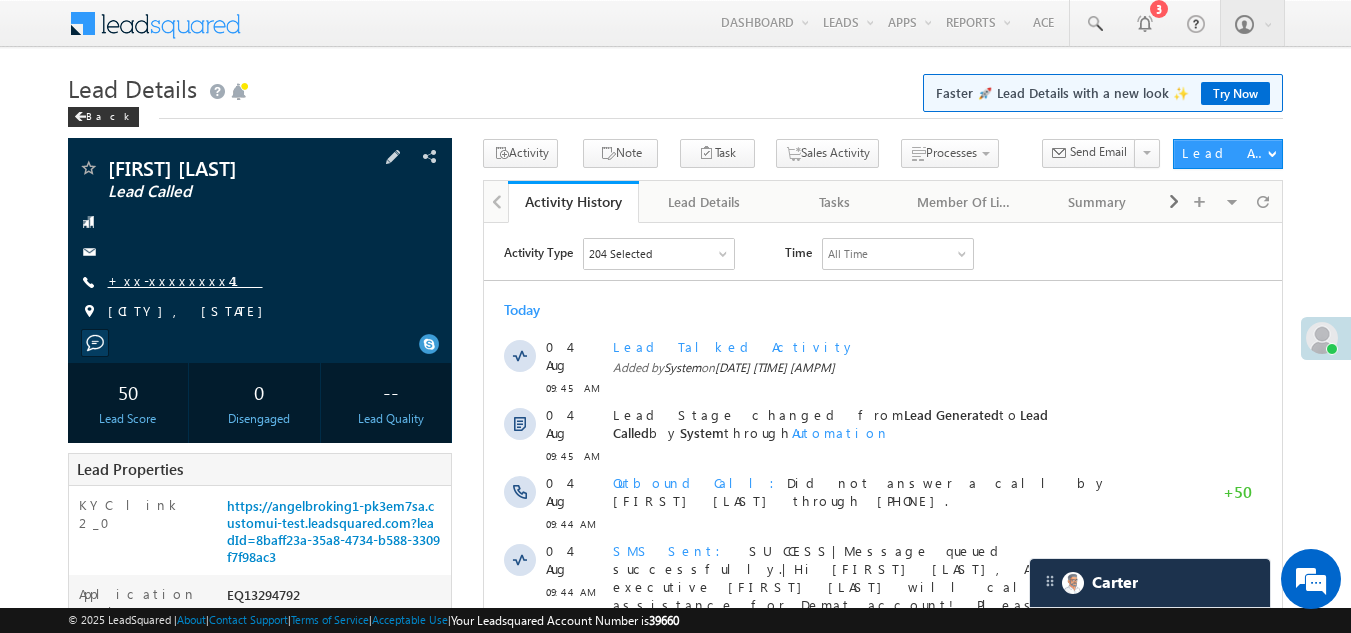 click on "+xx-xxxxxxxx41" at bounding box center (185, 280) 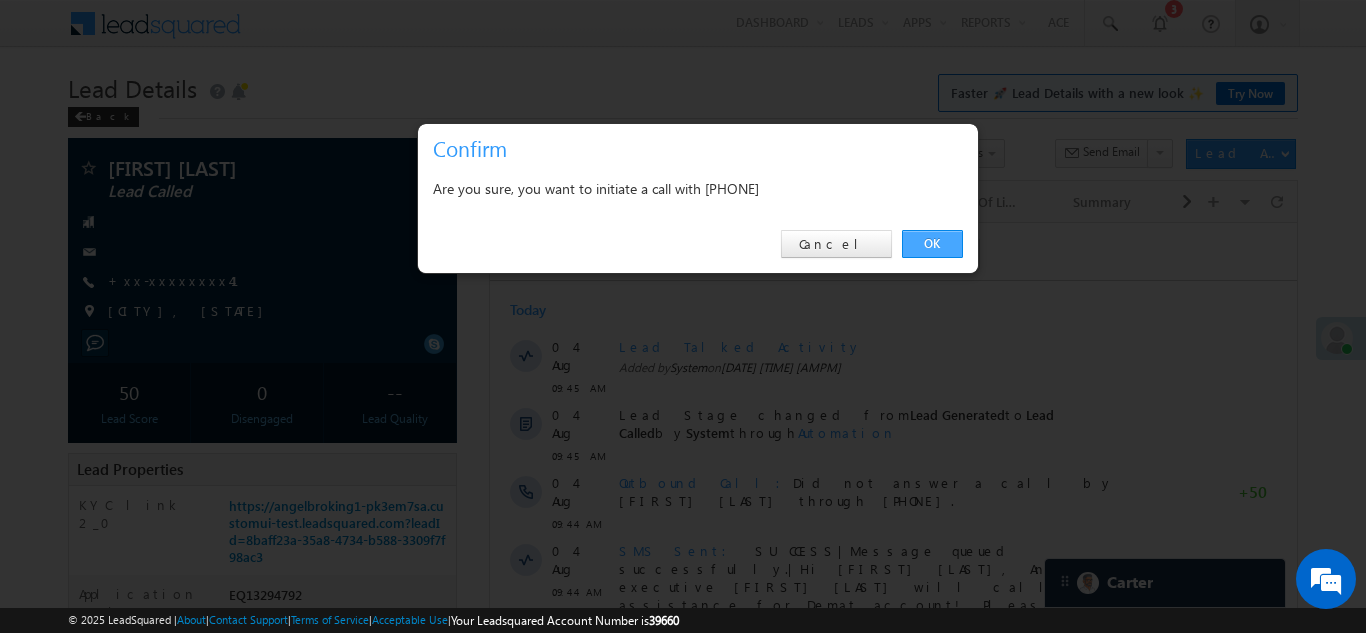 click on "OK" at bounding box center [932, 244] 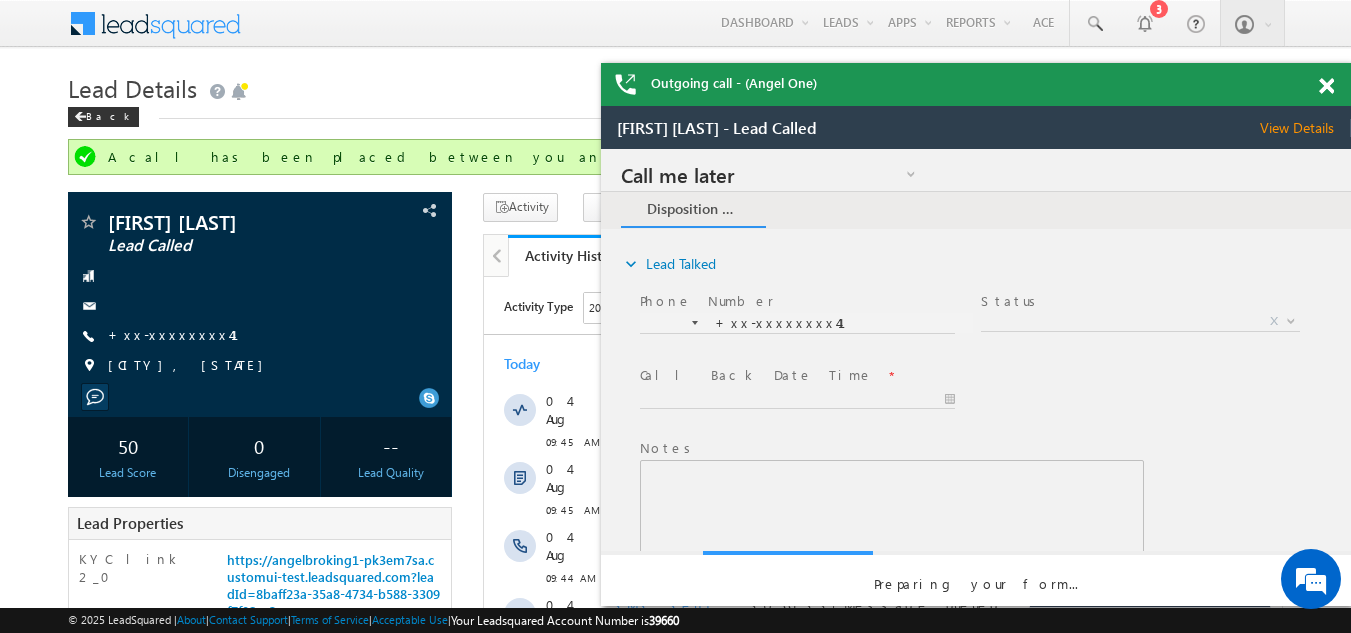 scroll, scrollTop: 0, scrollLeft: 0, axis: both 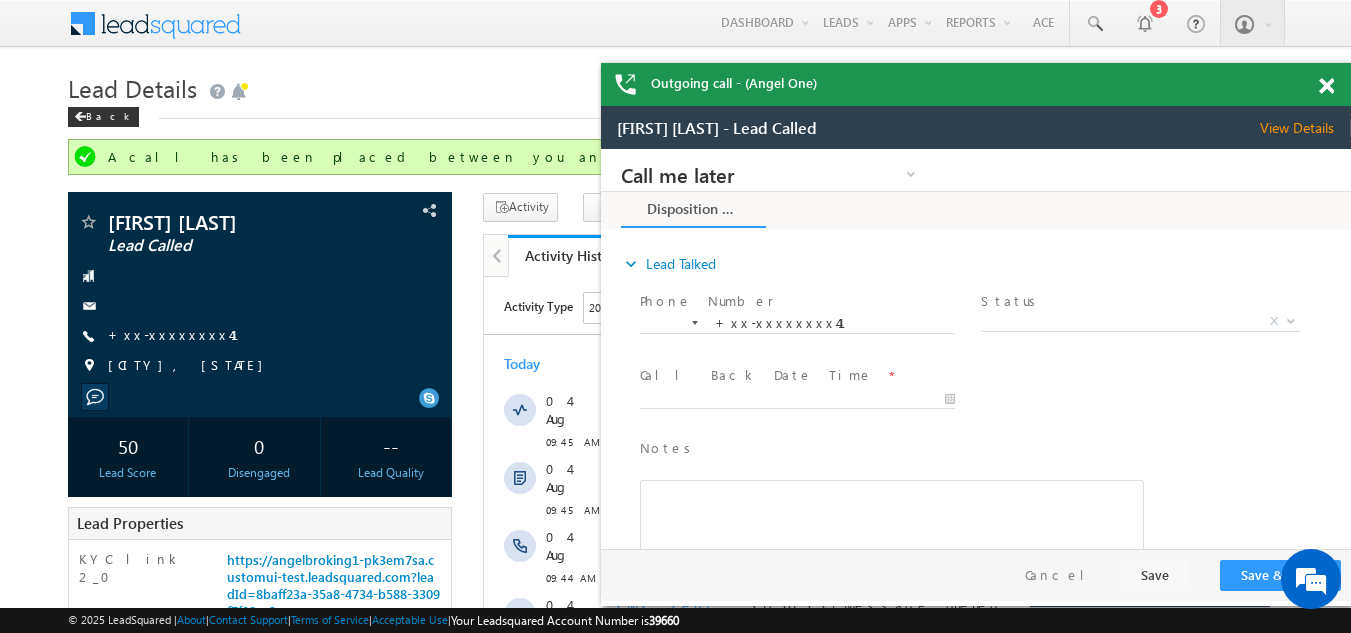 click at bounding box center (1326, 86) 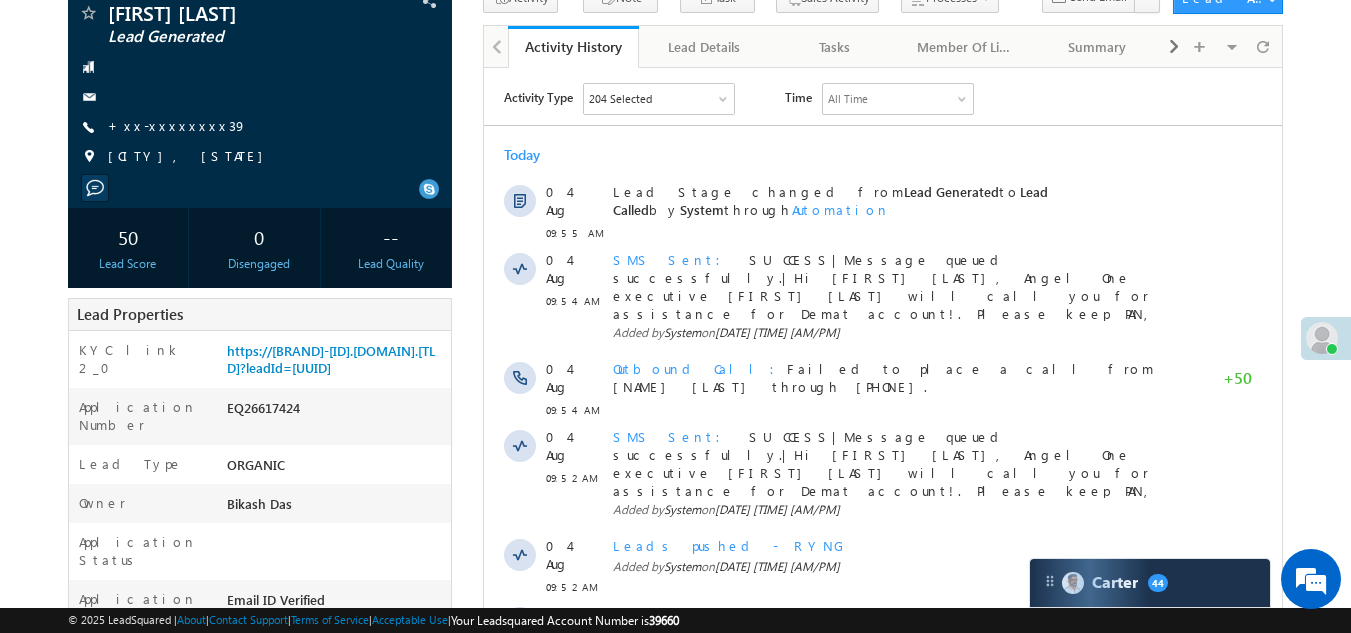 scroll, scrollTop: 0, scrollLeft: 0, axis: both 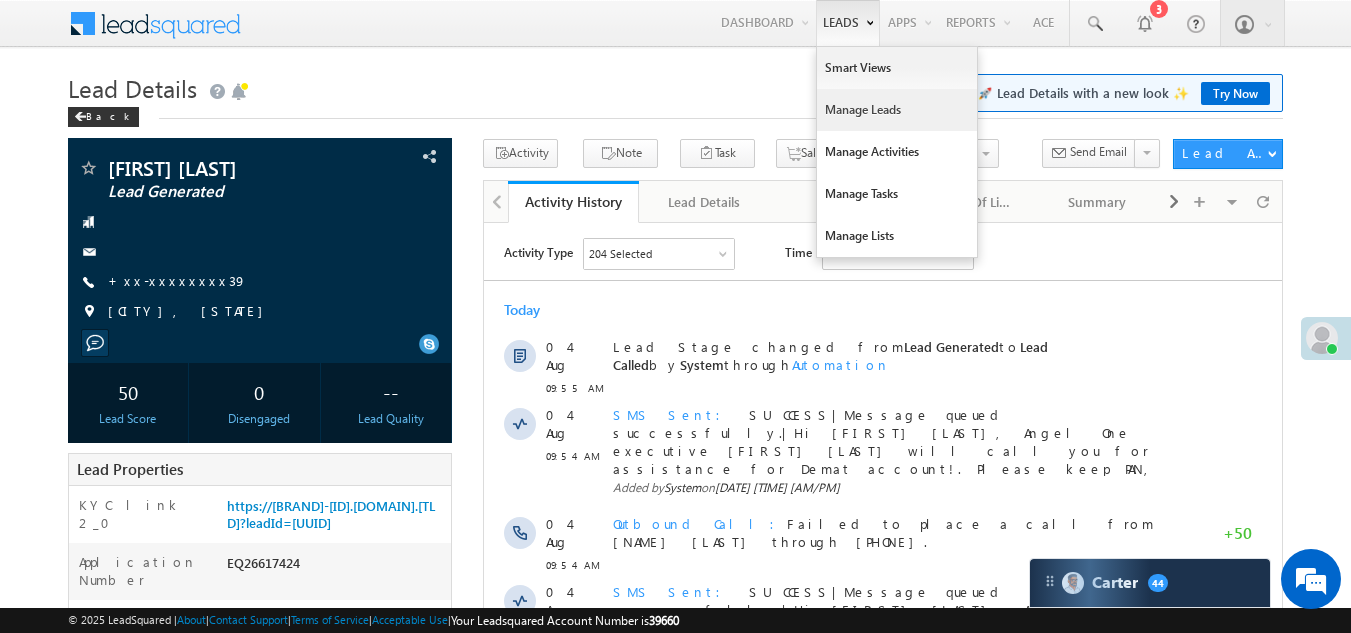click on "Manage Leads" at bounding box center (897, 110) 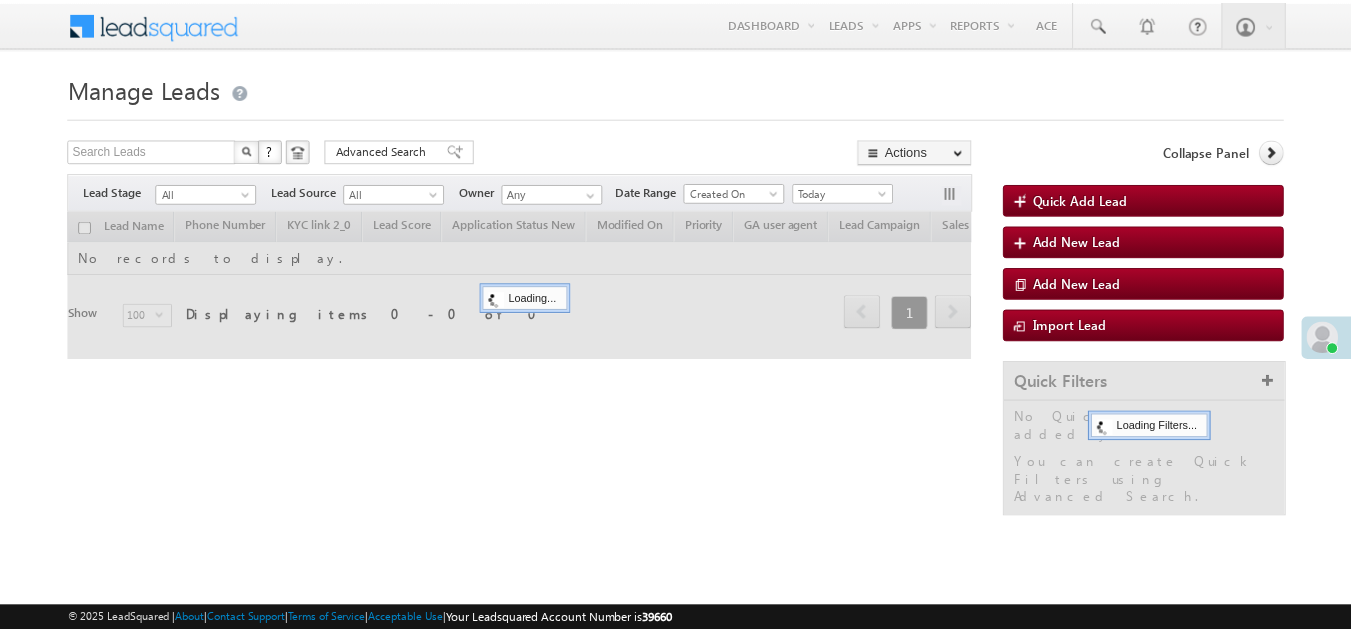 scroll, scrollTop: 0, scrollLeft: 0, axis: both 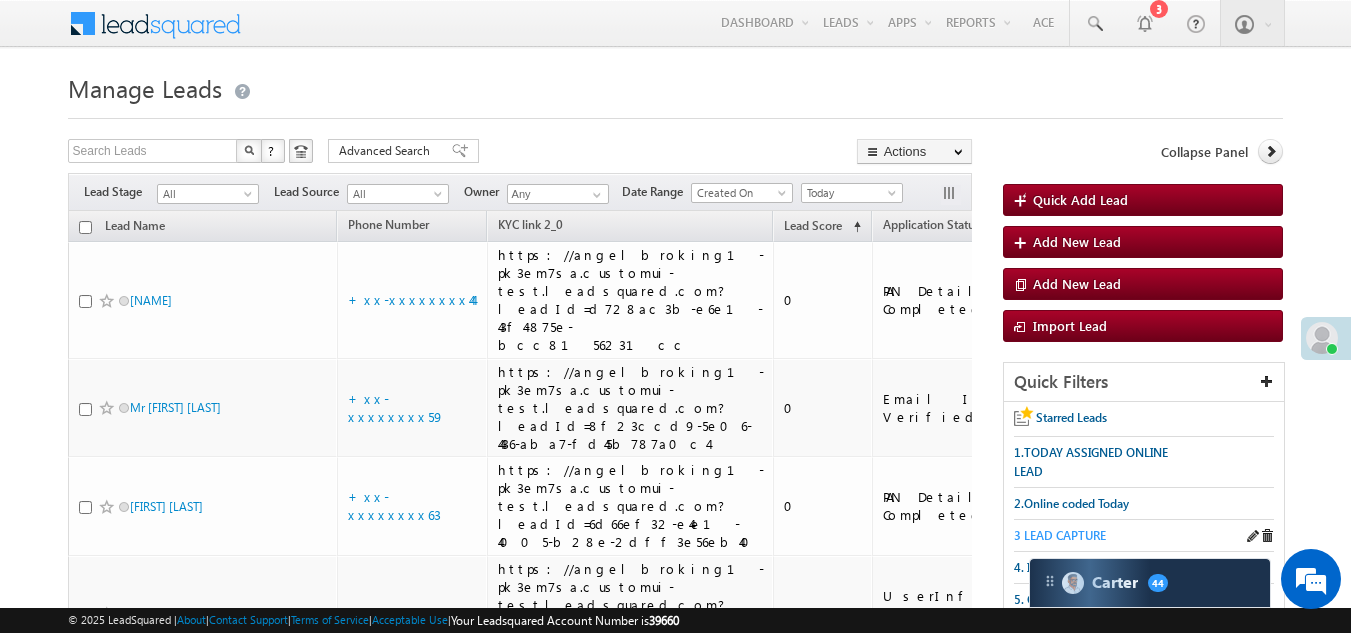 click on "3 LEAD CAPTURE" at bounding box center [1060, 535] 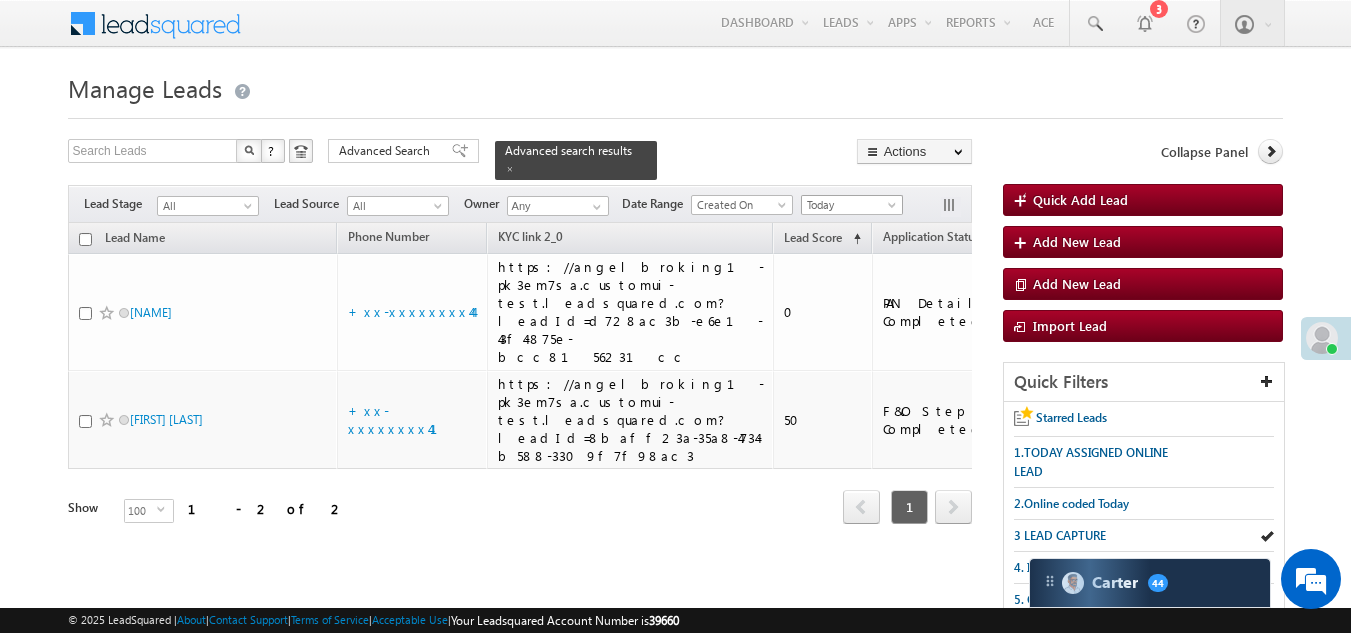 click on "Today" at bounding box center [849, 205] 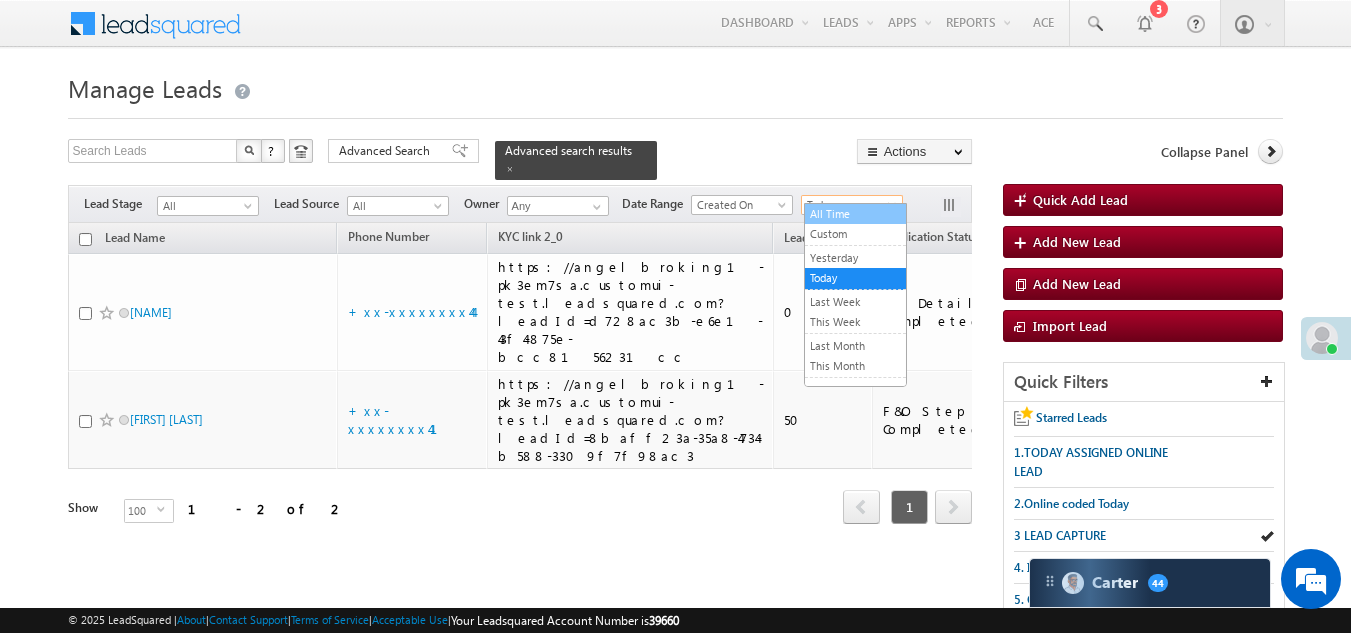 click on "All Time" at bounding box center [855, 214] 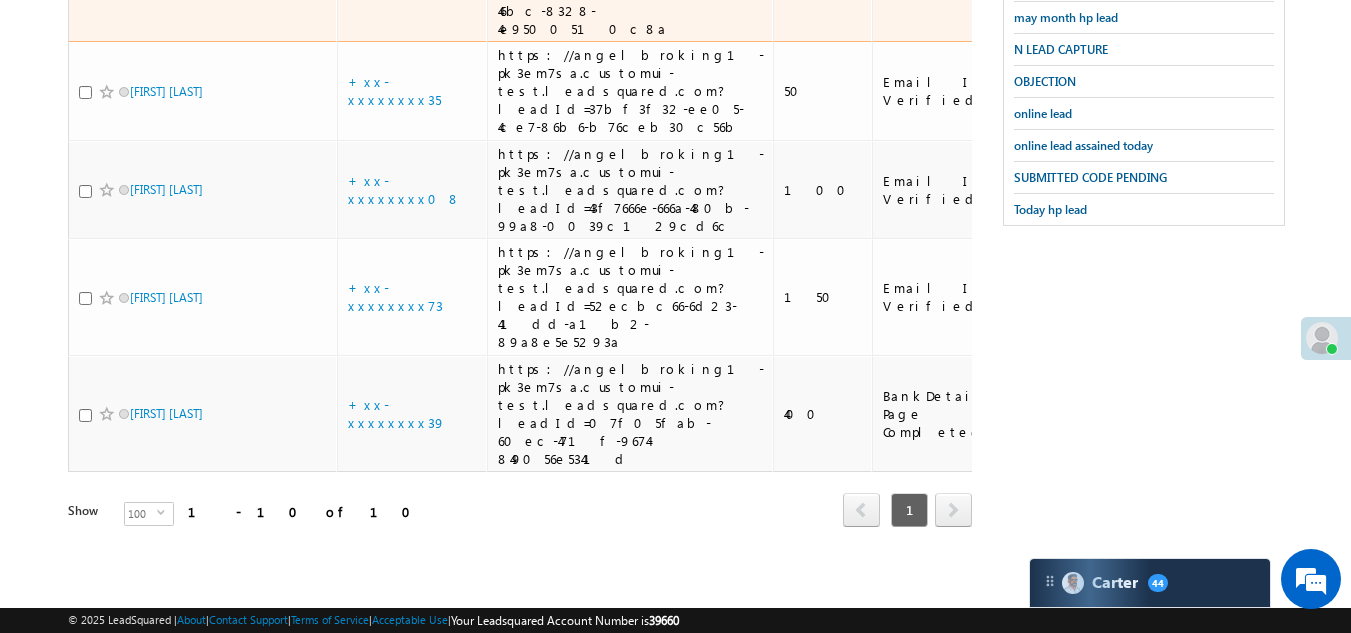 scroll, scrollTop: 450, scrollLeft: 0, axis: vertical 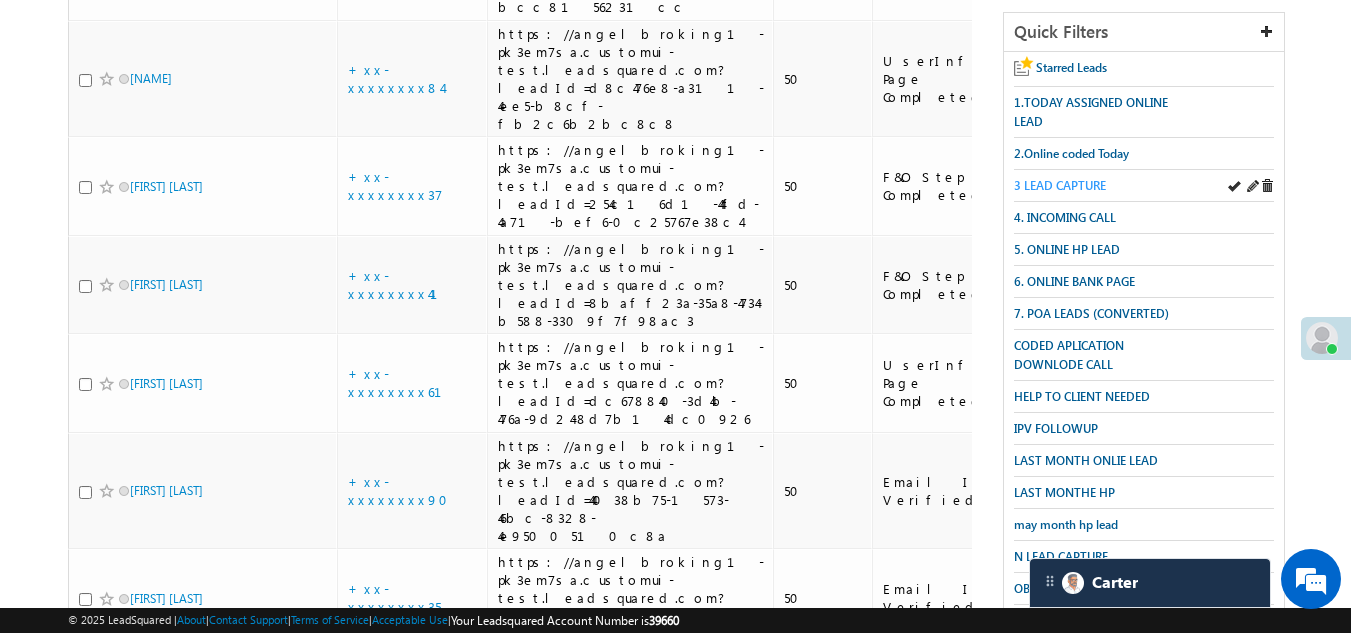 click on "3 LEAD CAPTURE" at bounding box center [1060, 185] 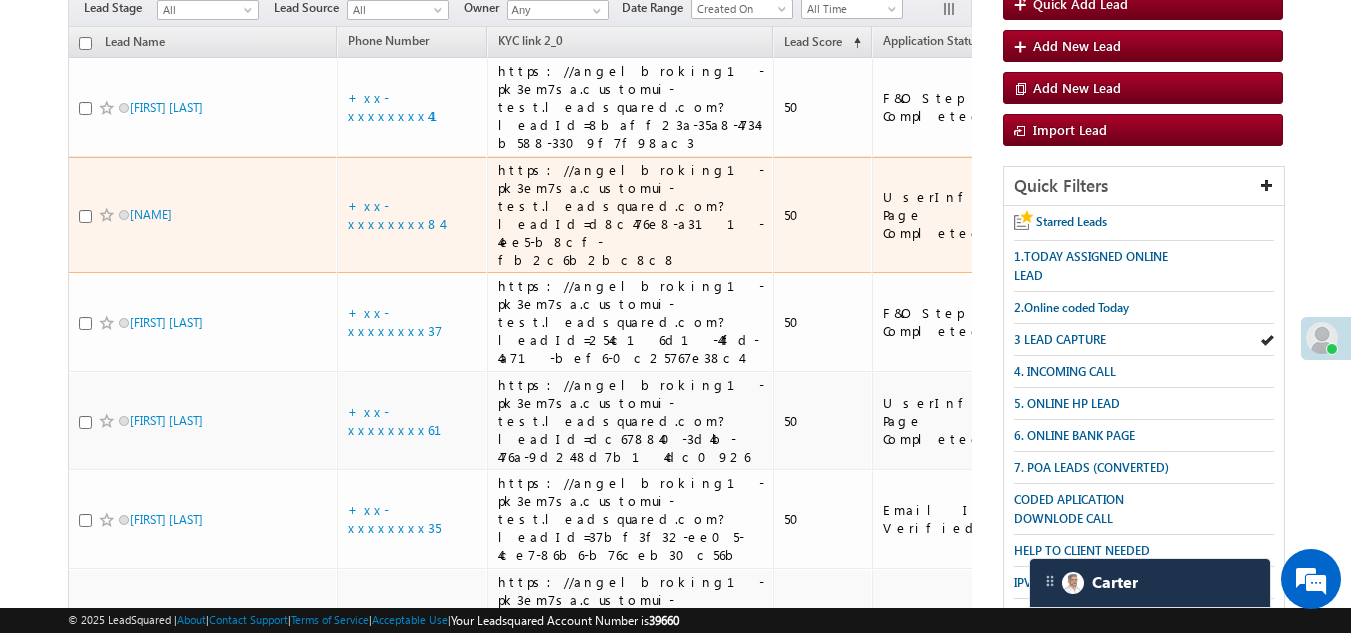 scroll, scrollTop: 200, scrollLeft: 0, axis: vertical 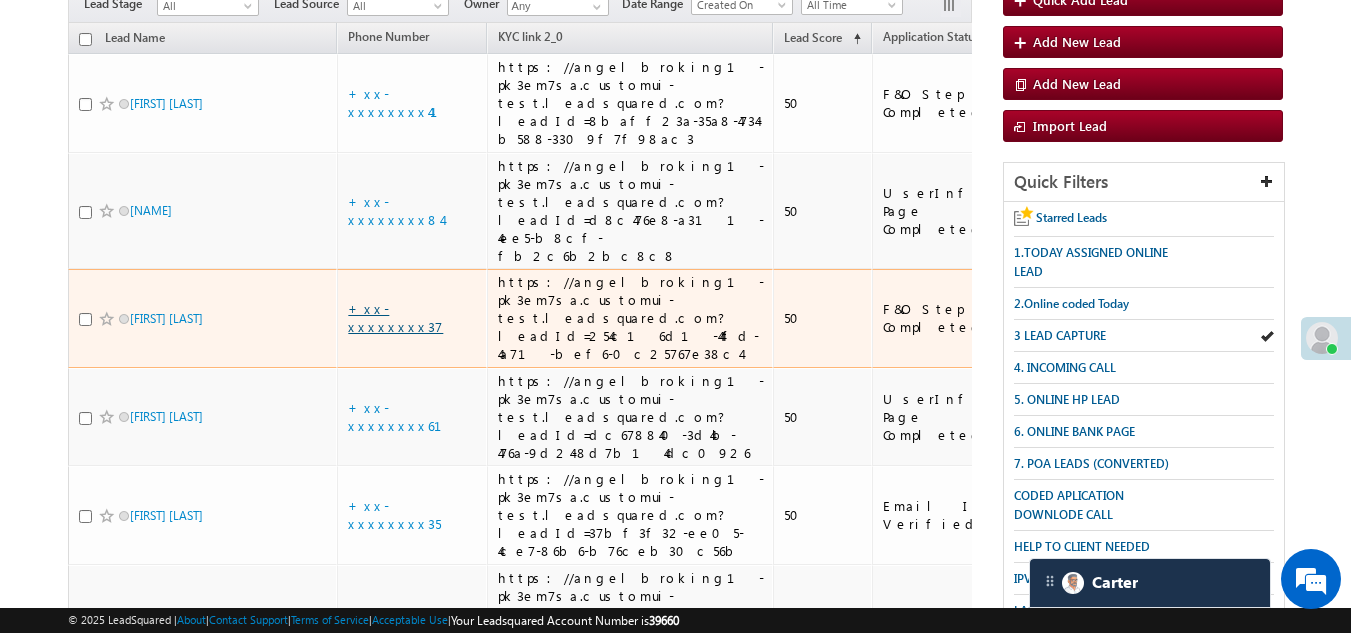 click on "+xx-xxxxxxxx37" at bounding box center (395, 317) 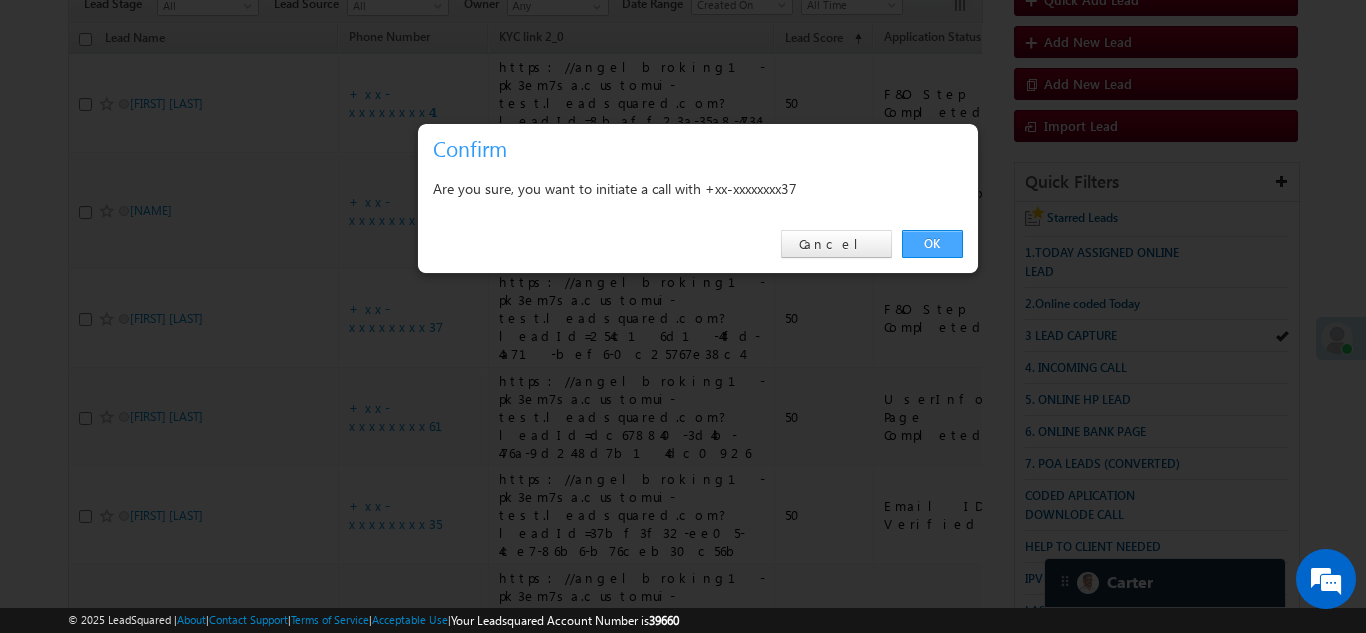 click on "OK" at bounding box center [932, 244] 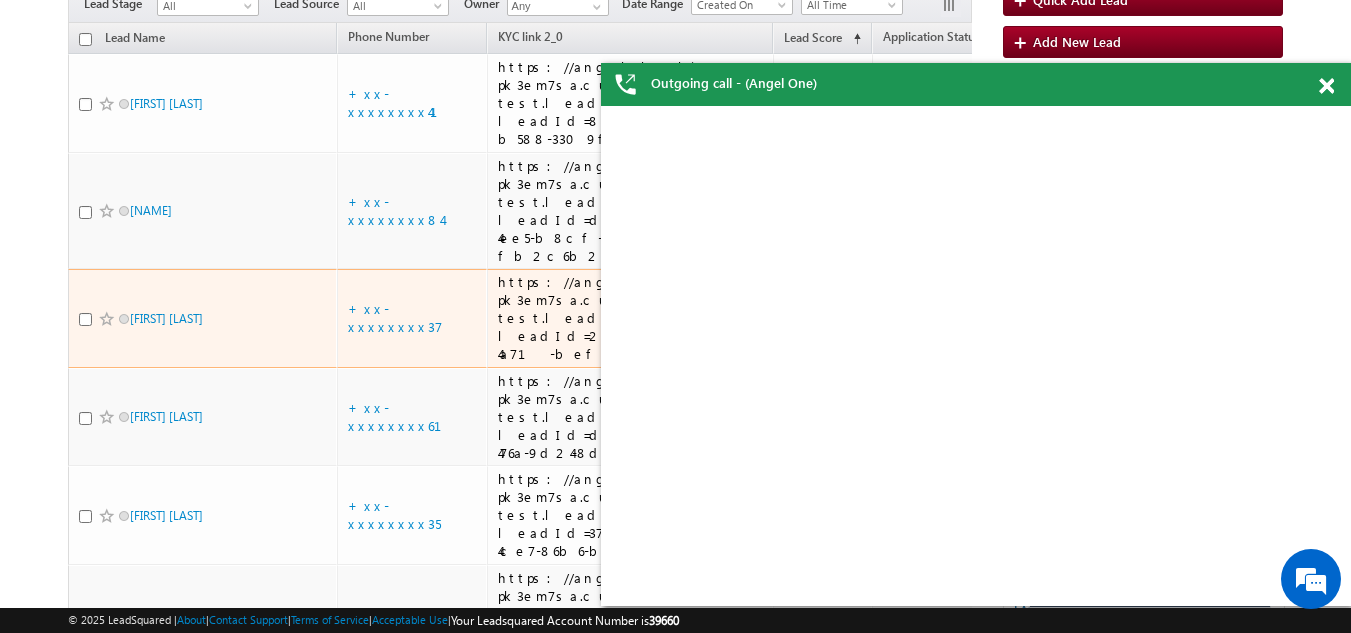 scroll, scrollTop: 0, scrollLeft: 0, axis: both 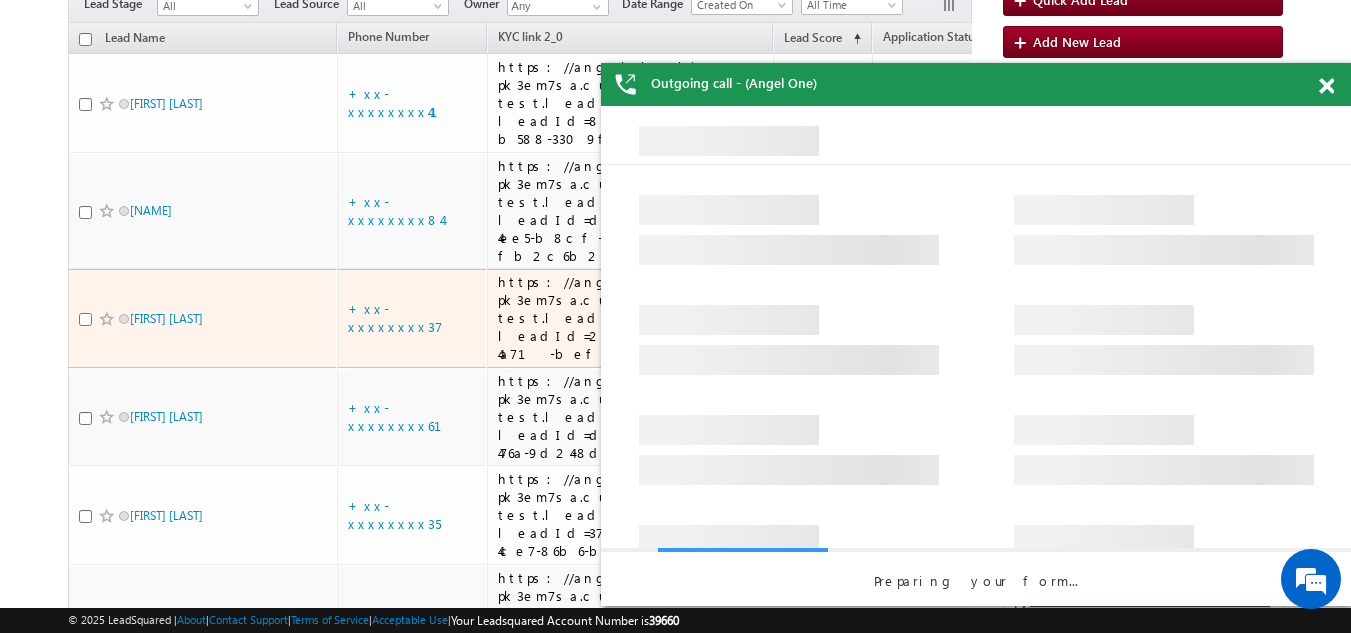 click at bounding box center (85, 319) 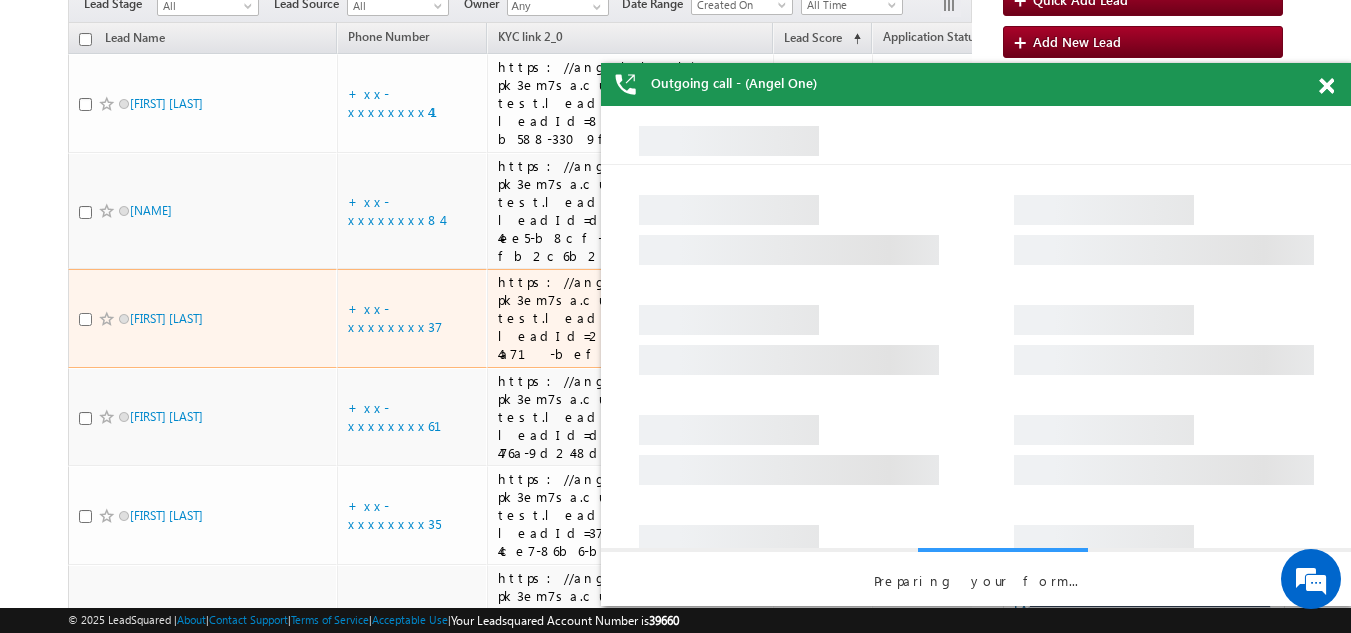 checkbox on "true" 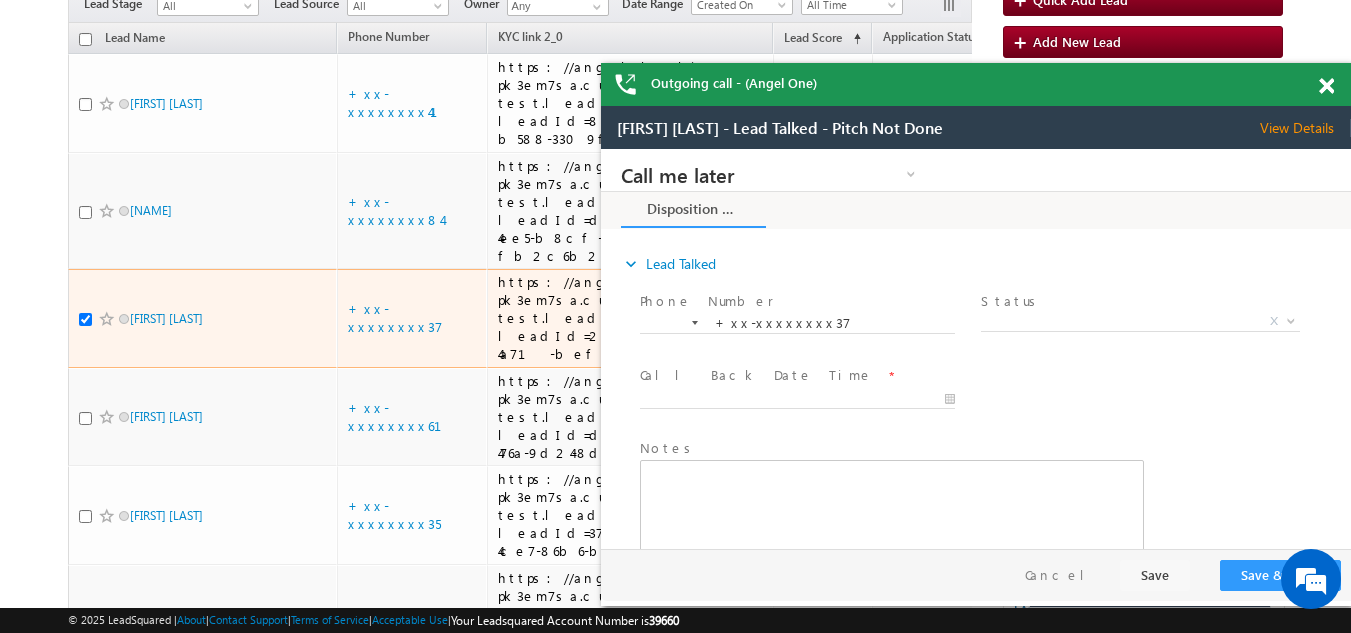 scroll, scrollTop: 0, scrollLeft: 0, axis: both 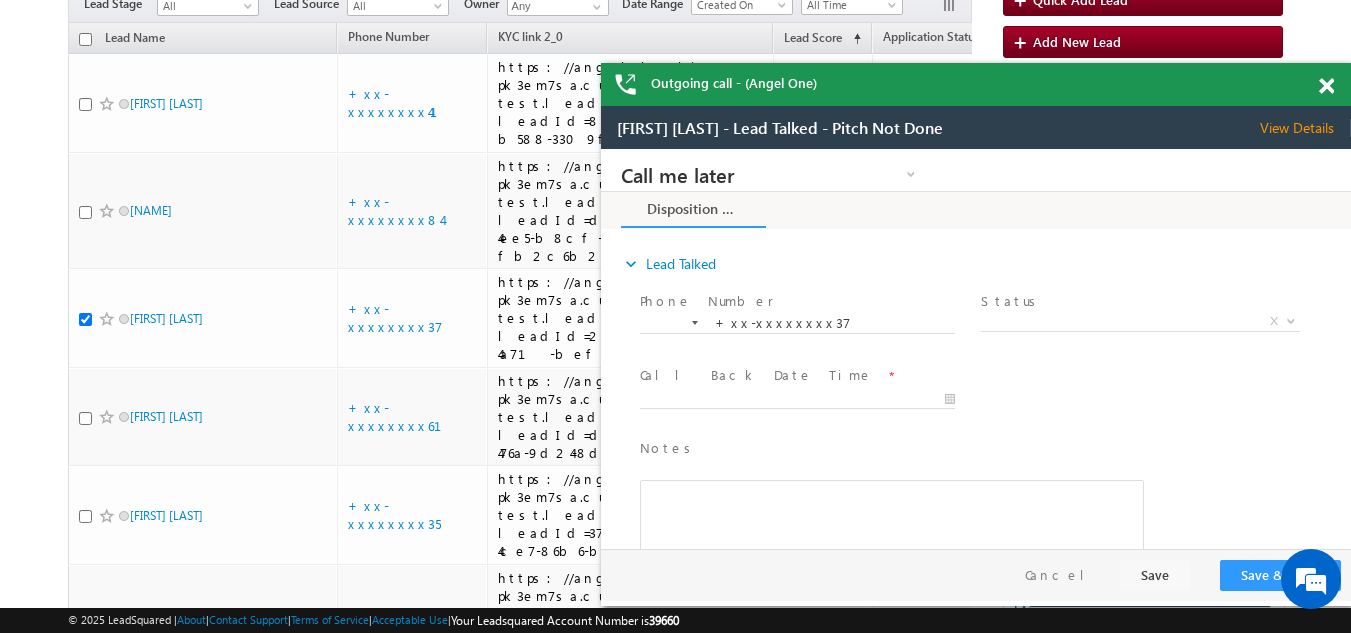click at bounding box center [1326, 86] 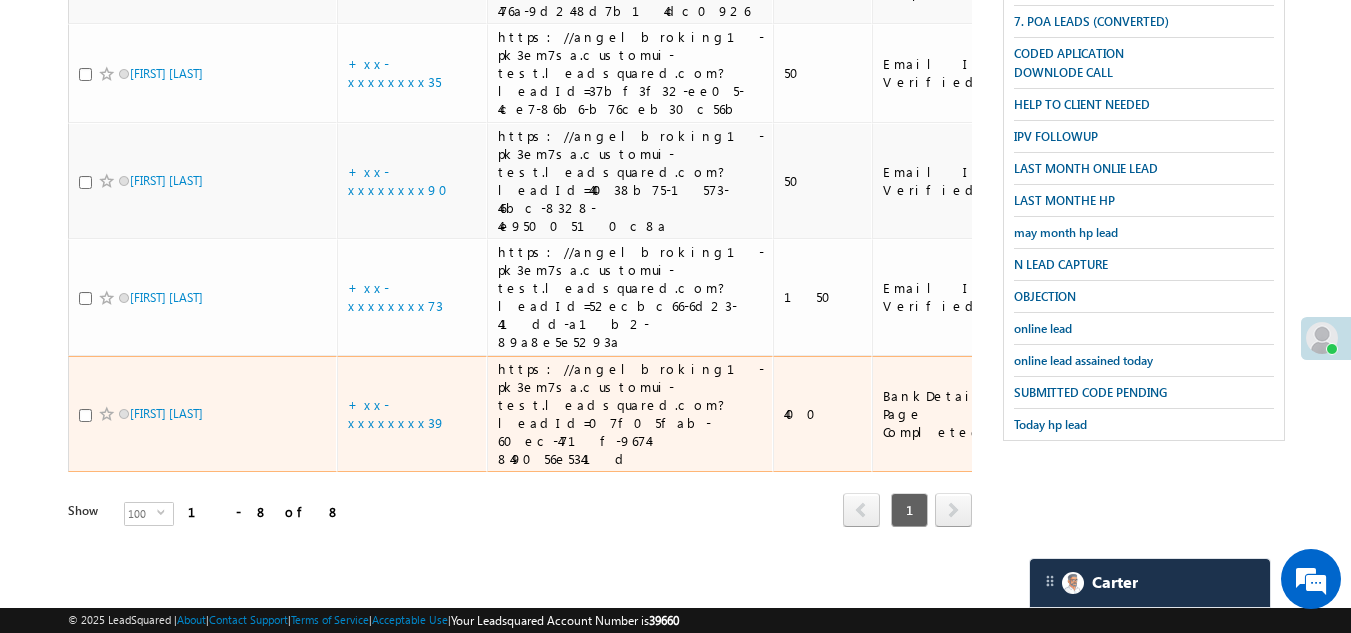 scroll, scrollTop: 771, scrollLeft: 0, axis: vertical 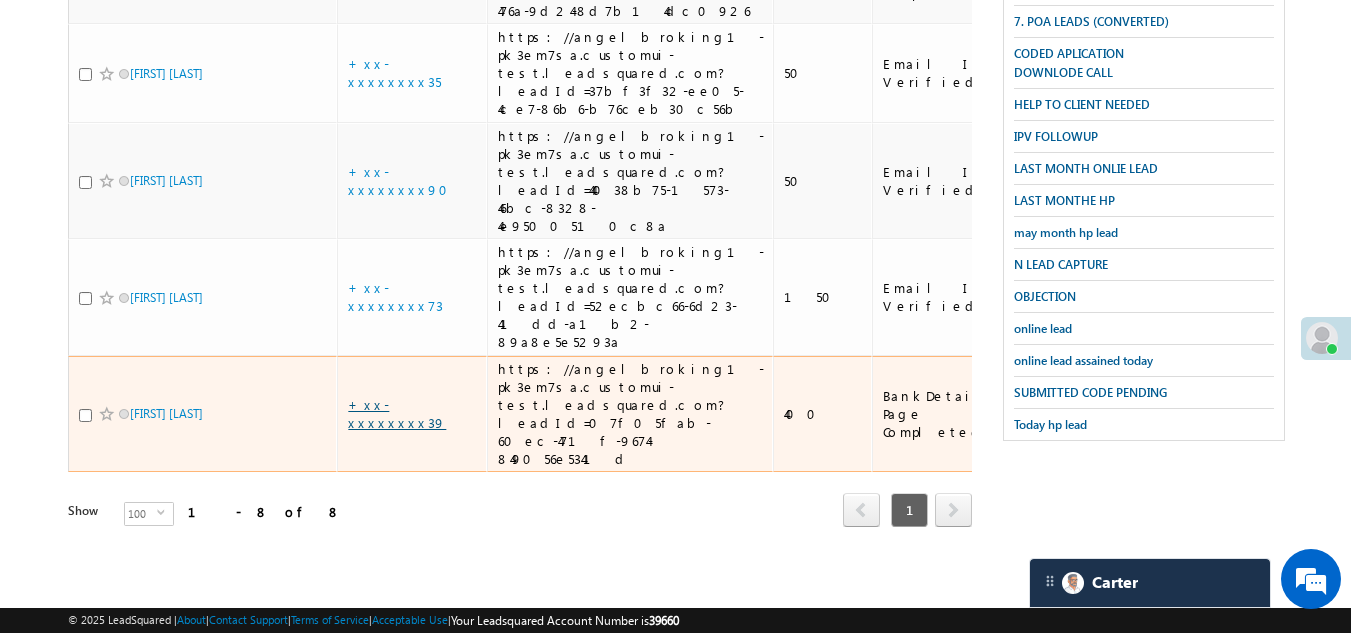 click on "+xx-xxxxxxxx39" at bounding box center [397, 413] 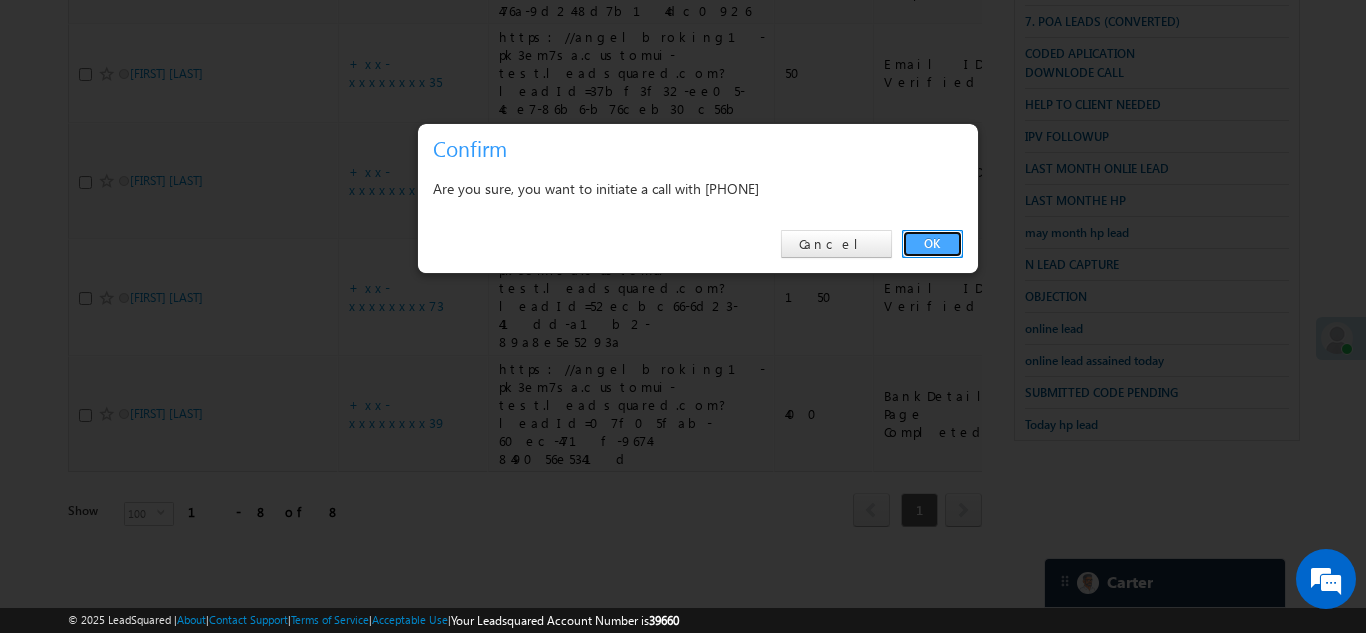 click on "OK" at bounding box center [932, 244] 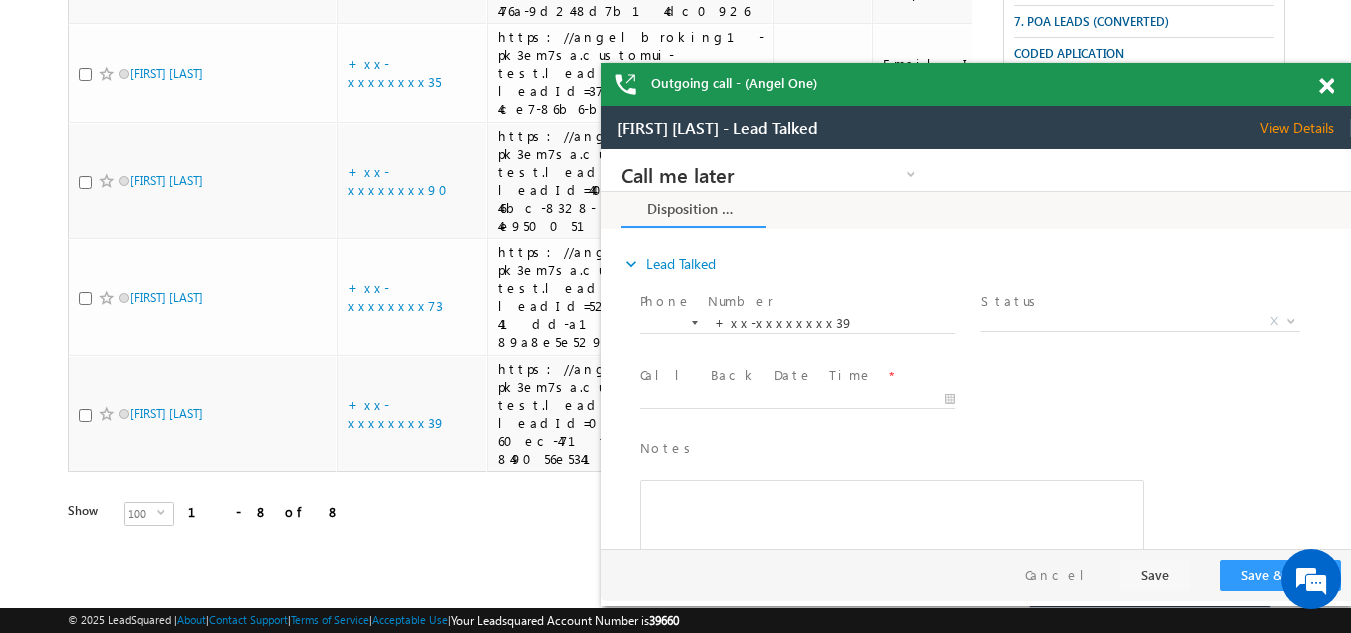 scroll, scrollTop: 0, scrollLeft: 0, axis: both 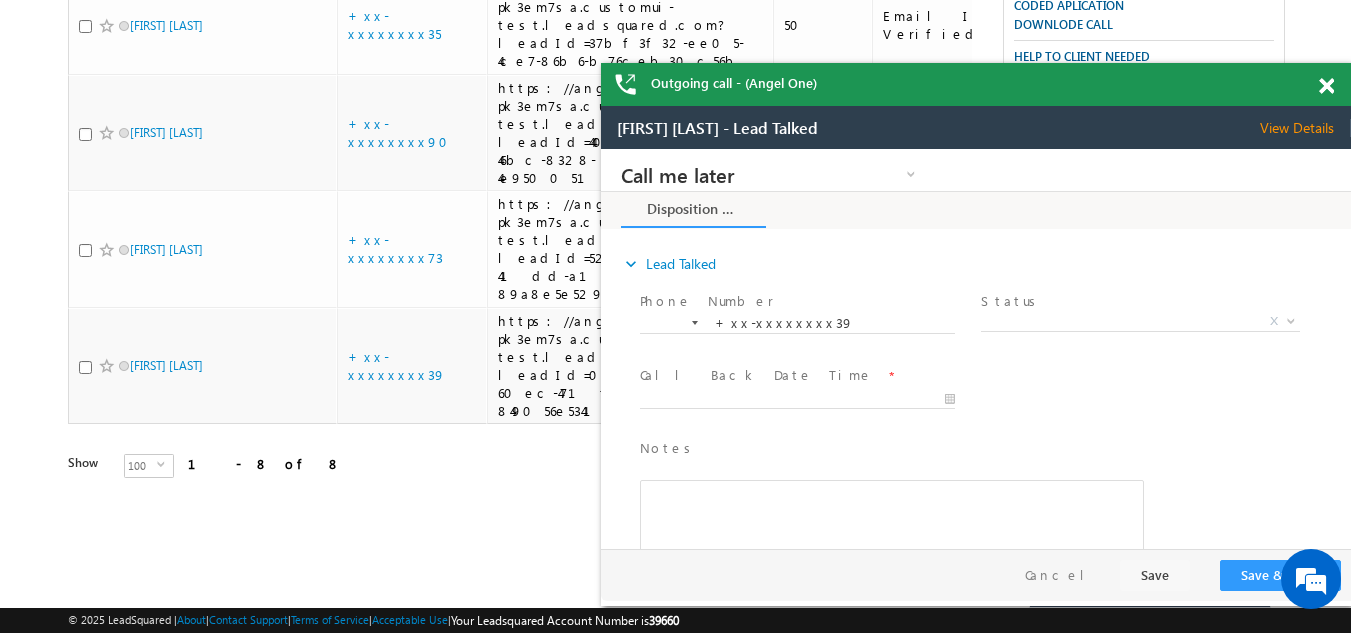 click at bounding box center [1326, 86] 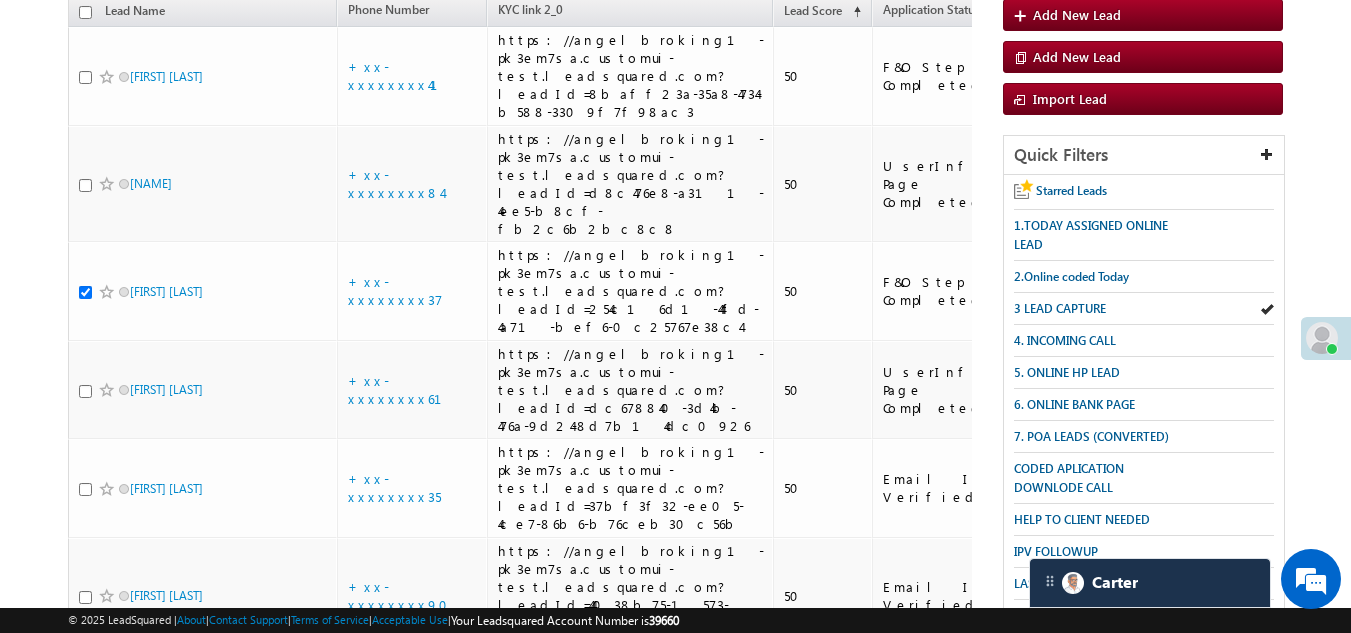 scroll, scrollTop: 271, scrollLeft: 0, axis: vertical 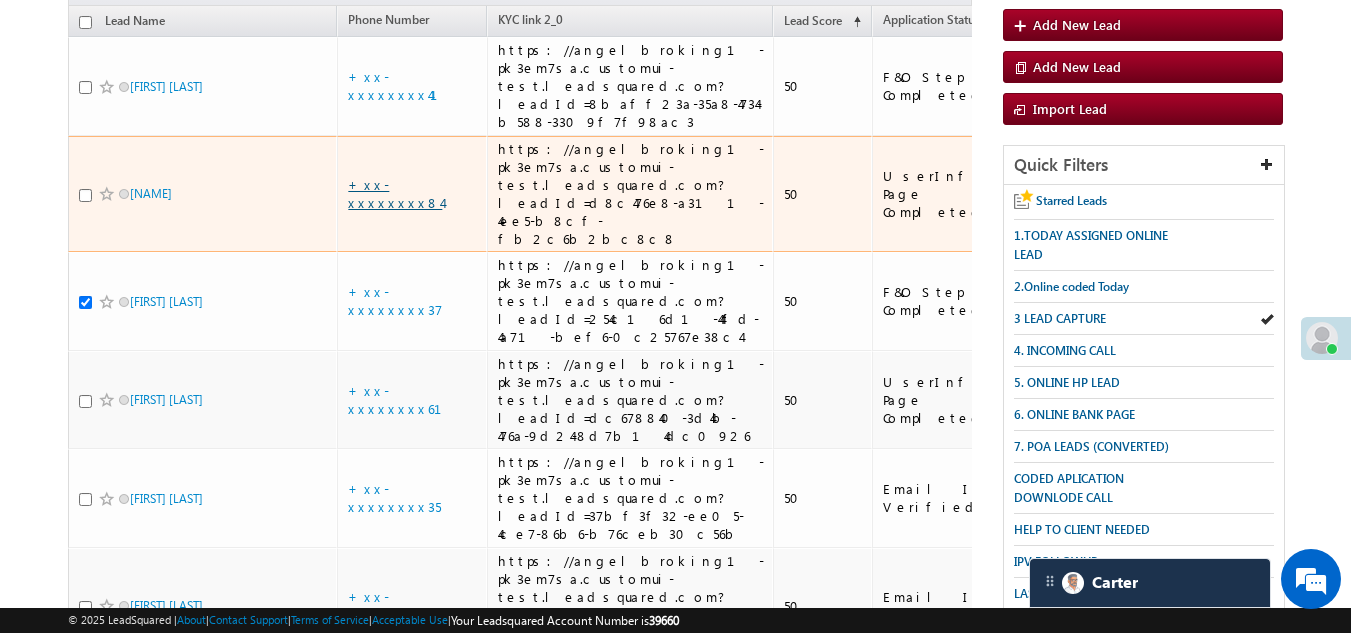 click on "+xx-xxxxxxxx84" at bounding box center (395, 193) 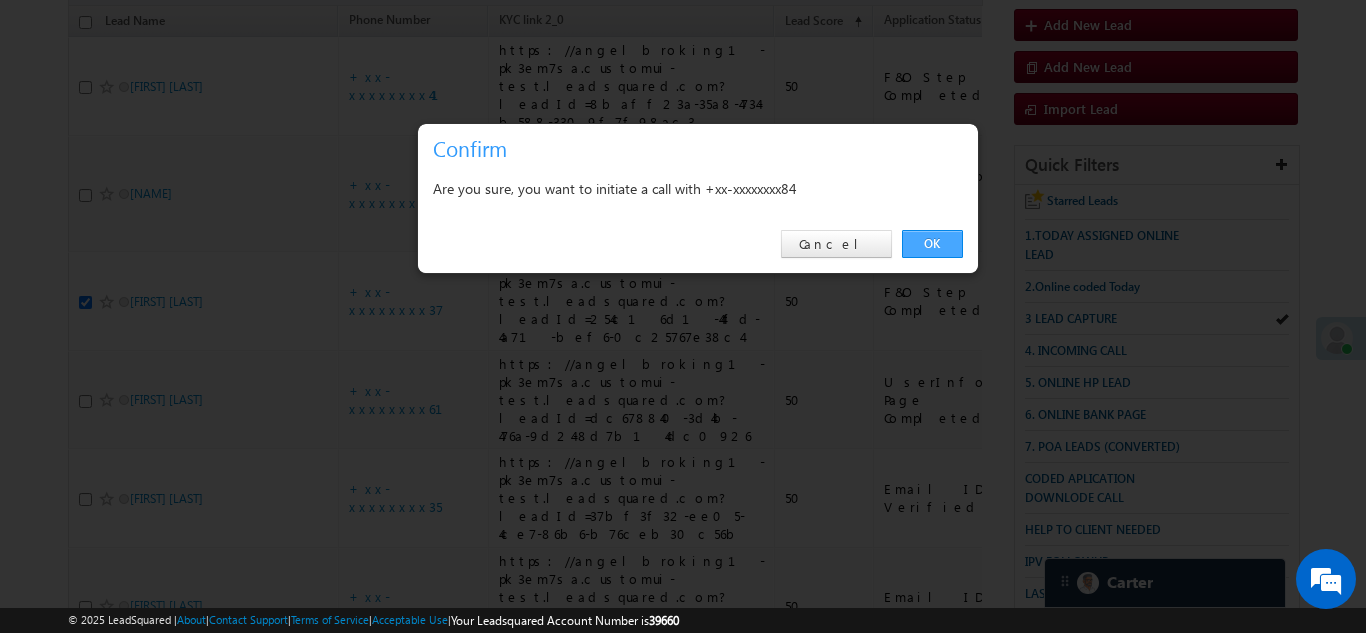 click on "OK" at bounding box center [932, 244] 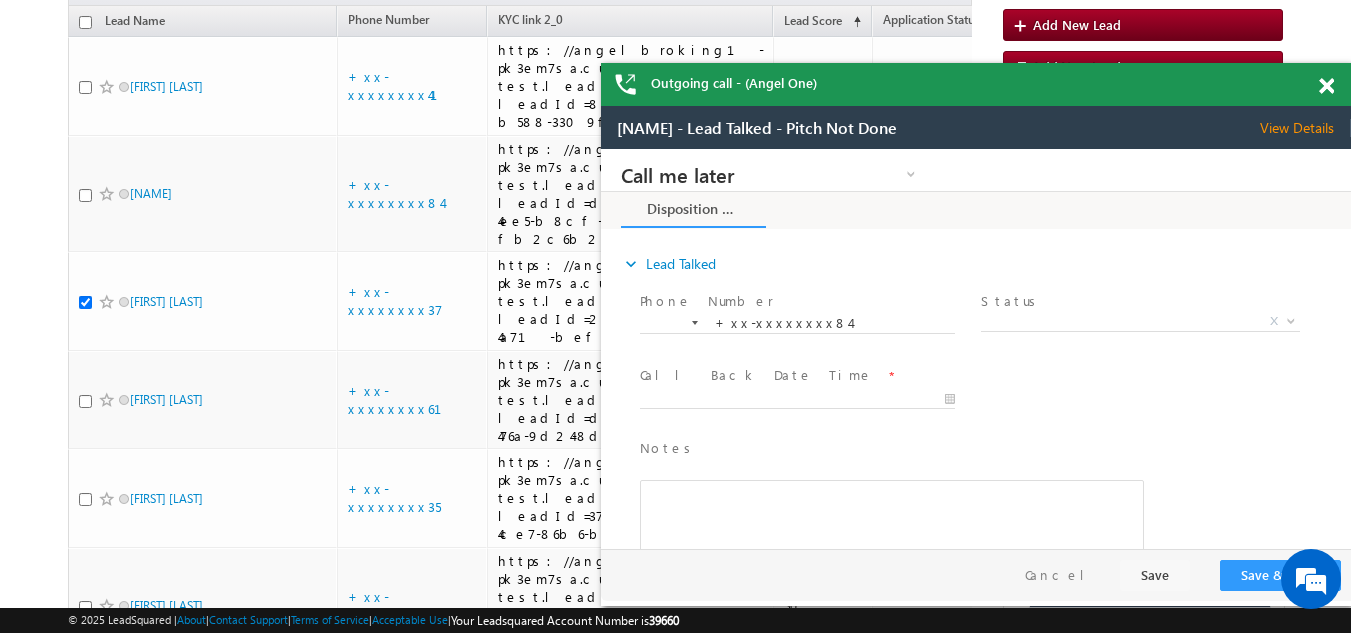 scroll, scrollTop: 0, scrollLeft: 0, axis: both 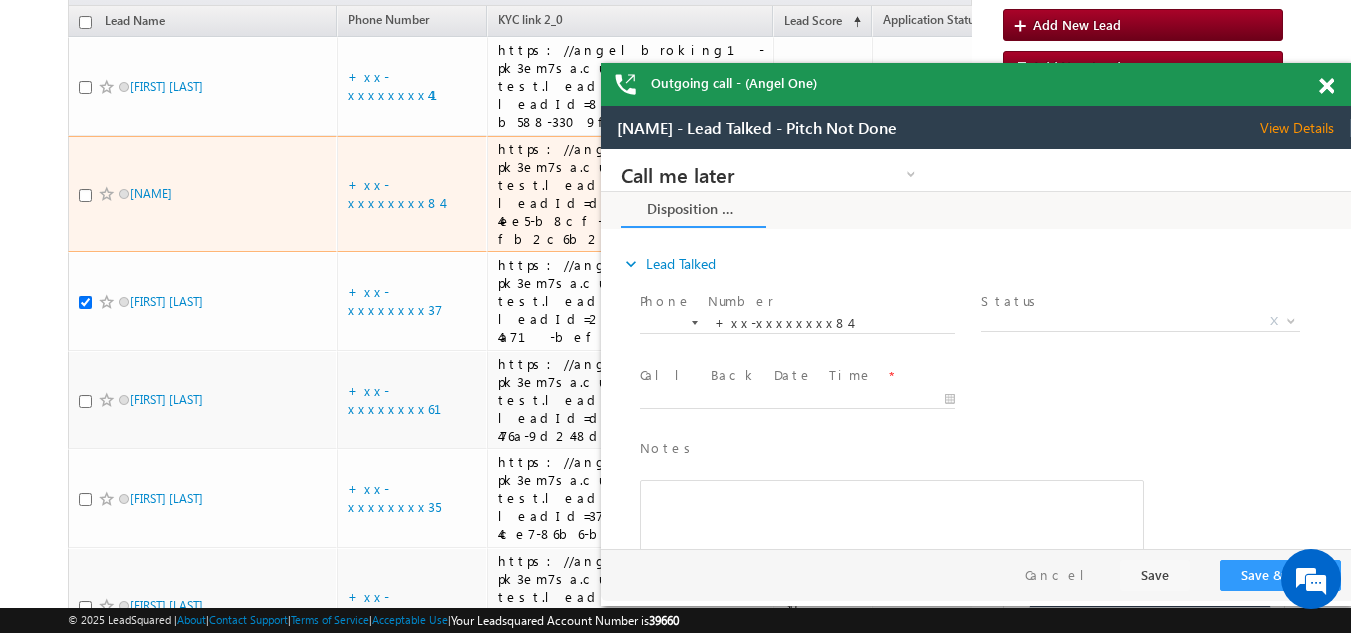 click on "Monu" at bounding box center (203, 194) 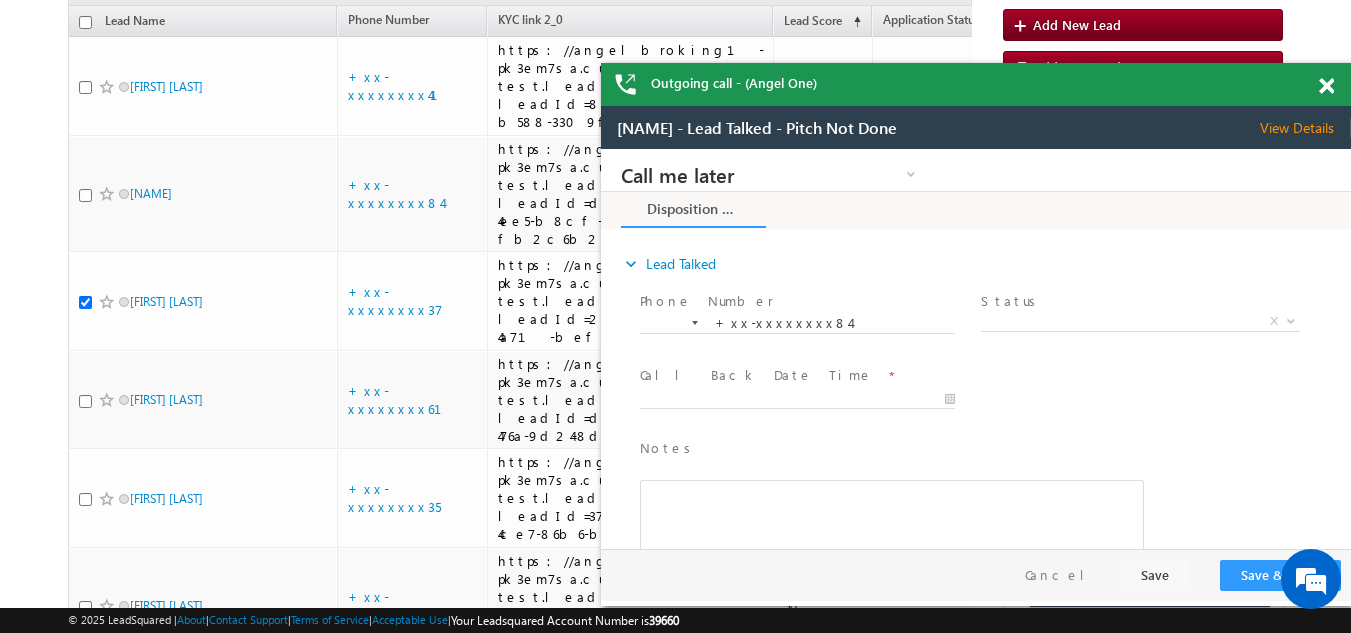 click at bounding box center (1326, 86) 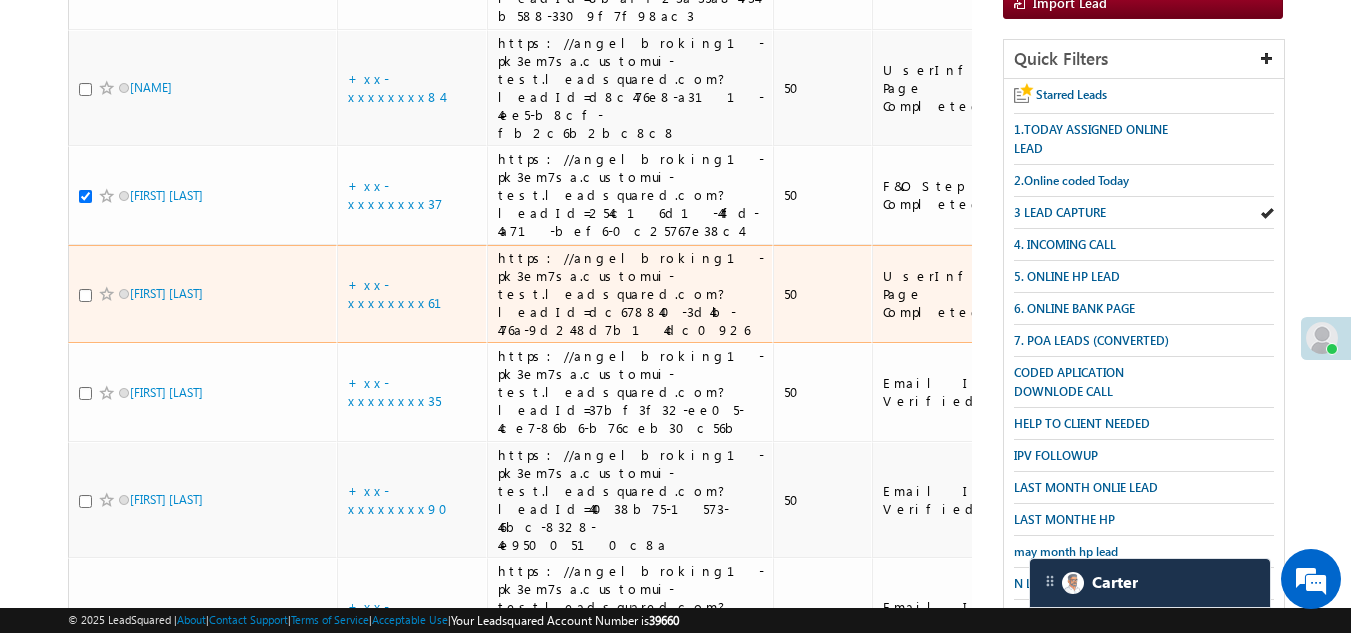 scroll, scrollTop: 471, scrollLeft: 0, axis: vertical 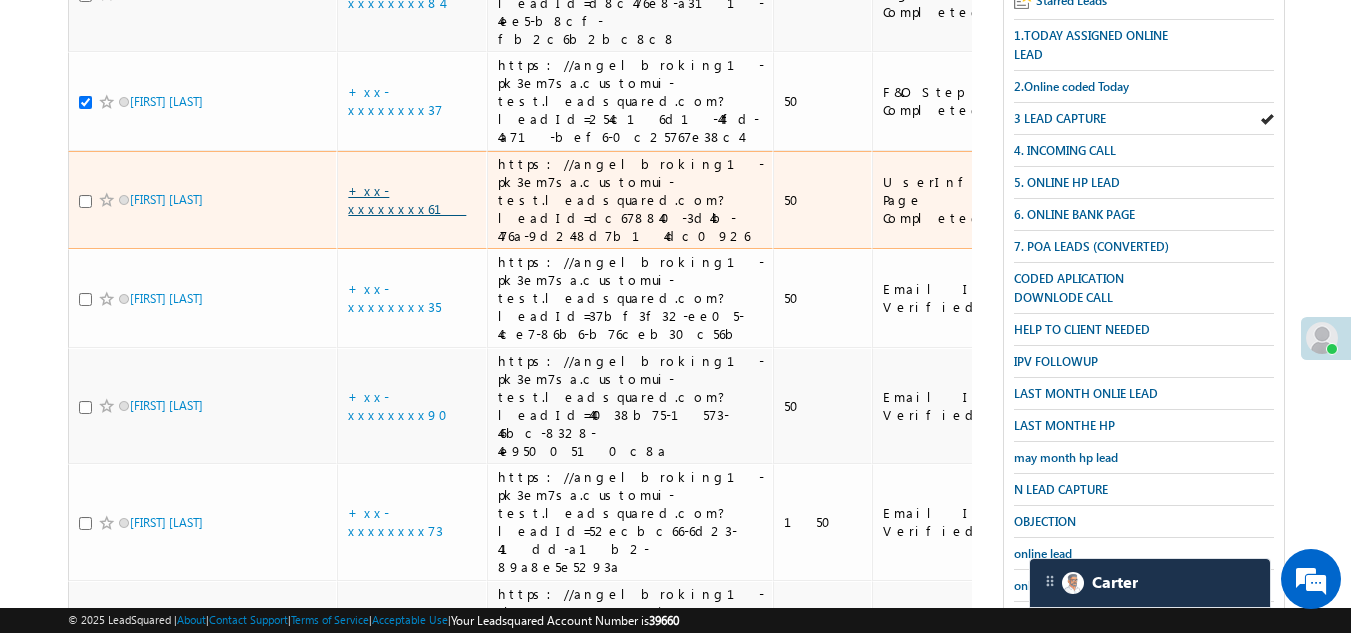 click on "+xx-xxxxxxxx61" at bounding box center (407, 199) 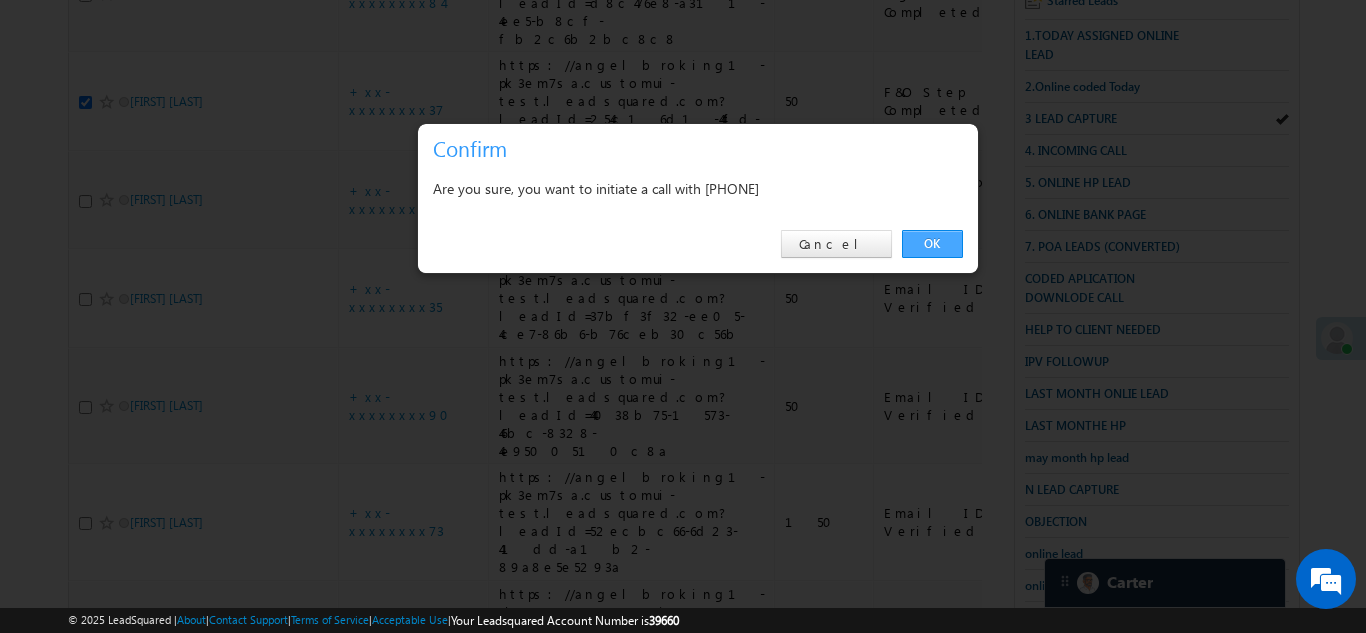 click on "OK" at bounding box center [932, 244] 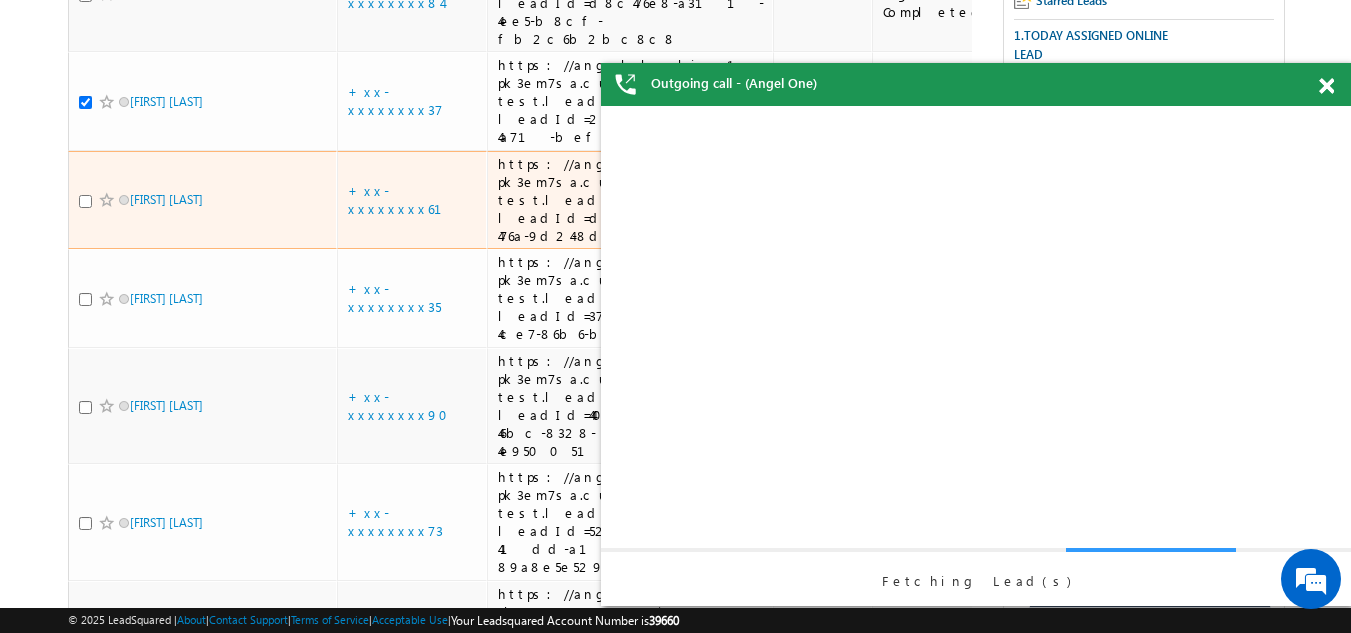 click at bounding box center [85, 201] 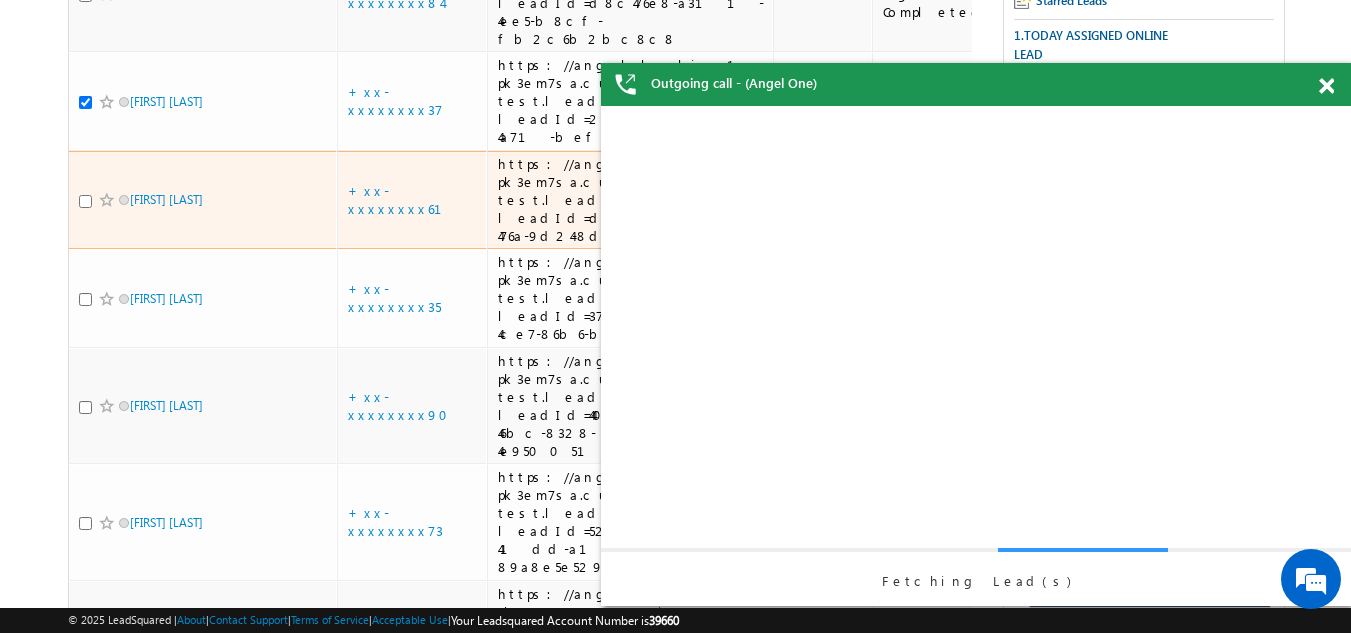 checkbox on "true" 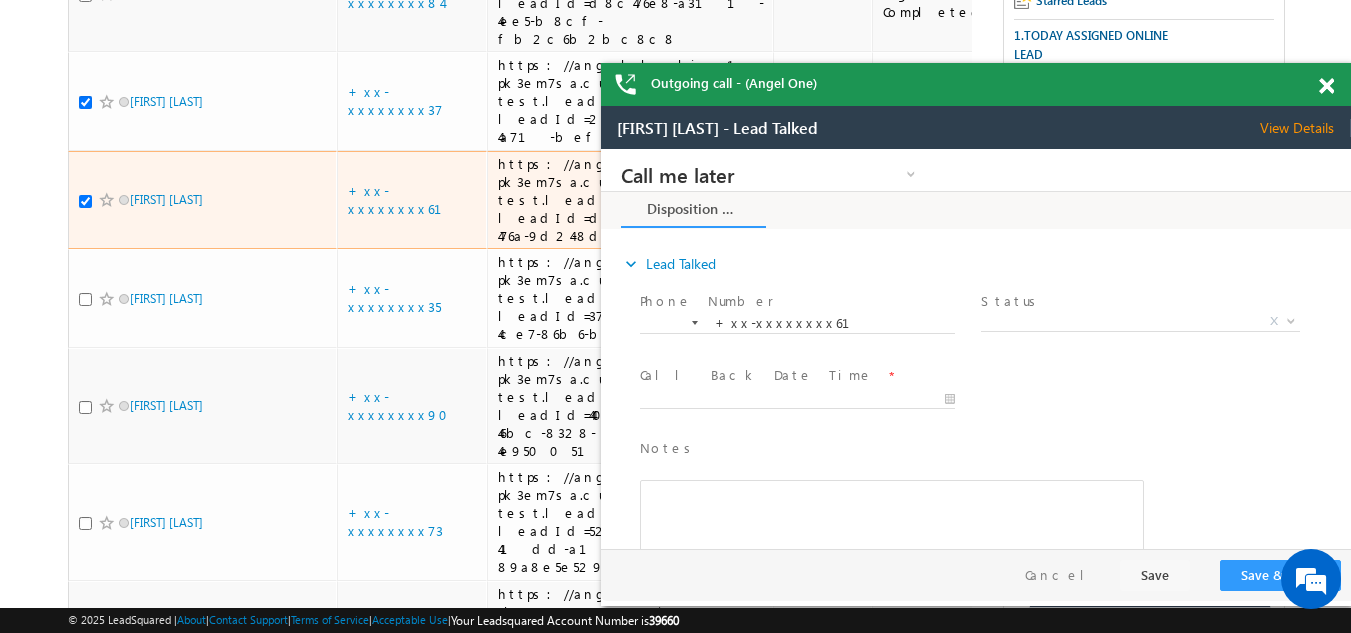 scroll, scrollTop: 0, scrollLeft: 0, axis: both 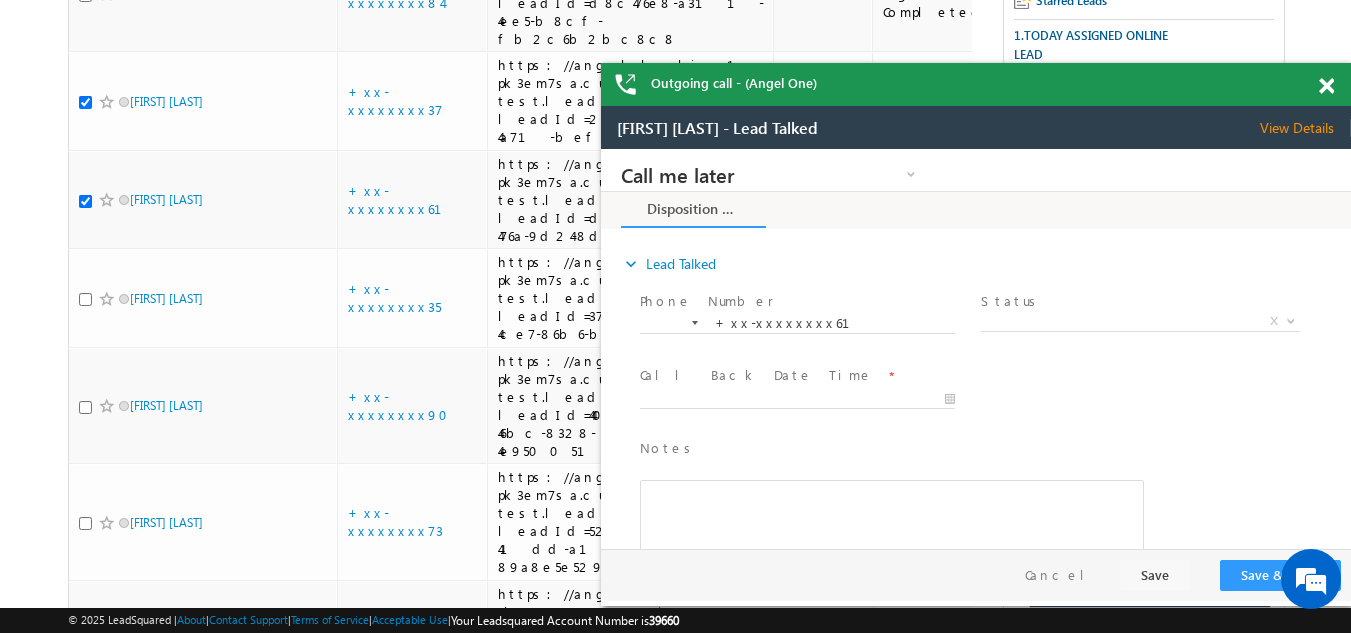 click on "View Details" at bounding box center [1305, 128] 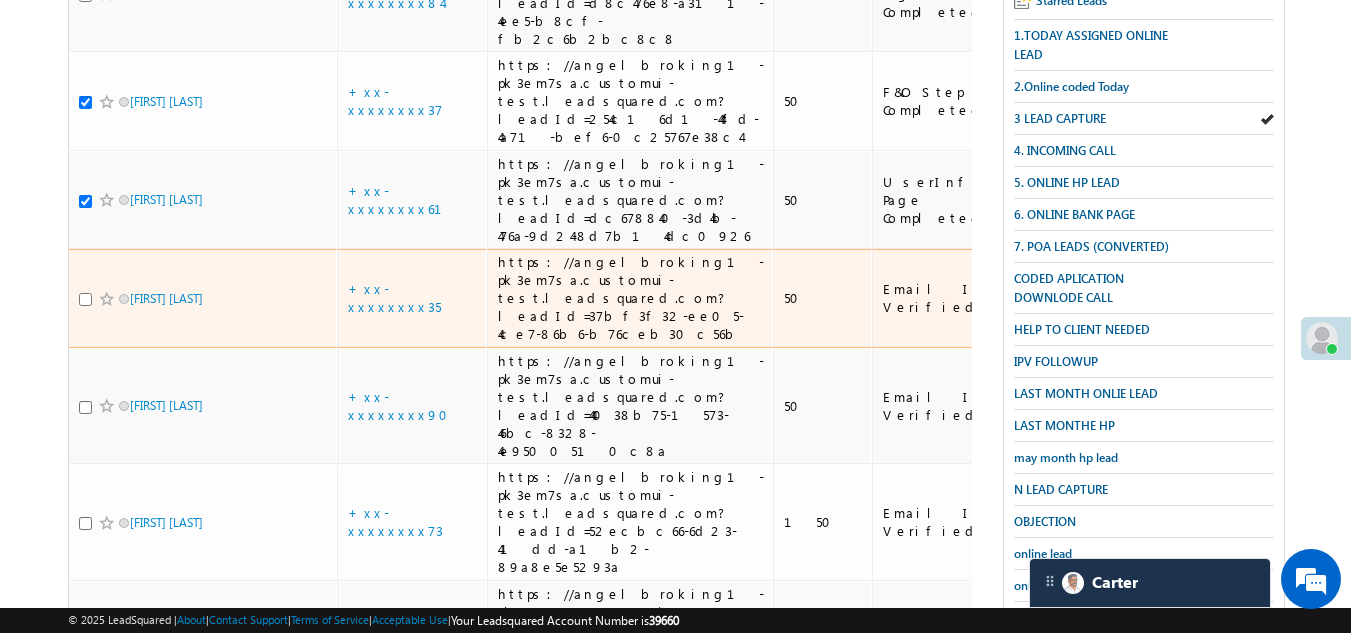 click at bounding box center [85, 299] 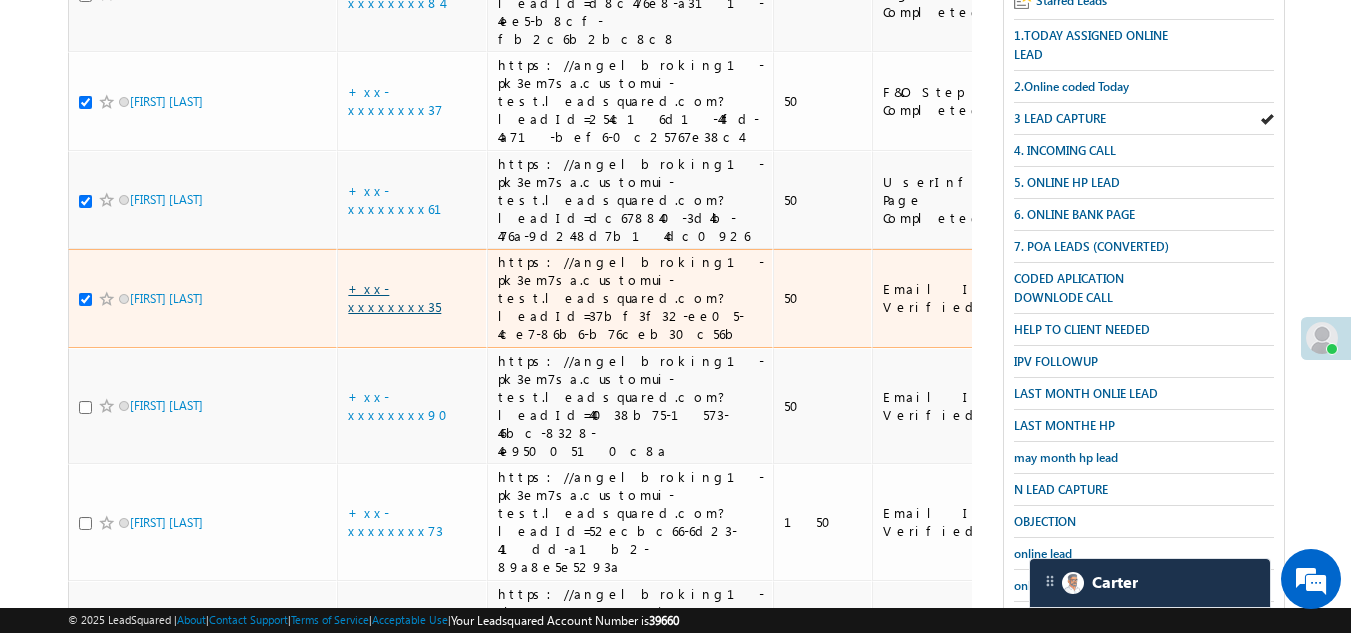 click on "+xx-xxxxxxxx35" at bounding box center (394, 297) 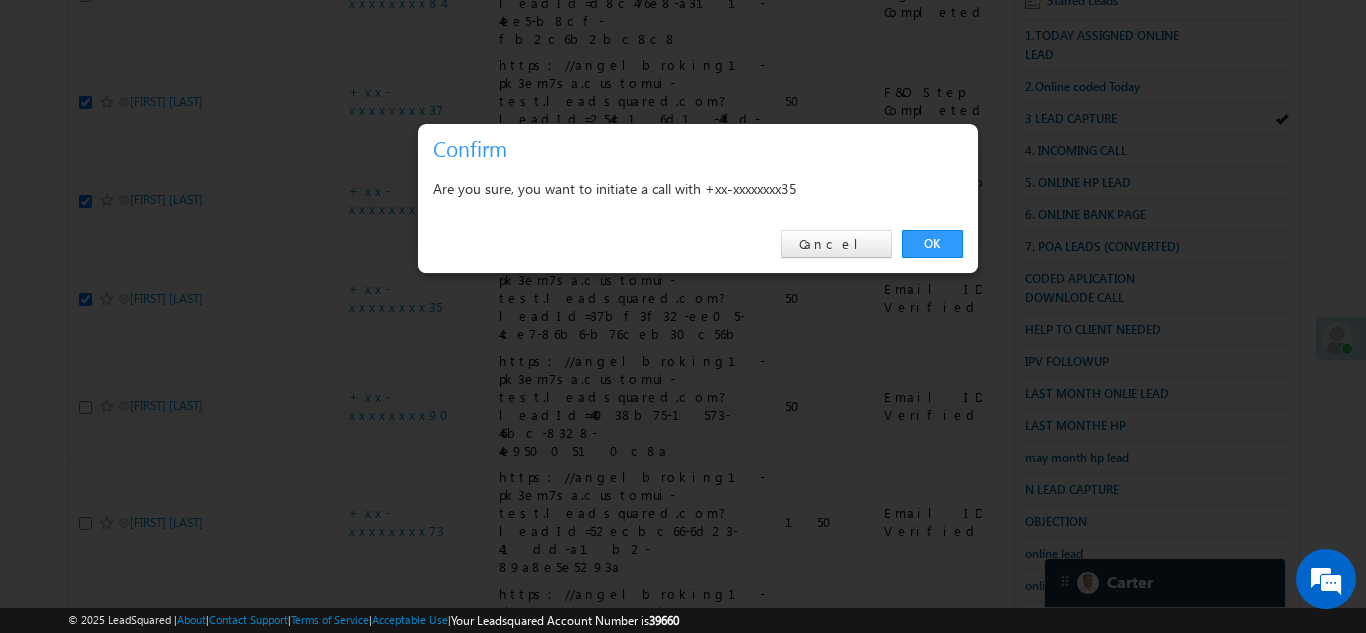 click on "OK Cancel" at bounding box center [698, 244] 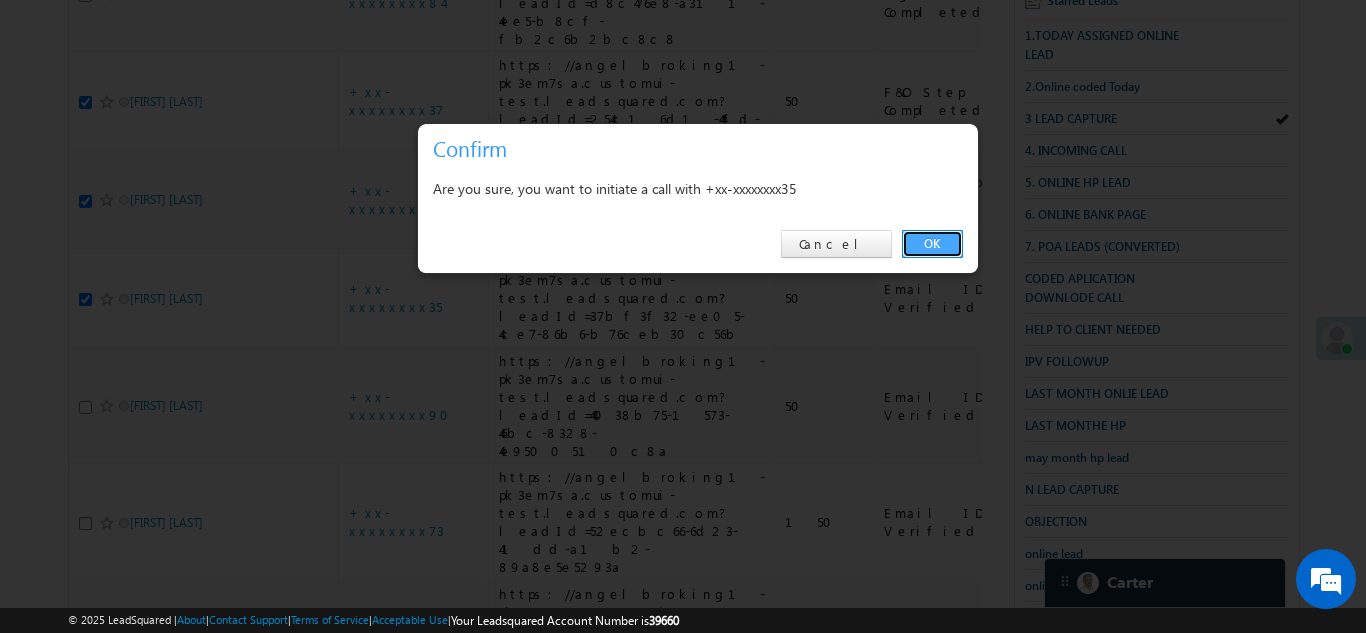 click on "OK" at bounding box center [932, 244] 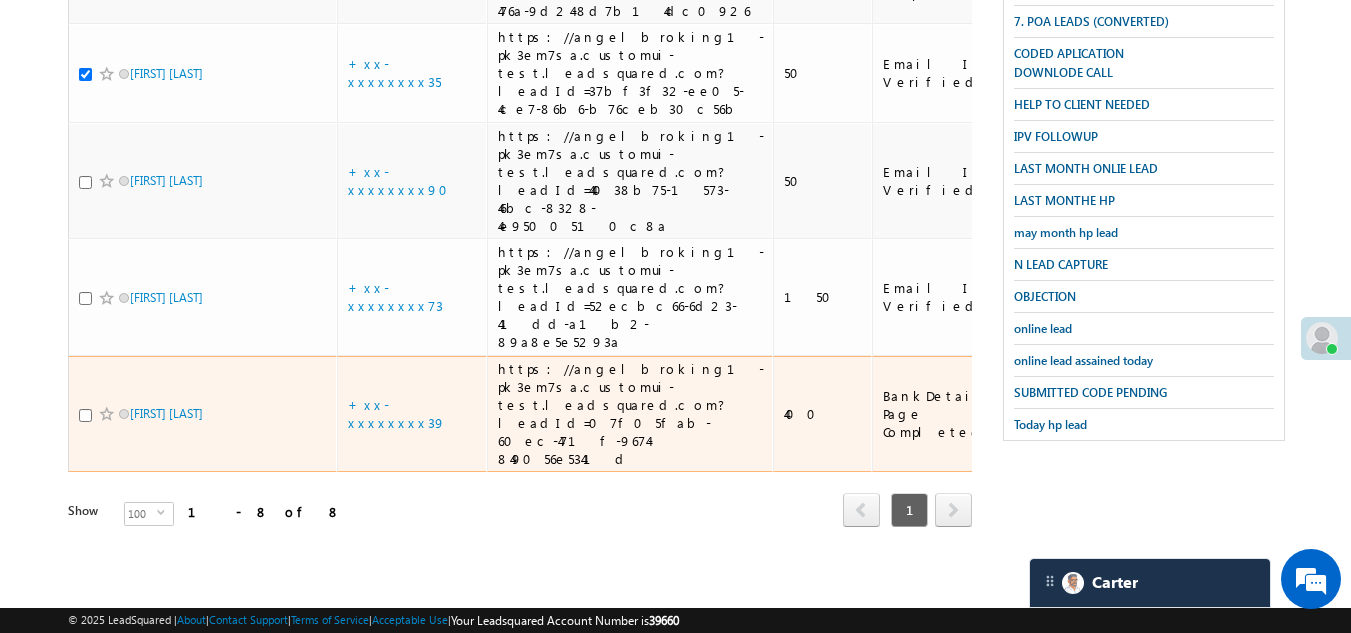 scroll, scrollTop: 671, scrollLeft: 0, axis: vertical 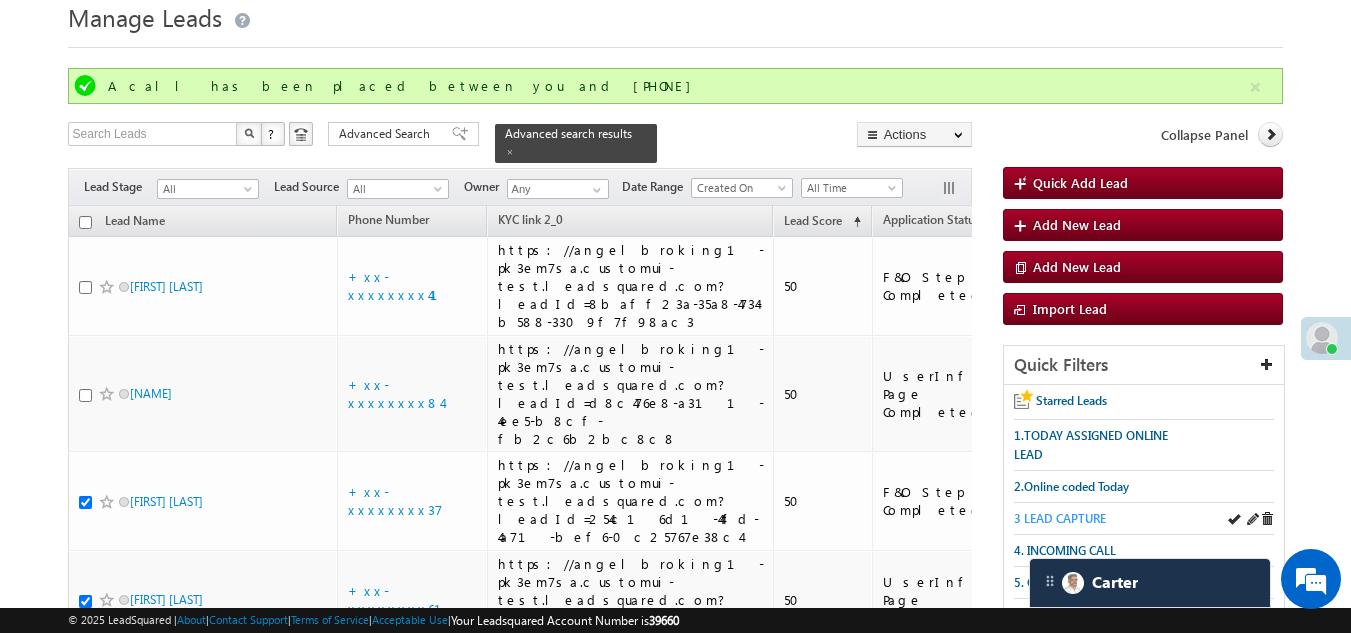 click on "3 LEAD CAPTURE" at bounding box center (1060, 518) 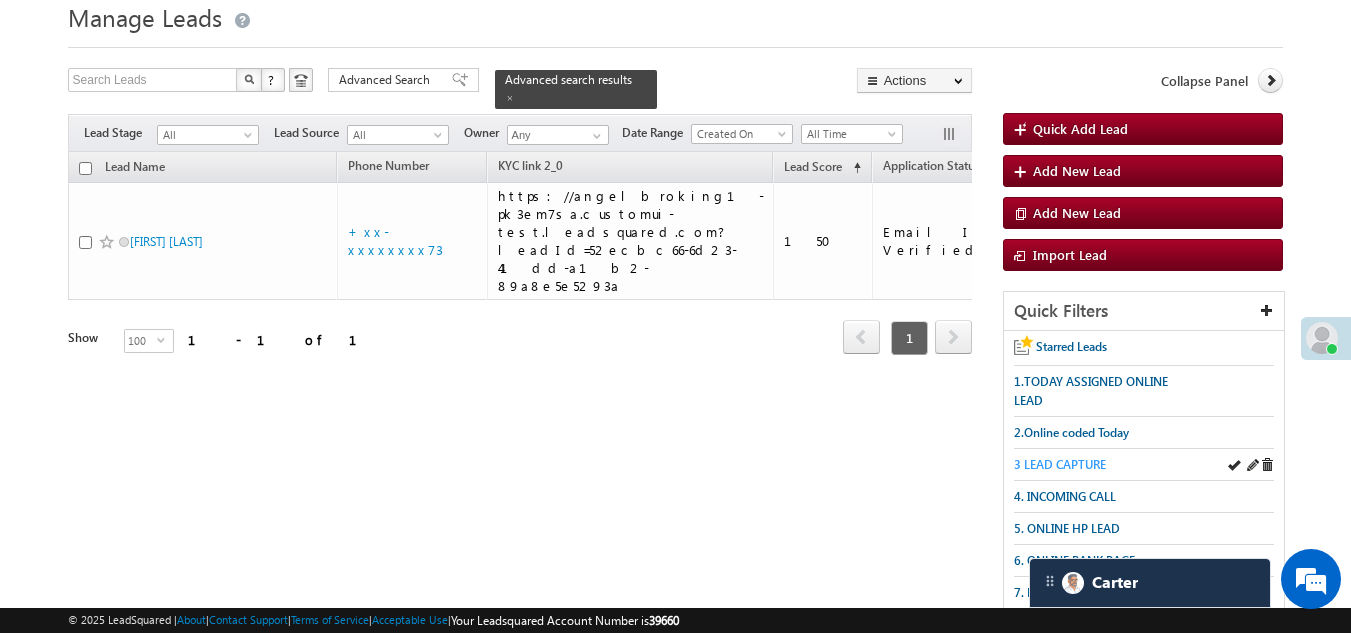 click on "3 LEAD CAPTURE" at bounding box center (1060, 464) 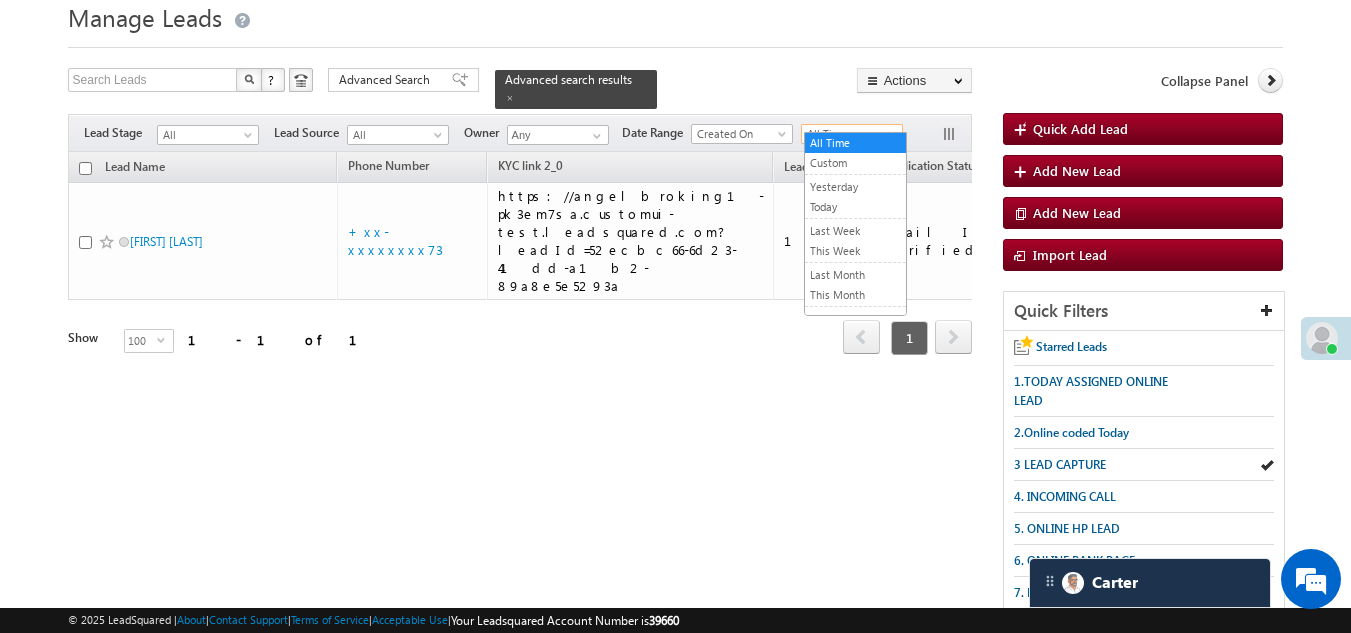 click on "All Time" at bounding box center [849, 134] 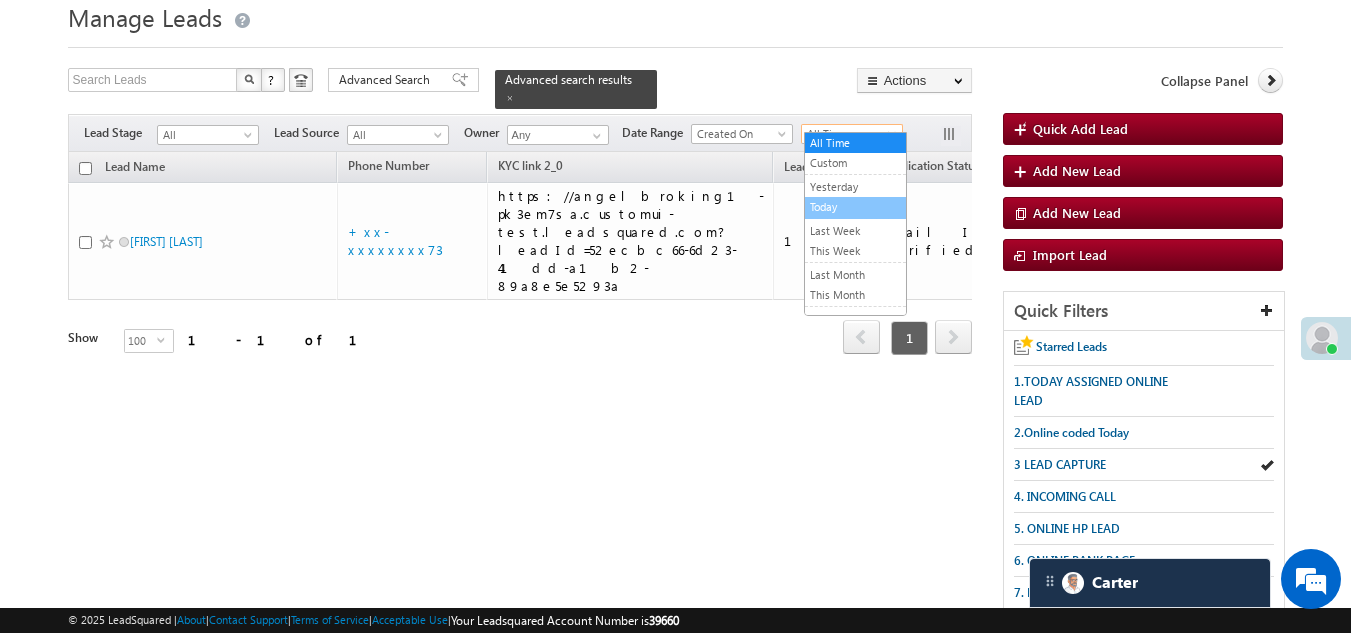 click on "Today" at bounding box center (855, 207) 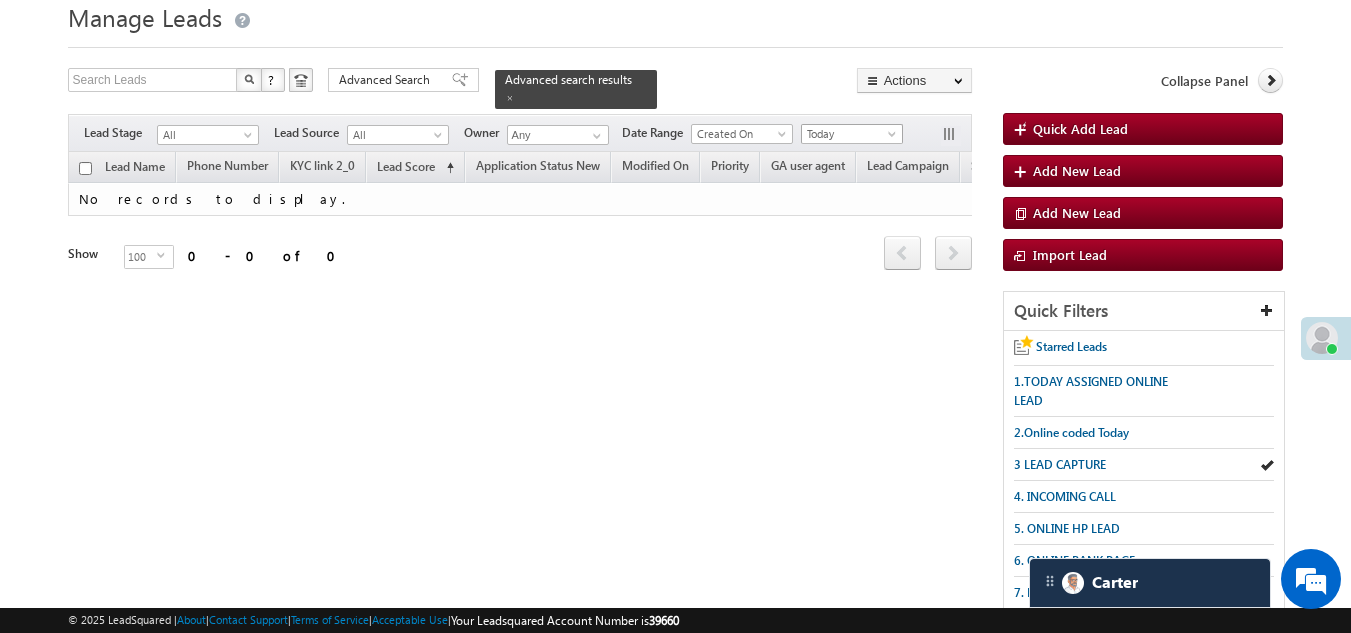 click on "Today" at bounding box center [849, 134] 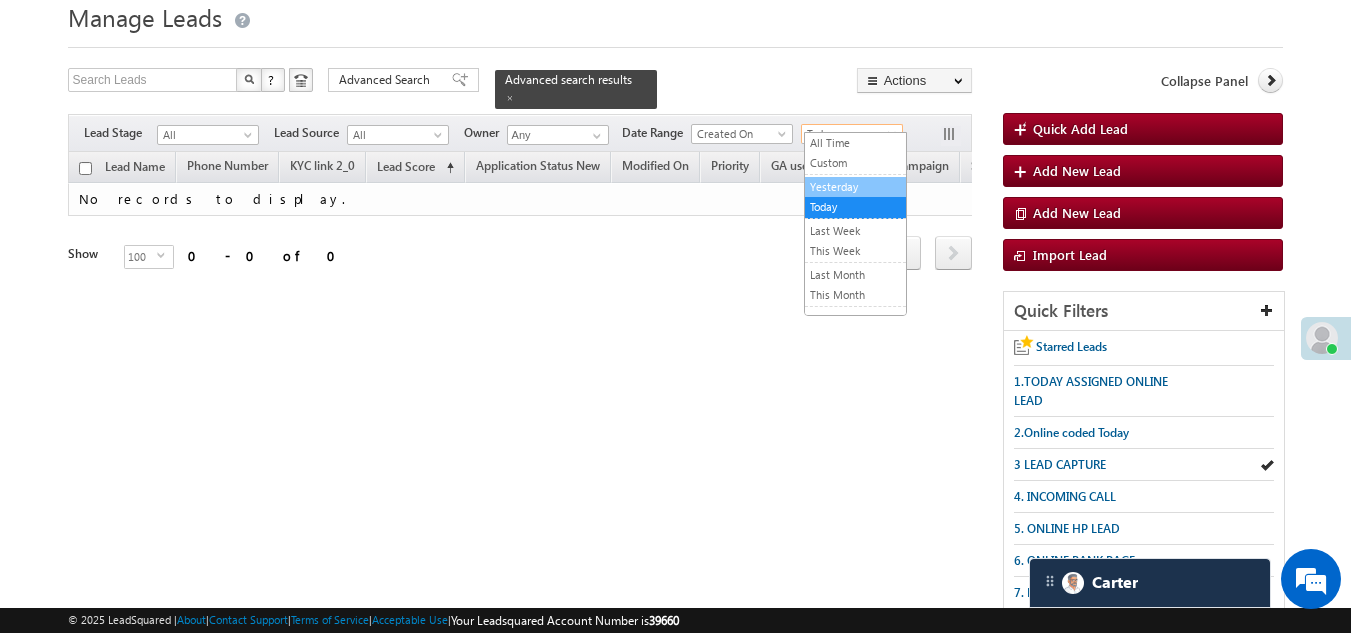 click on "Yesterday" at bounding box center (855, 187) 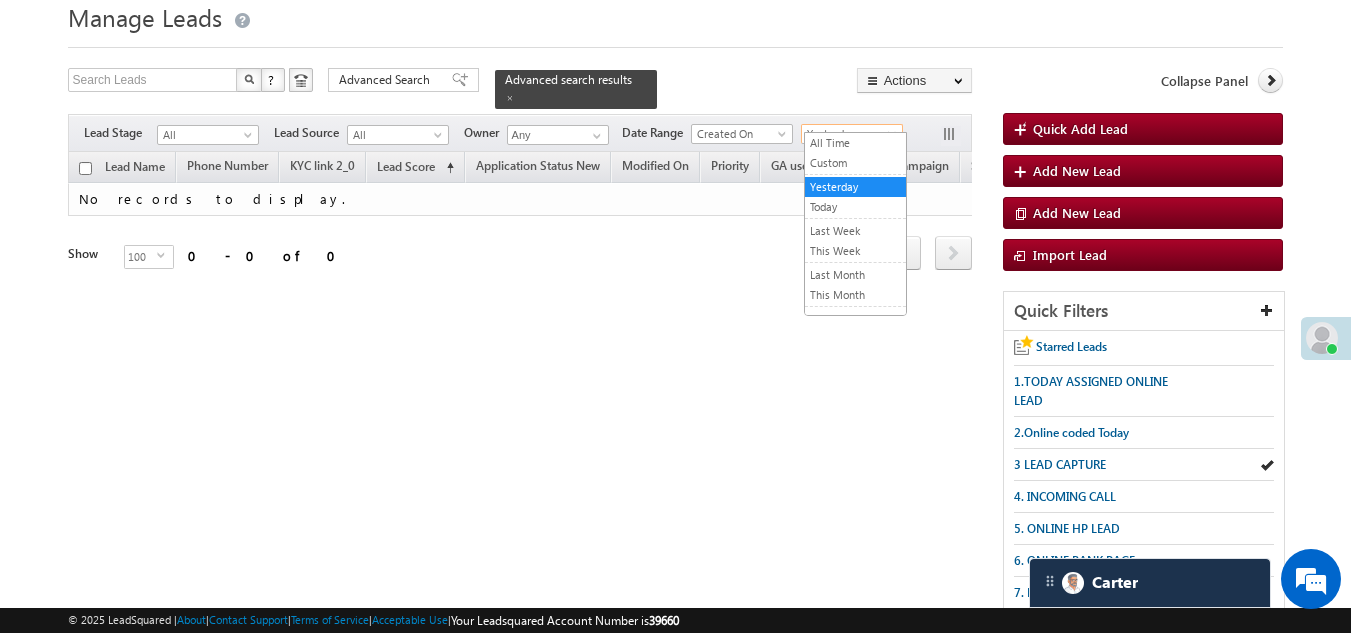 click on "Yesterday" at bounding box center [849, 134] 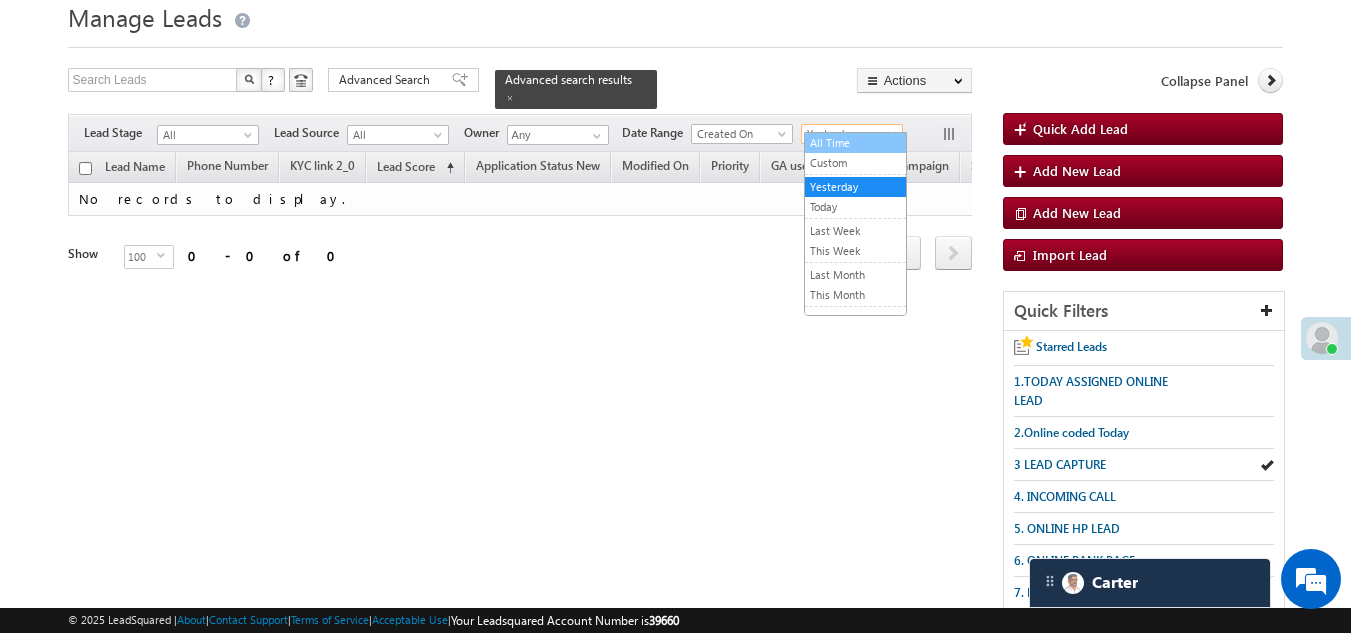 click on "All Time" at bounding box center [855, 143] 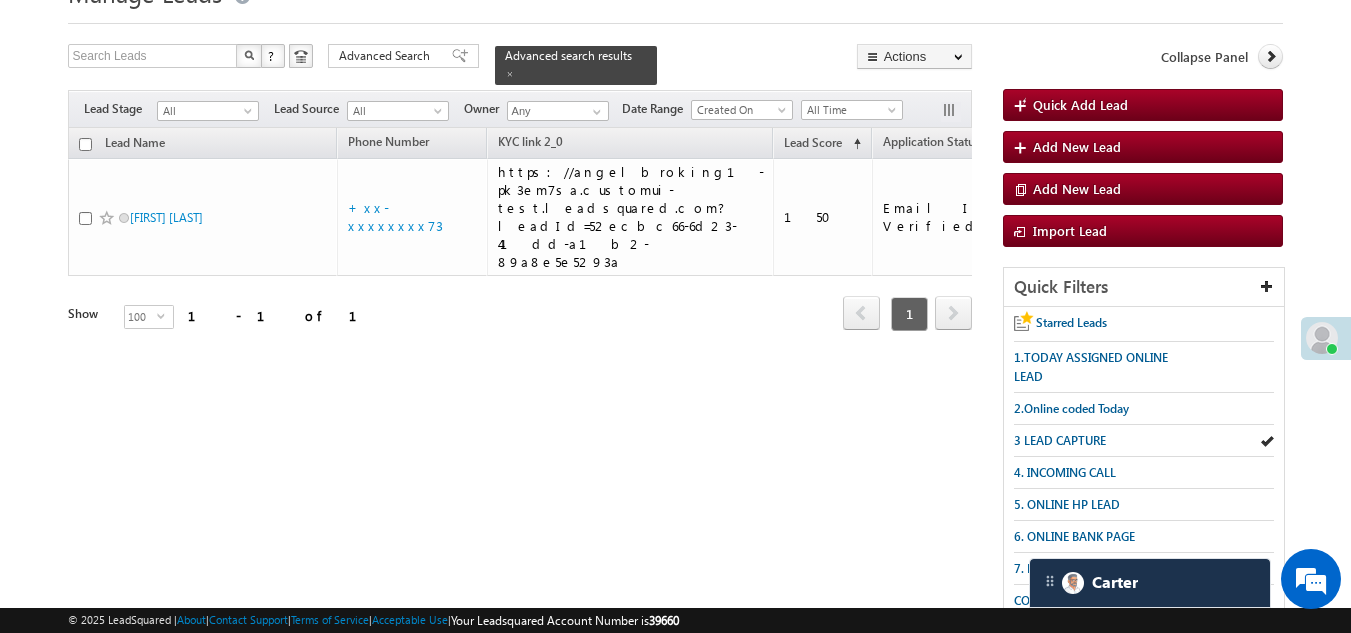 scroll, scrollTop: 0, scrollLeft: 0, axis: both 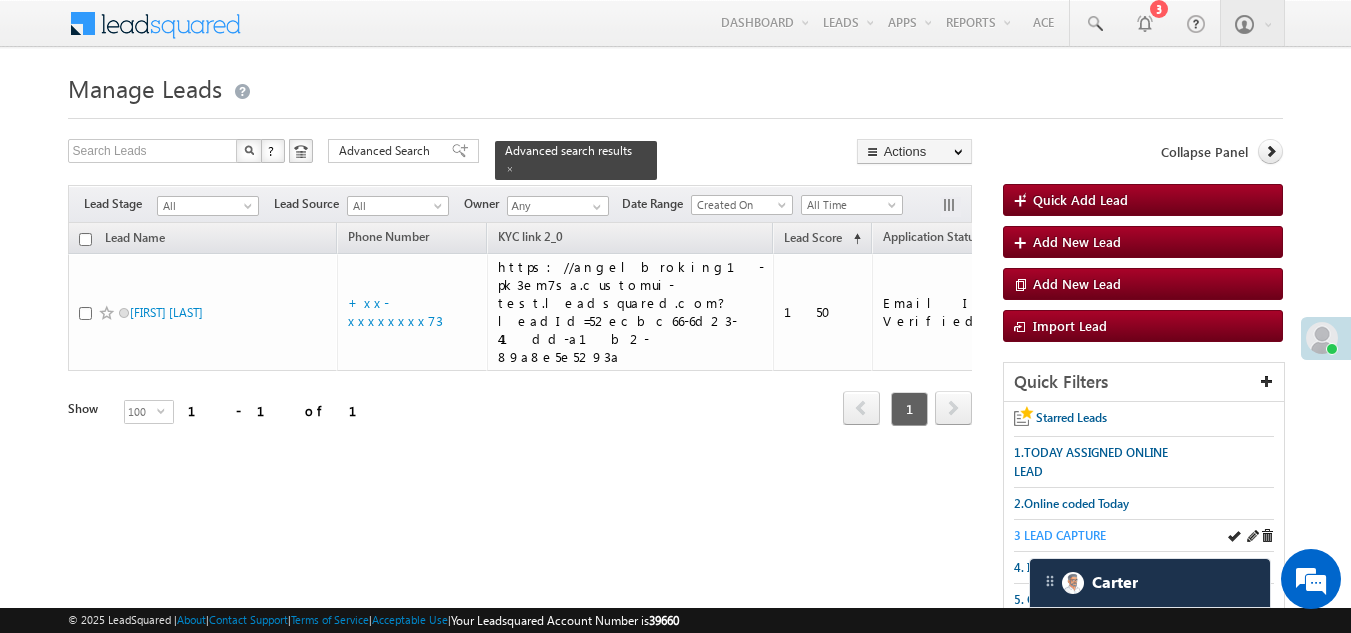 click on "3 LEAD CAPTURE" at bounding box center [1060, 535] 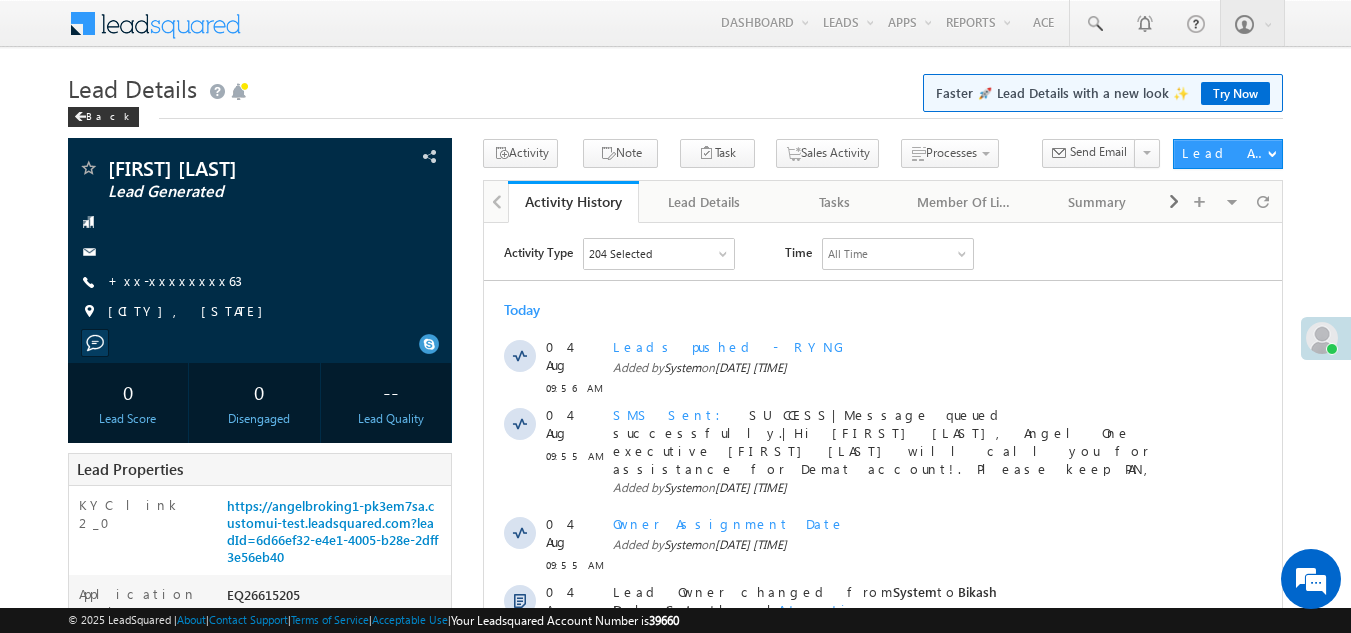 scroll, scrollTop: 0, scrollLeft: 0, axis: both 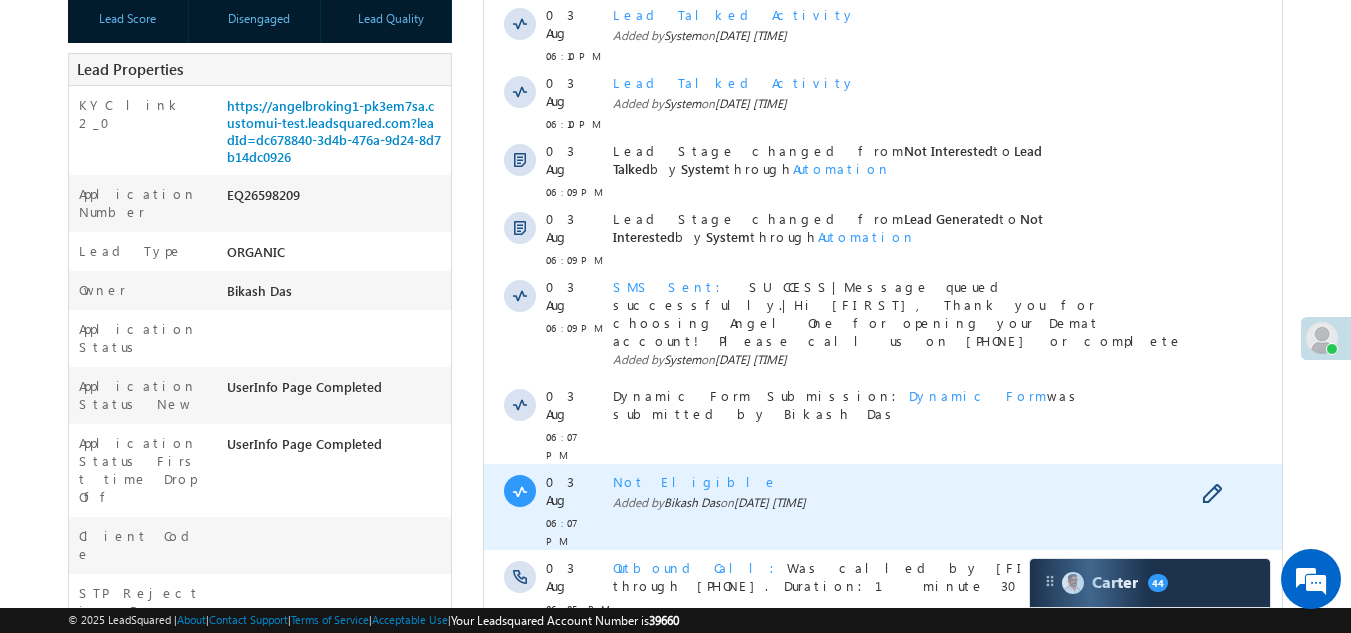 click on "Not Eligible" at bounding box center (695, 481) 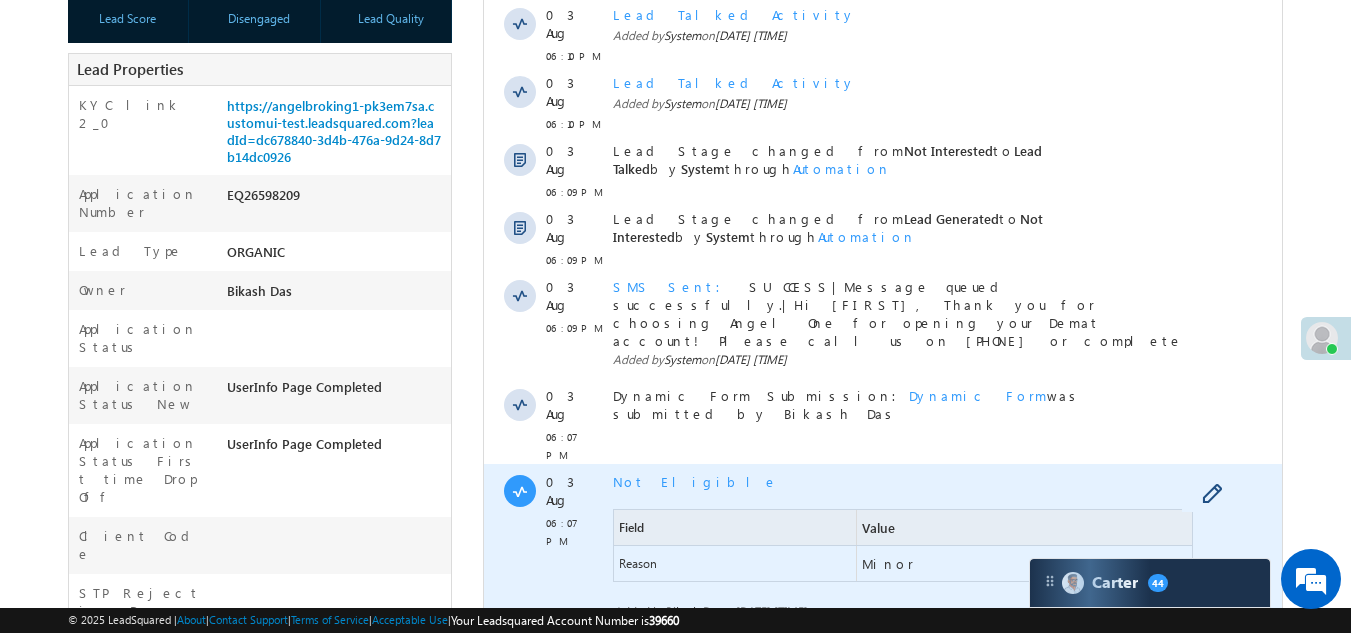 click on "Not Eligible" at bounding box center (695, 481) 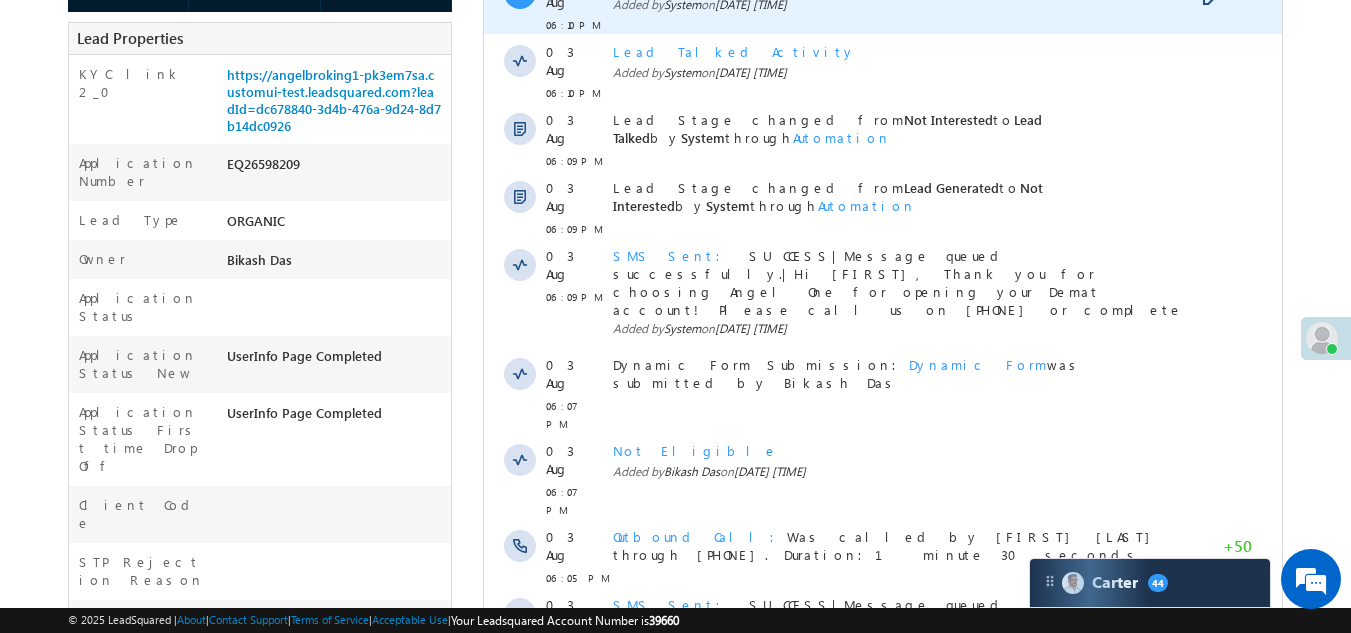 scroll, scrollTop: 500, scrollLeft: 0, axis: vertical 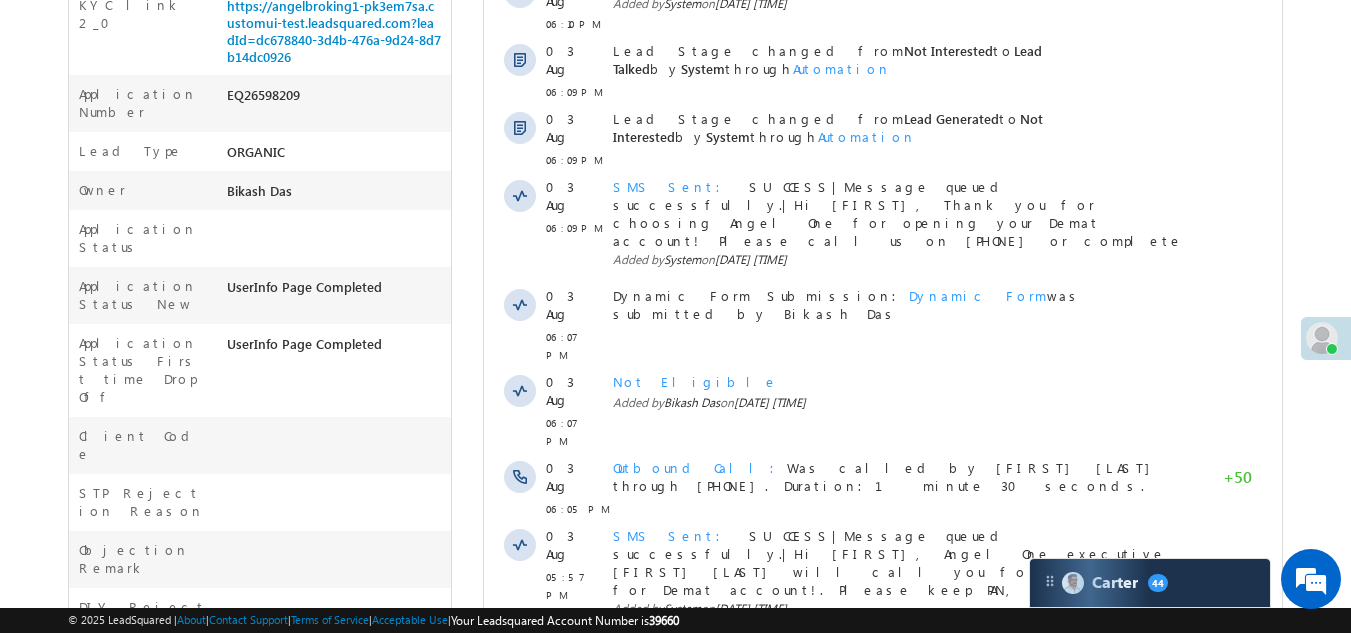 click on "Show More" at bounding box center [883, 662] 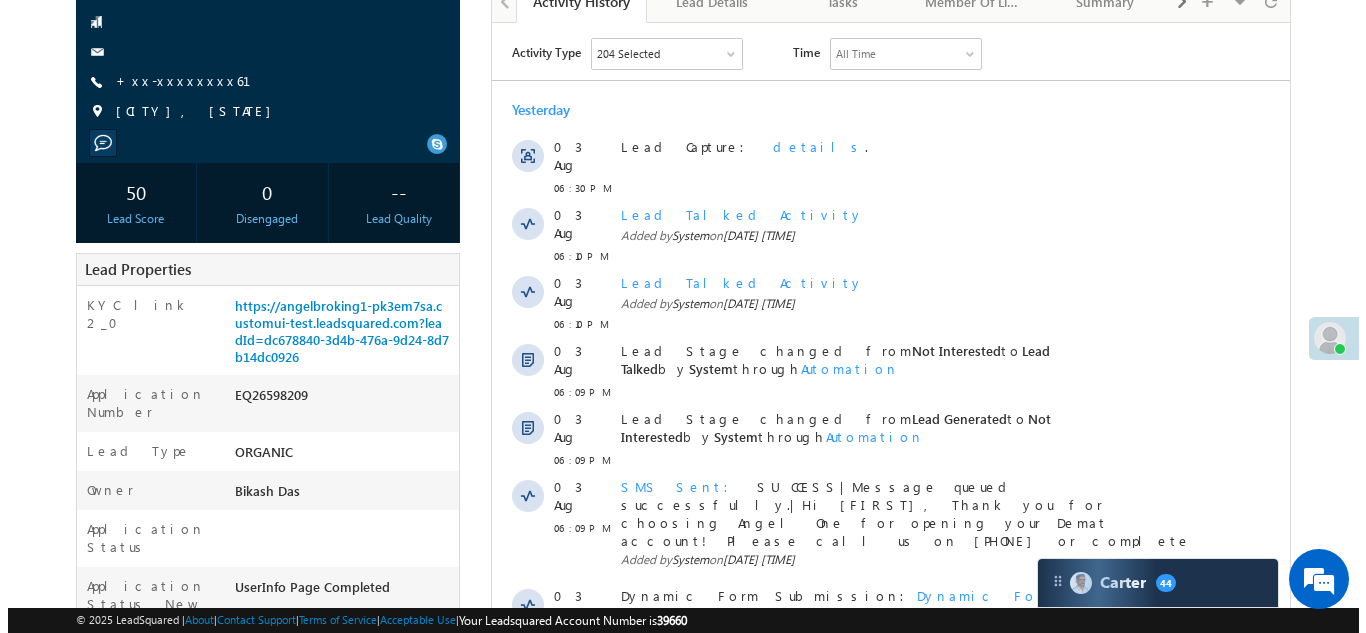 scroll, scrollTop: 0, scrollLeft: 0, axis: both 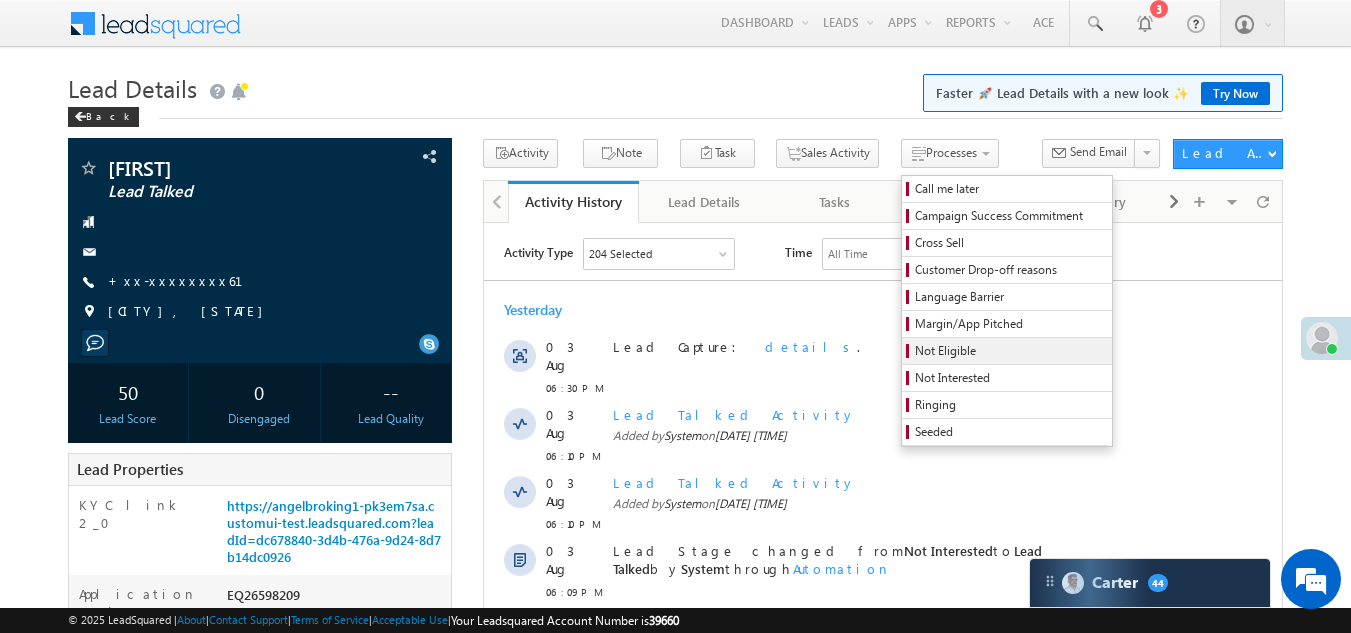 click on "Not Eligible" at bounding box center [1010, 351] 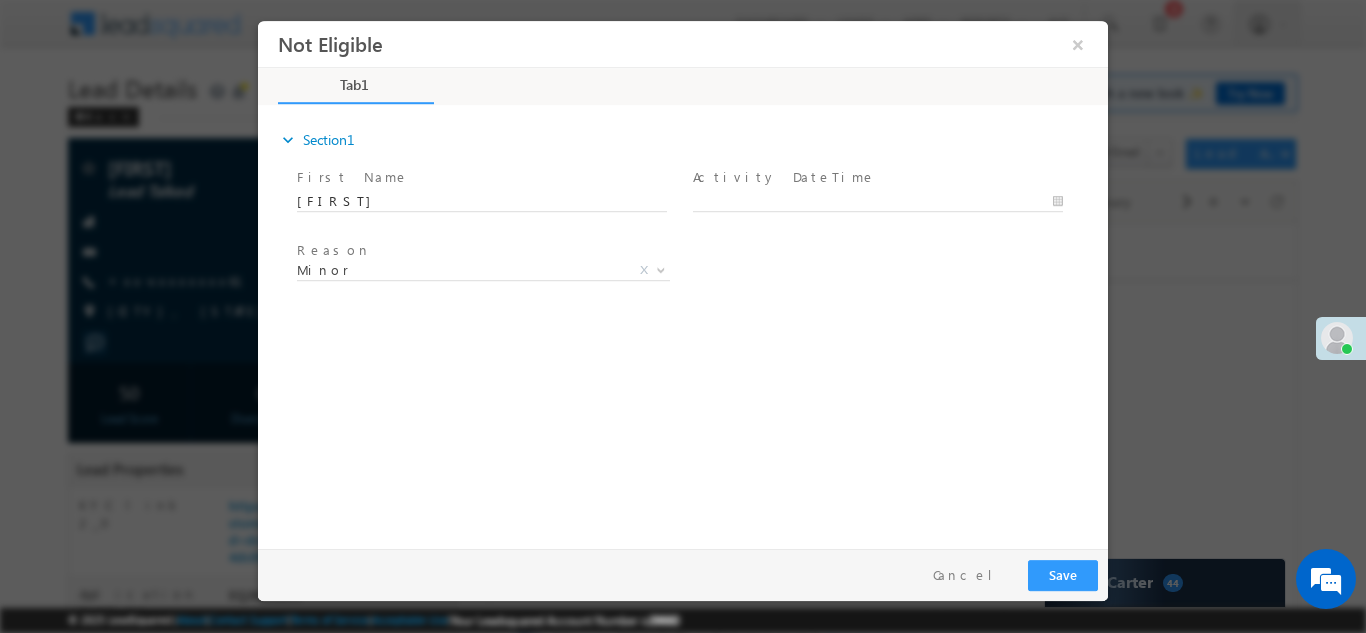 scroll, scrollTop: 0, scrollLeft: 0, axis: both 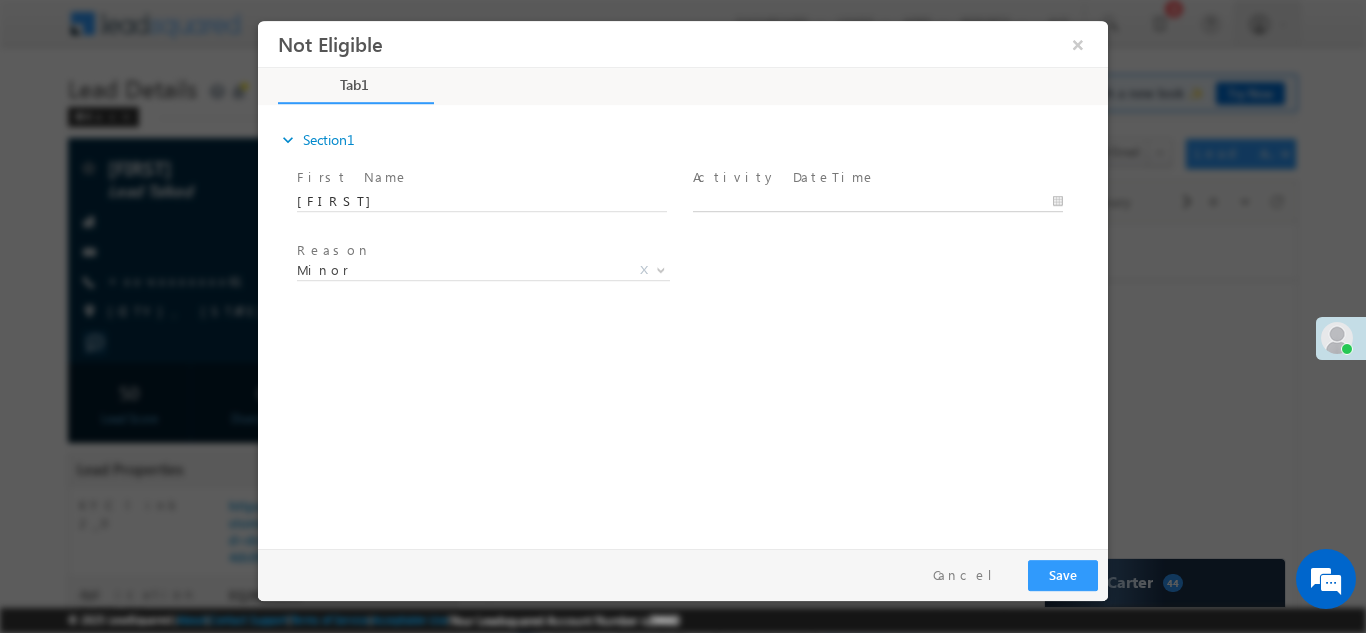 type on "08/04/25 10:14 AM" 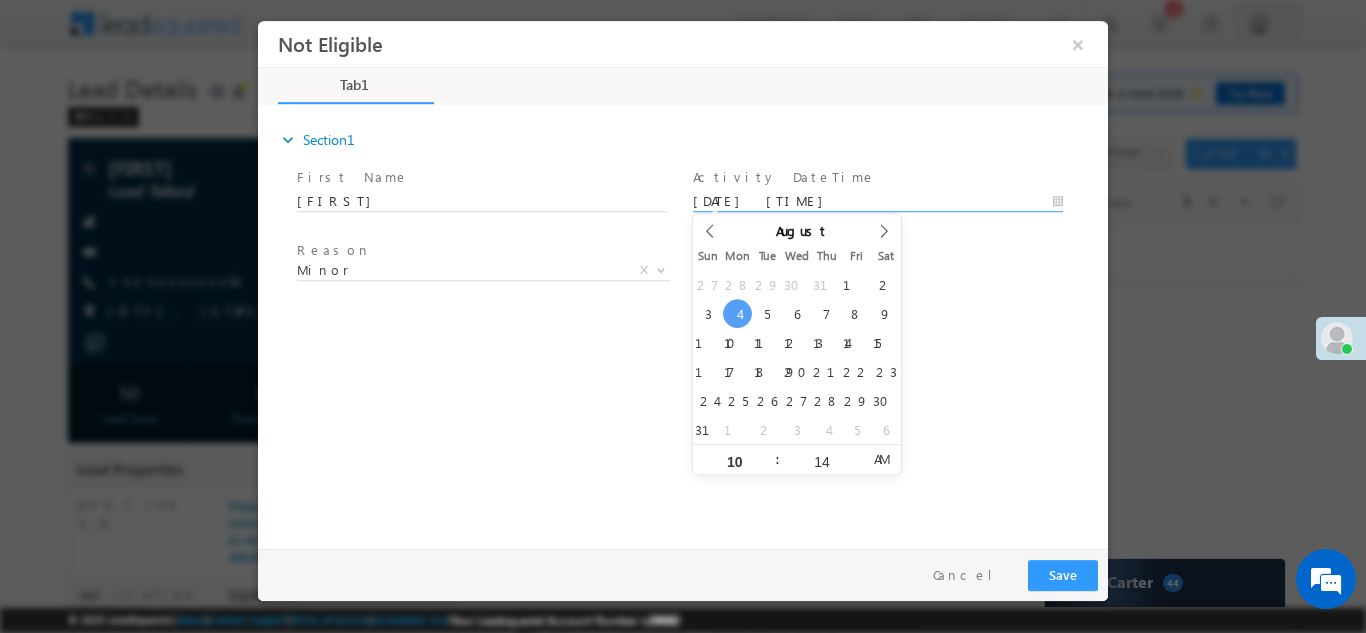 click on "08/04/25 10:14 AM" at bounding box center (878, 201) 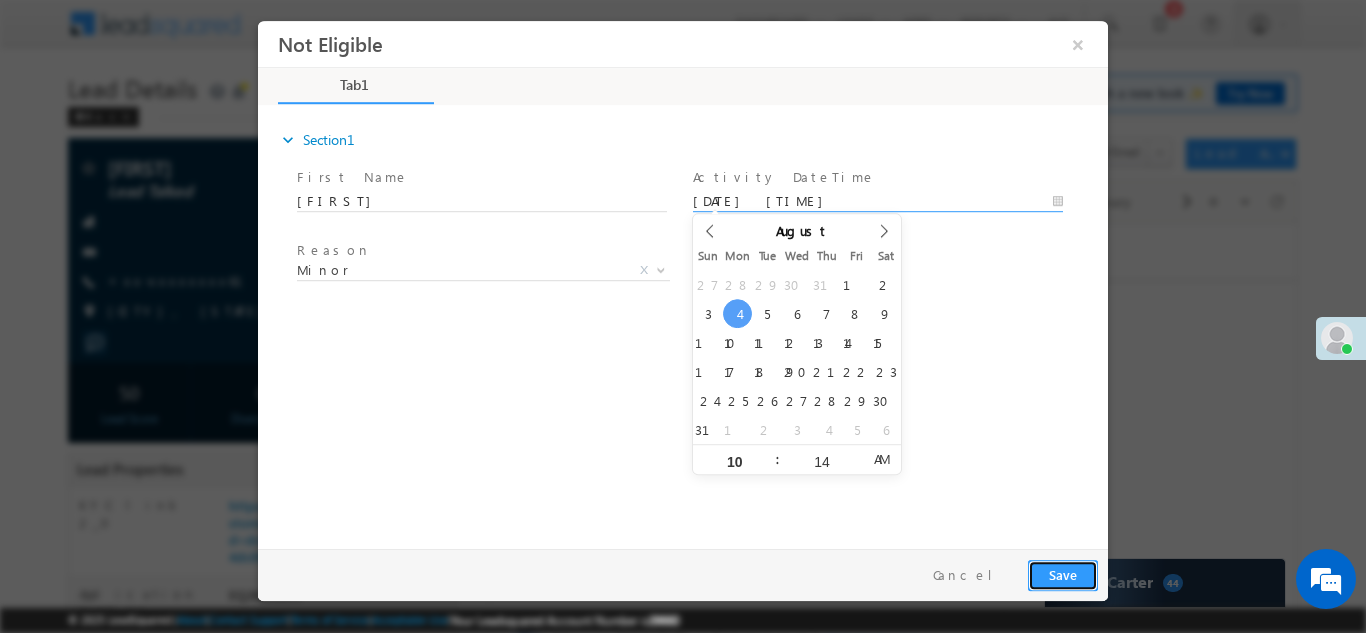 click on "Save" at bounding box center (1063, 574) 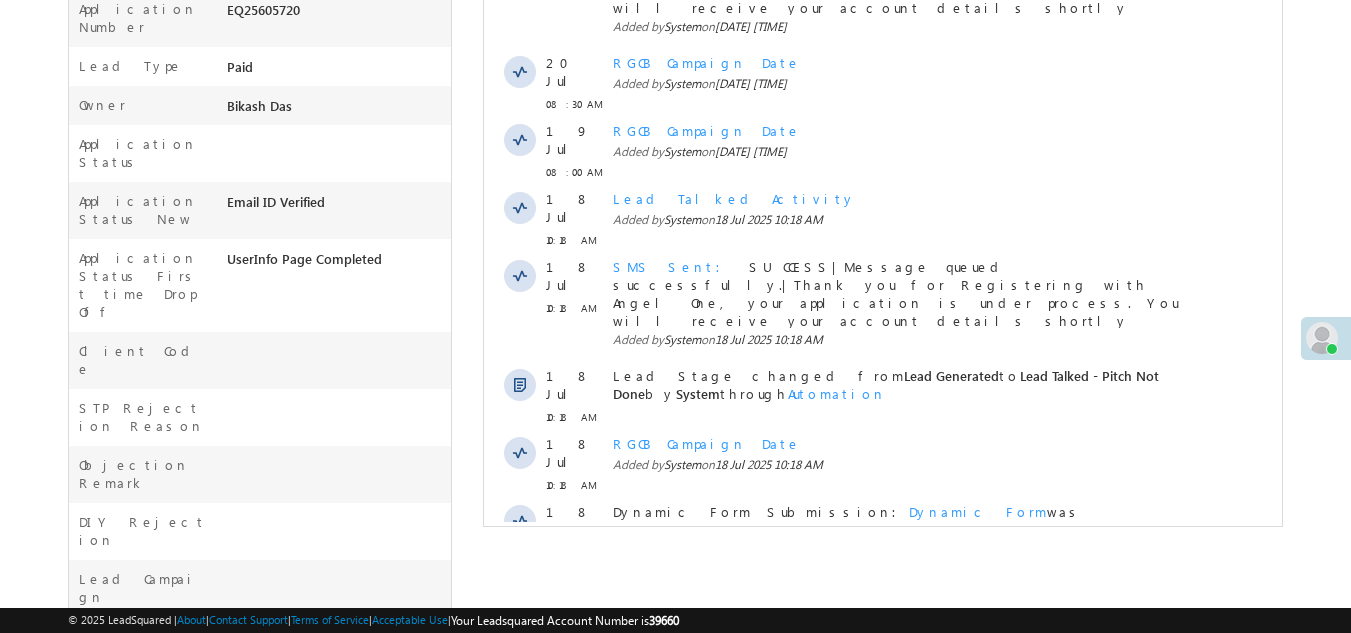 scroll, scrollTop: 700, scrollLeft: 0, axis: vertical 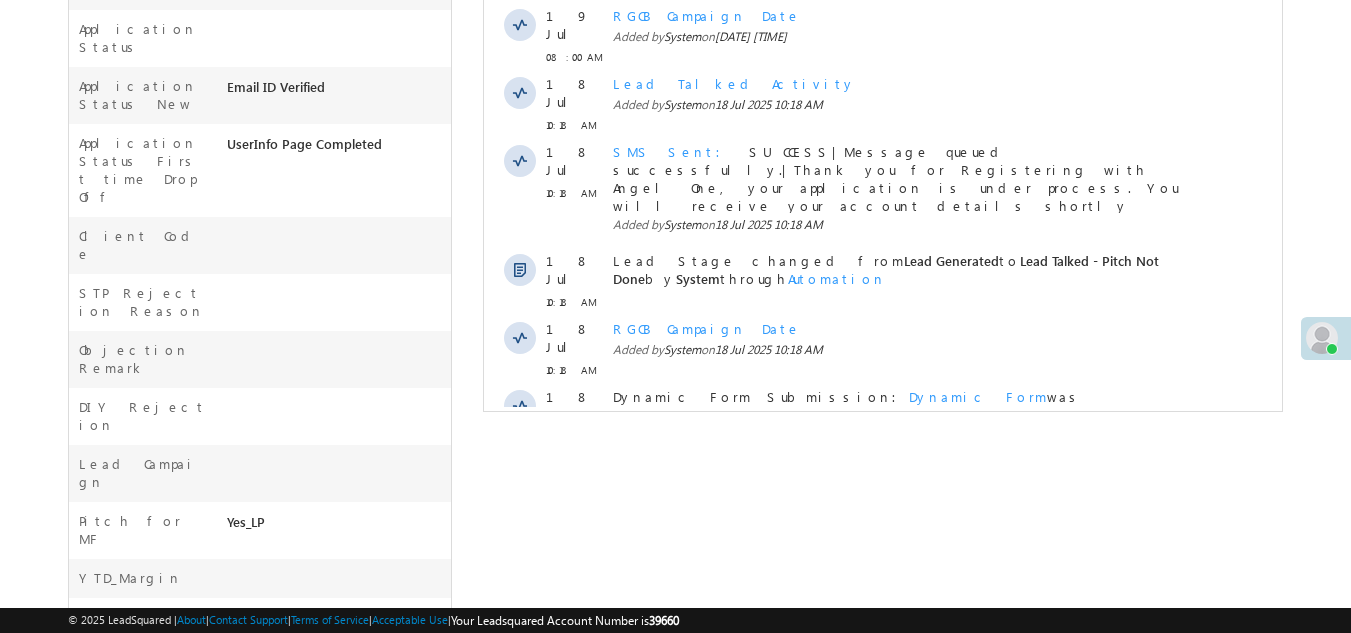 click on "Show More" at bounding box center (883, 482) 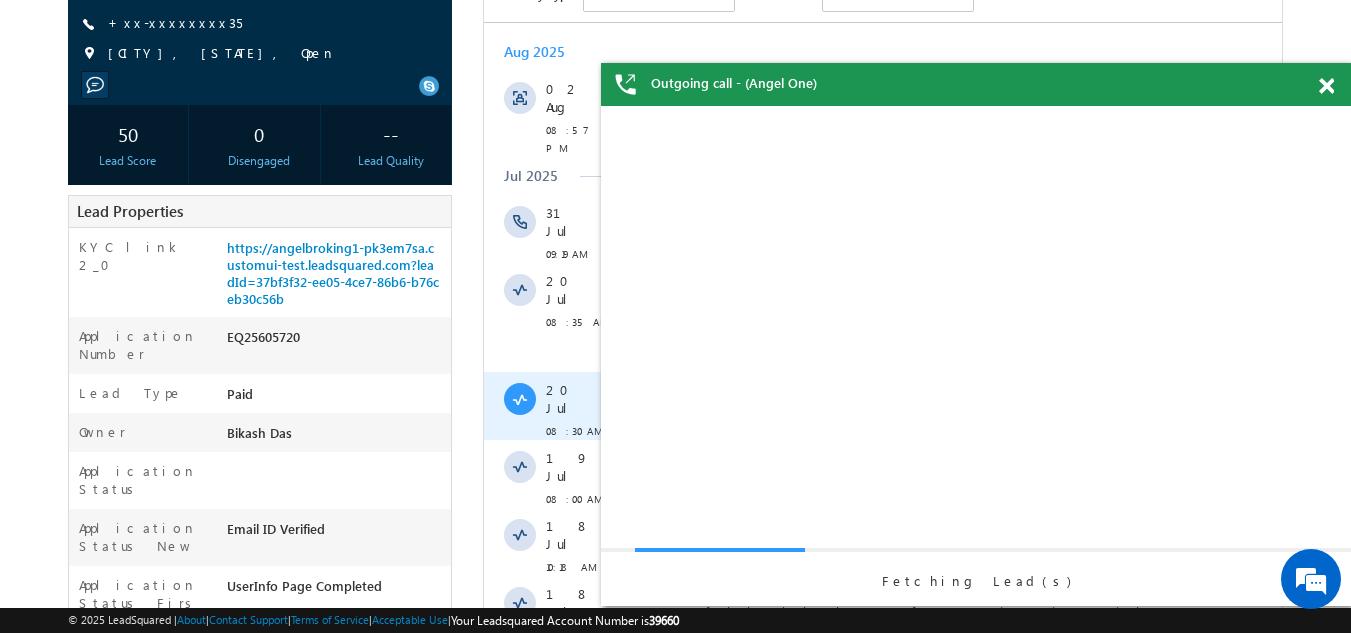 scroll, scrollTop: 0, scrollLeft: 0, axis: both 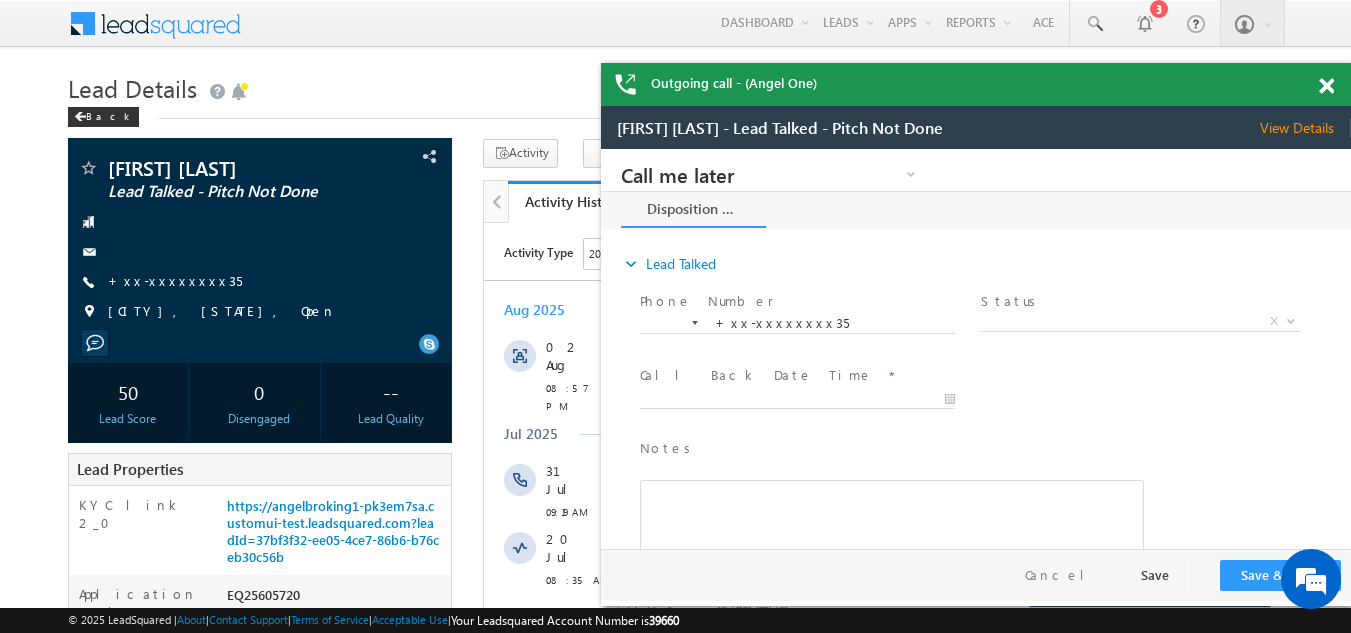 click at bounding box center (1326, 86) 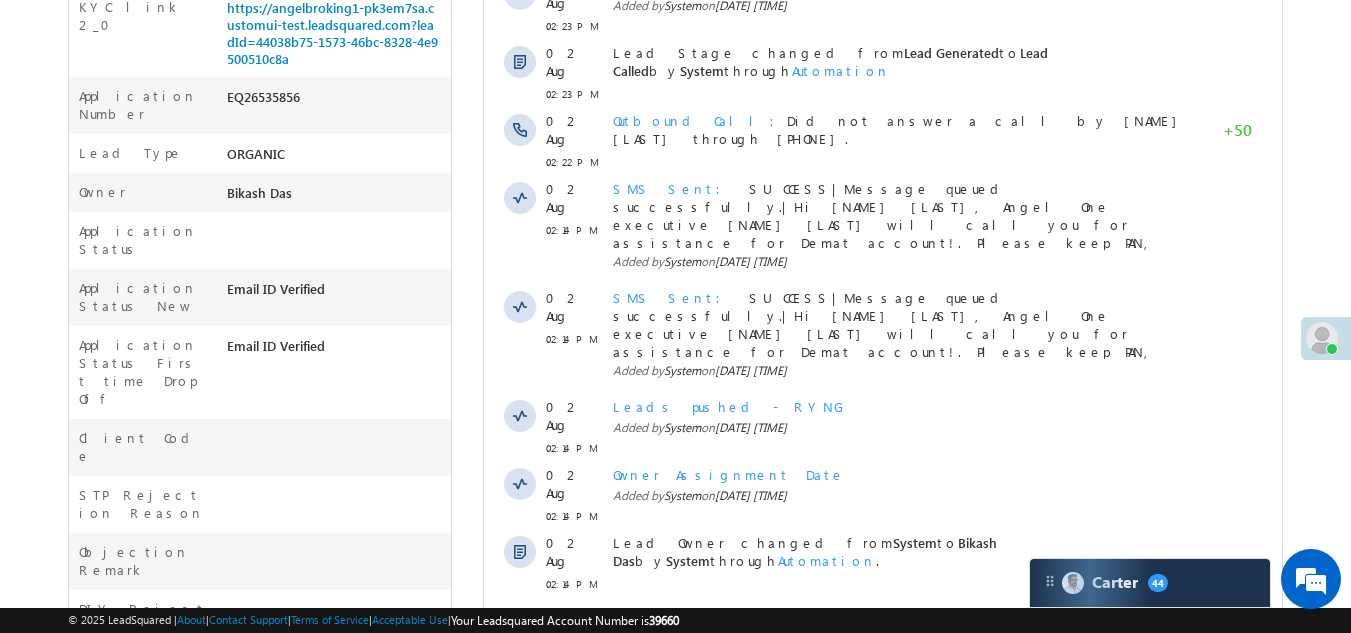 scroll, scrollTop: 500, scrollLeft: 0, axis: vertical 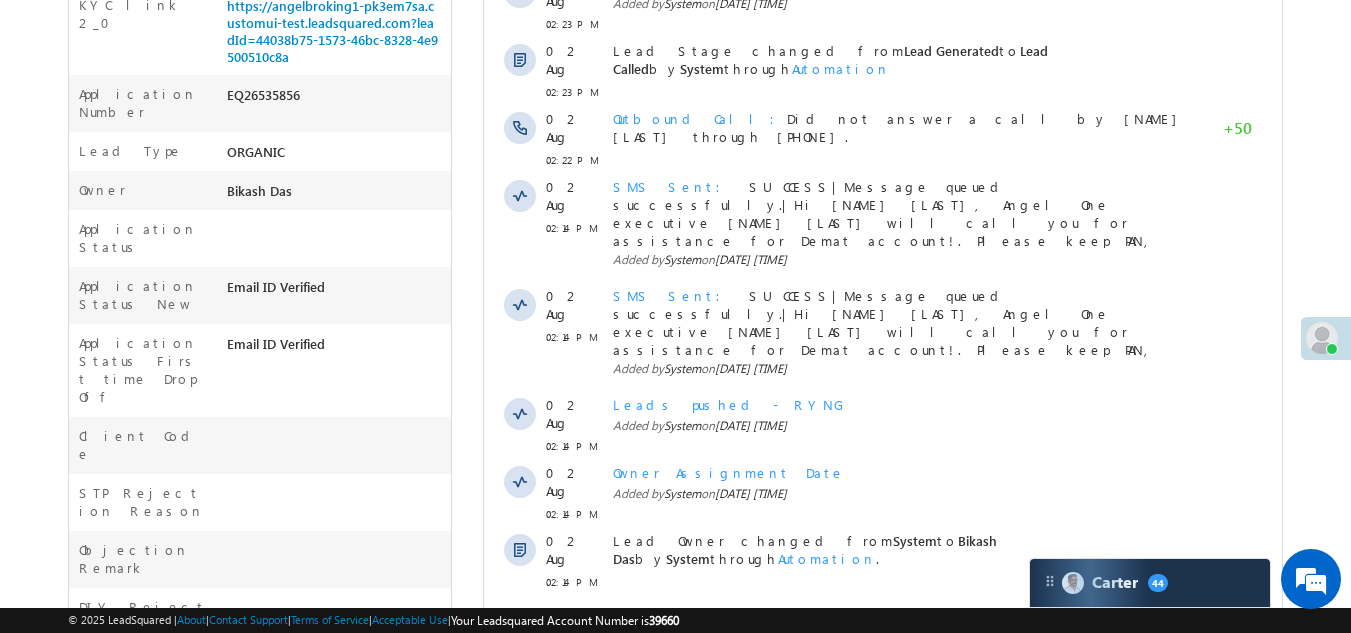 click on "Show More" at bounding box center [883, 626] 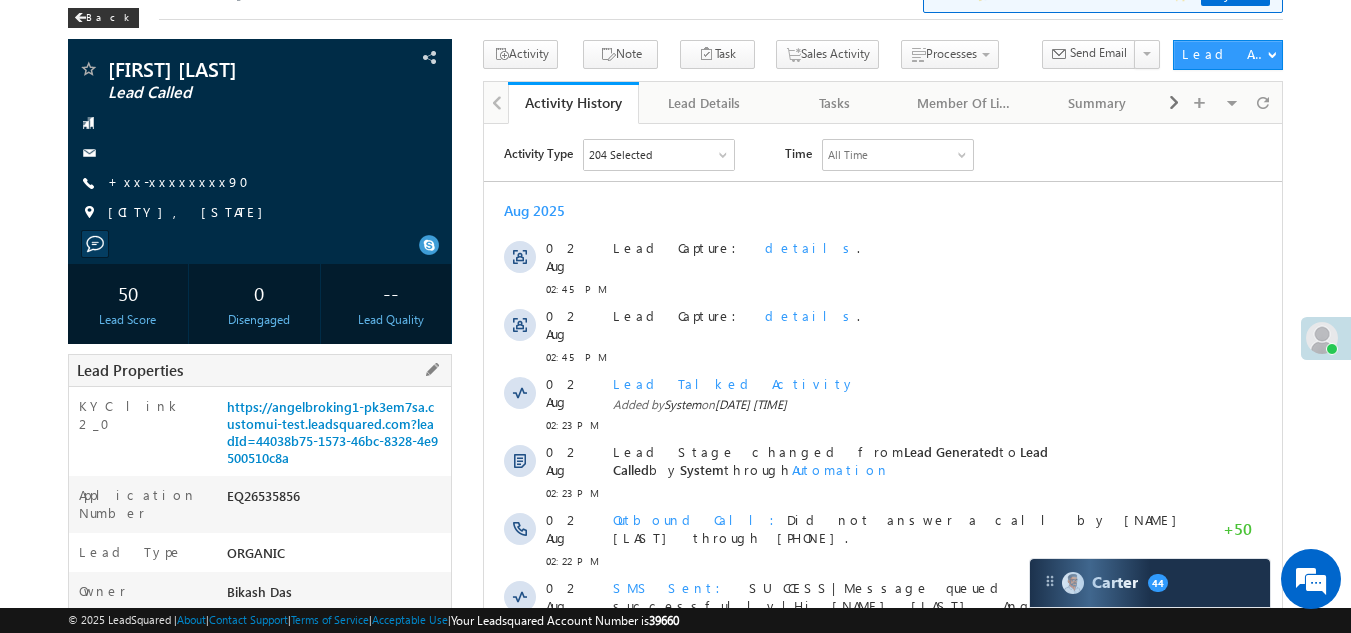 scroll, scrollTop: 0, scrollLeft: 0, axis: both 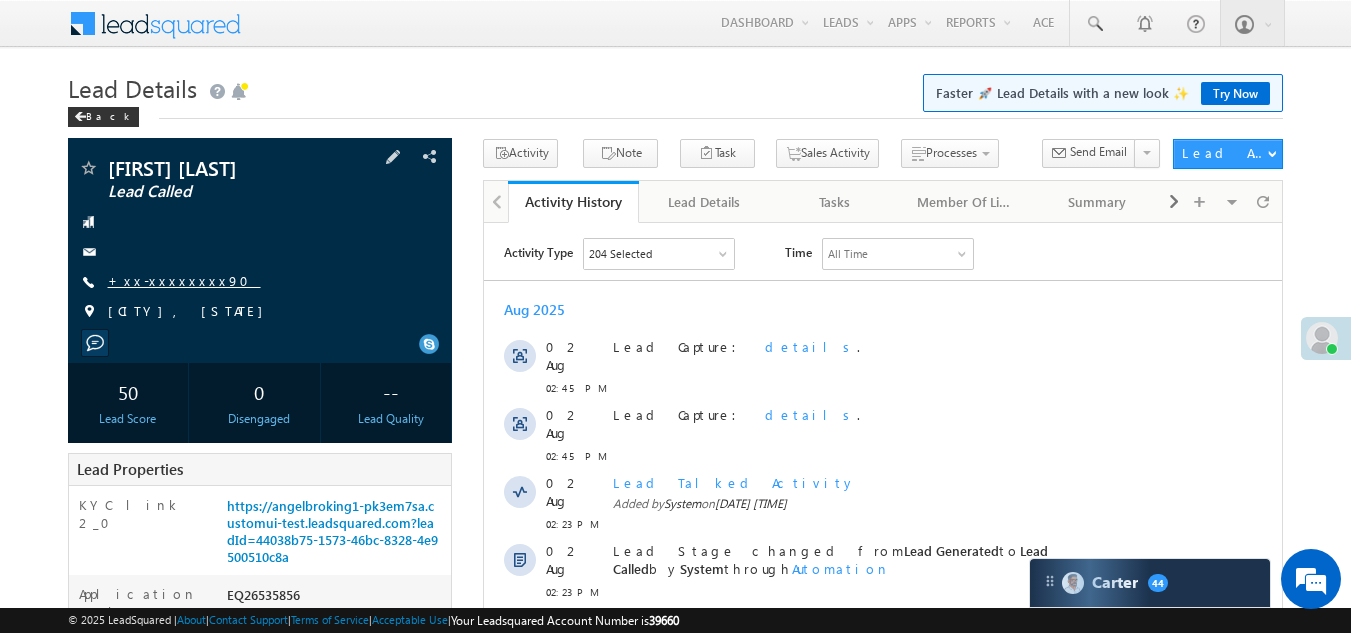 click on "+xx-xxxxxxxx90" at bounding box center [184, 280] 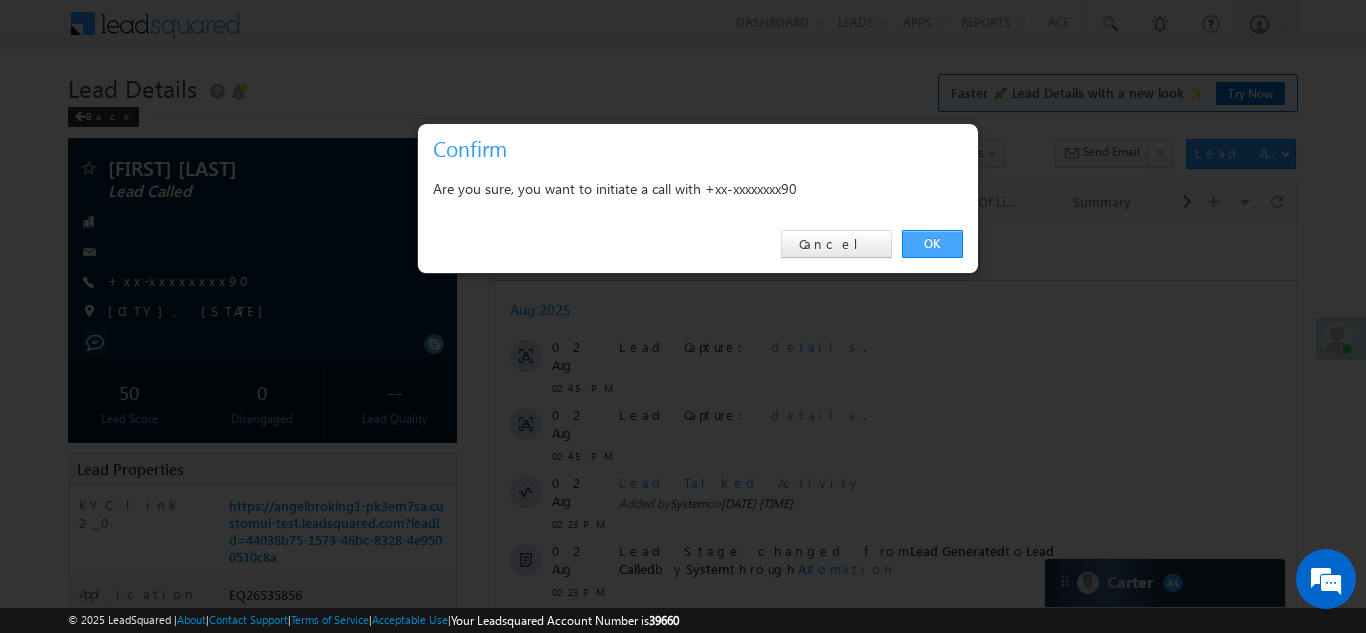 click on "OK" at bounding box center [932, 244] 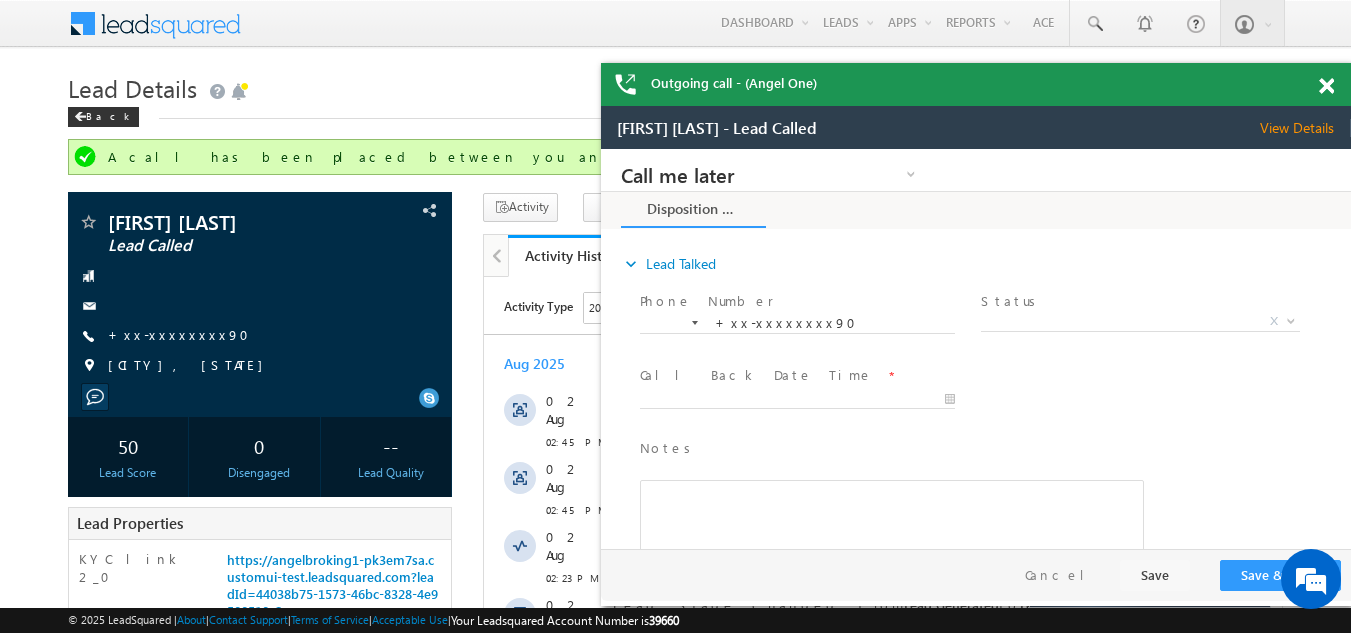 scroll, scrollTop: 0, scrollLeft: 0, axis: both 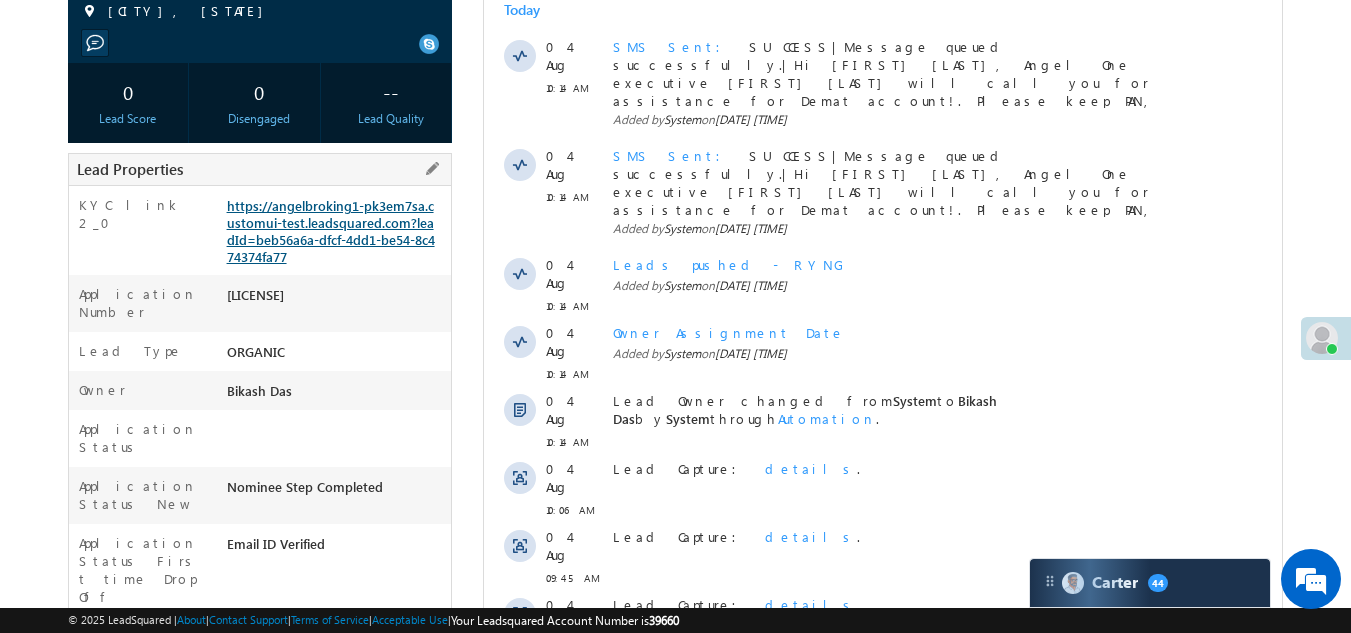 click on "https://angelbroking1-pk3em7sa.customui-test.leadsquared.com?leadId=beb56a6a-dfcf-4dd1-be54-8c474374fa77" at bounding box center [331, 231] 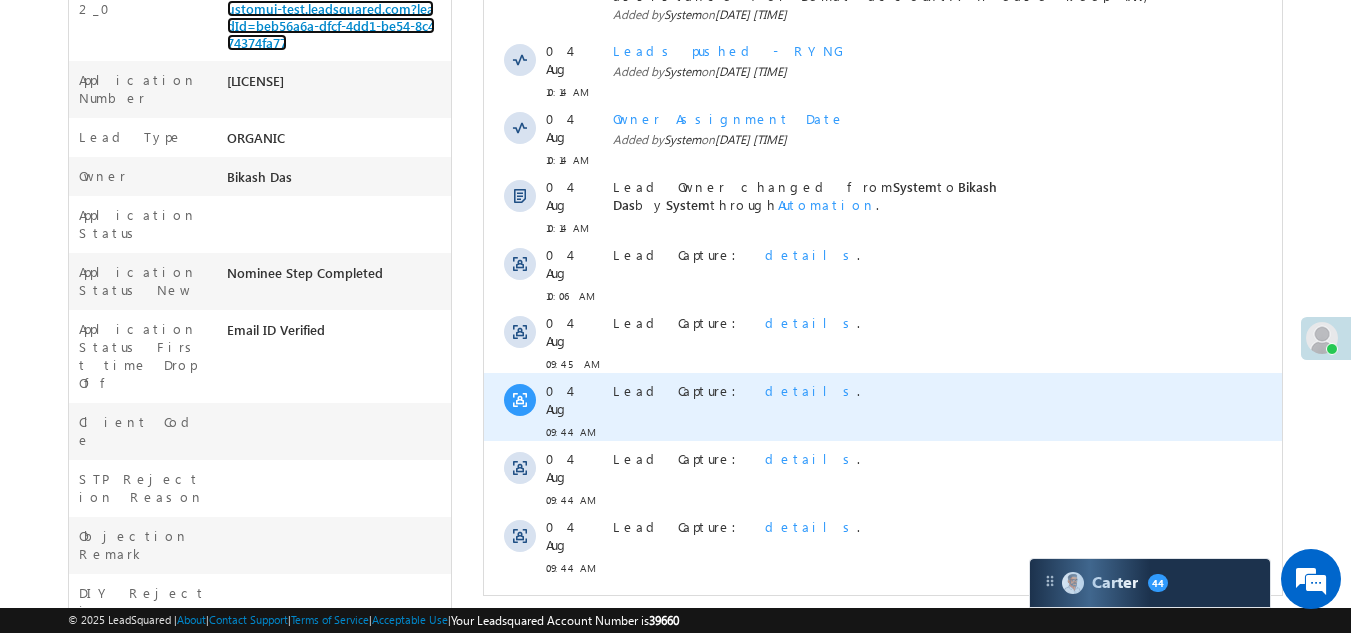 scroll, scrollTop: 600, scrollLeft: 0, axis: vertical 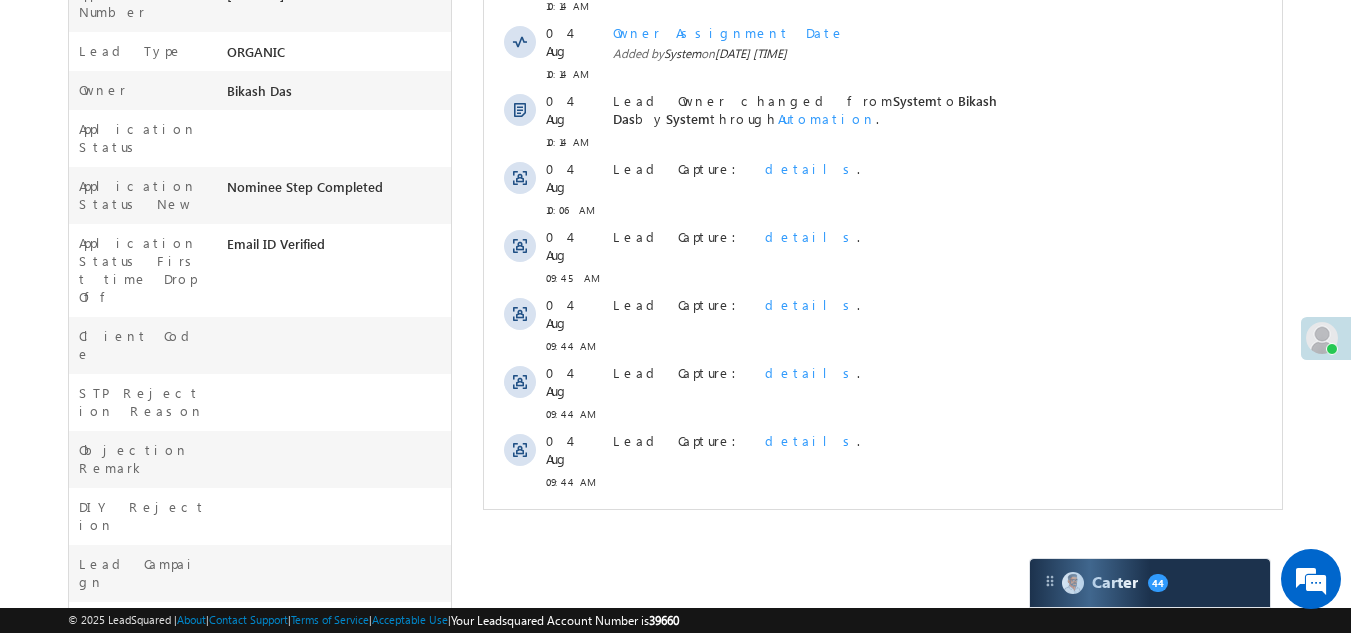 click on "Show More" at bounding box center [883, 526] 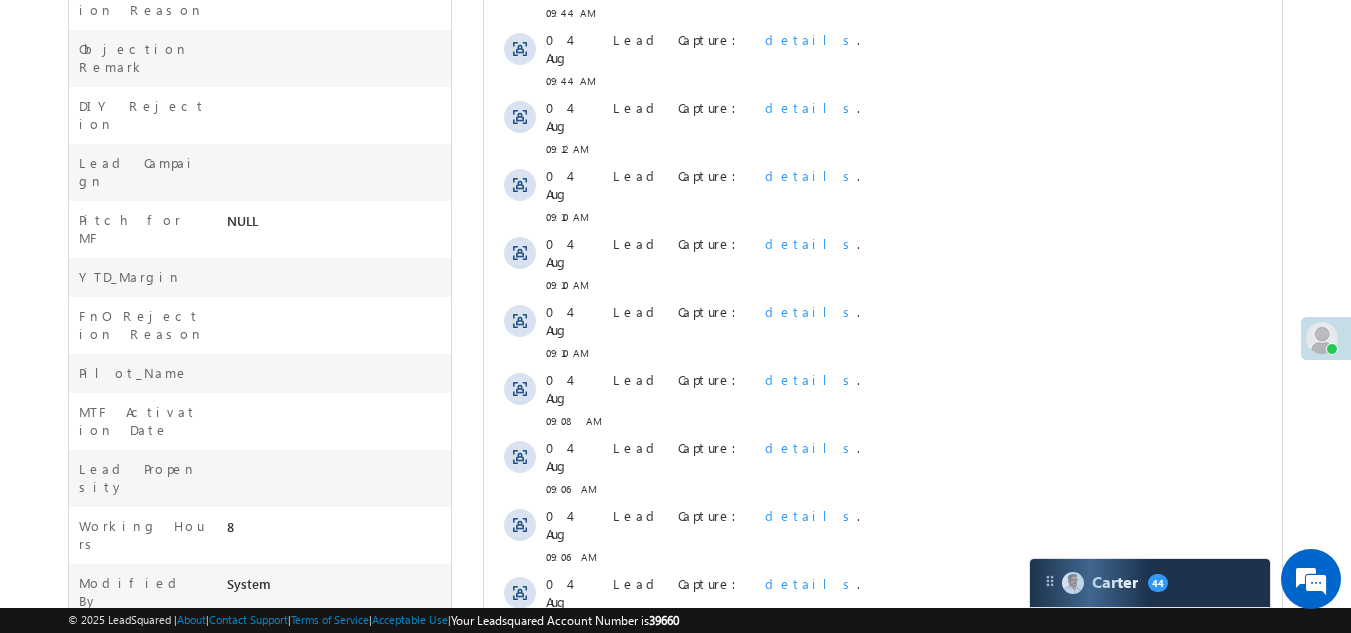 scroll, scrollTop: 1100, scrollLeft: 0, axis: vertical 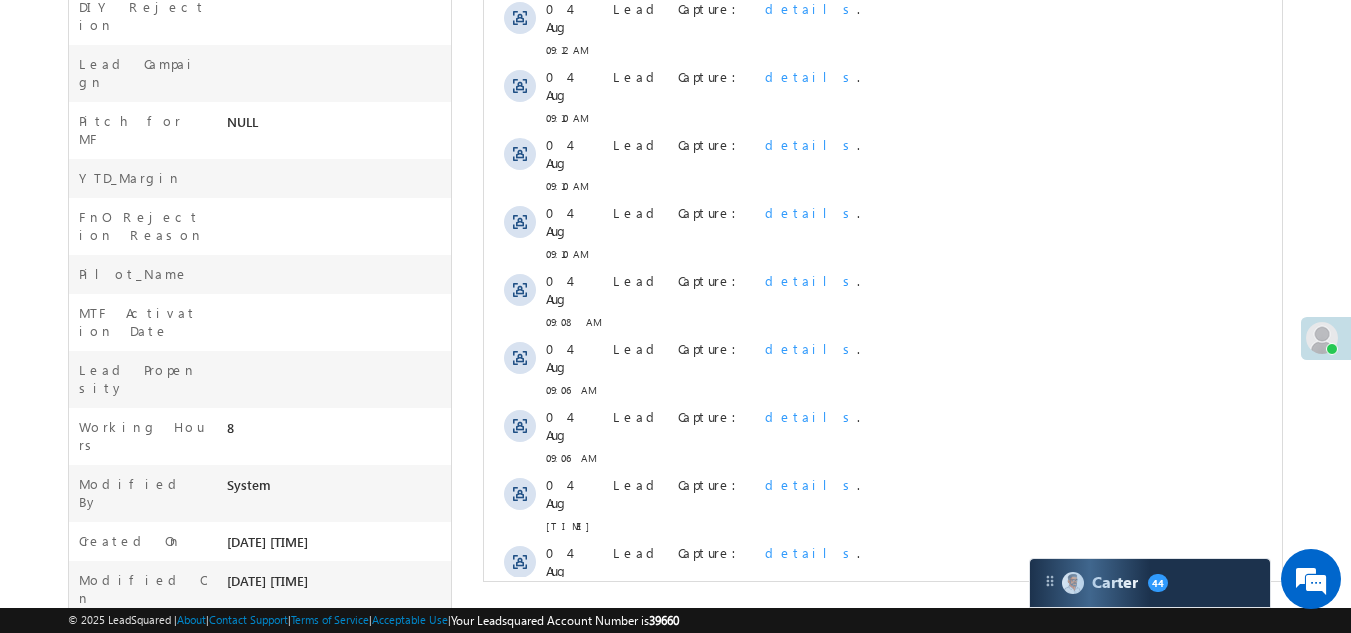 click on "Show More" at bounding box center (883, 742) 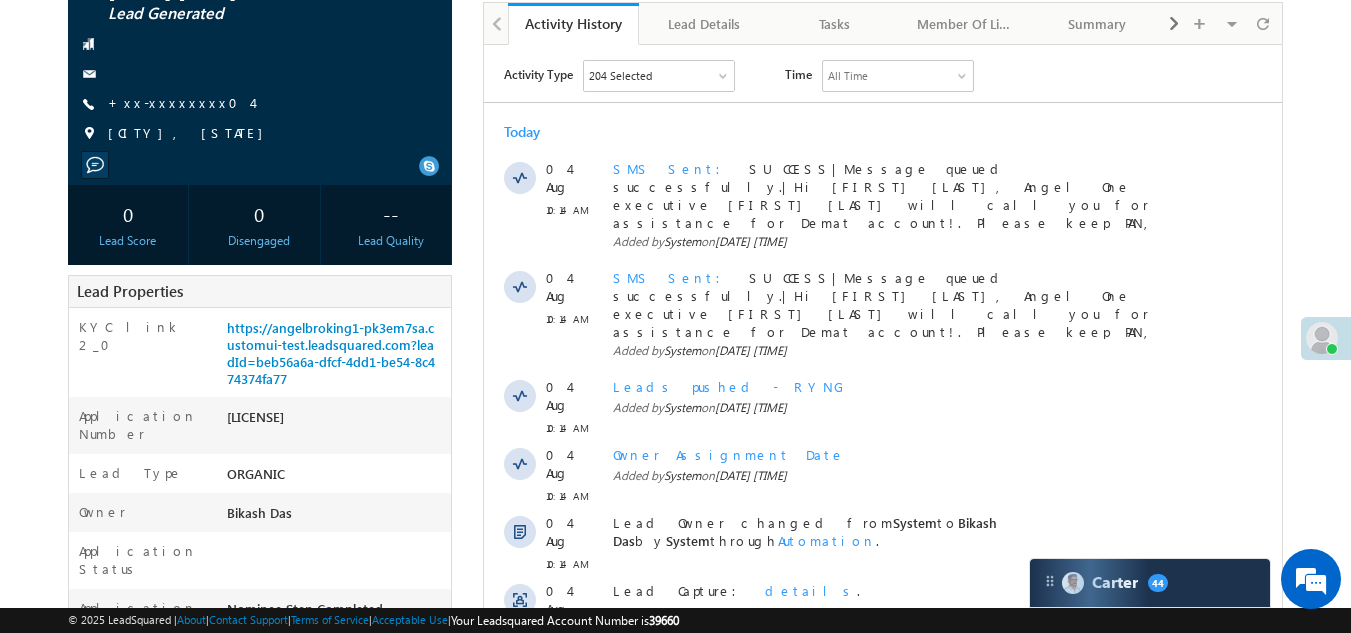 scroll, scrollTop: 100, scrollLeft: 0, axis: vertical 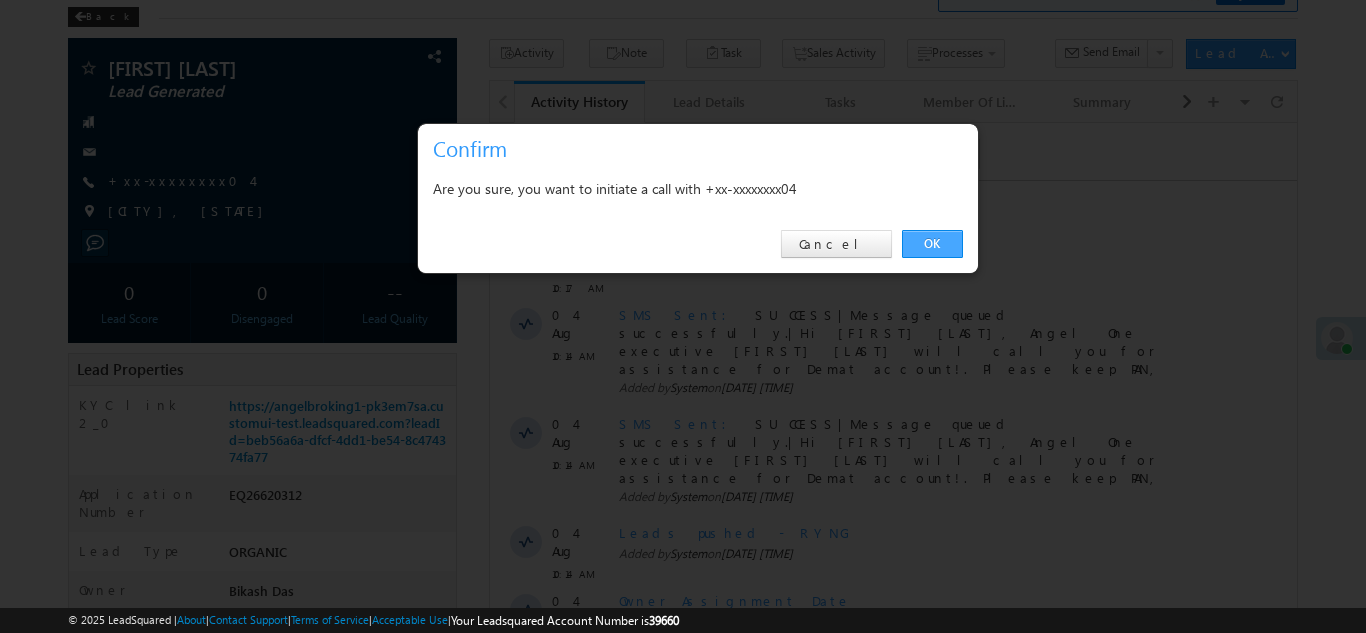 click on "OK" at bounding box center [932, 244] 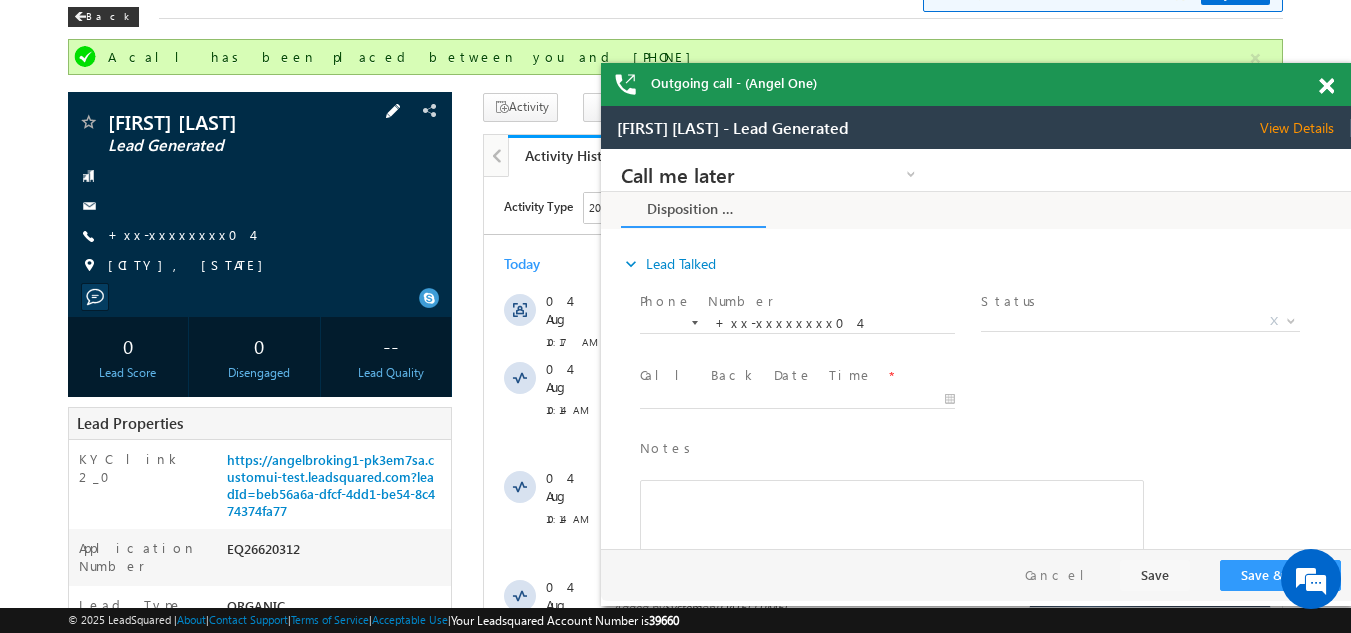 scroll, scrollTop: 0, scrollLeft: 0, axis: both 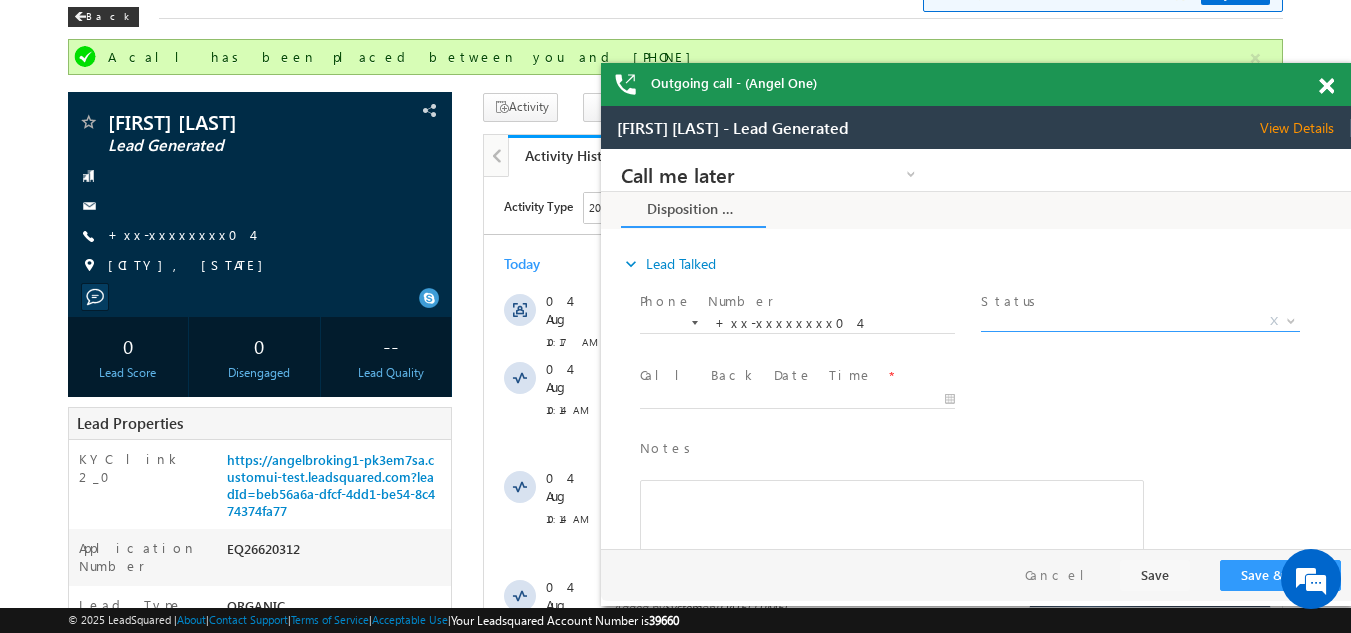 click on "X" at bounding box center (1140, 322) 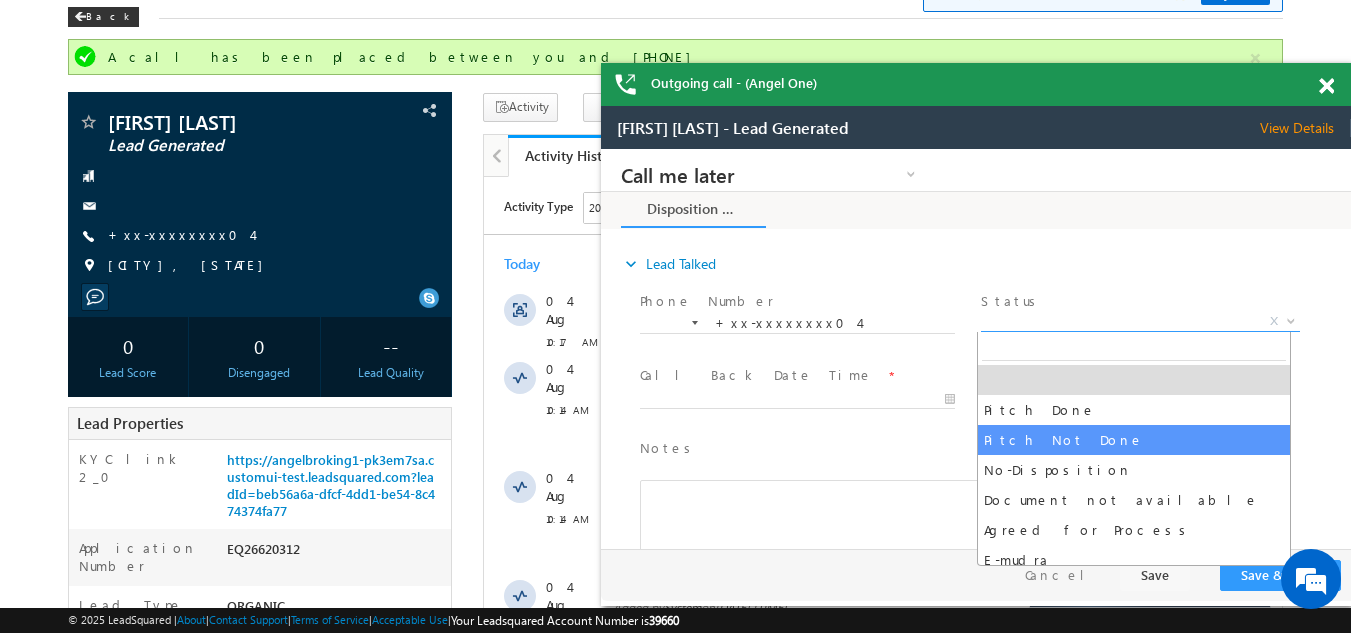 select on "Pitch Not Done" 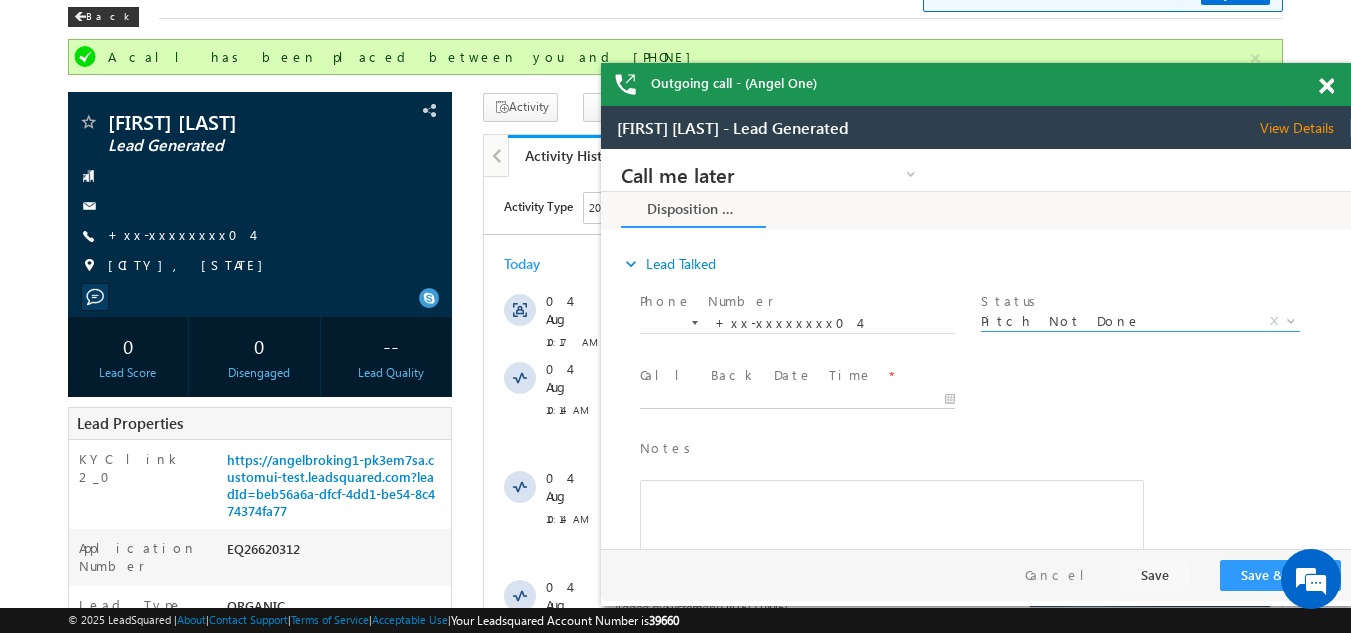 type on "08/04/25 10:20 AM" 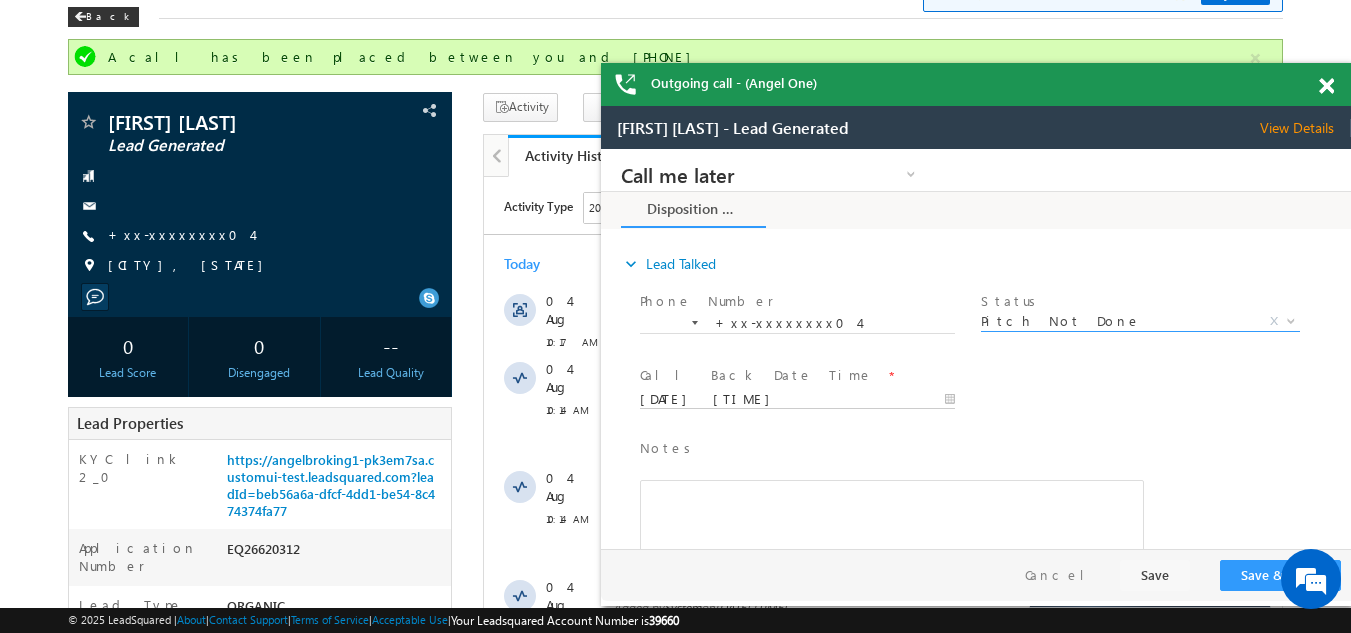 click on "08/04/25 10:20 AM" at bounding box center (797, 400) 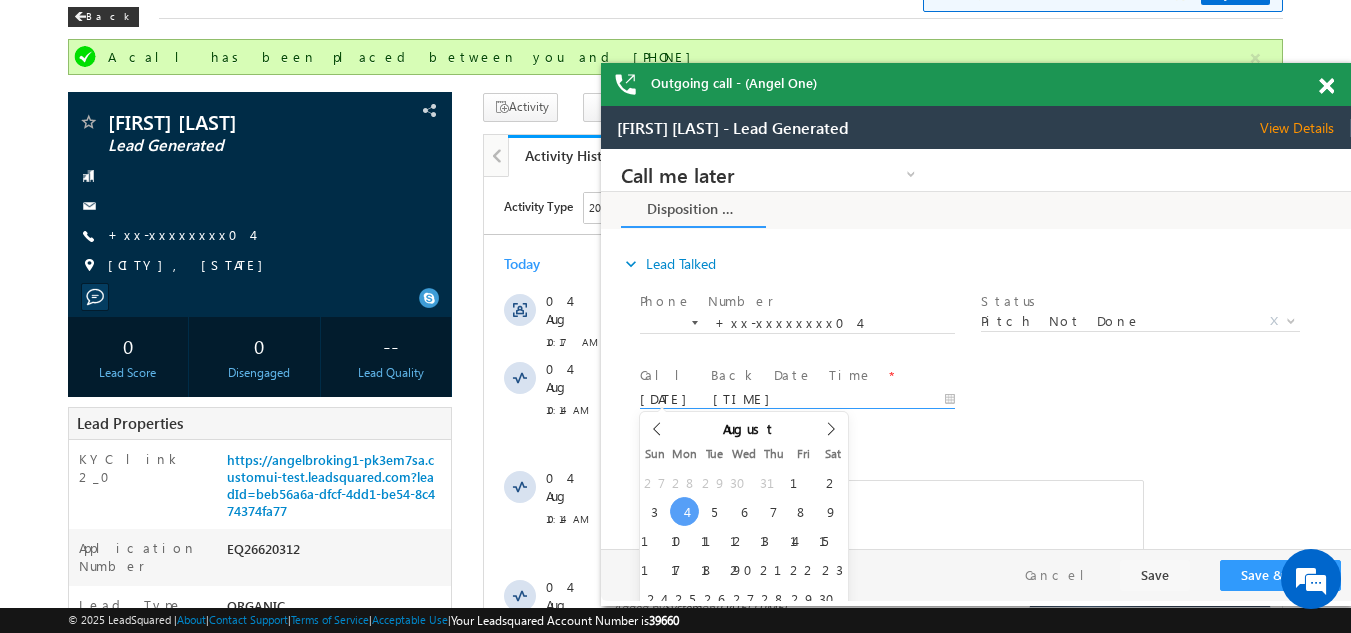 click on "Notes
*
Editor toolbars Basic Styles   Bold   Italic   Underline Paragraph   Insert/Remove Numbered List   Insert/Remove Bulleted List expandable   More Options Press ALT 0 for help" at bounding box center (993, 525) 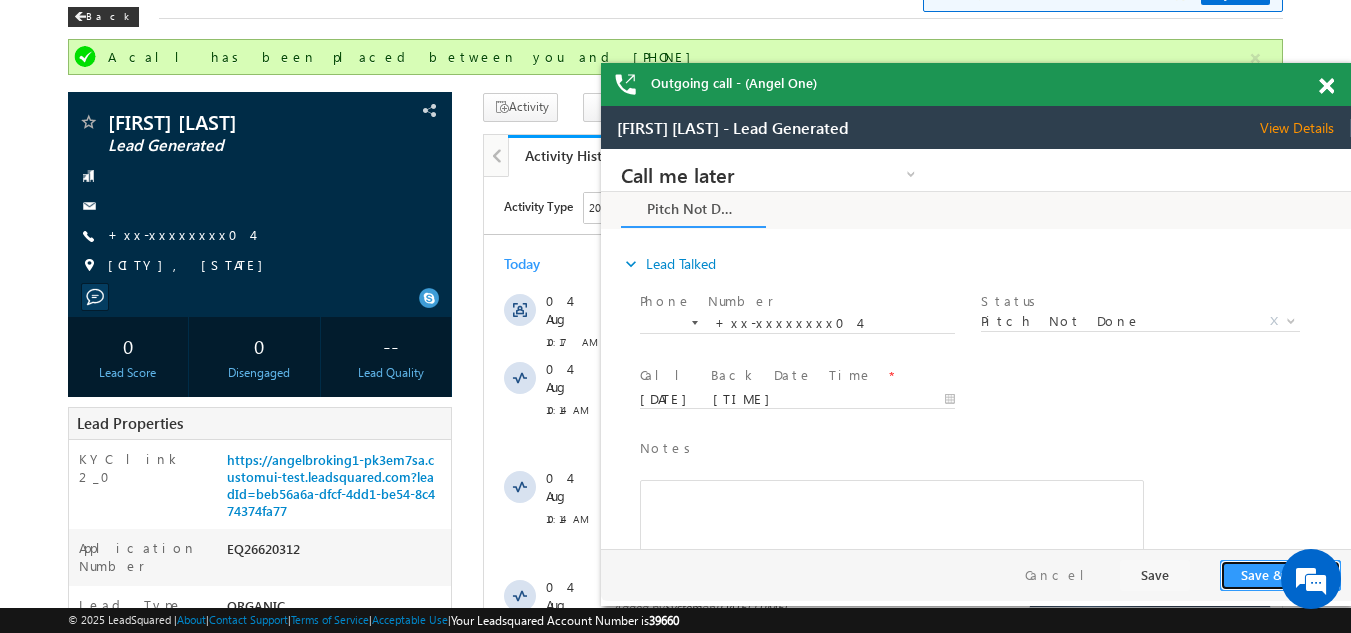 click on "Save & Close" at bounding box center [1280, 575] 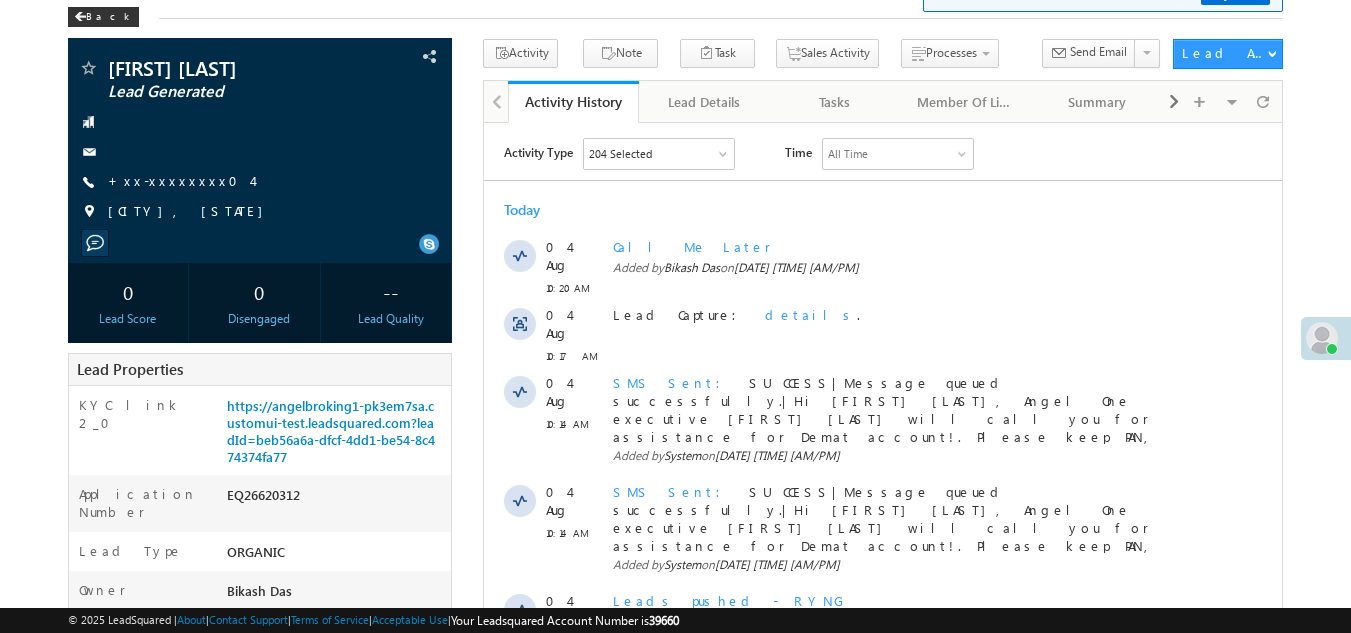 scroll, scrollTop: 0, scrollLeft: 0, axis: both 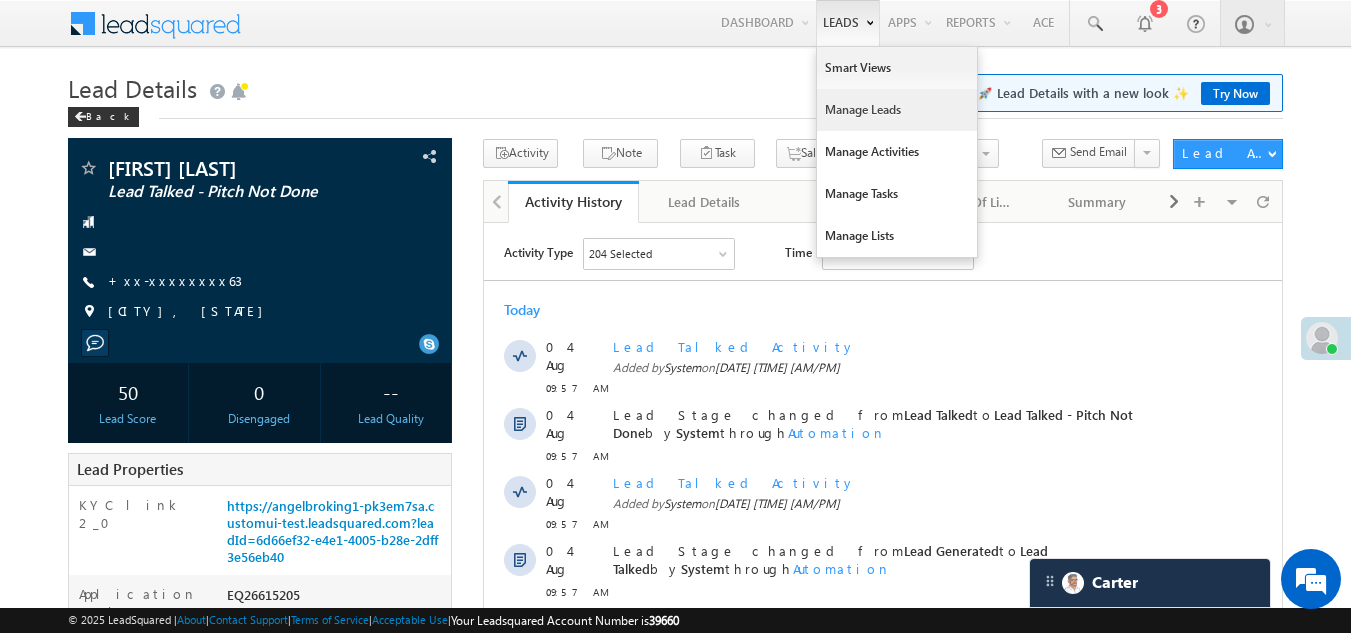 click on "Manage Leads" at bounding box center (897, 110) 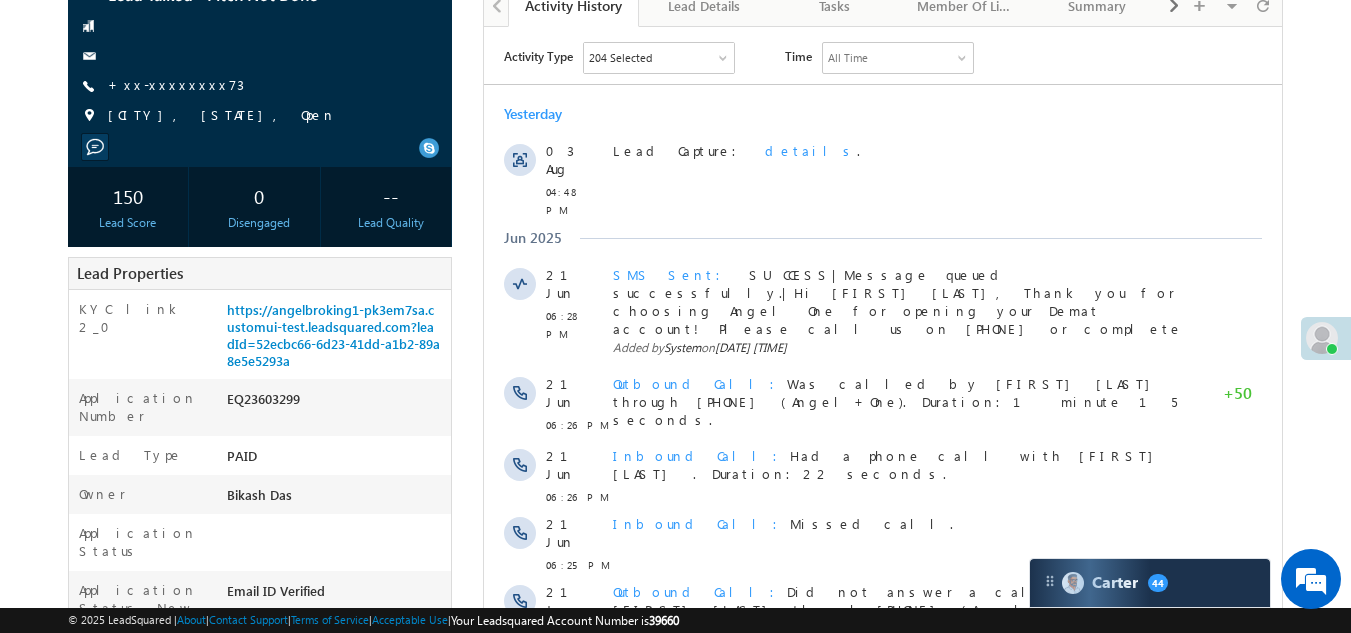 scroll, scrollTop: 300, scrollLeft: 0, axis: vertical 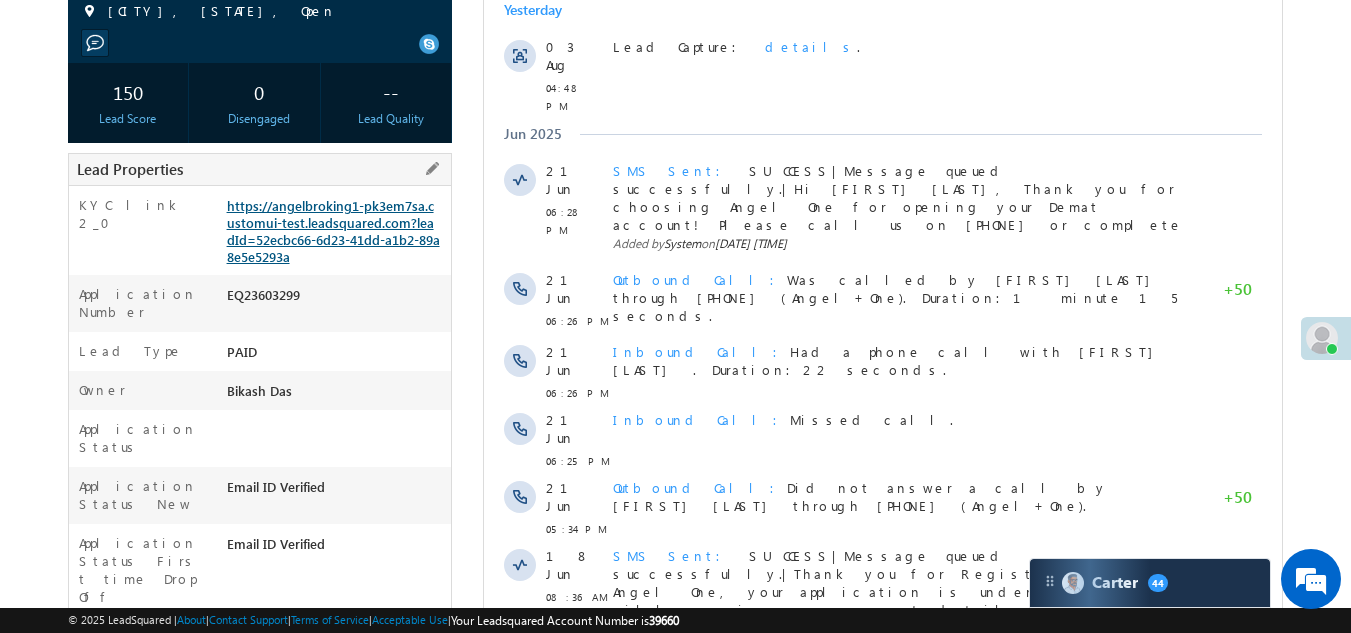 click on "https://angelbroking1-pk3em7sa.customui-test.leadsquared.com?leadId=52ecbc66-6d23-41dd-a1b2-89a8e5e5293a" at bounding box center [333, 231] 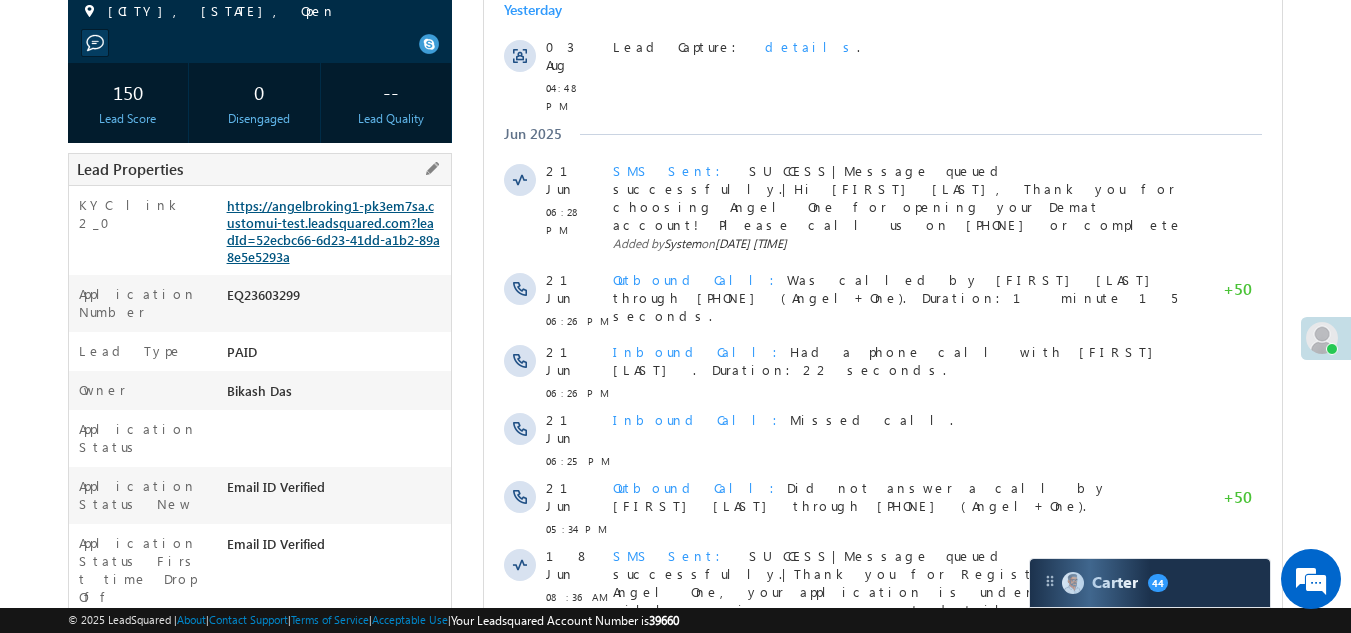 scroll, scrollTop: 0, scrollLeft: 0, axis: both 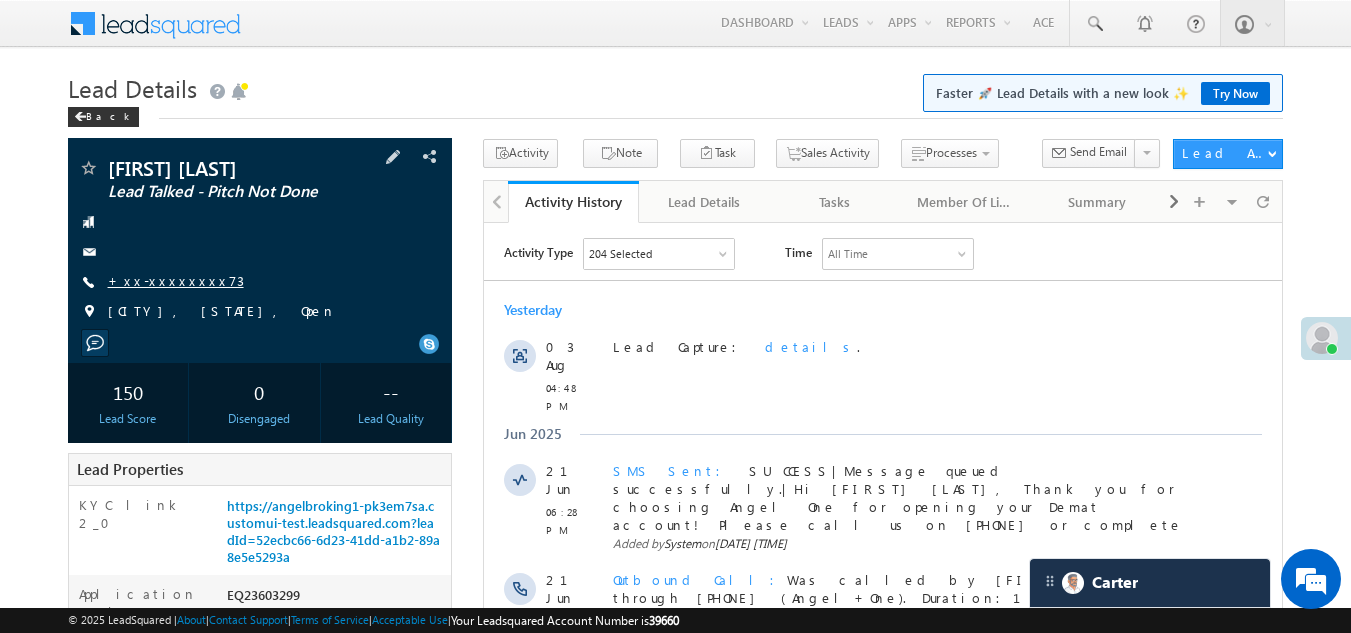 click on "+xx-xxxxxxxx73" at bounding box center (176, 280) 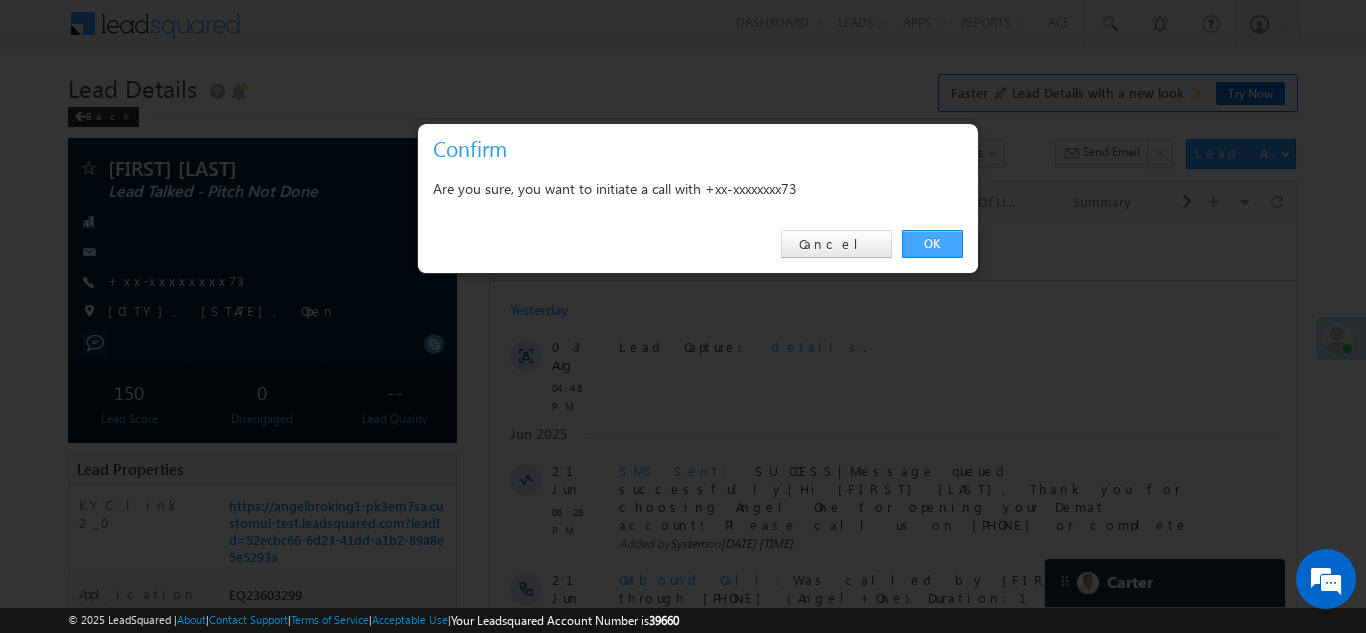 click on "OK" at bounding box center (932, 244) 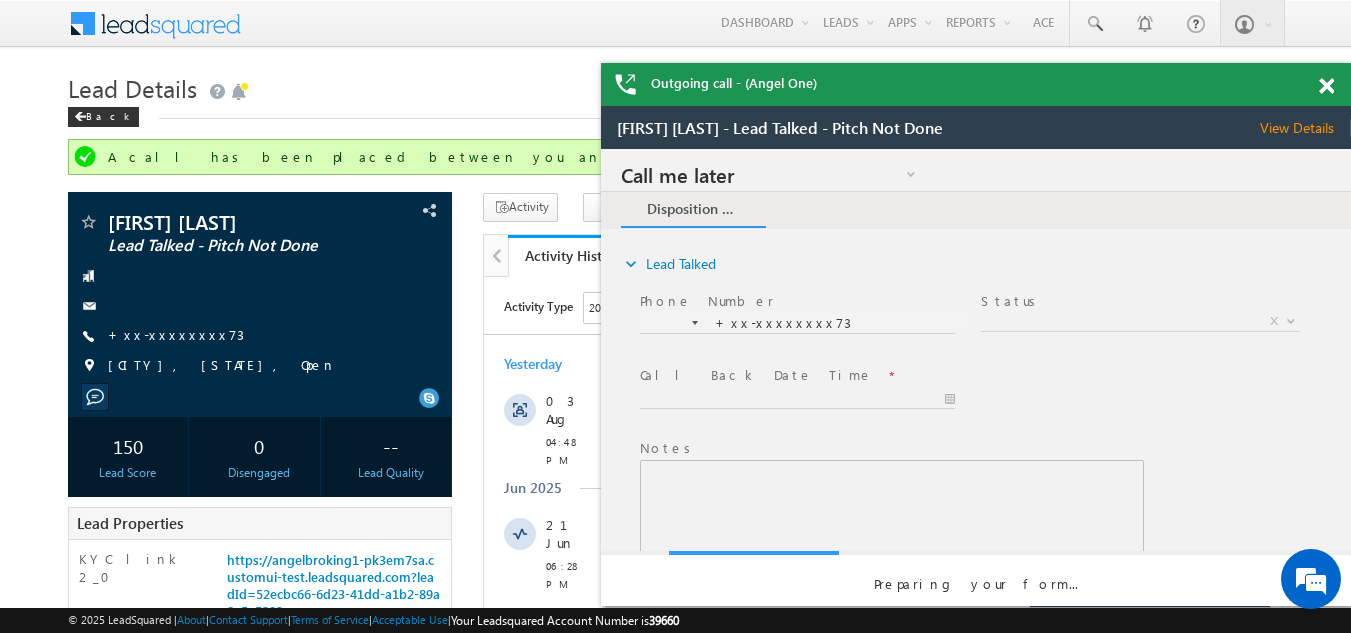 scroll, scrollTop: 0, scrollLeft: 0, axis: both 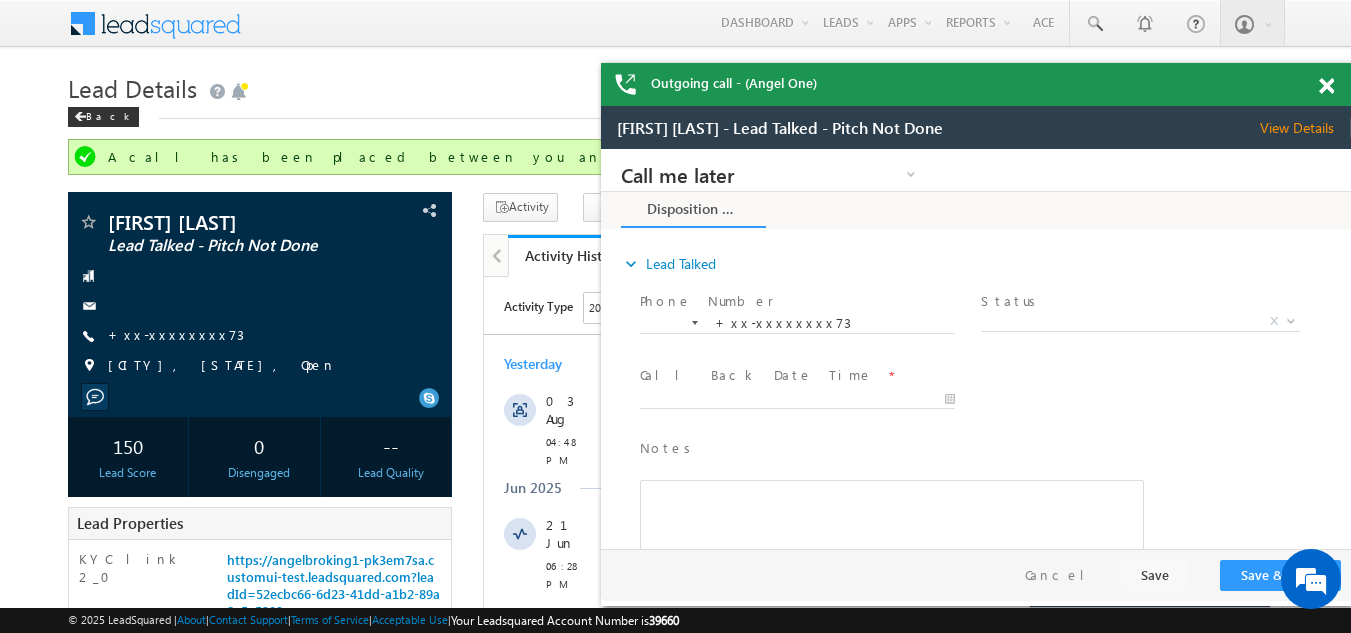 click at bounding box center [1326, 86] 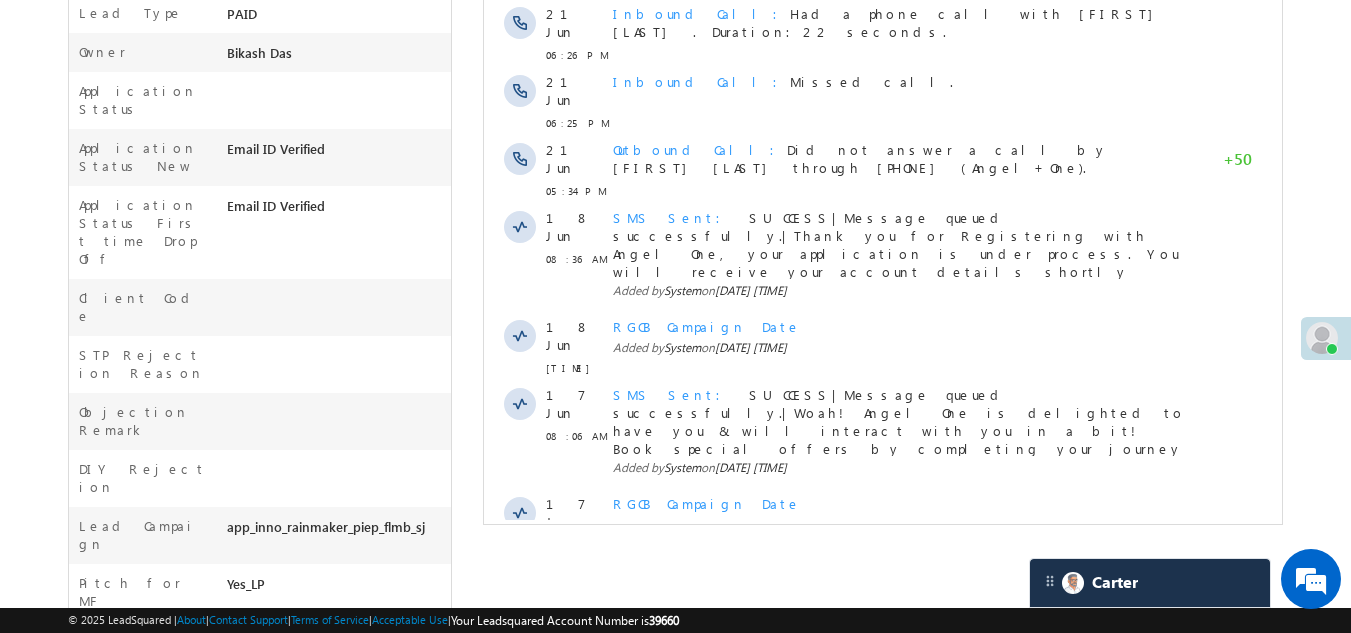 scroll, scrollTop: 700, scrollLeft: 0, axis: vertical 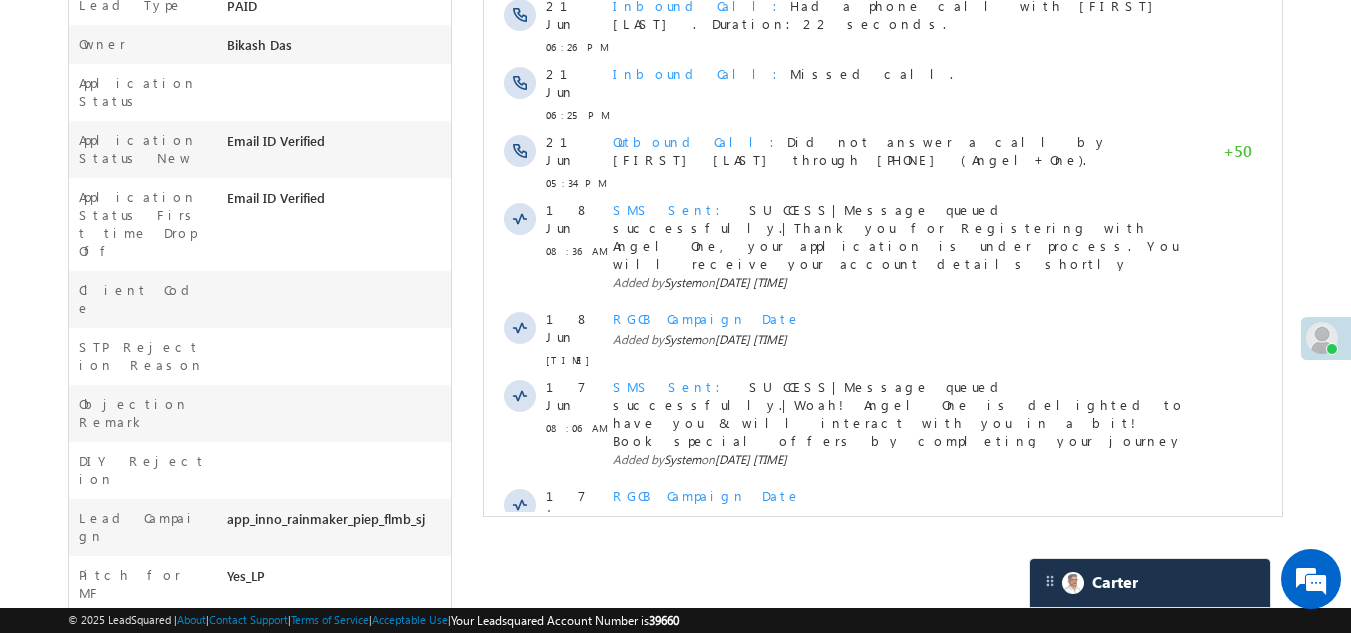 click on "Activity Type
204 Selected
Select All Sales Activities 1 Sales Activity Email Activities 18 Email Bounced Email Link Clicked Email Marked Spam Email Opened Inbound Lead through Email Mailing preference link clicked Negative Response to Email Neutral Response to Email Positive Response to Email Resubscribed Subscribed To Newsletter Subscribed To Promotional Emails Unsubscribe Link Clicked Unsubscribed Unsubscribed From Newsletter Unsubscribed From Promotional Emails View in browser link Clicked Email Sent Web Activities 5 Conversion Button Clicked Converted to Lead Form Submitted on Website Page Visited on Website Tracking URL Clicked Lead Capture Activities 1 Lead Capture Phone Call Activities 2 Inbound Phone Call Activity Outbound Phone Call Activity Other Activities 175 3 Hours Redistribution Account Inactive Date Add_Alternate_Number Agreed for Payment App Downloaded jk" at bounding box center (883, 96) 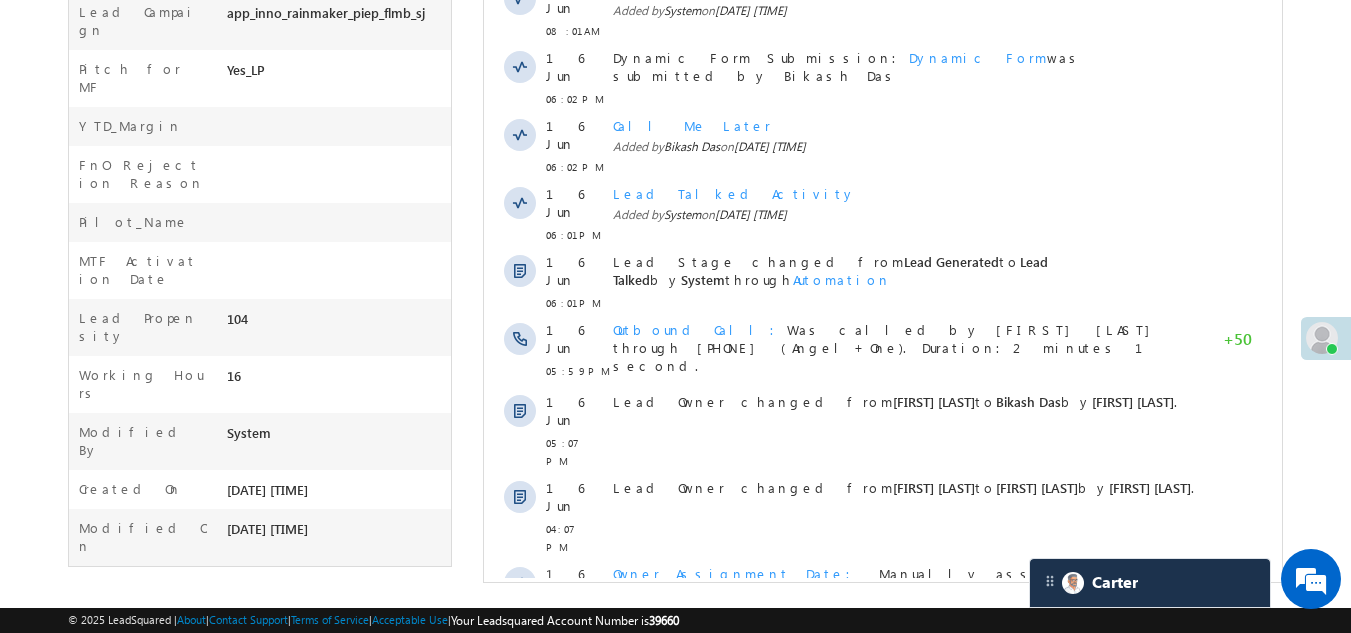 scroll, scrollTop: 1207, scrollLeft: 0, axis: vertical 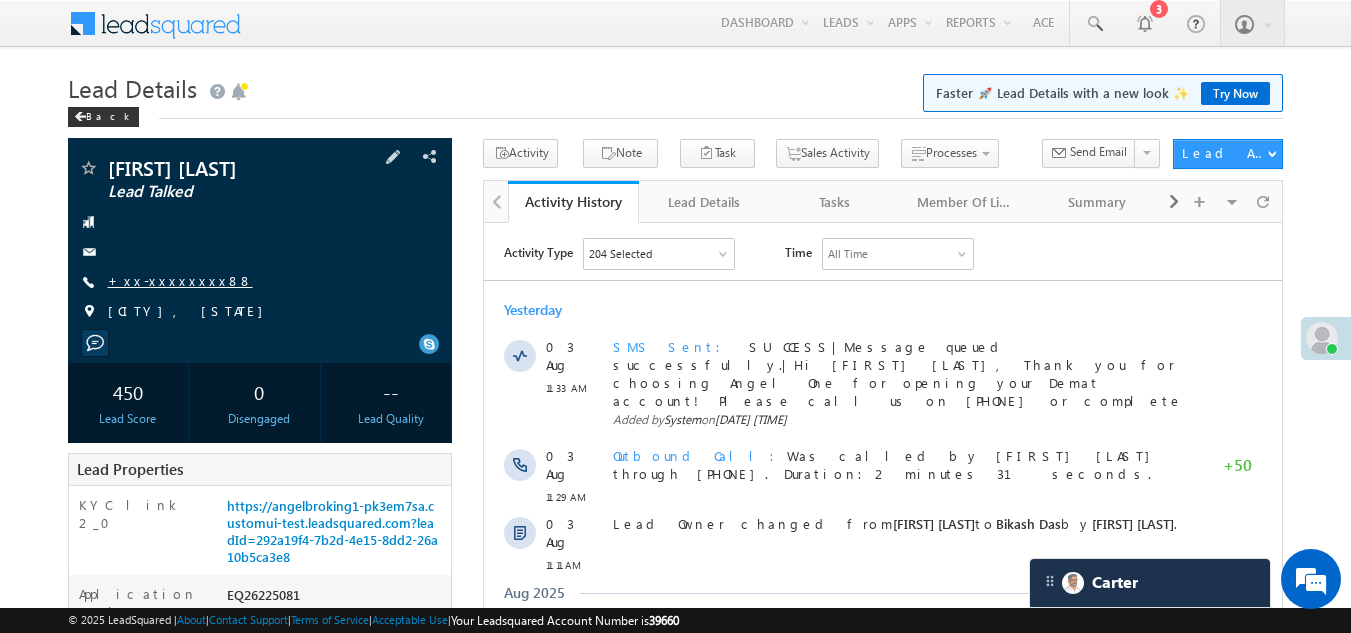 click on "+xx-xxxxxxxx88" at bounding box center [180, 280] 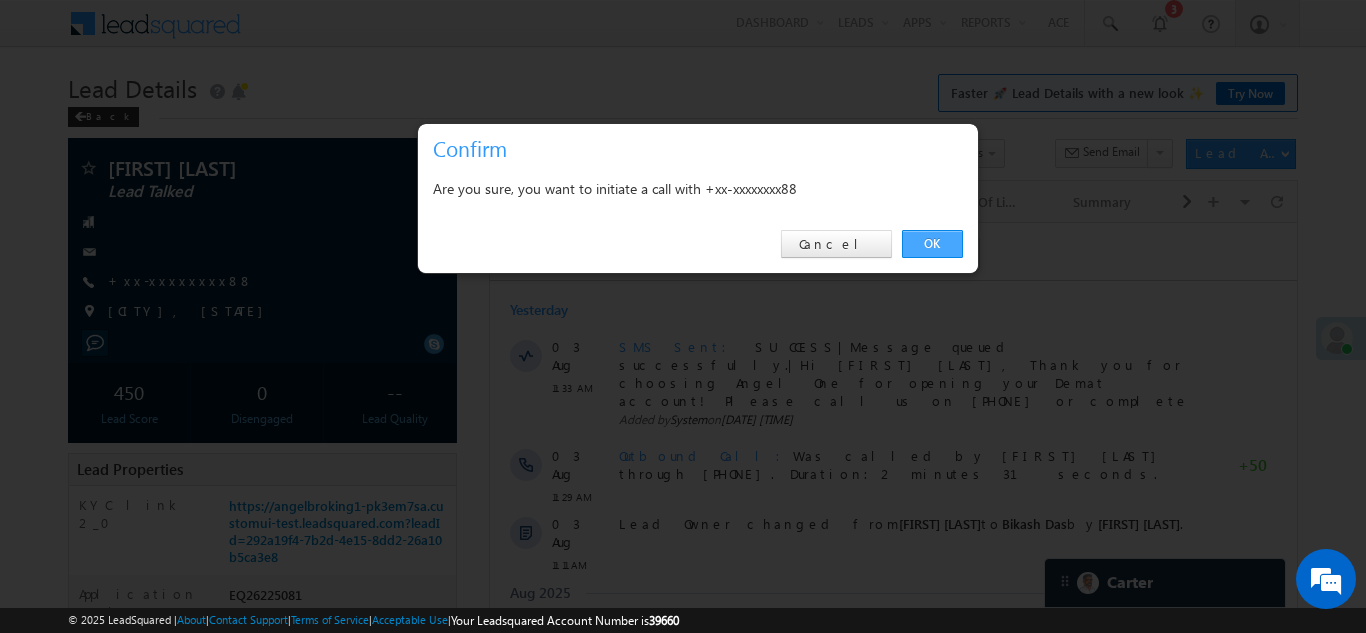 click on "OK" at bounding box center (932, 244) 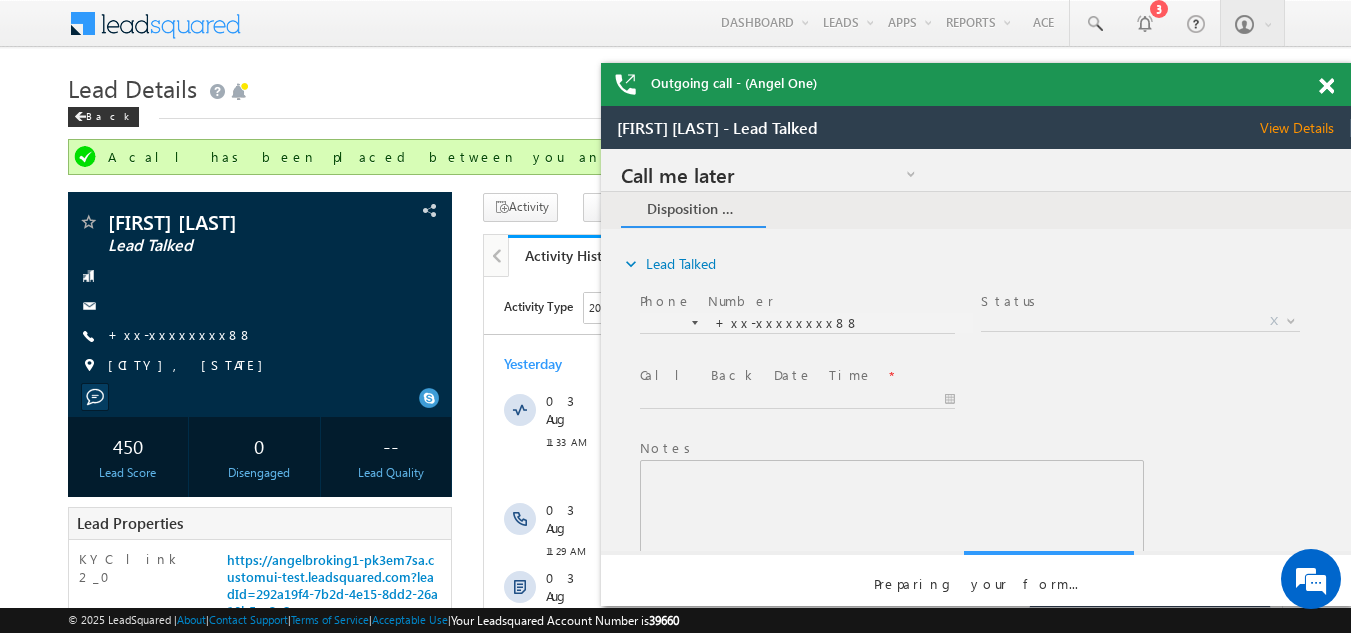 scroll, scrollTop: 0, scrollLeft: 0, axis: both 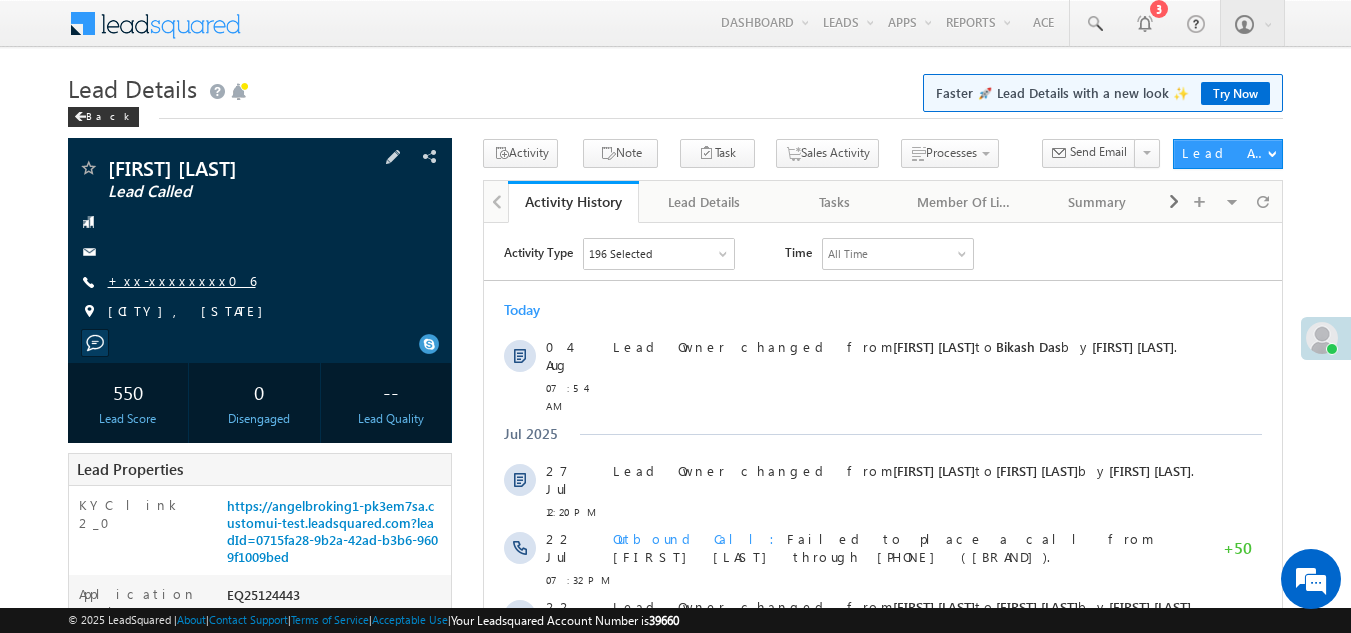 click on "+xx-xxxxxxxx06" at bounding box center (182, 280) 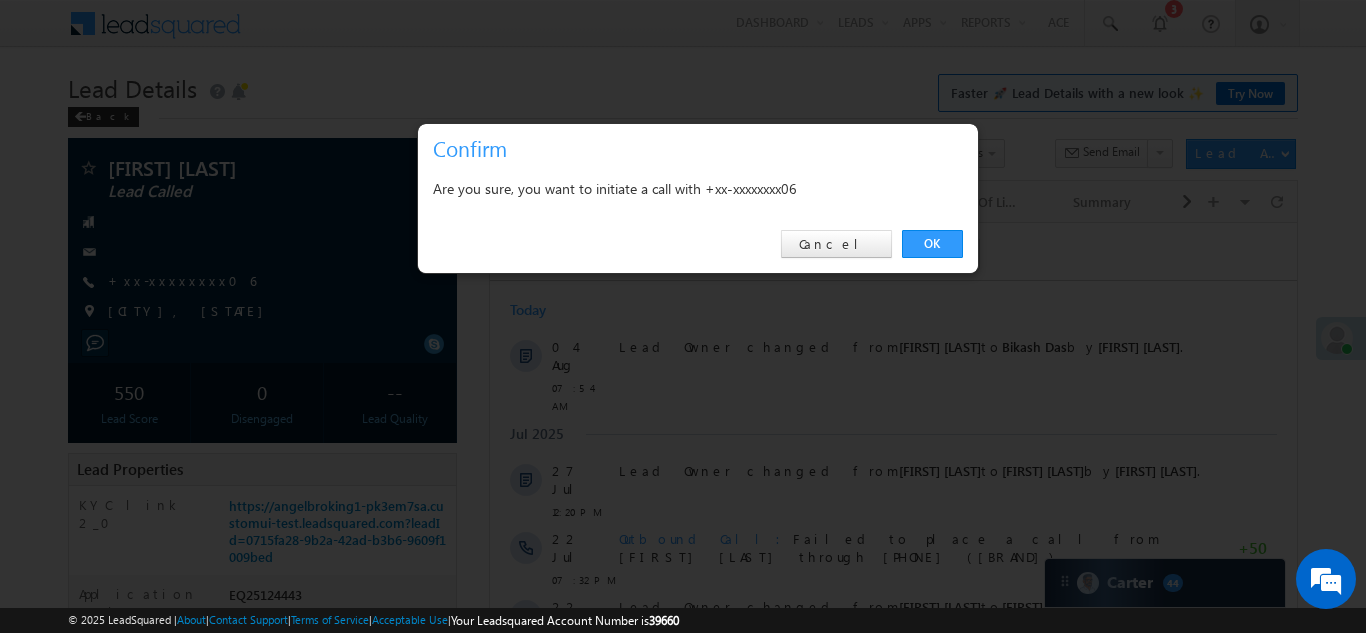 click on "OK" at bounding box center [932, 244] 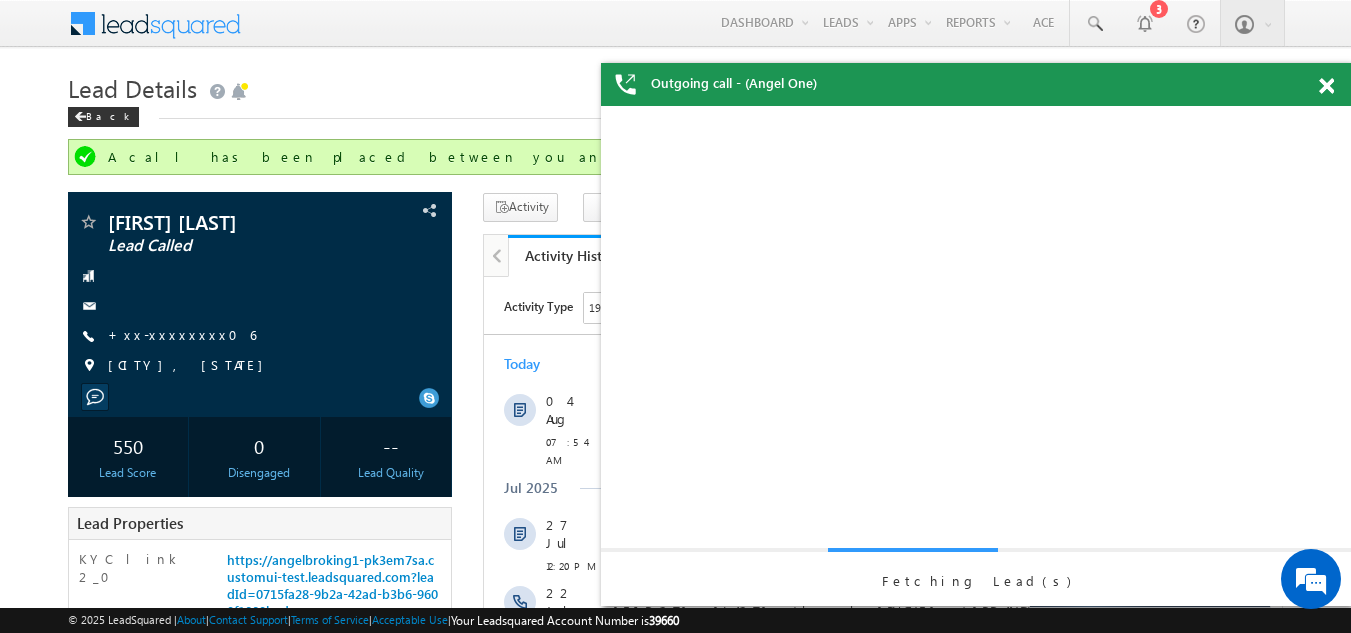 scroll, scrollTop: 0, scrollLeft: 0, axis: both 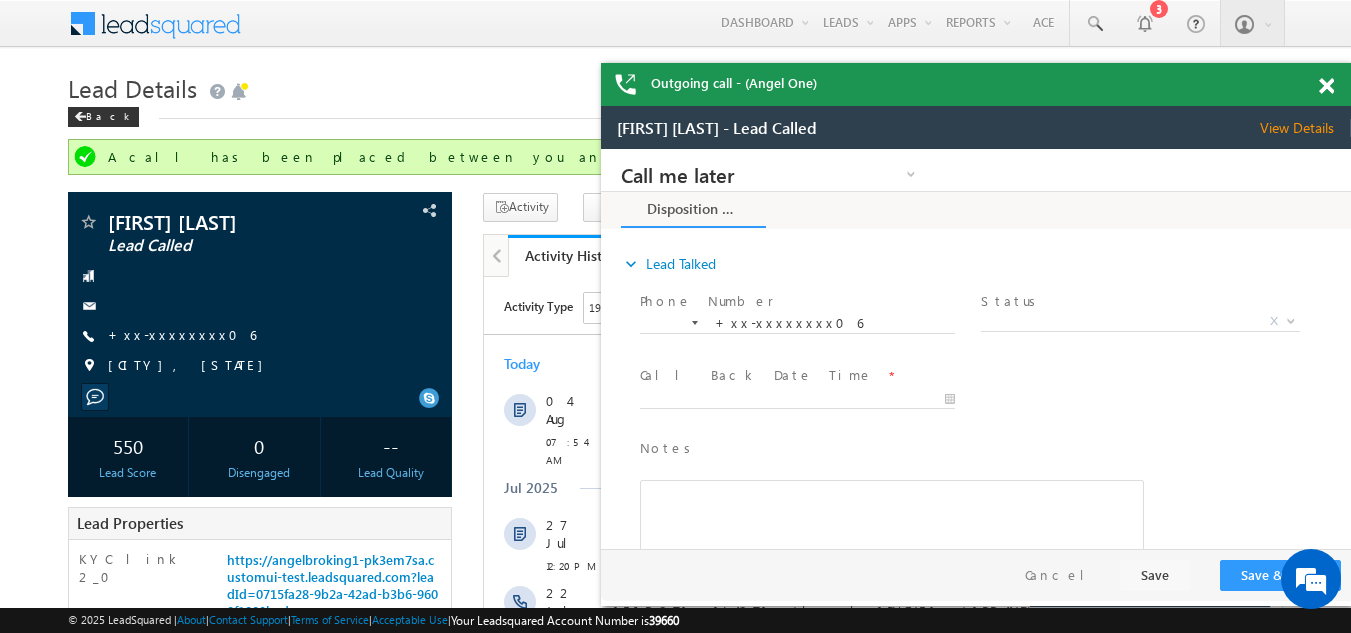 click at bounding box center (1326, 86) 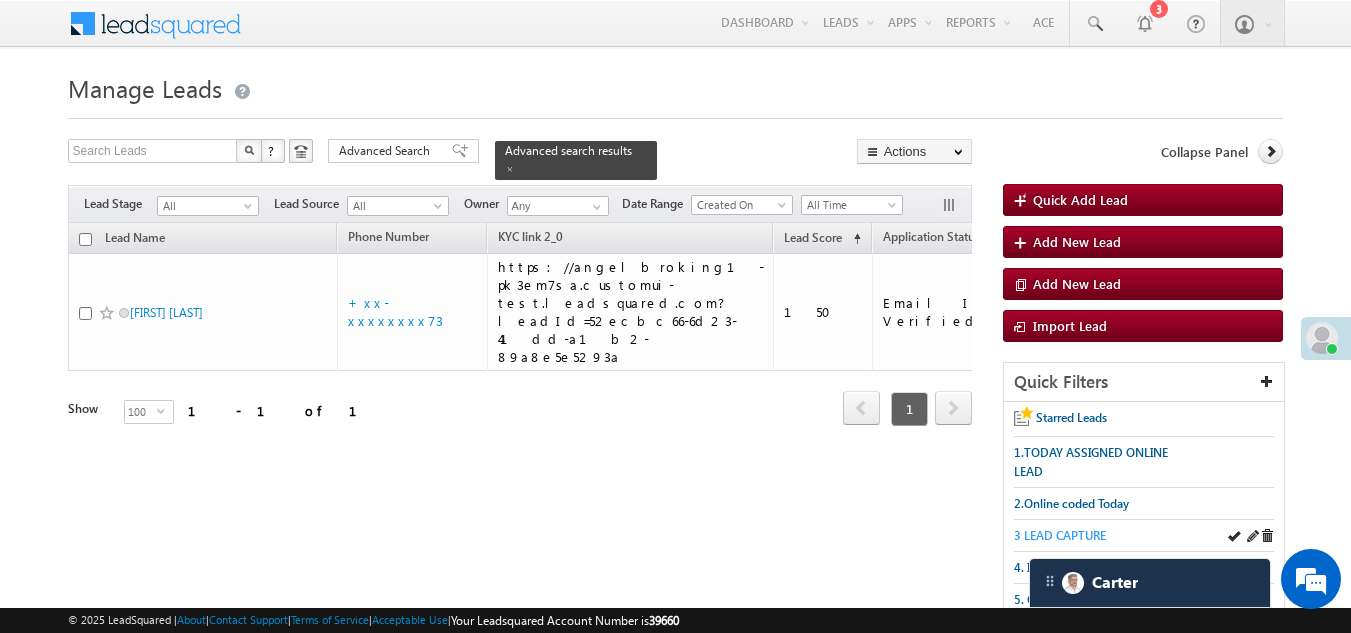 click on "3 LEAD CAPTURE" at bounding box center (1060, 535) 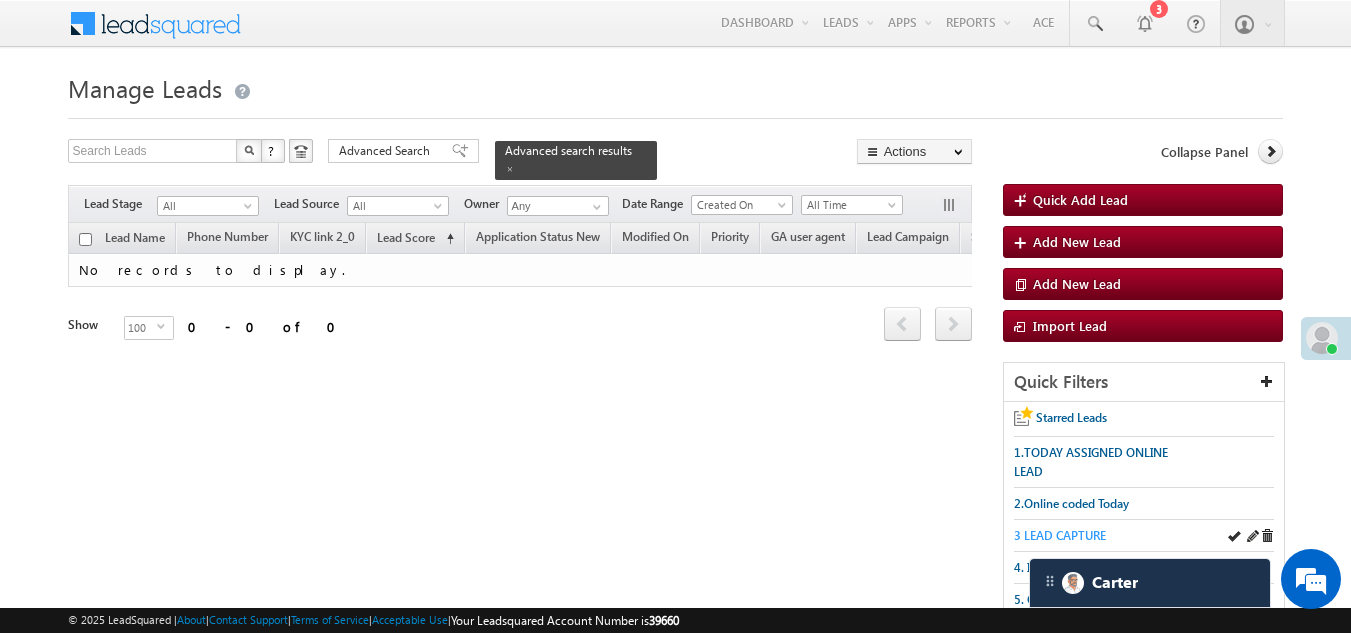 click on "3 LEAD CAPTURE" at bounding box center [1060, 535] 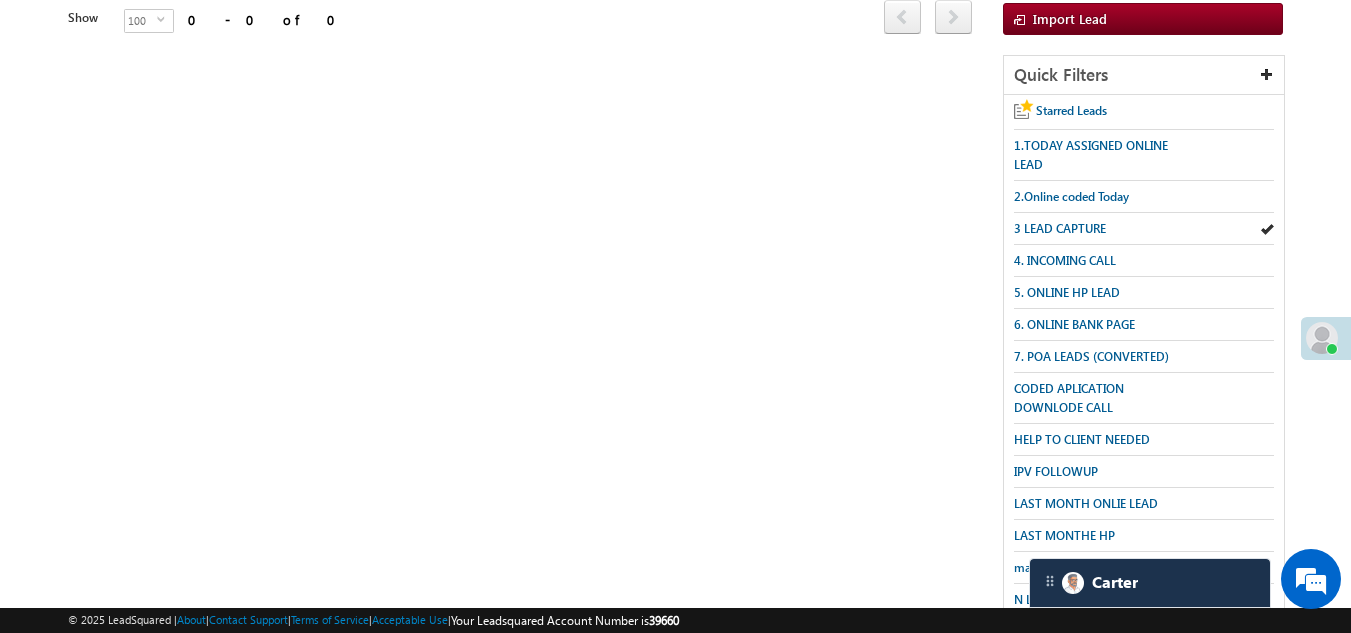 scroll, scrollTop: 499, scrollLeft: 0, axis: vertical 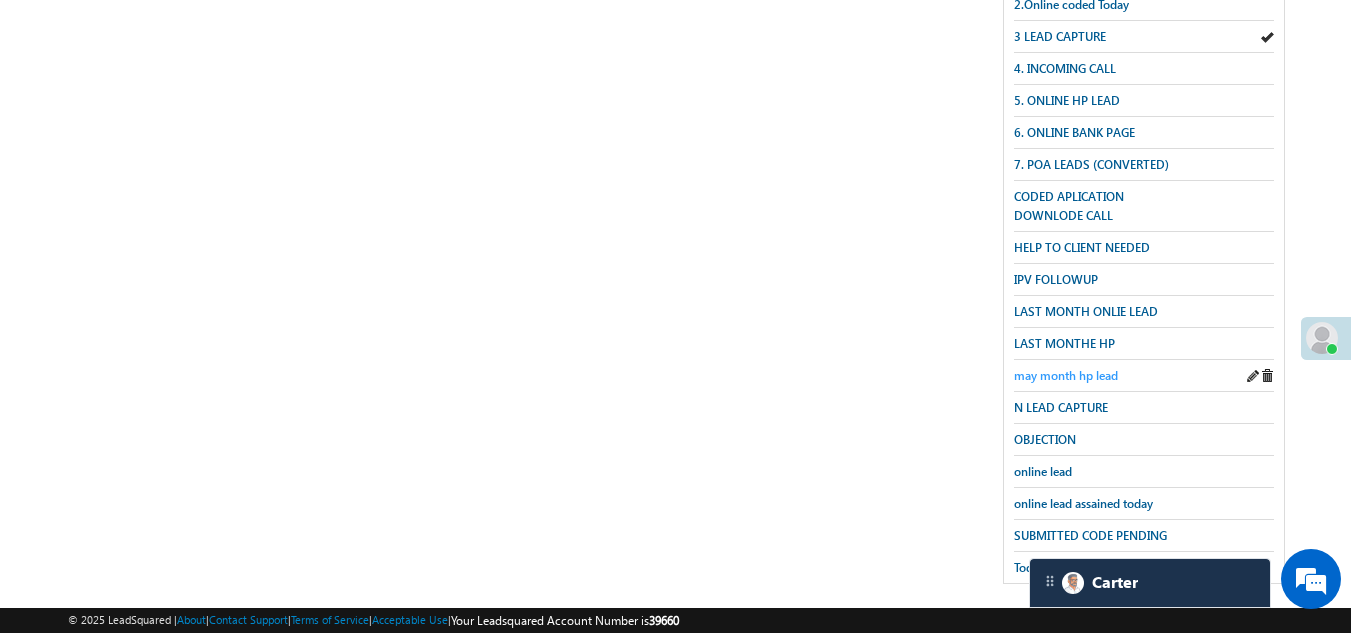 click on "may month hp lead" at bounding box center (1066, 375) 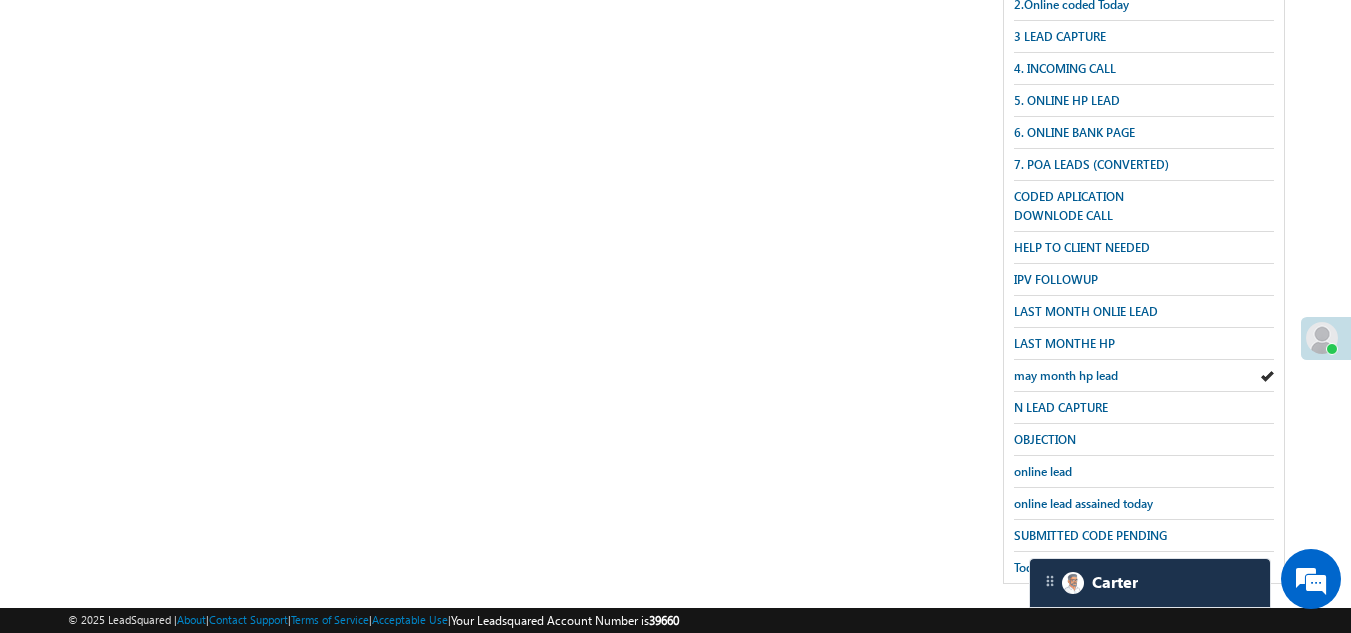 scroll, scrollTop: 99, scrollLeft: 0, axis: vertical 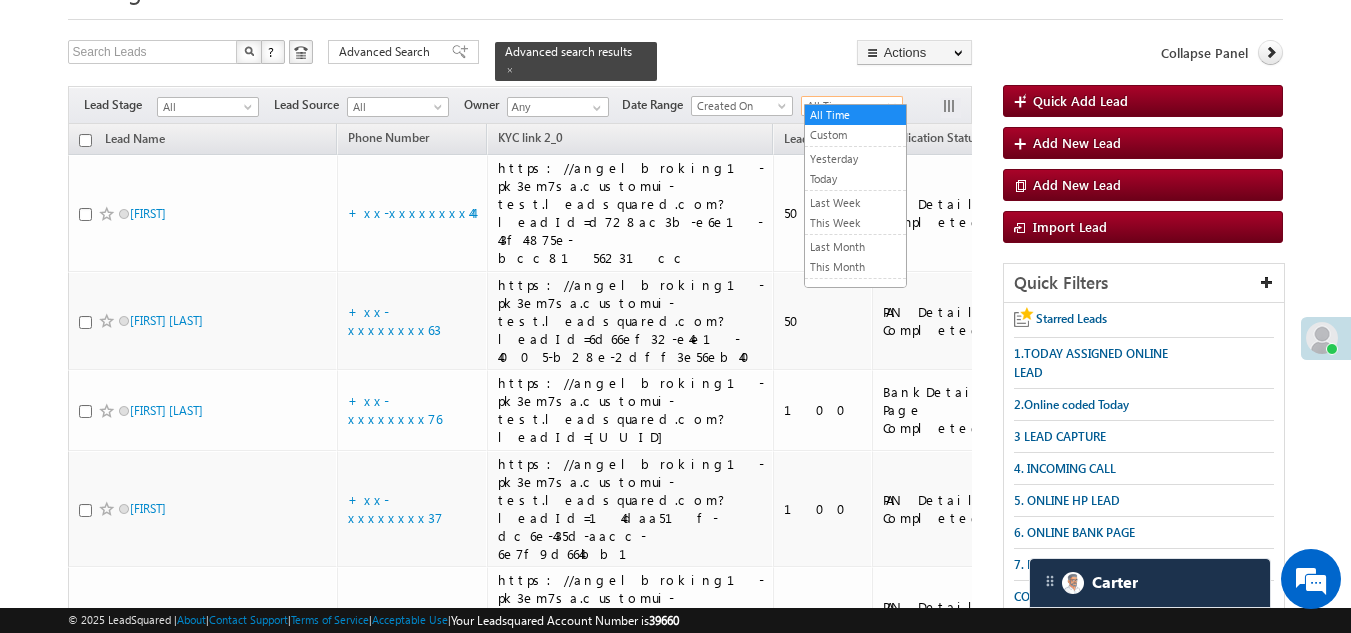 click on "All Time" at bounding box center [849, 106] 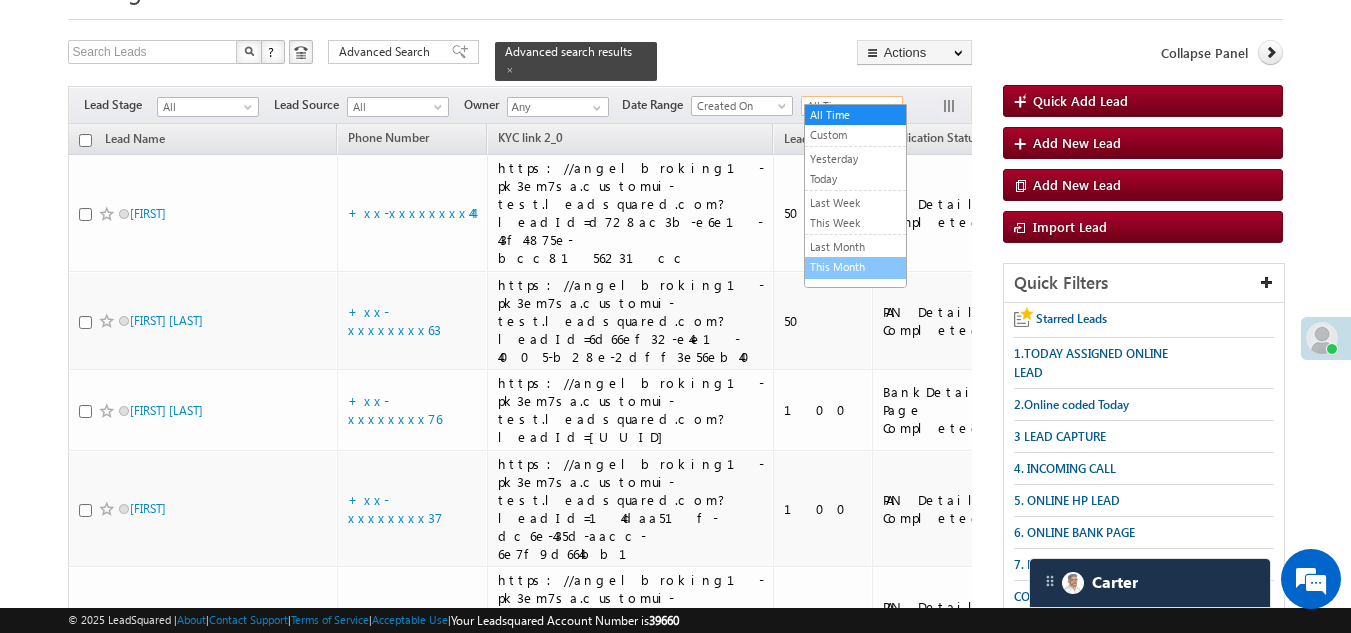 click on "This Month" at bounding box center [855, 267] 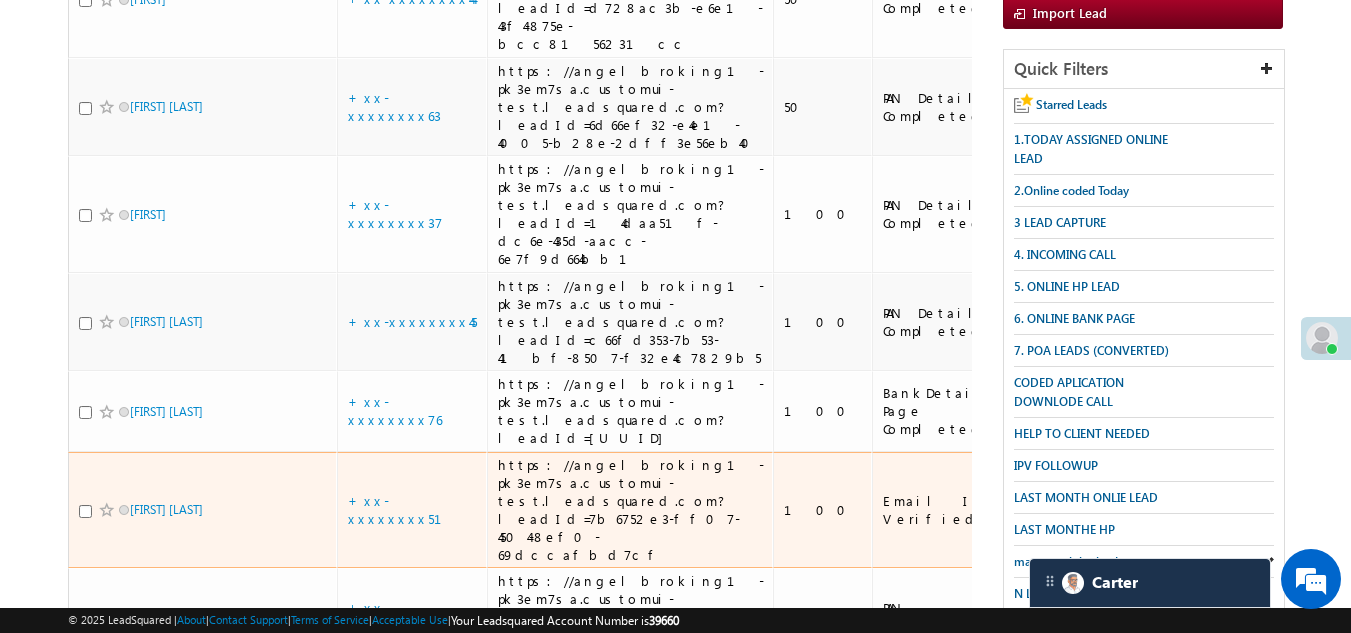 scroll, scrollTop: 29, scrollLeft: 0, axis: vertical 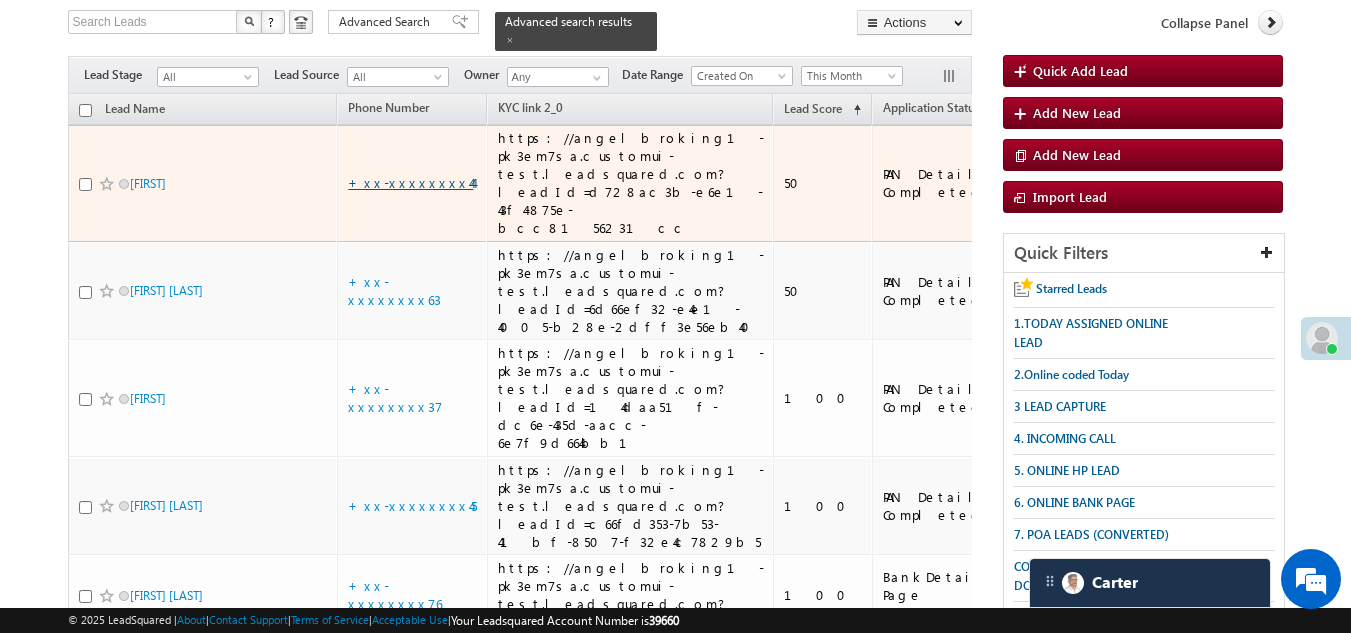 click on "+xx-xxxxxxxx44" at bounding box center (410, 182) 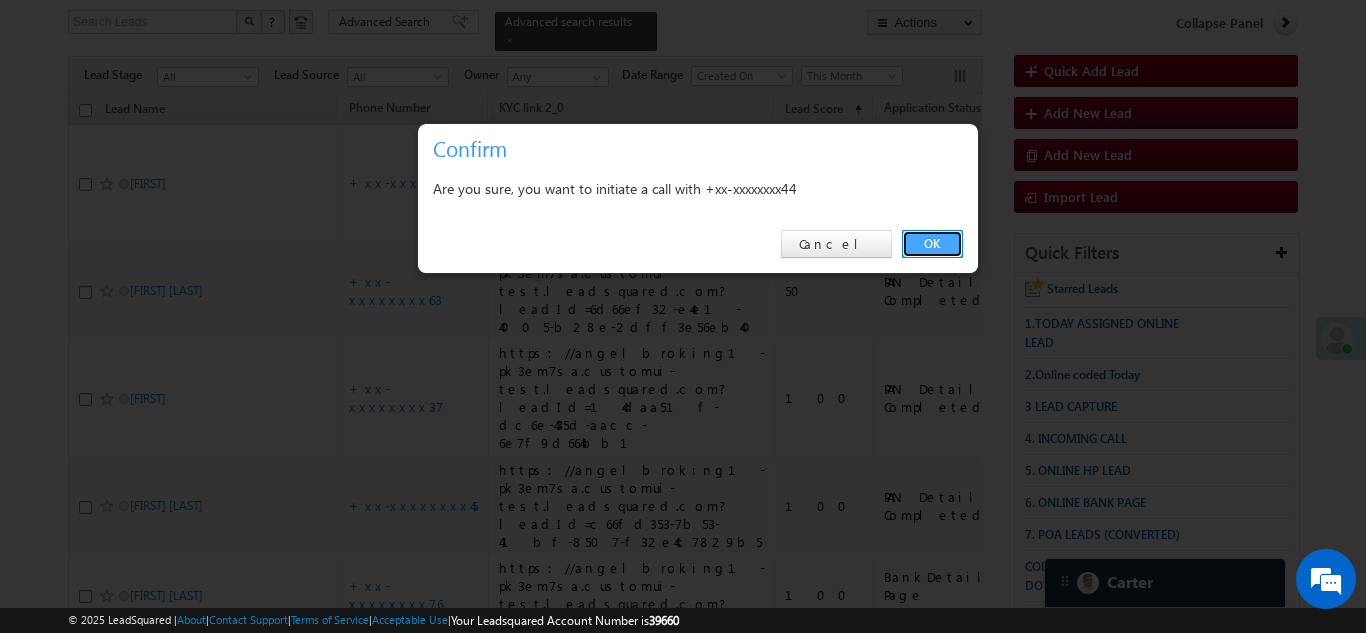click on "OK" at bounding box center (932, 244) 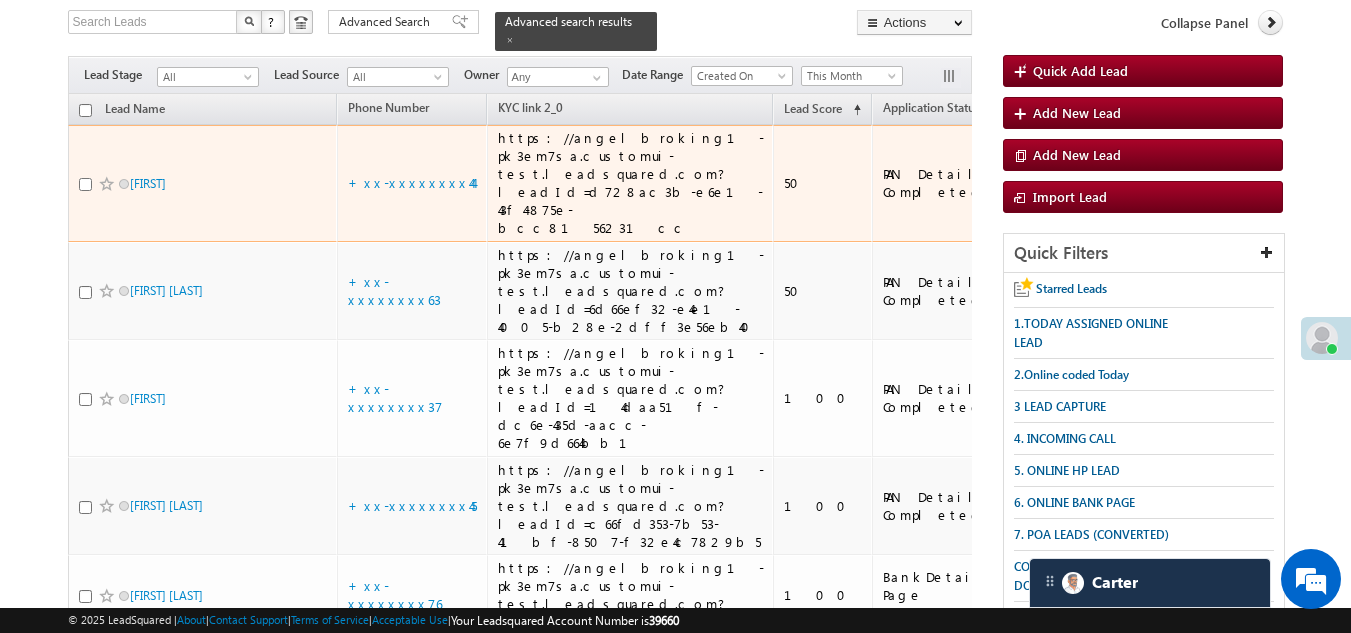 click at bounding box center [85, 184] 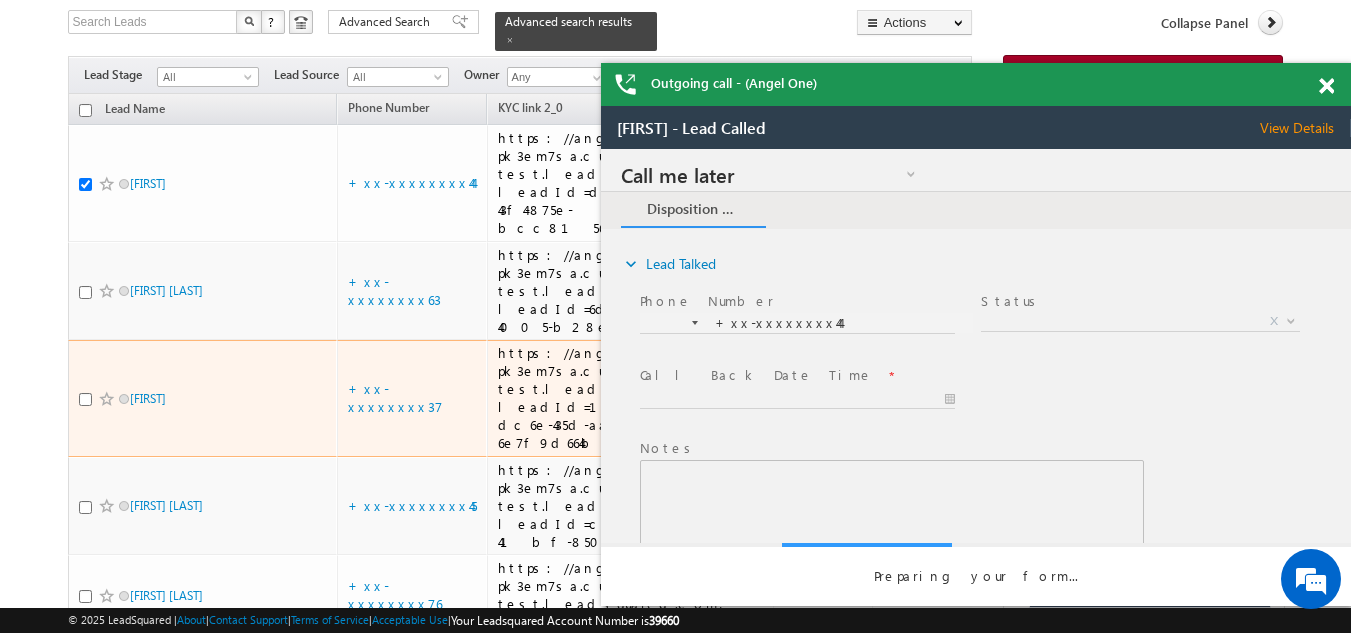 scroll, scrollTop: 0, scrollLeft: 0, axis: both 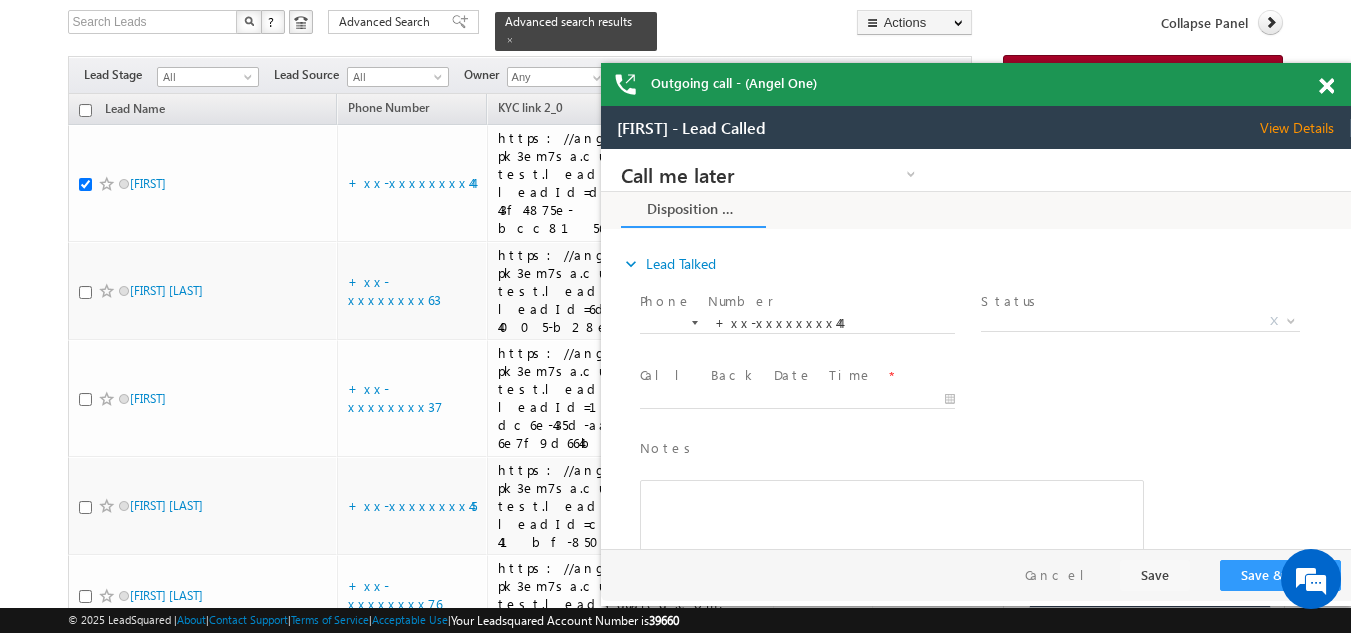 click at bounding box center (1326, 86) 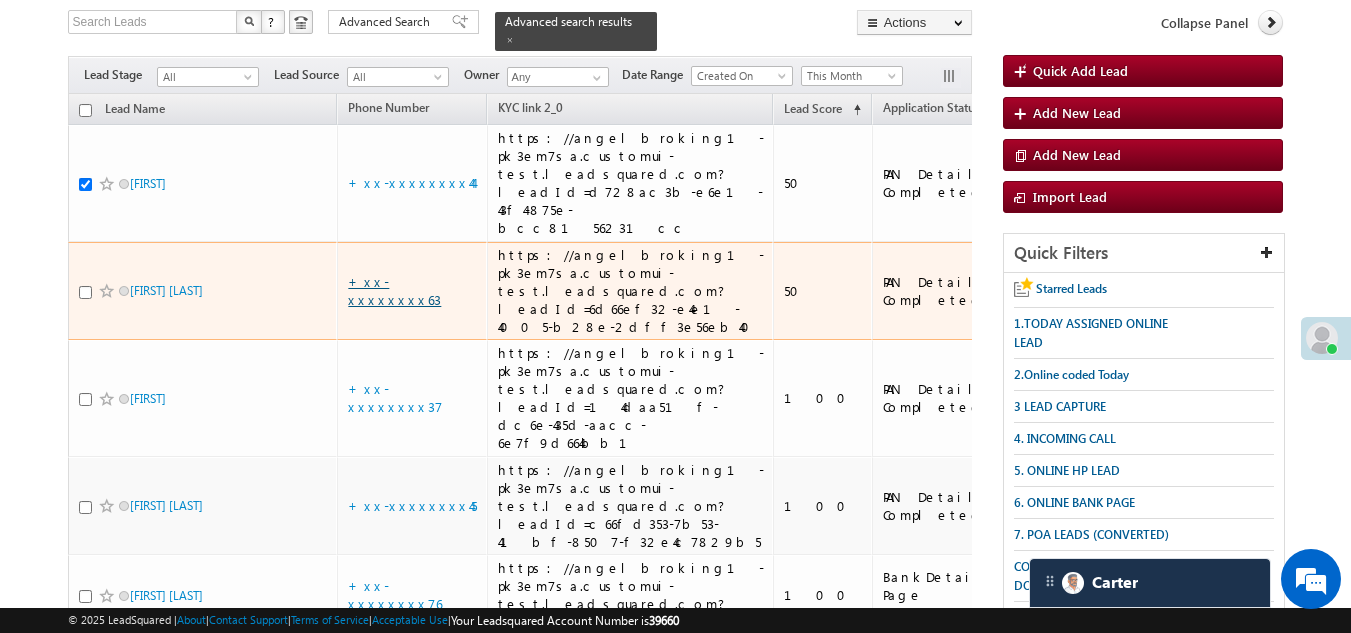 click on "+xx-xxxxxxxx63" at bounding box center (394, 290) 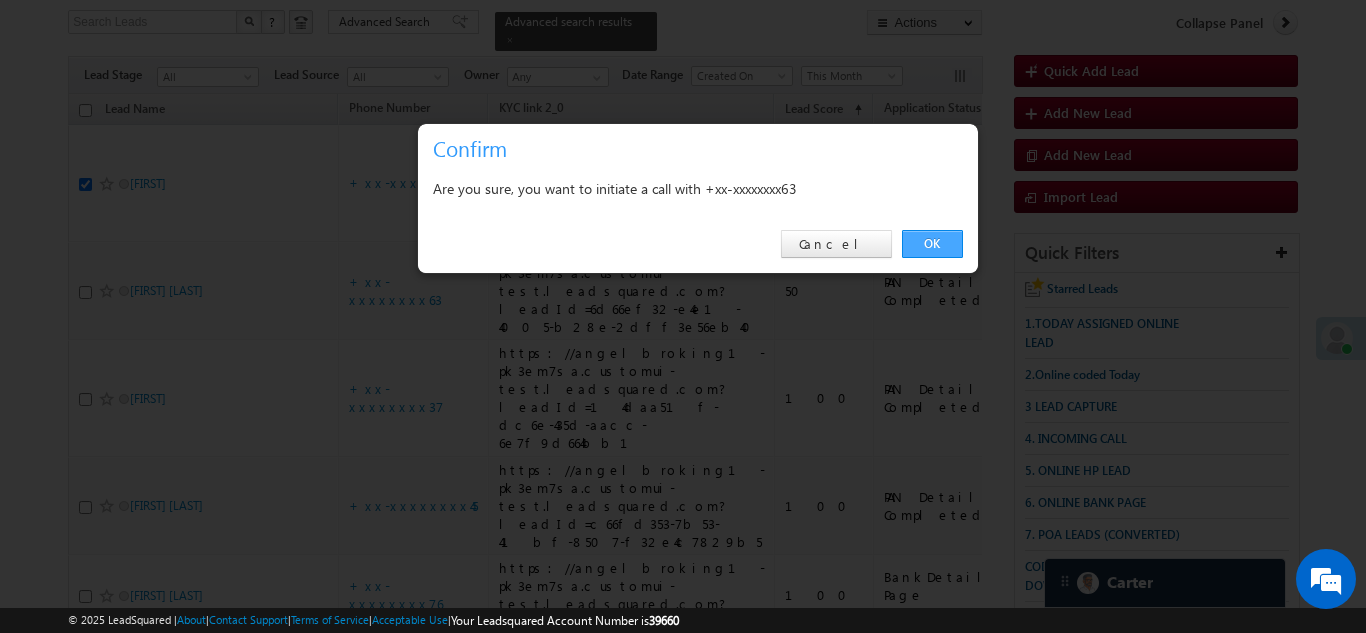 click on "OK" at bounding box center (932, 244) 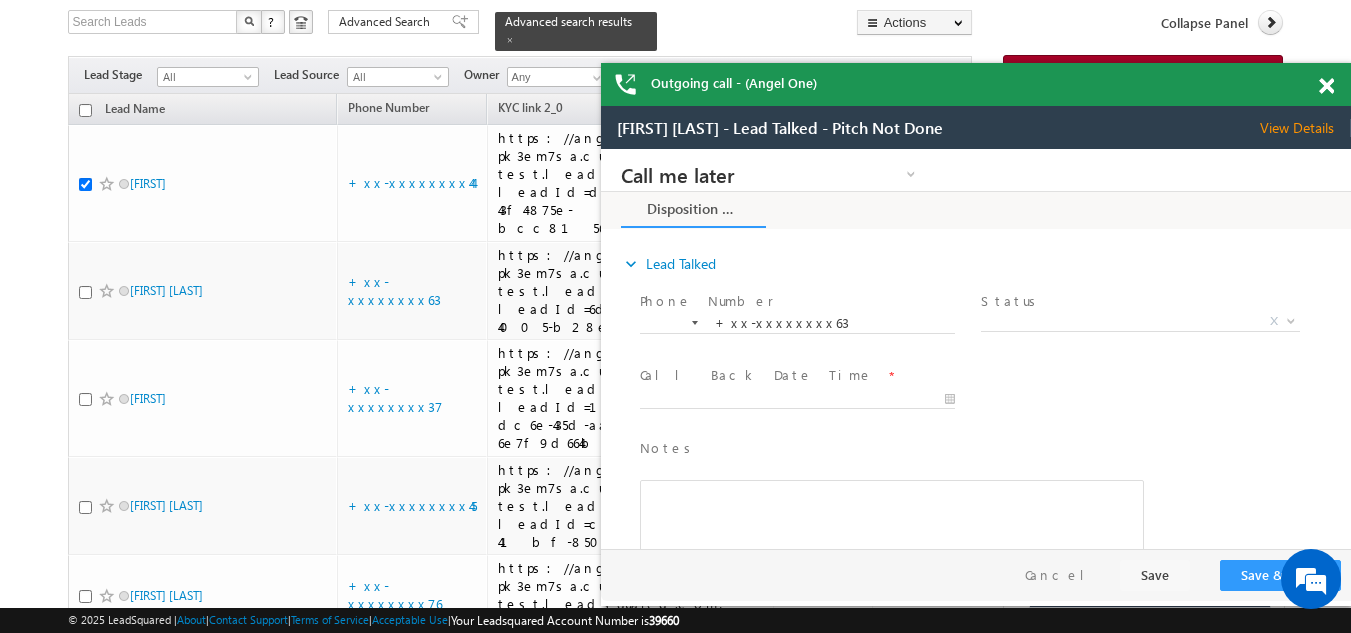 scroll, scrollTop: 0, scrollLeft: 0, axis: both 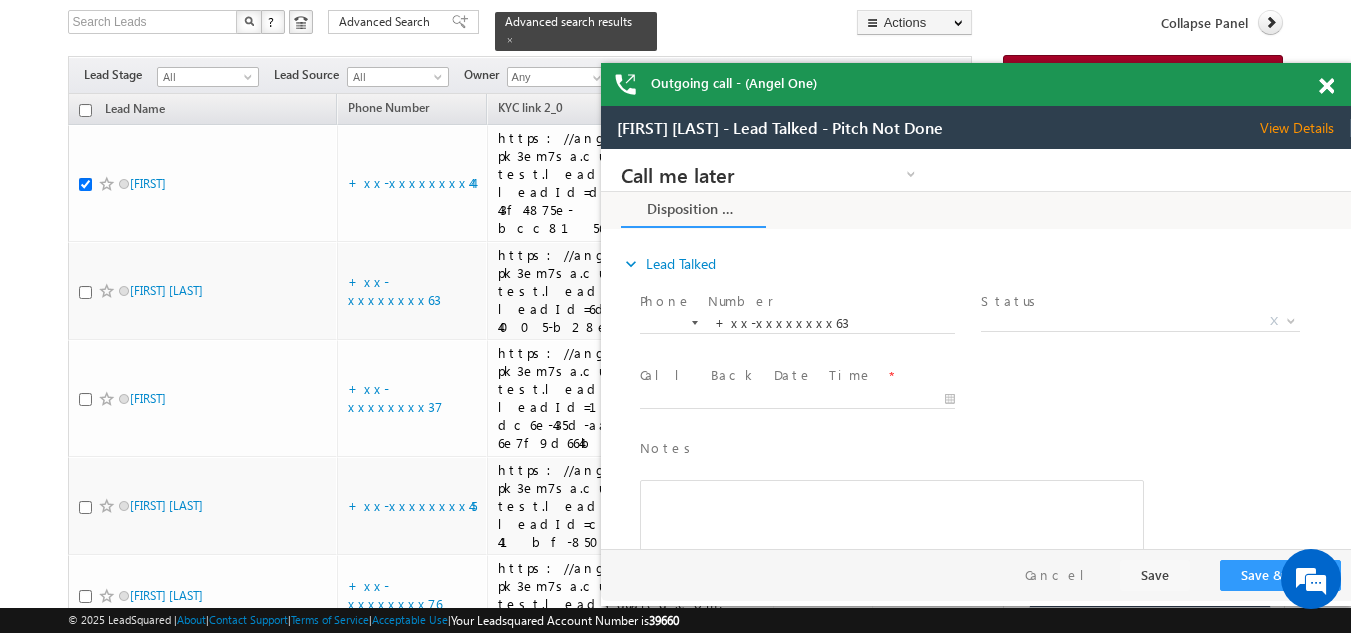 click at bounding box center [1326, 86] 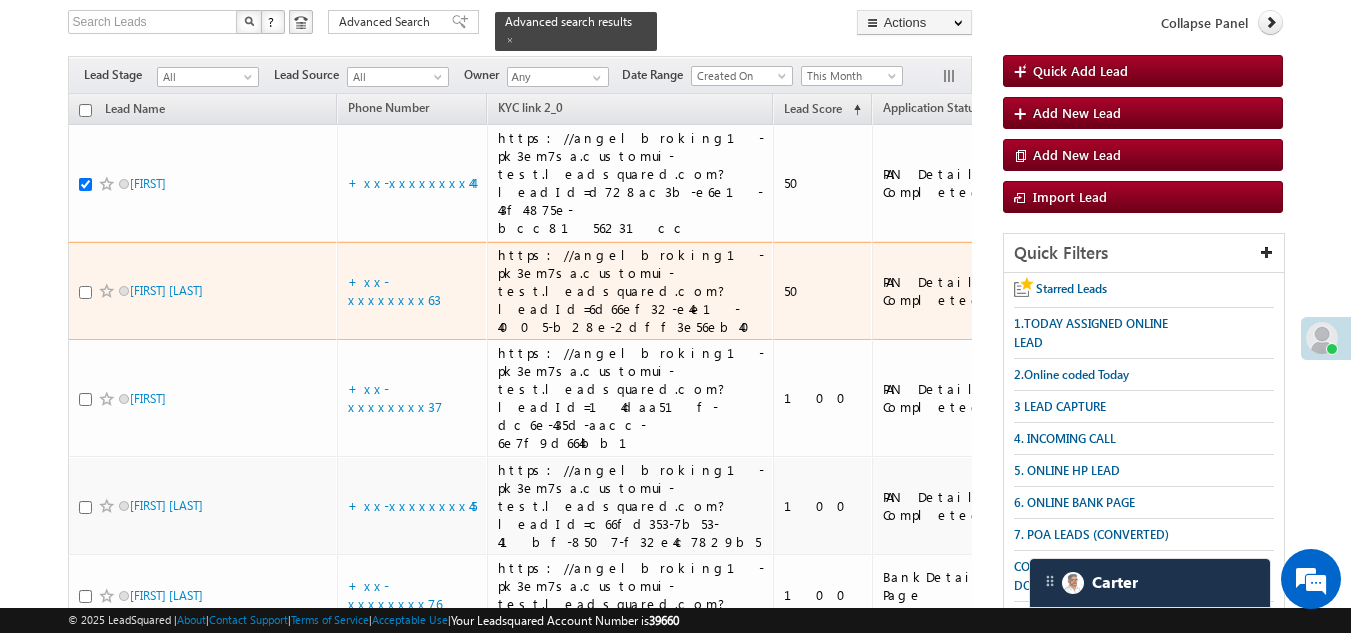 click at bounding box center [85, 292] 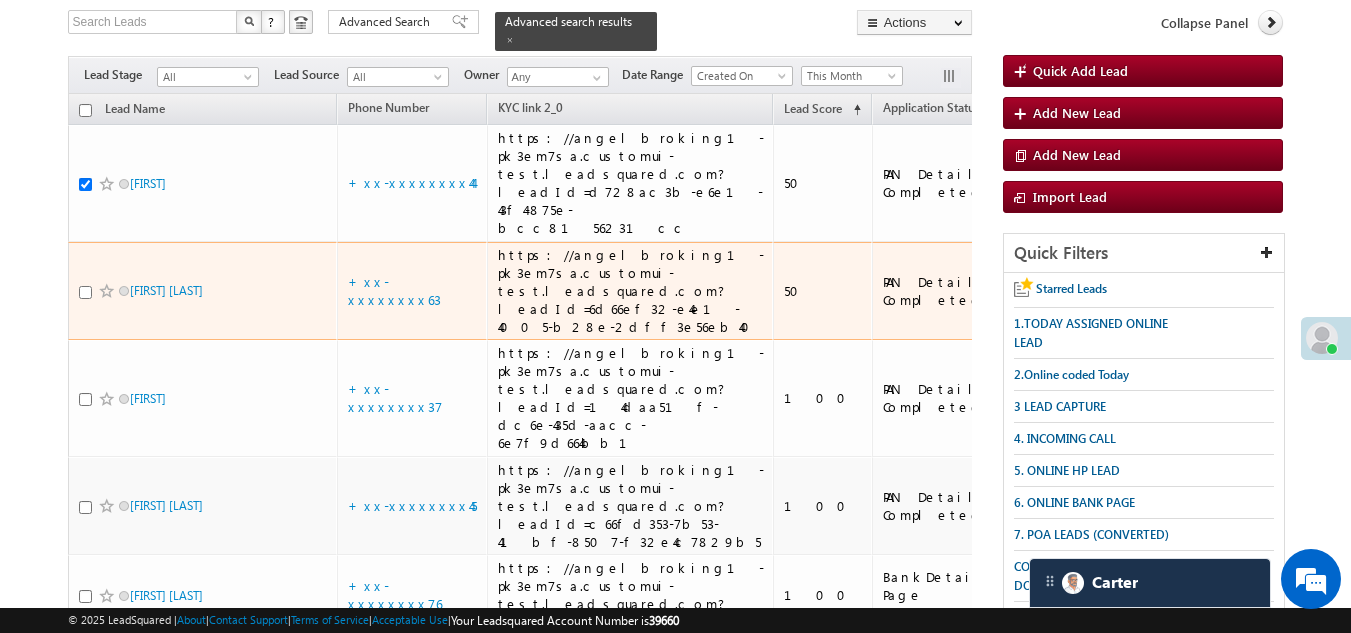checkbox on "true" 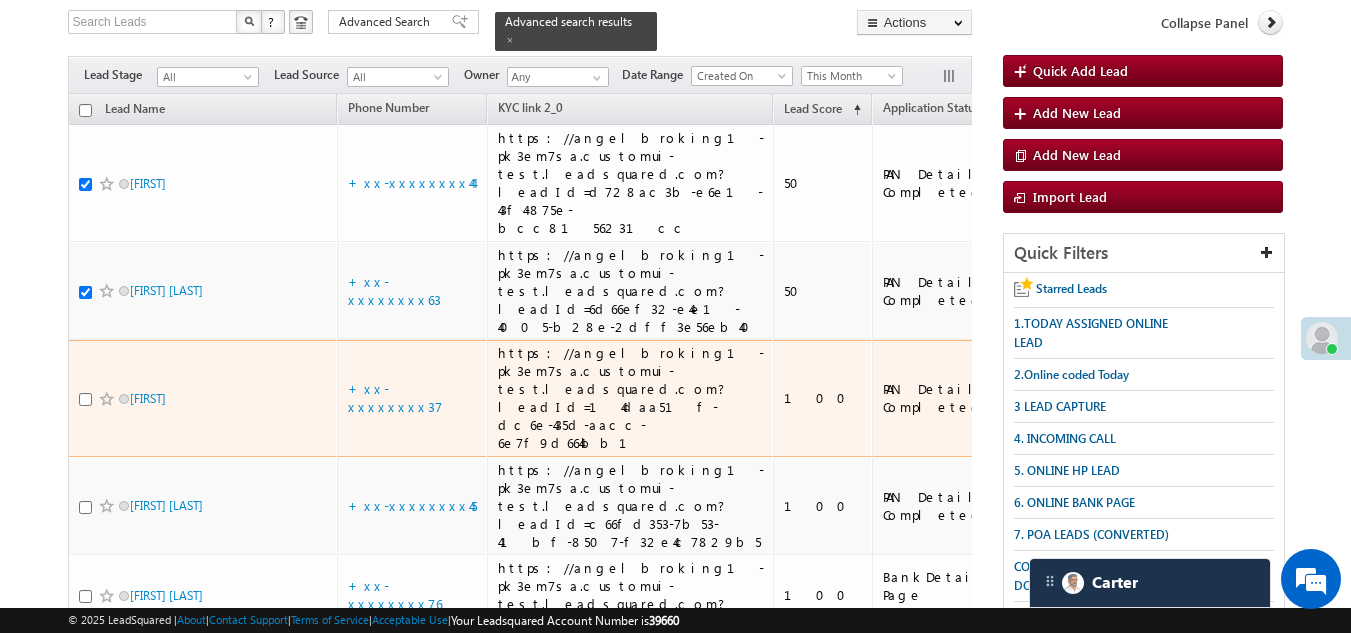 click on "+xx-xxxxxxxx37" at bounding box center (412, 398) 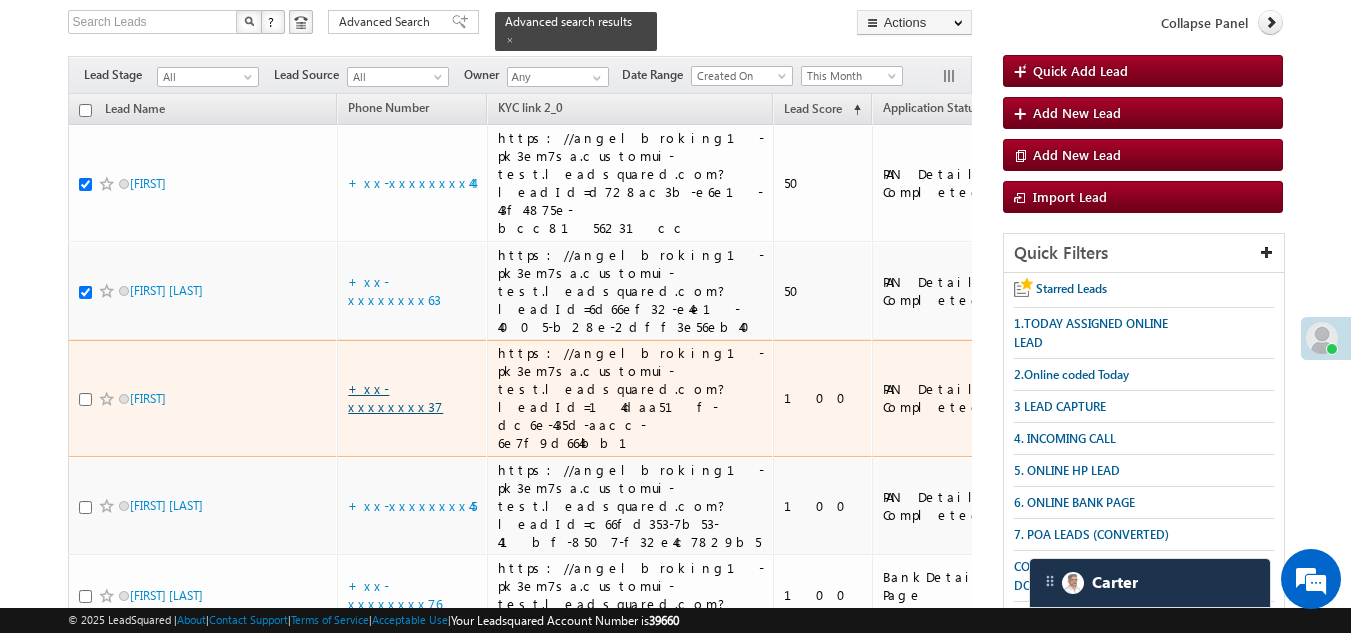 click on "+xx-xxxxxxxx37" at bounding box center (395, 397) 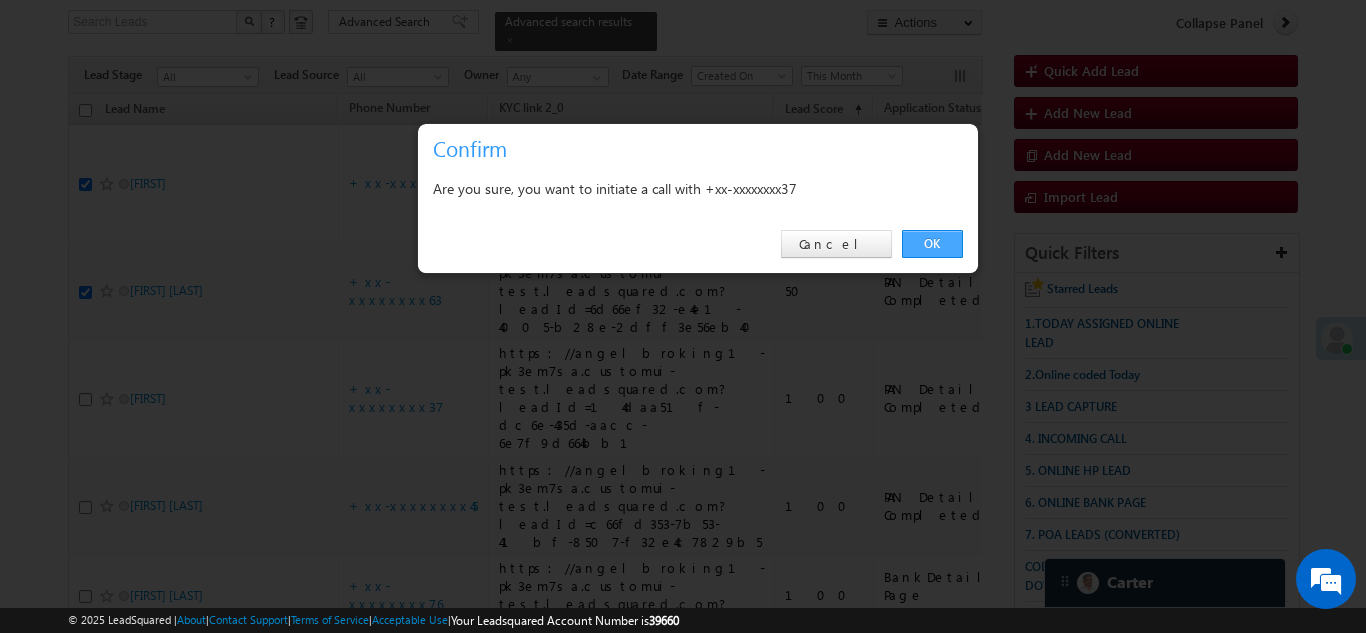 click on "OK" at bounding box center (932, 244) 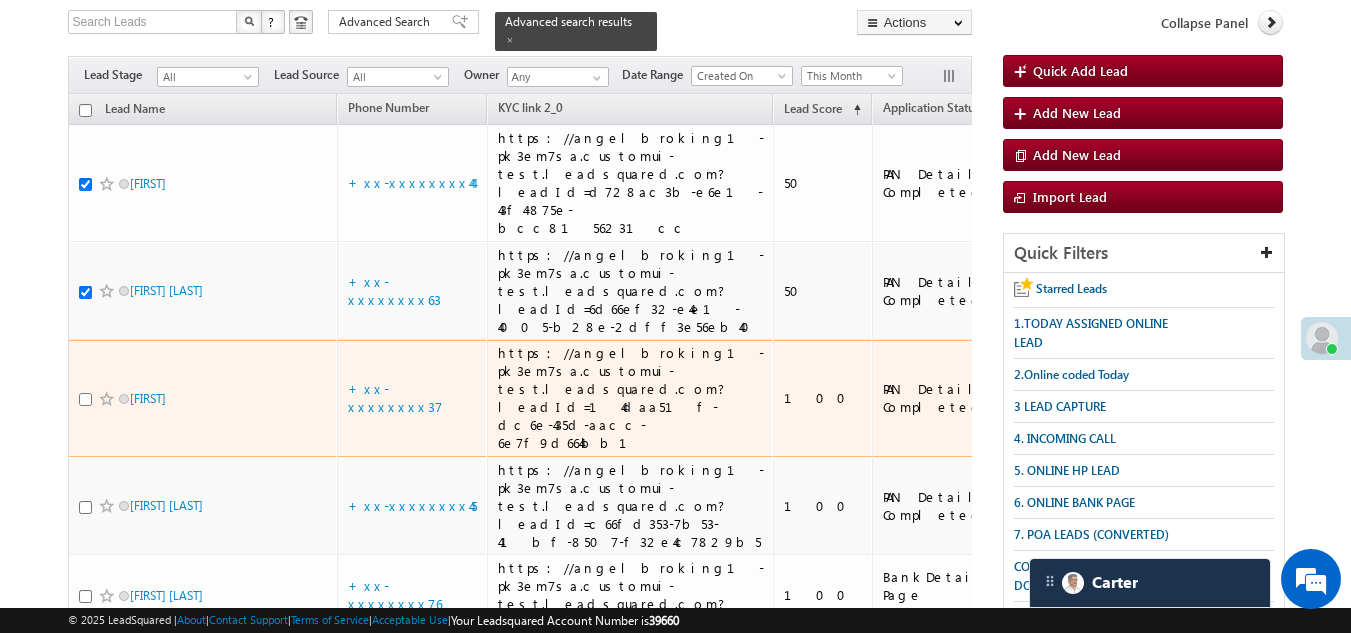 click at bounding box center (85, 399) 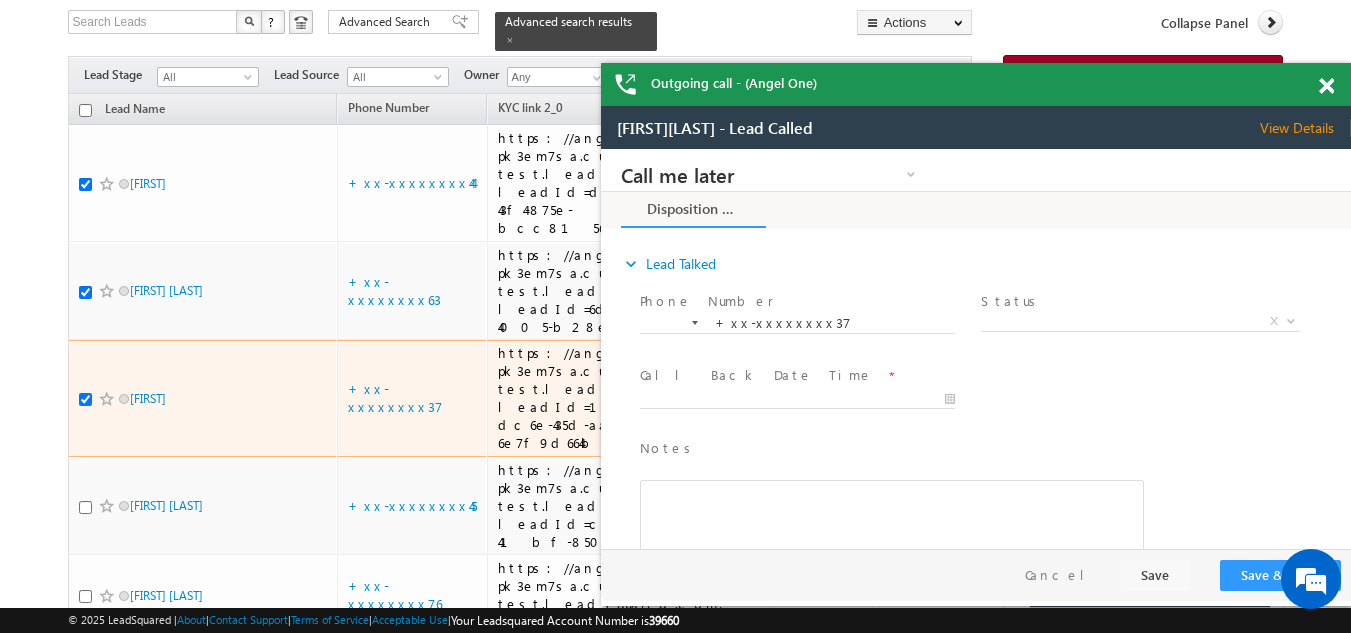 scroll, scrollTop: 0, scrollLeft: 0, axis: both 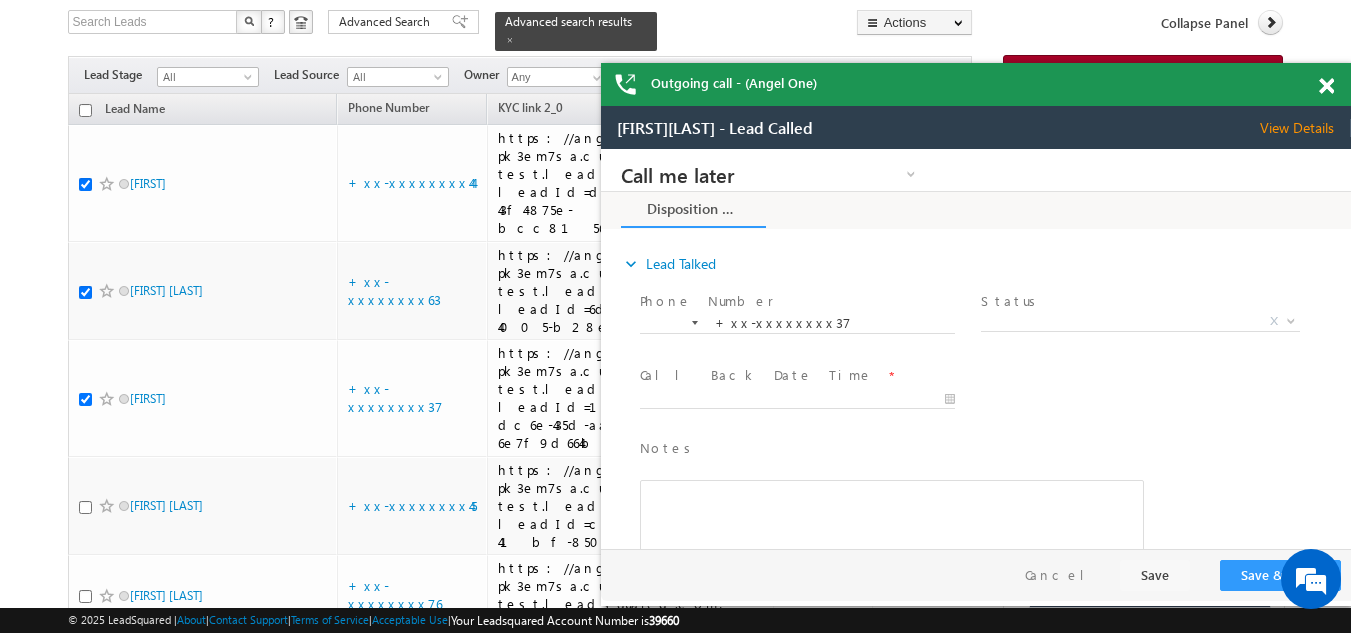 click at bounding box center [1326, 86] 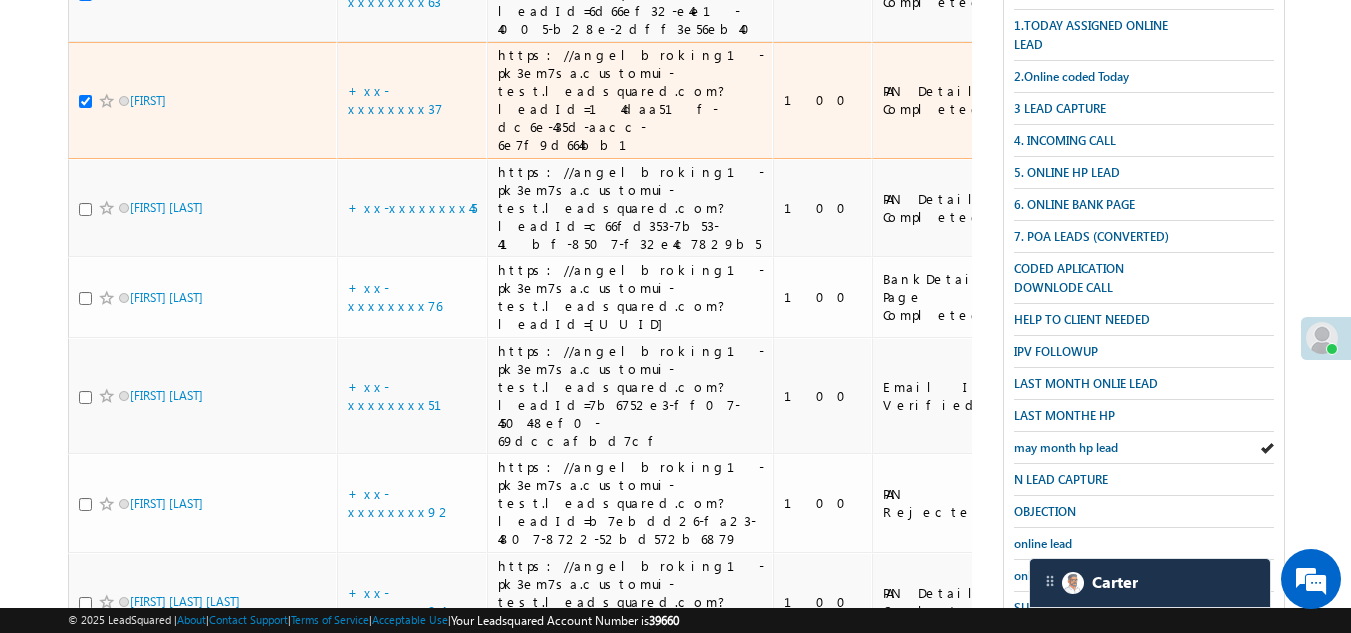 scroll, scrollTop: 483, scrollLeft: 0, axis: vertical 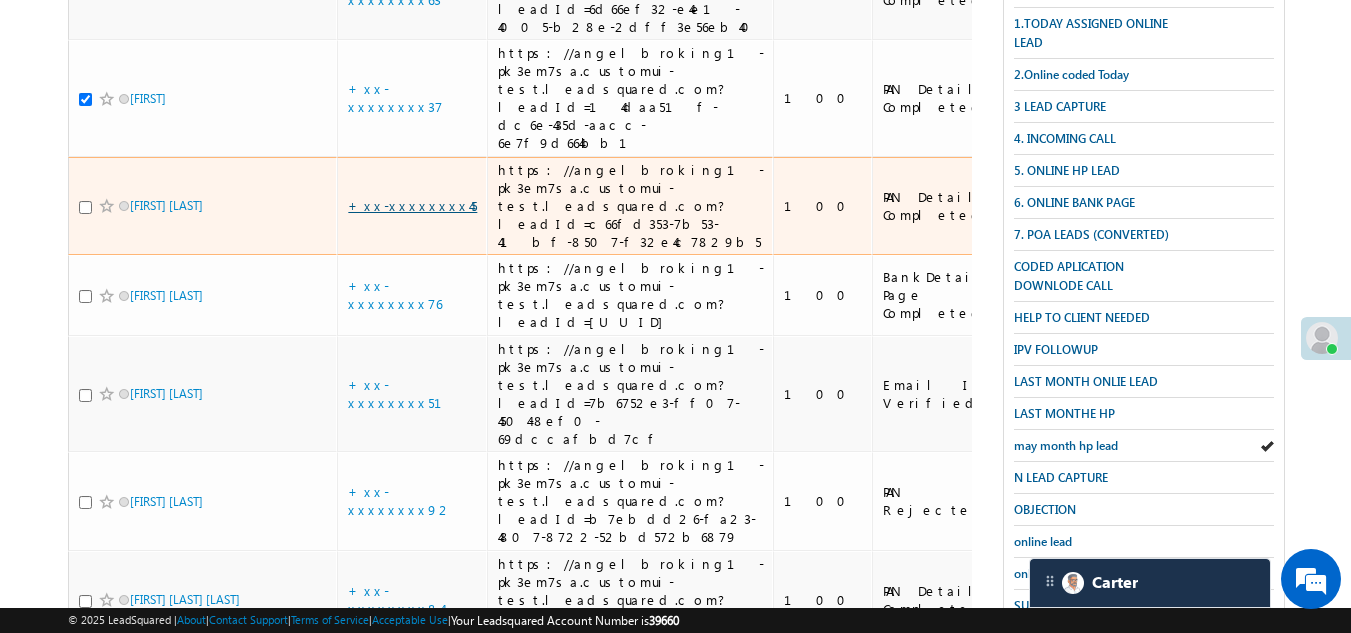 click on "+xx-xxxxxxxx45" at bounding box center (412, 205) 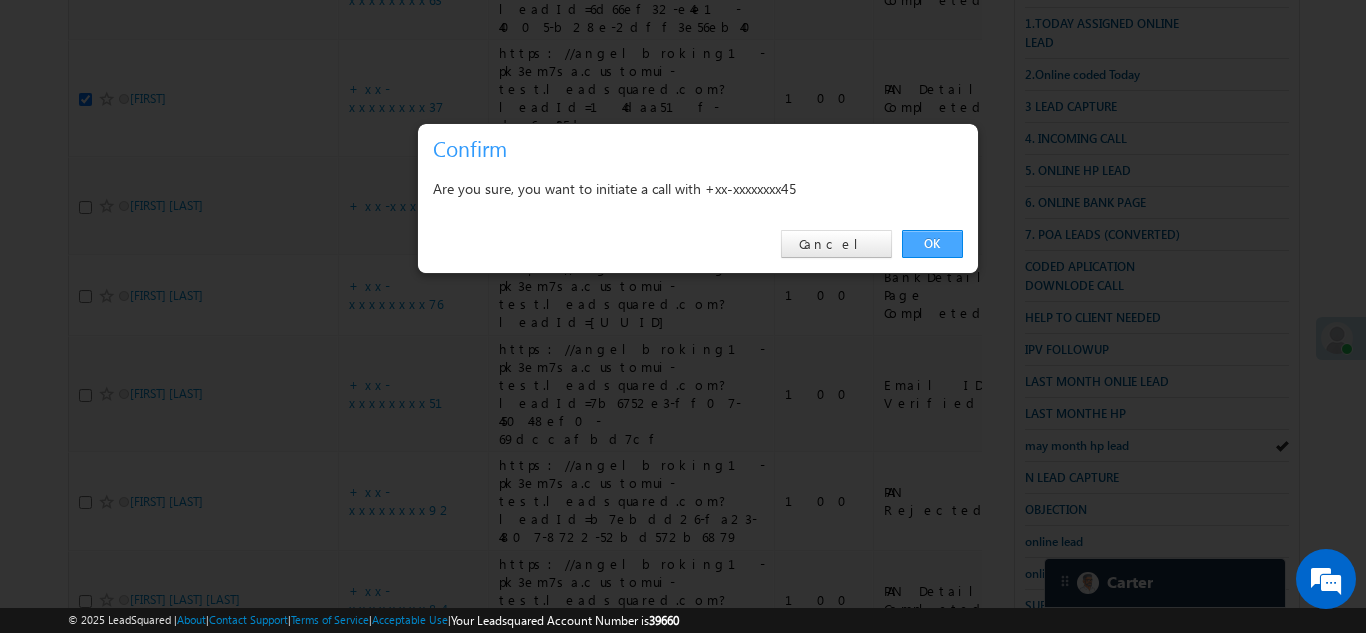 click on "OK" at bounding box center (932, 244) 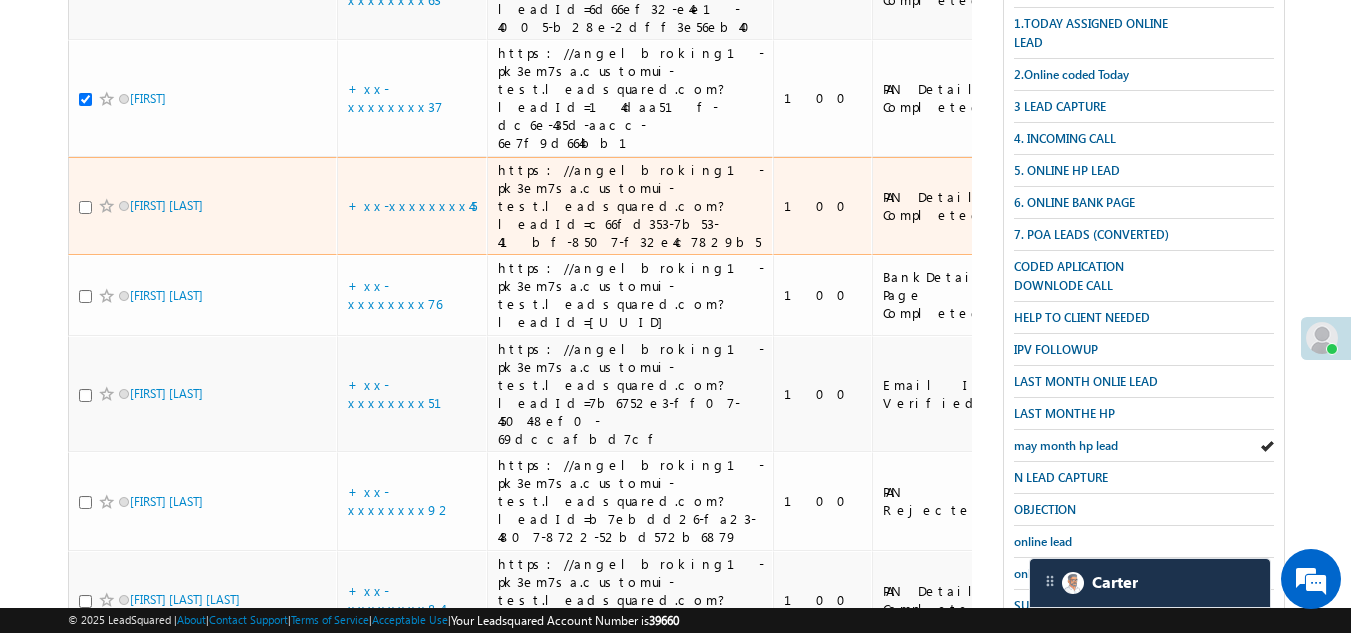 click at bounding box center (85, 207) 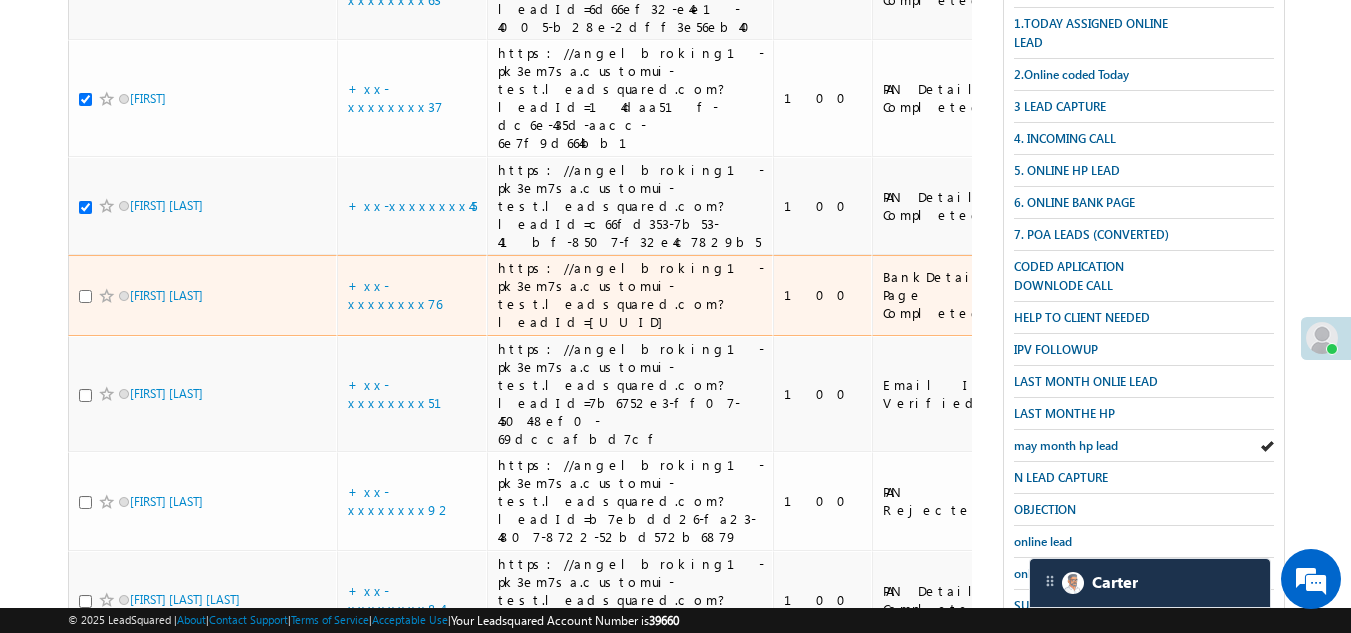 click at bounding box center (85, 296) 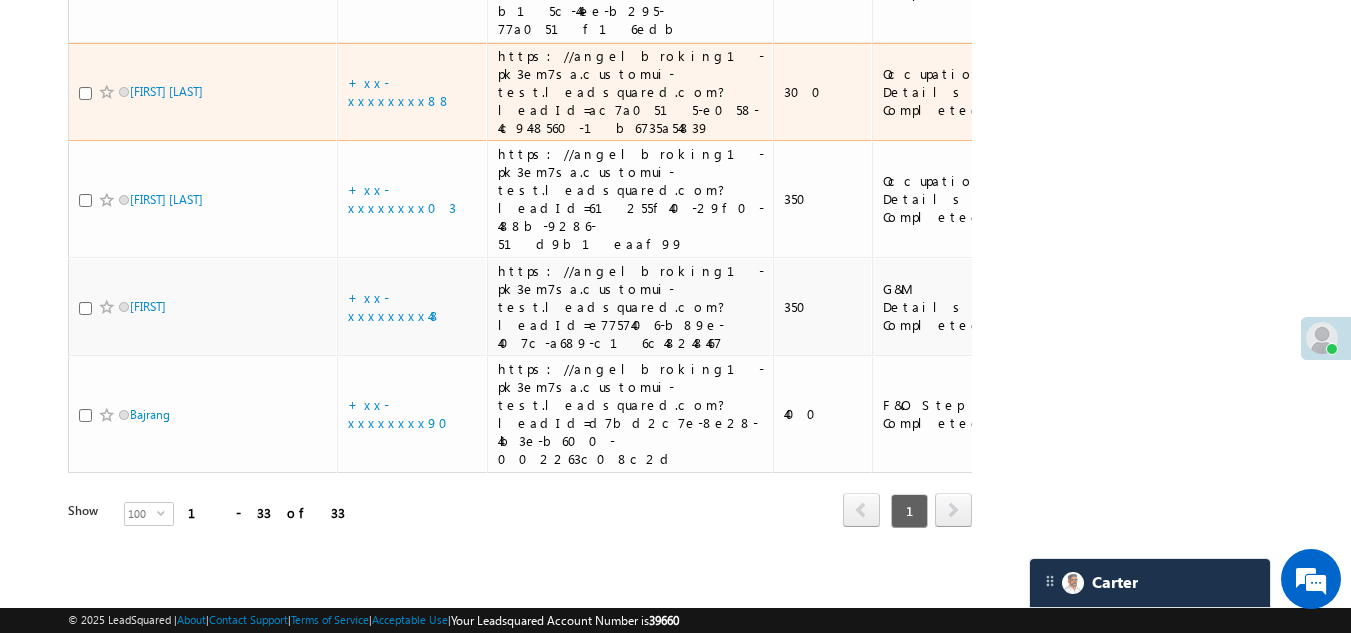 scroll, scrollTop: 3683, scrollLeft: 0, axis: vertical 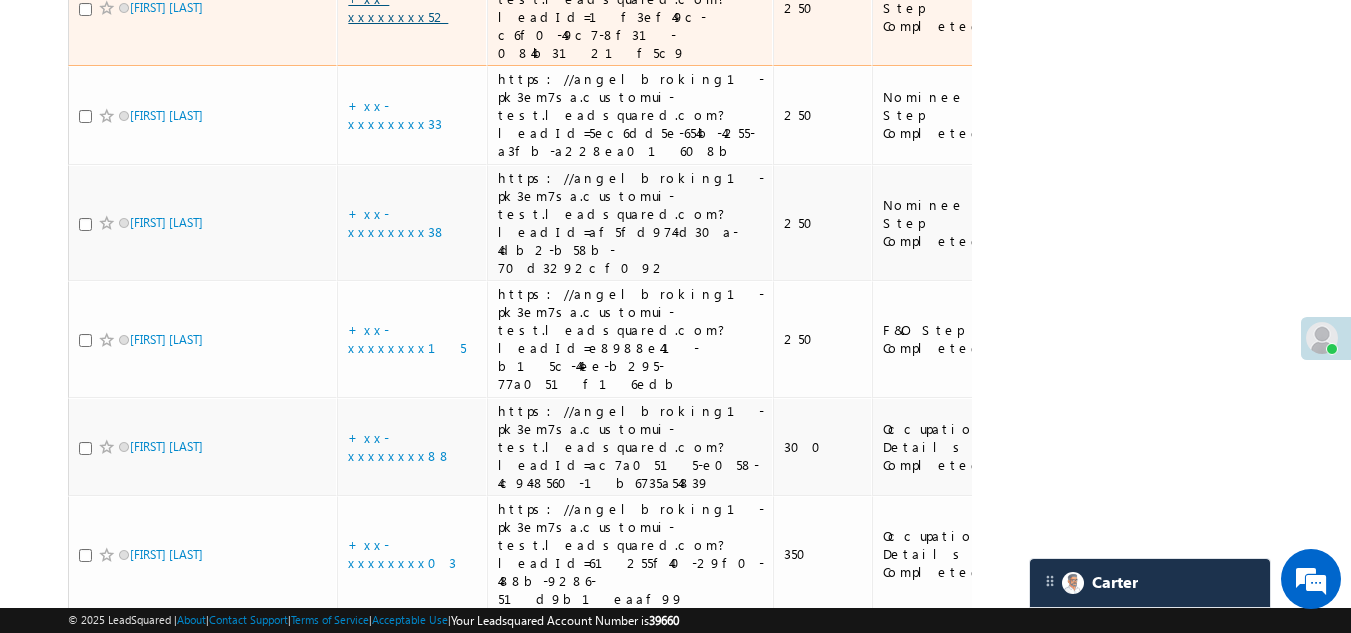 click on "+xx-xxxxxxxx52" at bounding box center (398, 7) 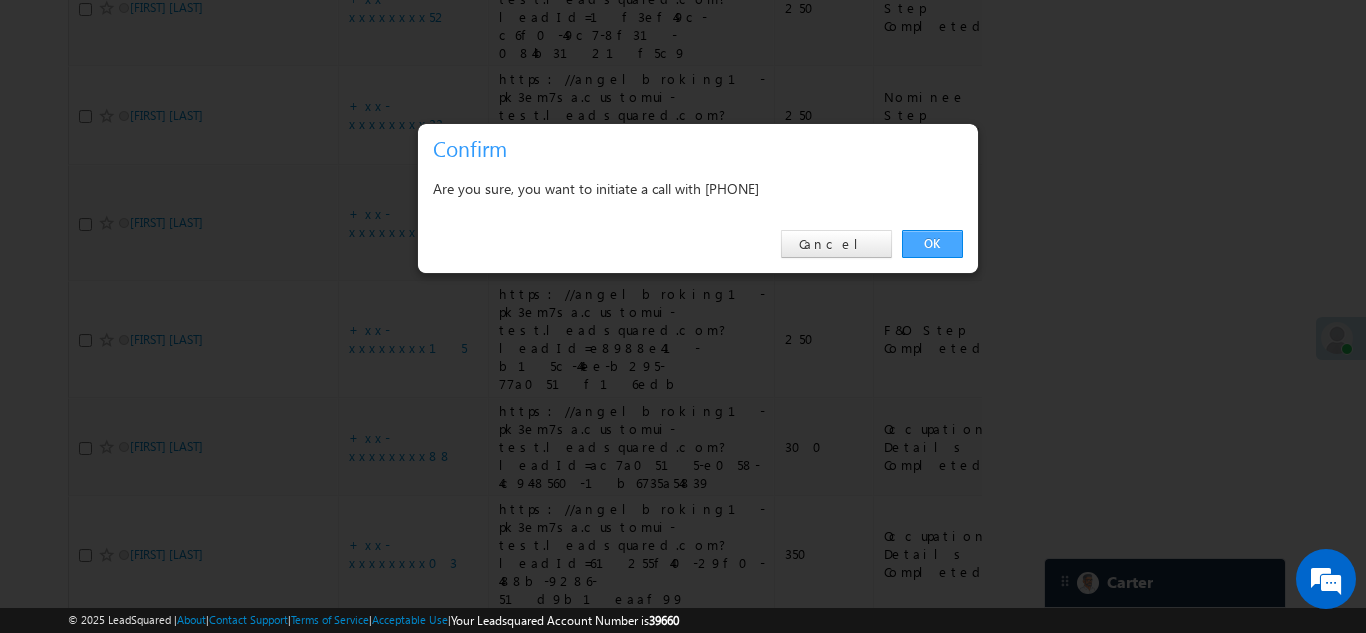 click on "OK" at bounding box center [932, 244] 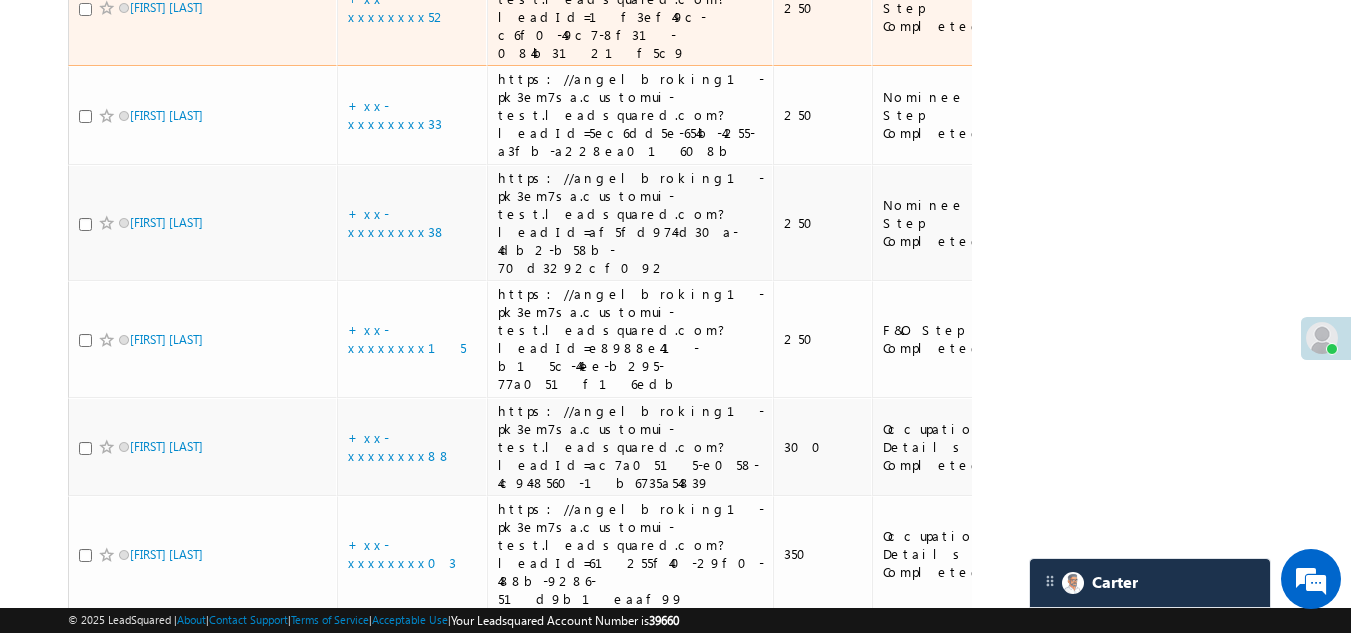 click at bounding box center [85, 9] 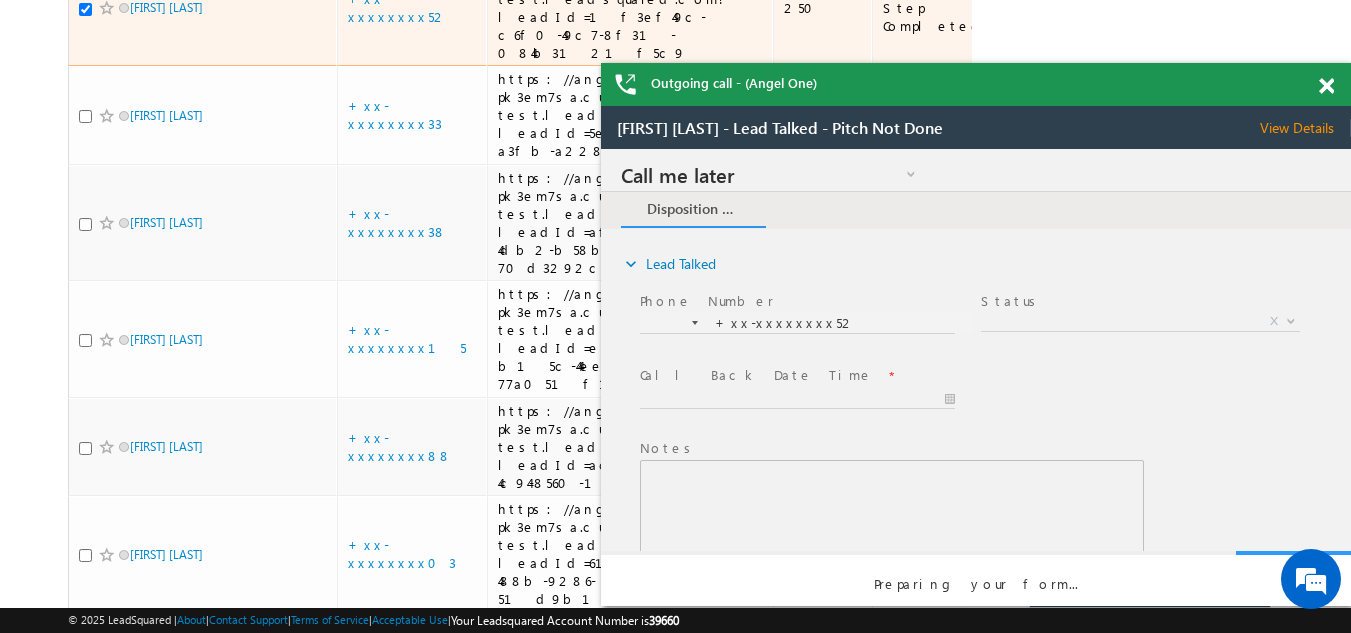 scroll, scrollTop: 0, scrollLeft: 0, axis: both 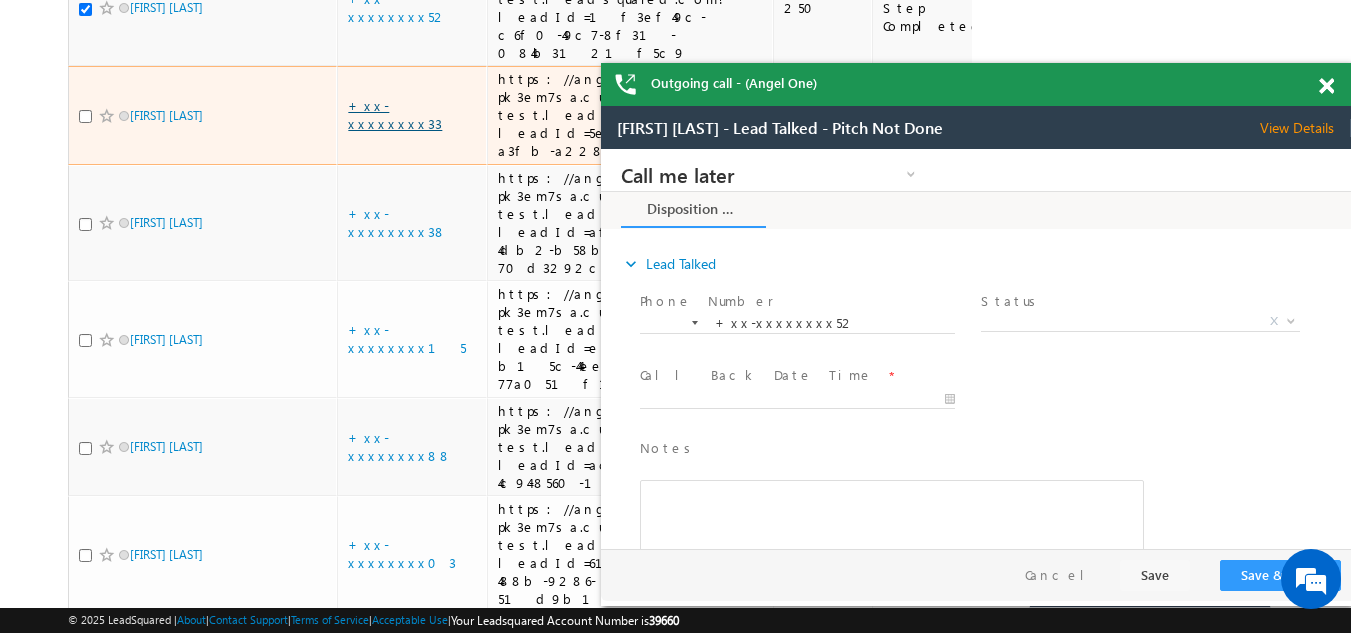 click on "+xx-xxxxxxxx33" at bounding box center (395, 114) 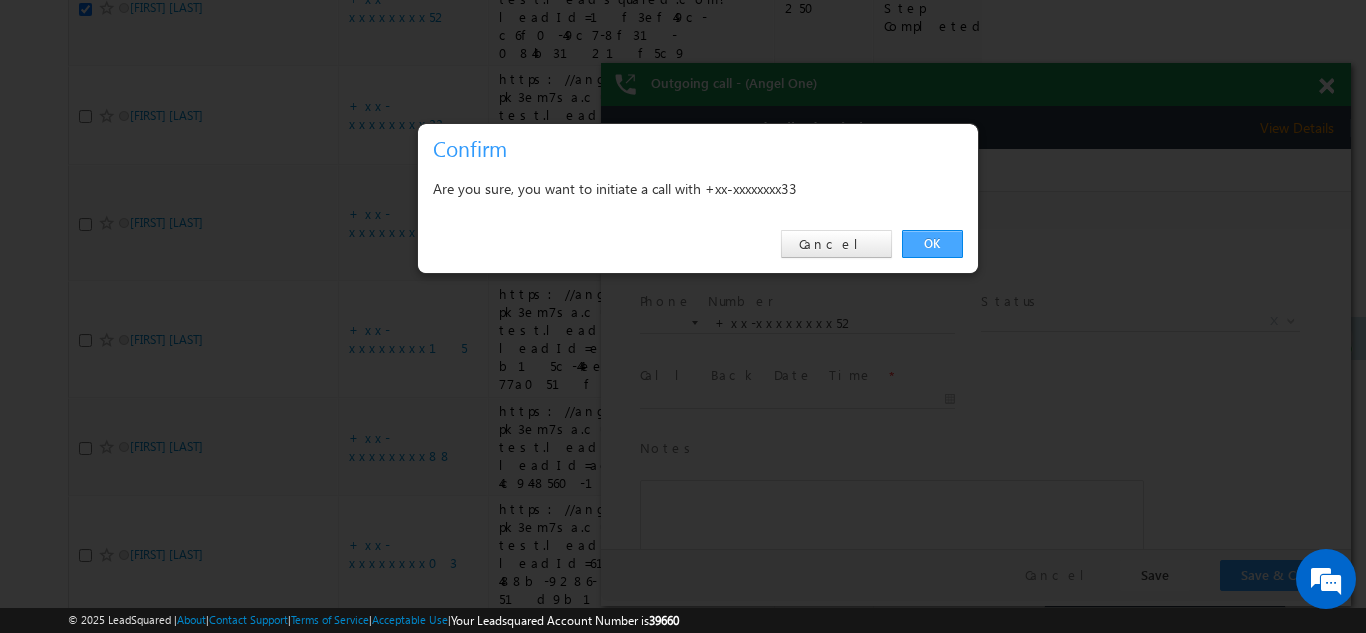 click on "OK" at bounding box center (932, 244) 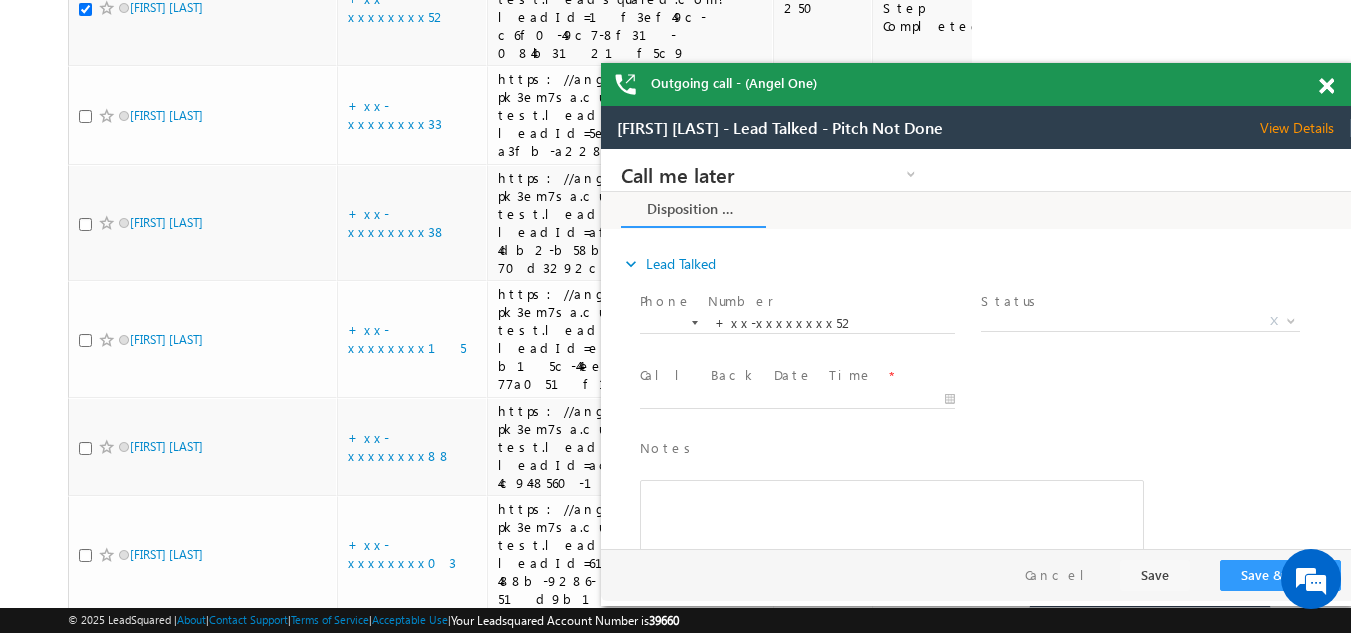 click at bounding box center [1326, 86] 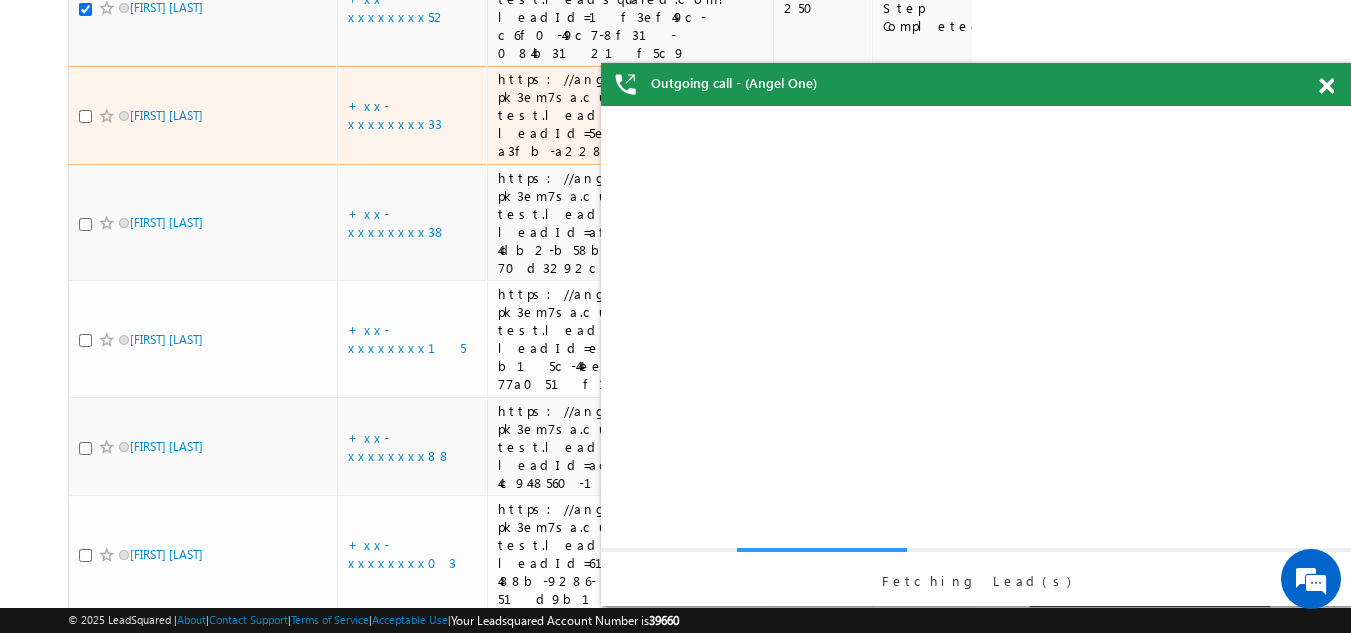 scroll, scrollTop: 0, scrollLeft: 0, axis: both 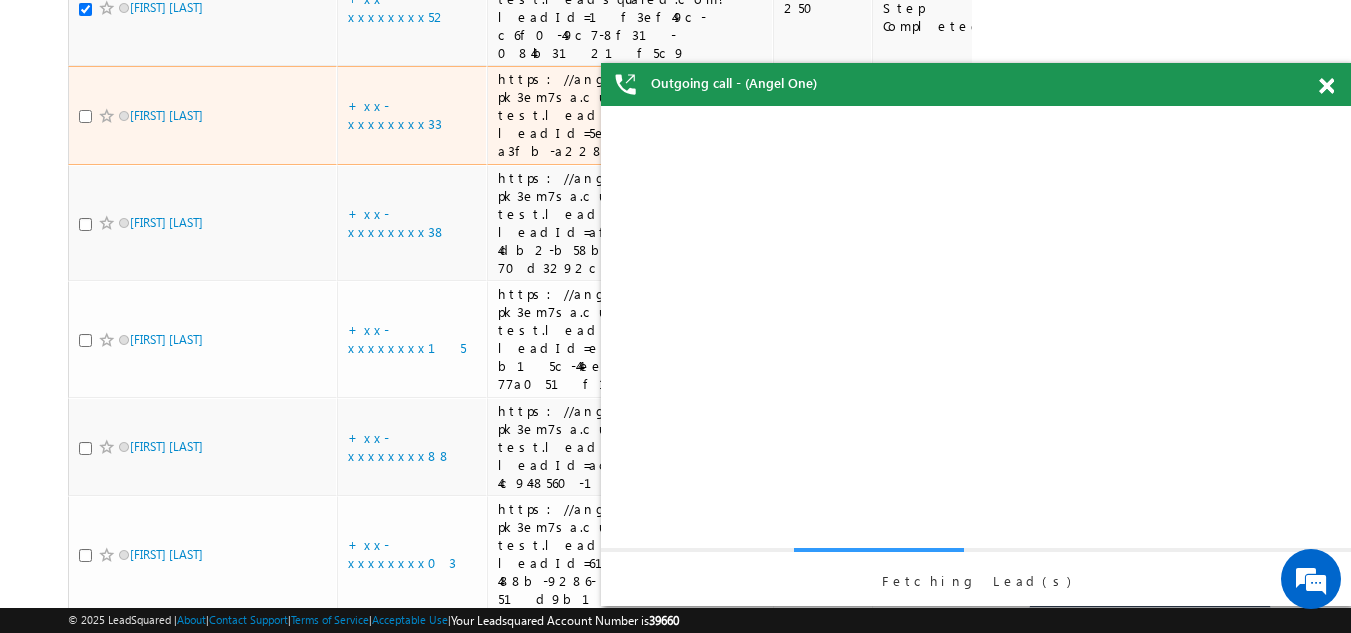 click at bounding box center (85, 116) 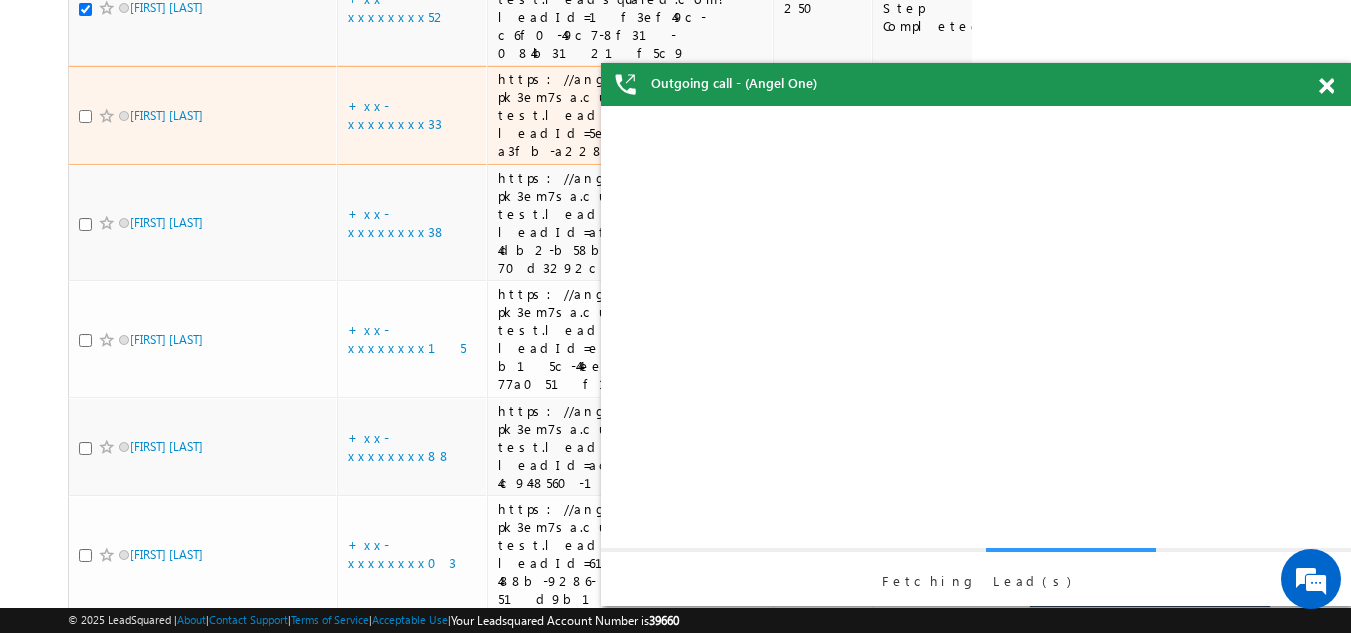 checkbox on "true" 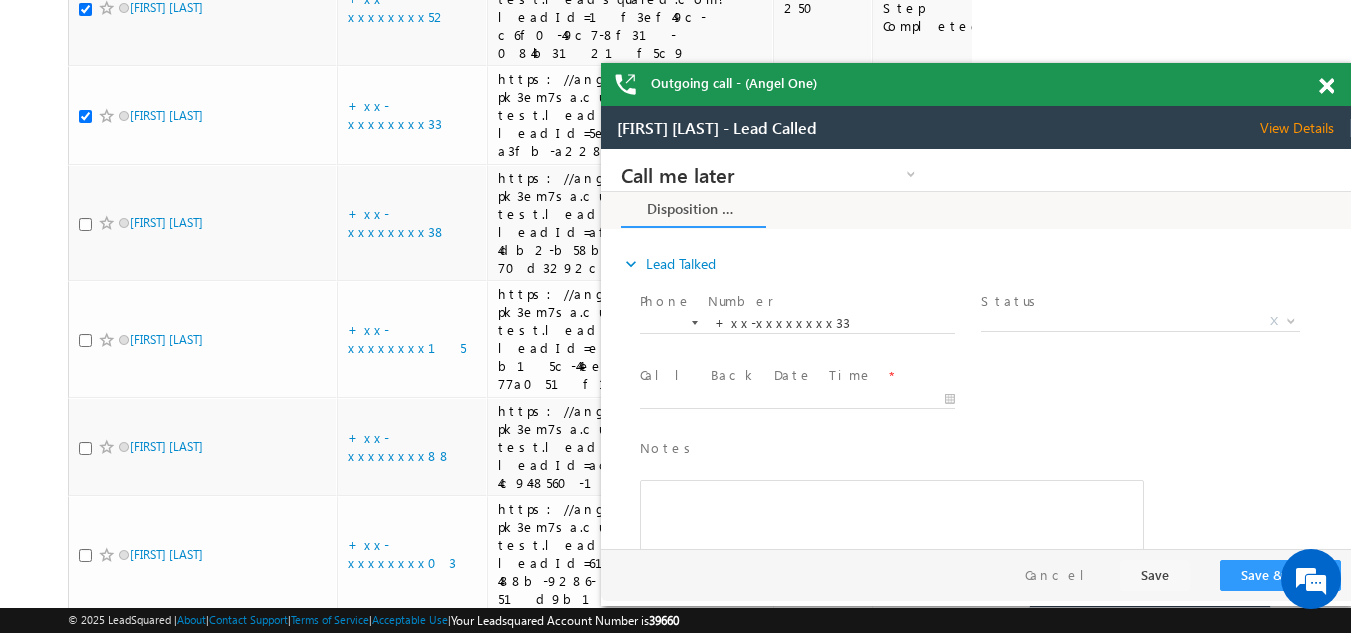 scroll, scrollTop: 0, scrollLeft: 0, axis: both 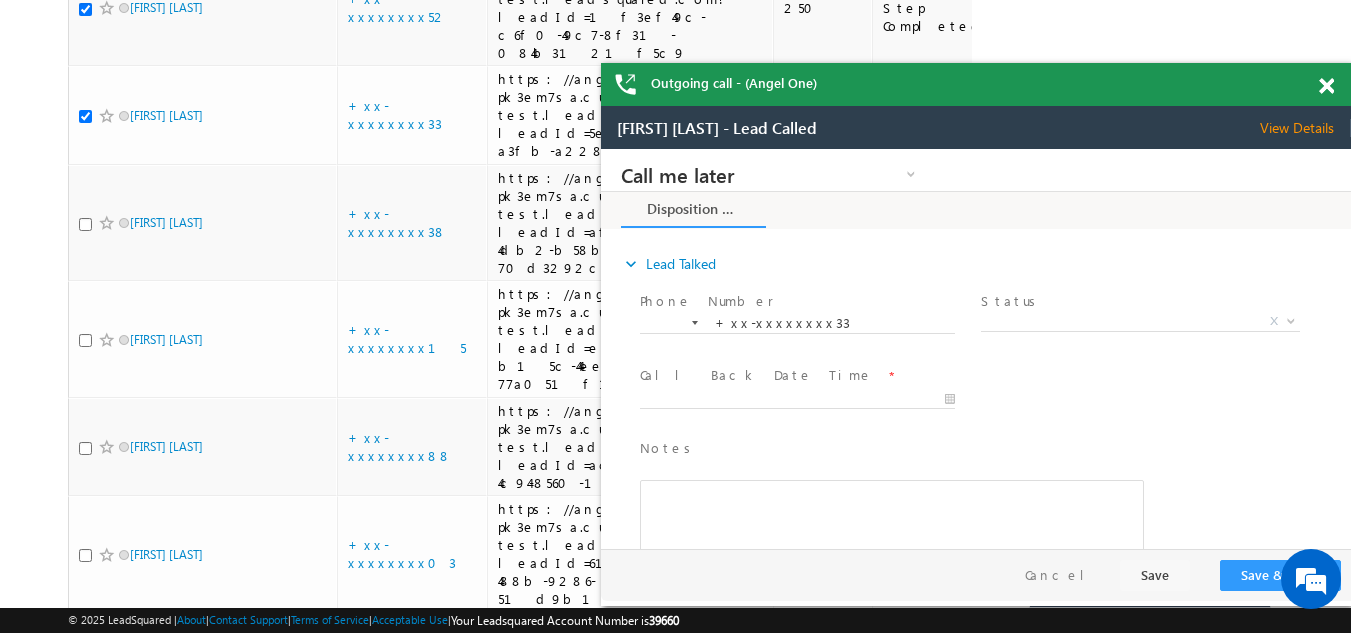 click at bounding box center (1326, 86) 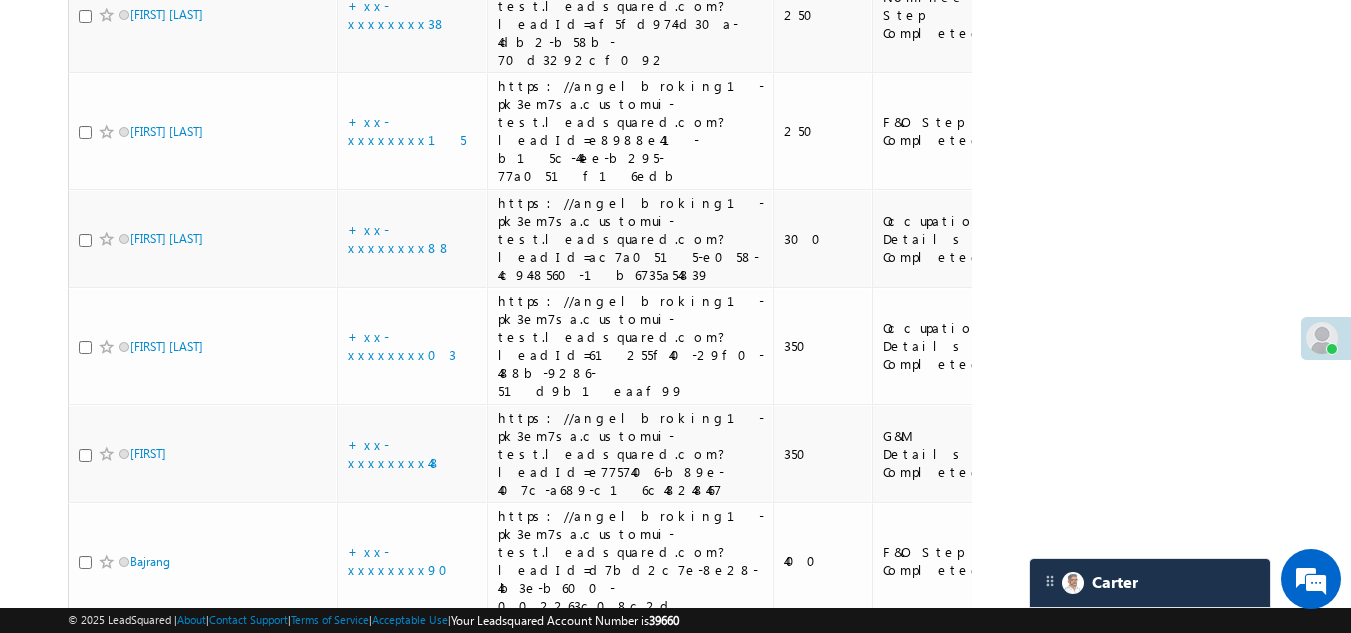 scroll, scrollTop: 3283, scrollLeft: 0, axis: vertical 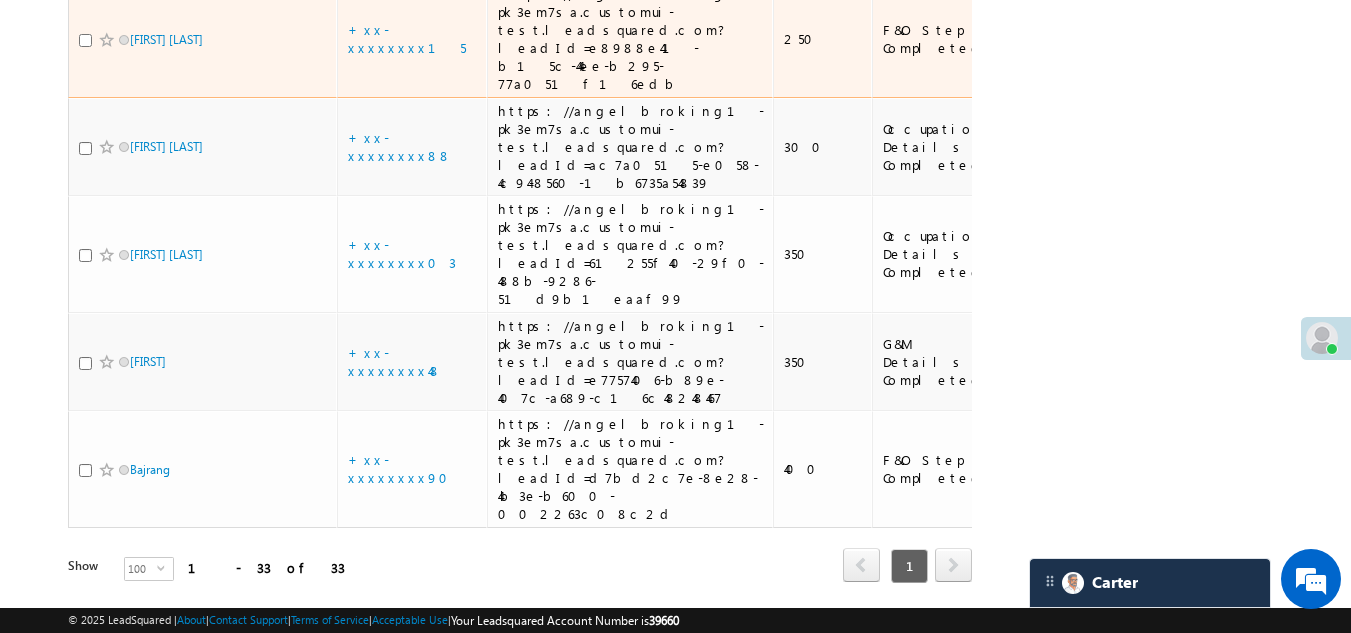 click at bounding box center (85, 40) 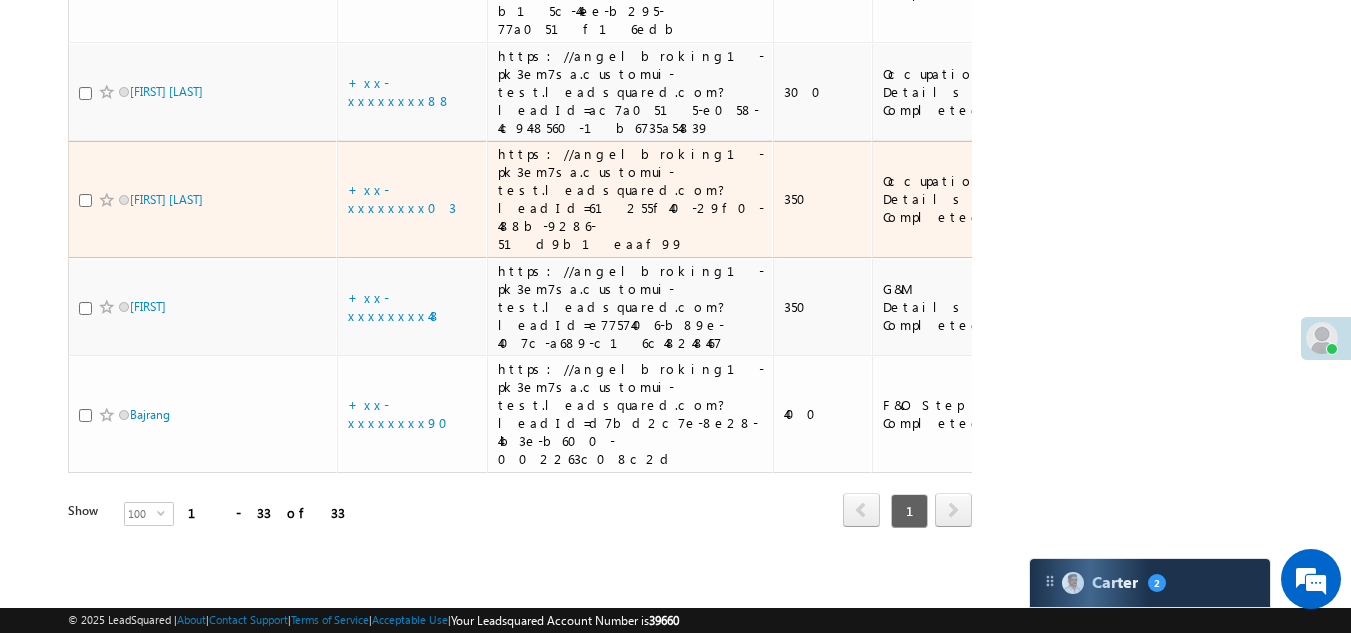 scroll, scrollTop: 3483, scrollLeft: 0, axis: vertical 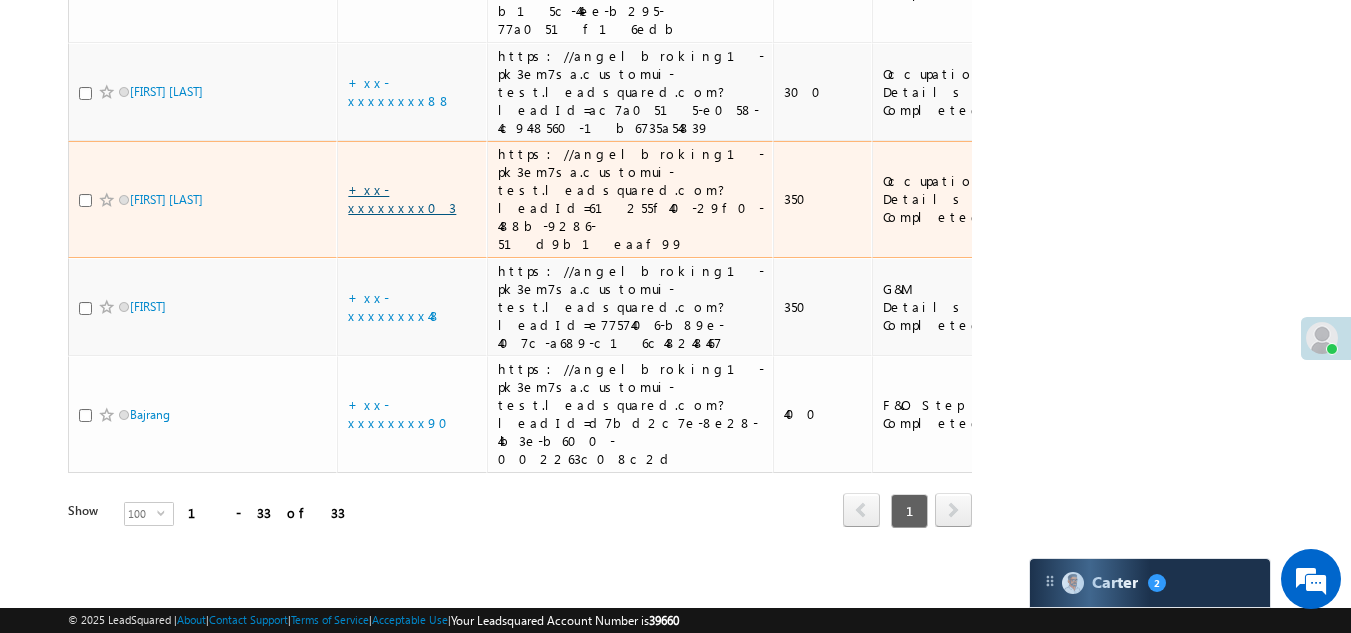 click on "+xx-xxxxxxxx03" at bounding box center [402, 198] 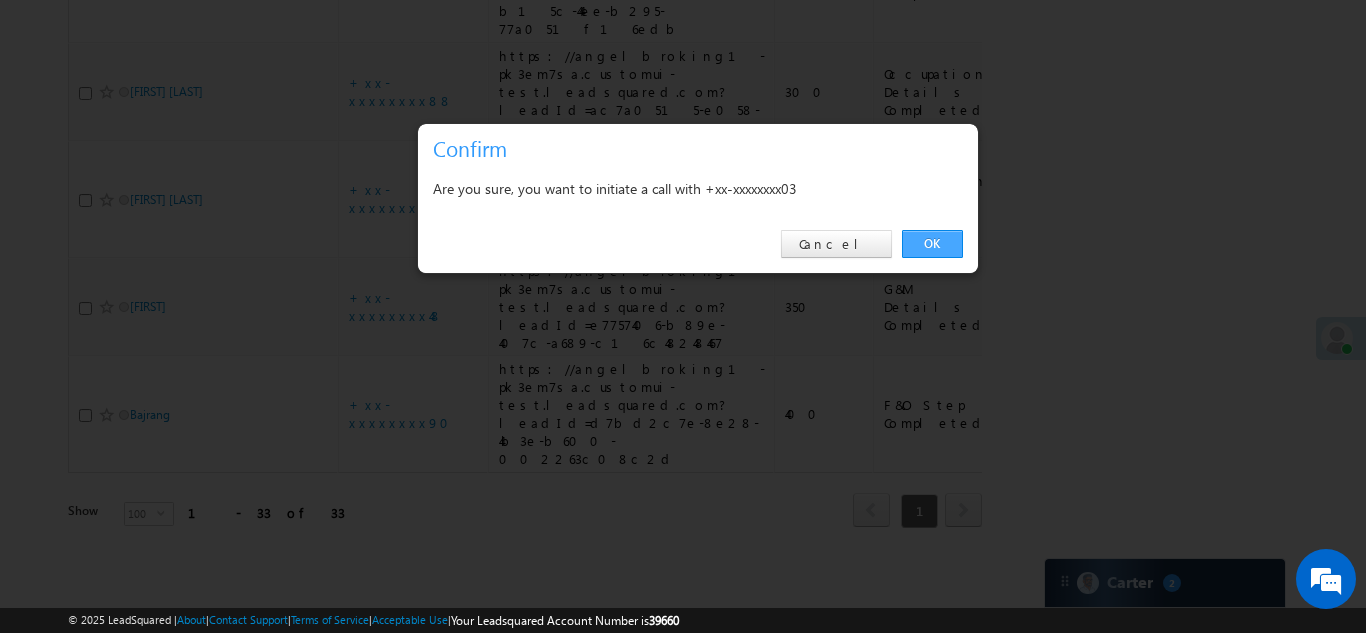 click on "OK" at bounding box center (932, 244) 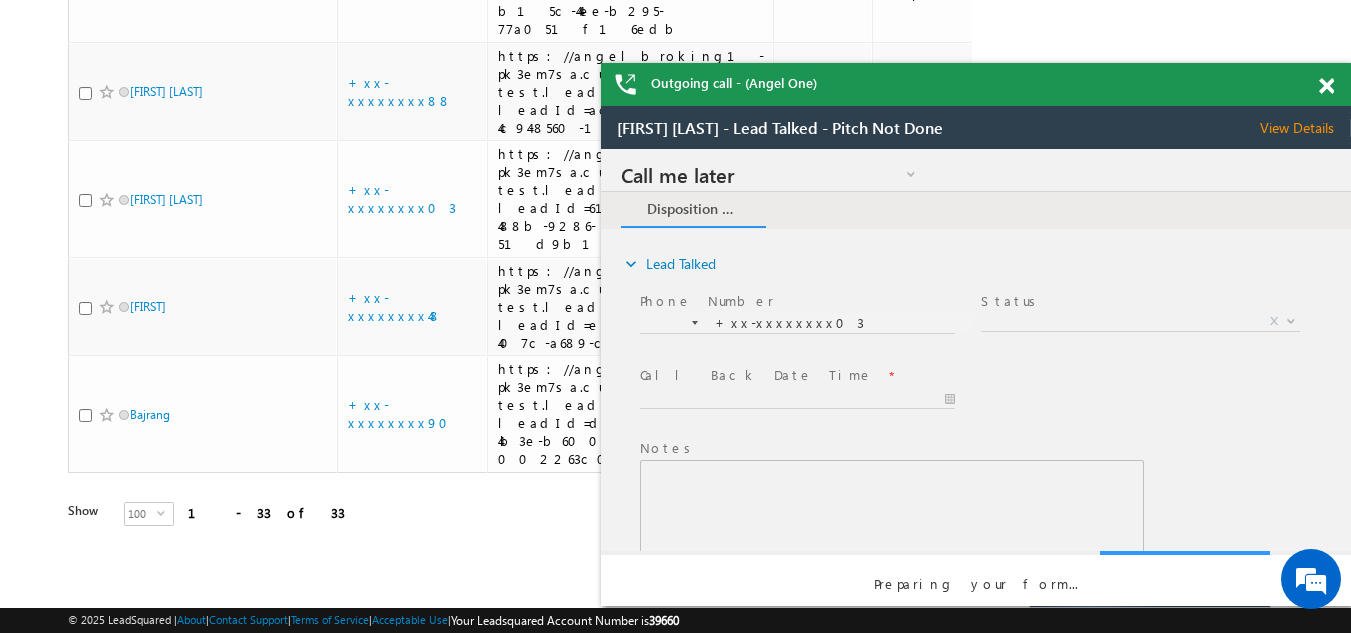 scroll, scrollTop: 0, scrollLeft: 0, axis: both 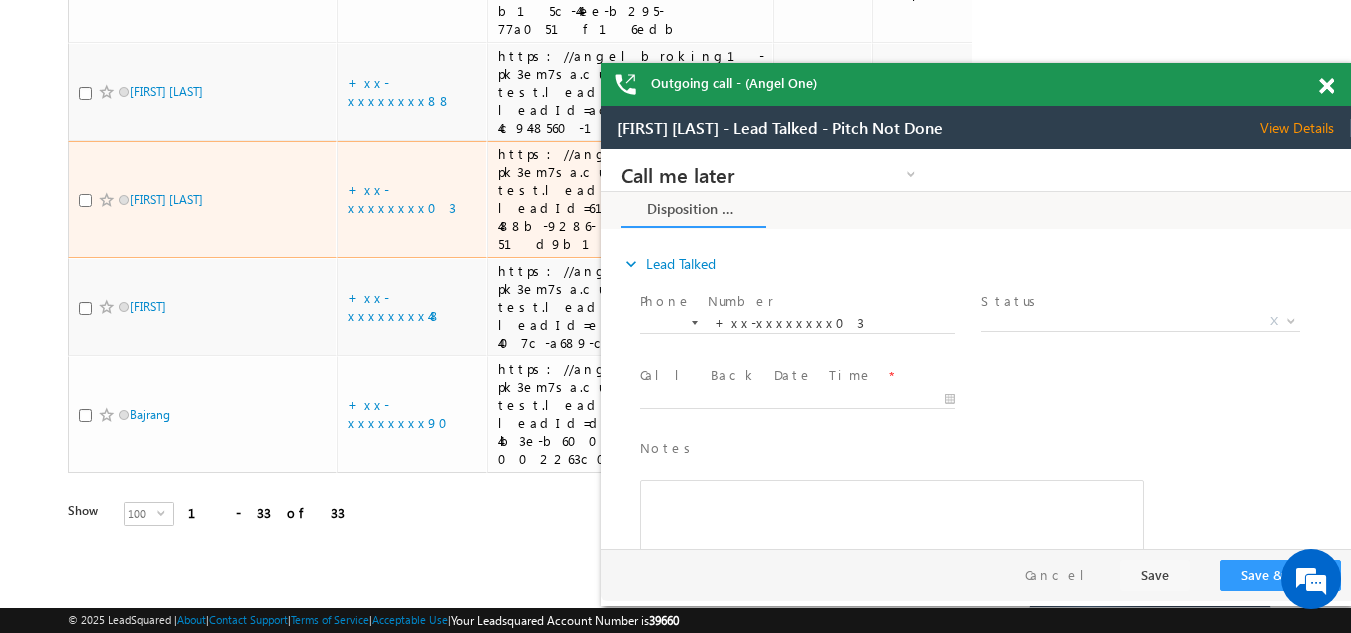 click at bounding box center (85, 200) 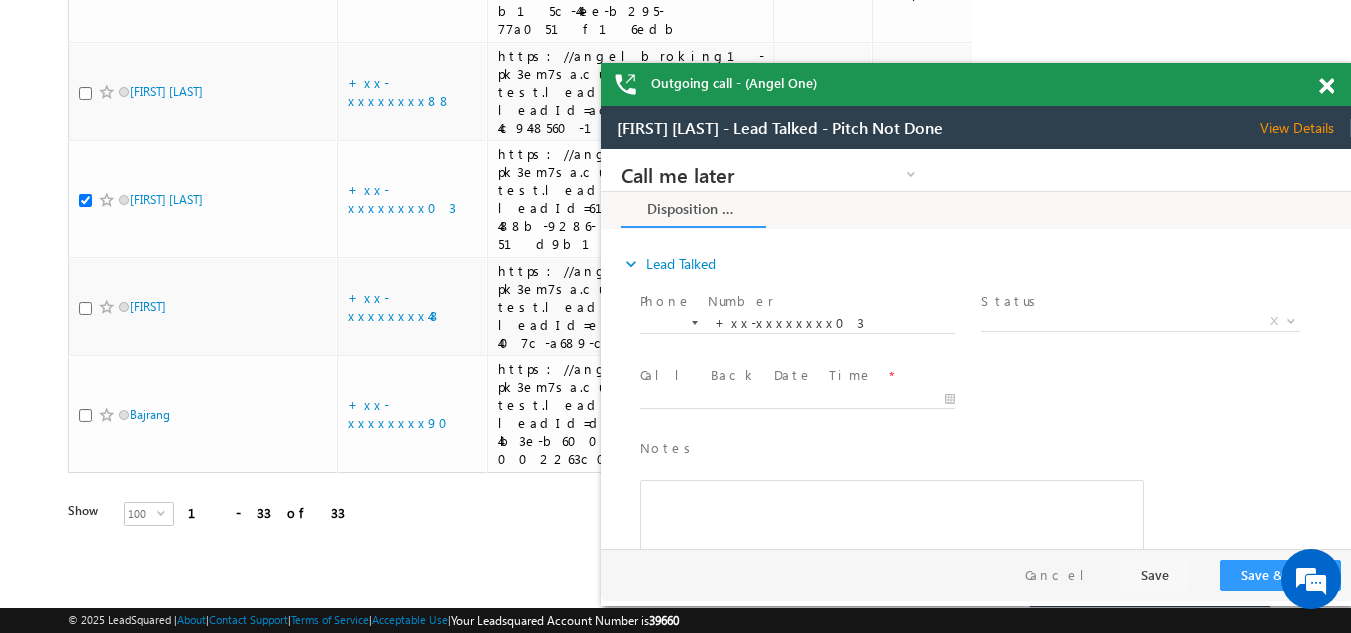 click at bounding box center (1326, 86) 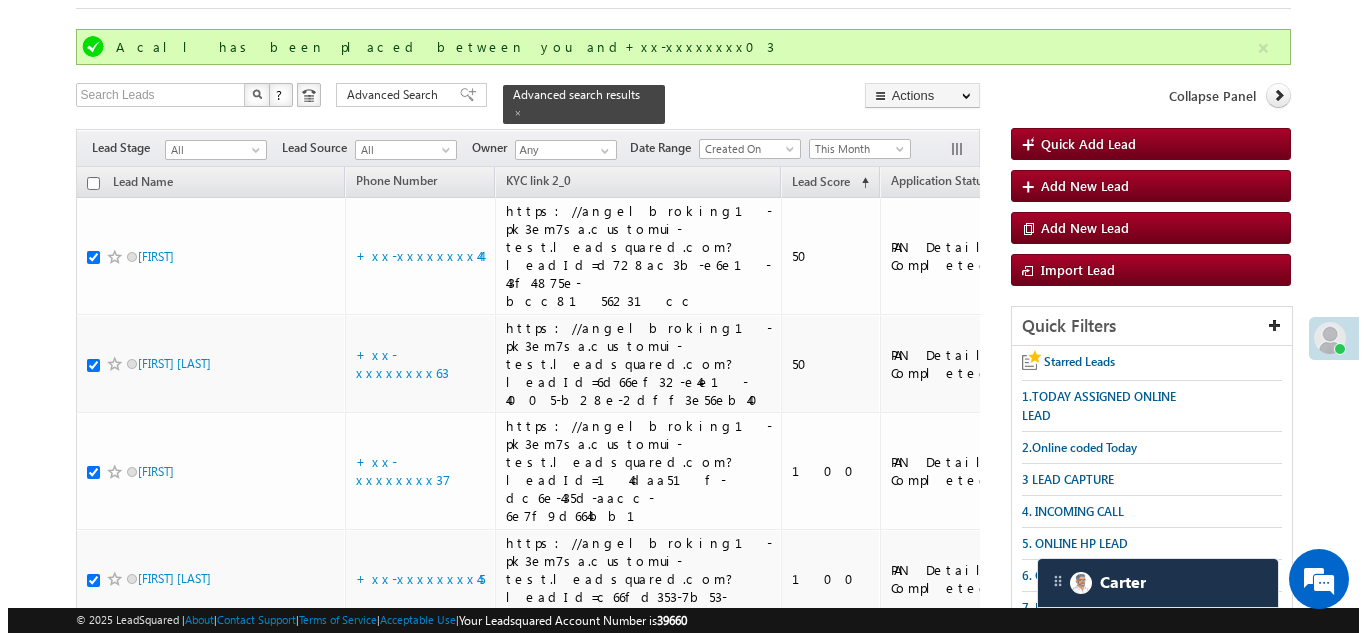 scroll, scrollTop: 0, scrollLeft: 0, axis: both 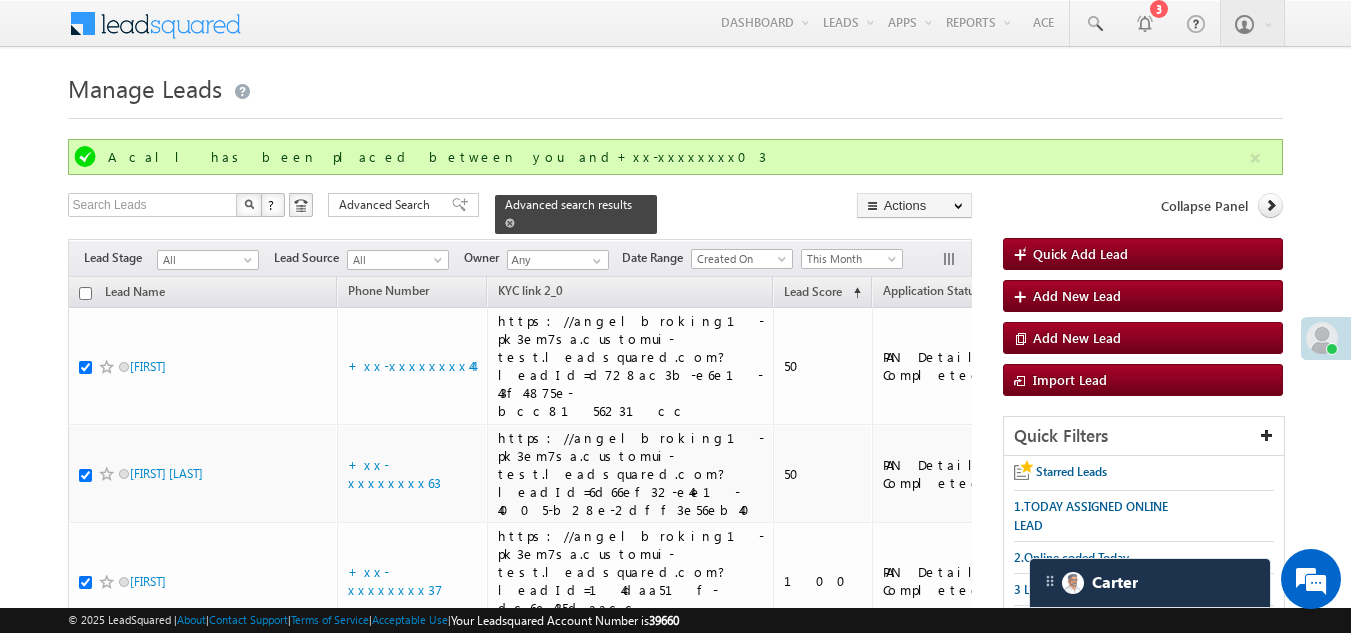 click at bounding box center (510, 223) 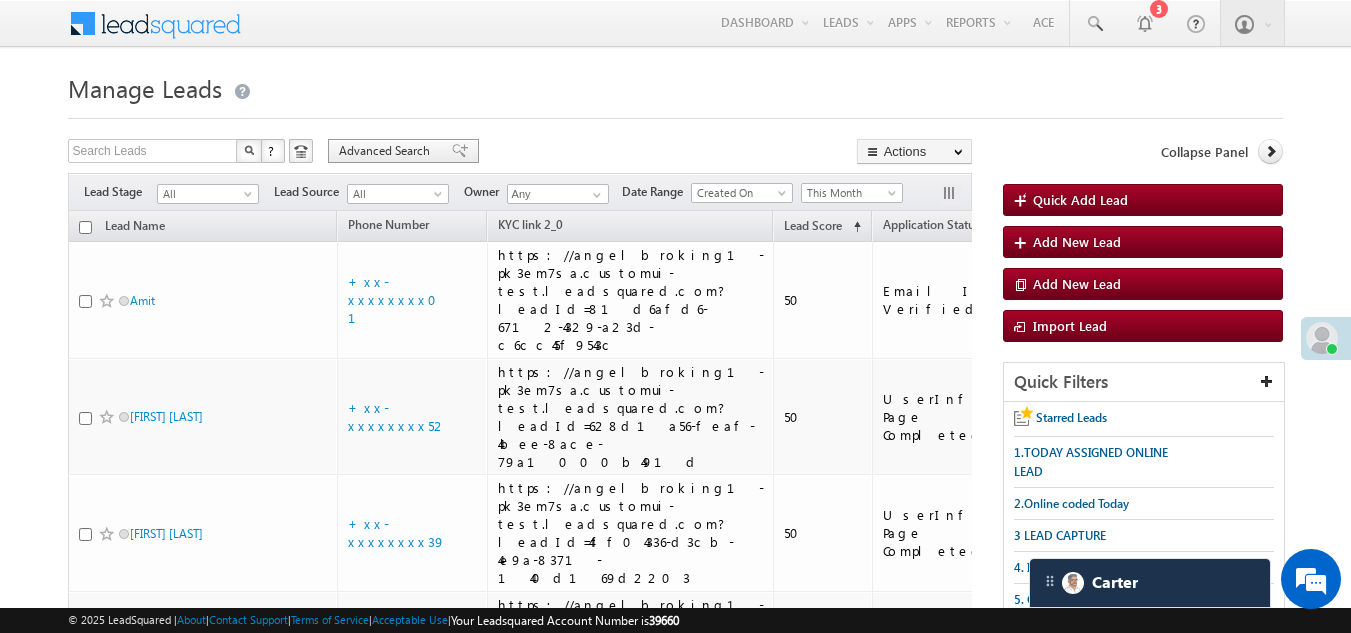 click on "Advanced Search" at bounding box center (387, 151) 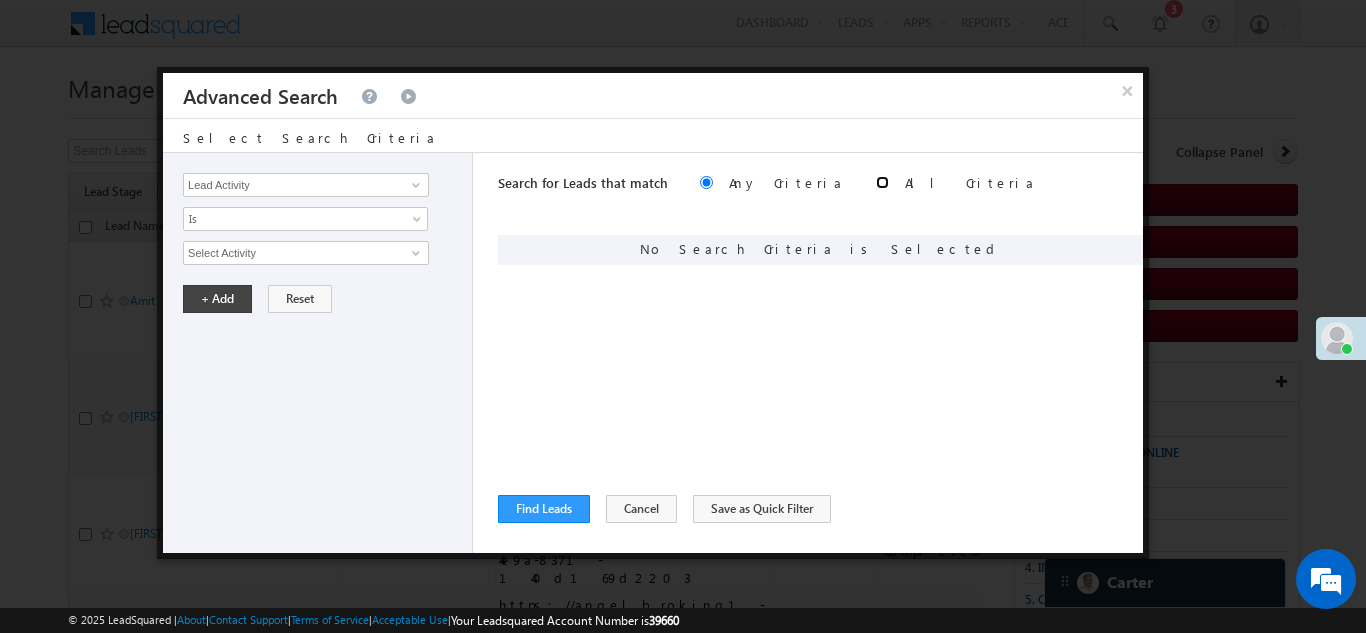 drag, startPoint x: 835, startPoint y: 225, endPoint x: 795, endPoint y: 182, distance: 58.728188 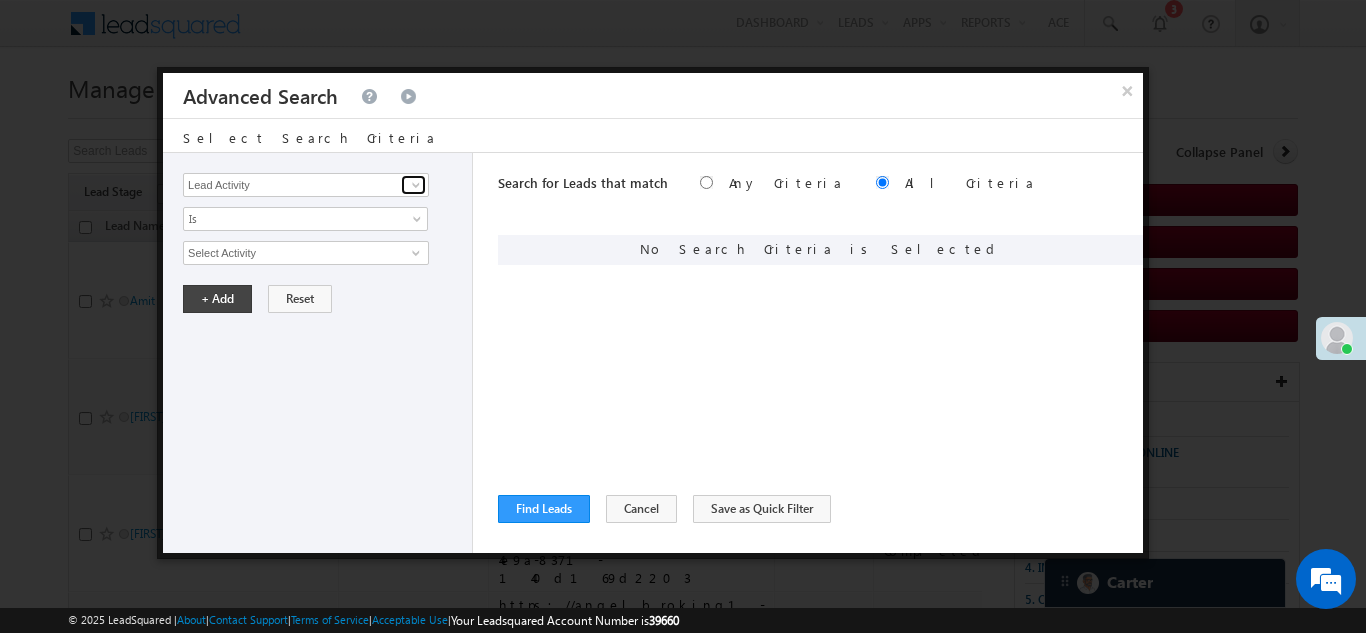 click at bounding box center [413, 185] 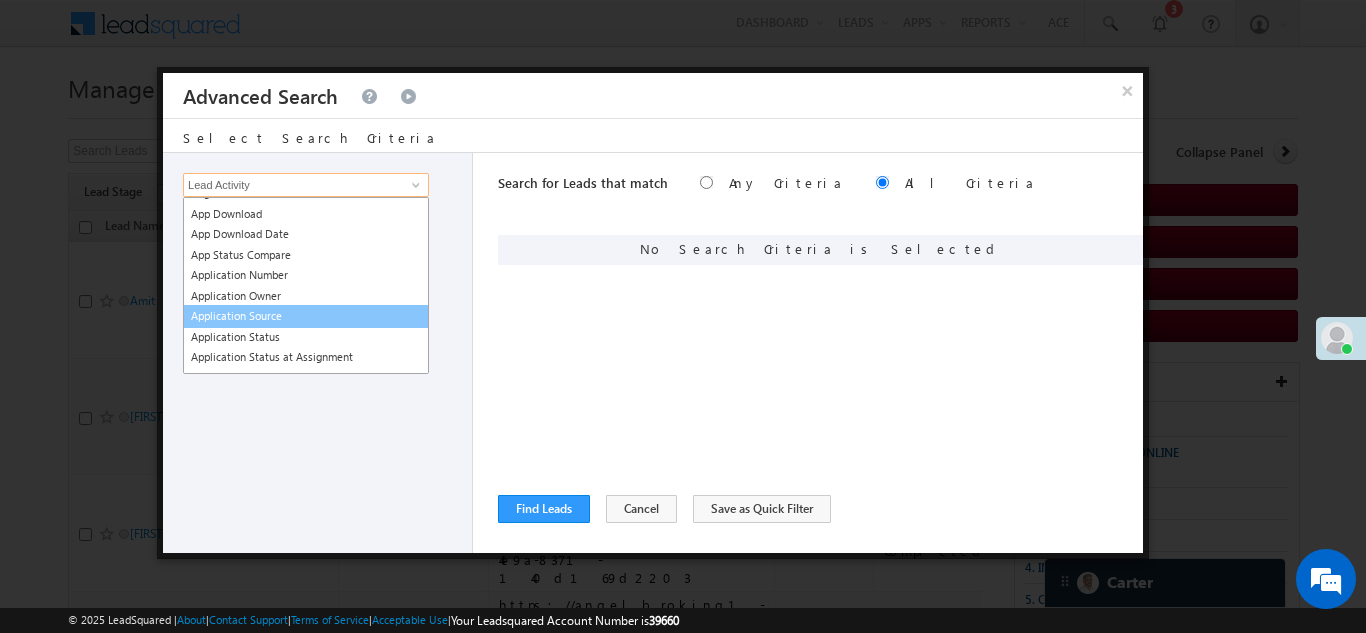 scroll, scrollTop: 300, scrollLeft: 0, axis: vertical 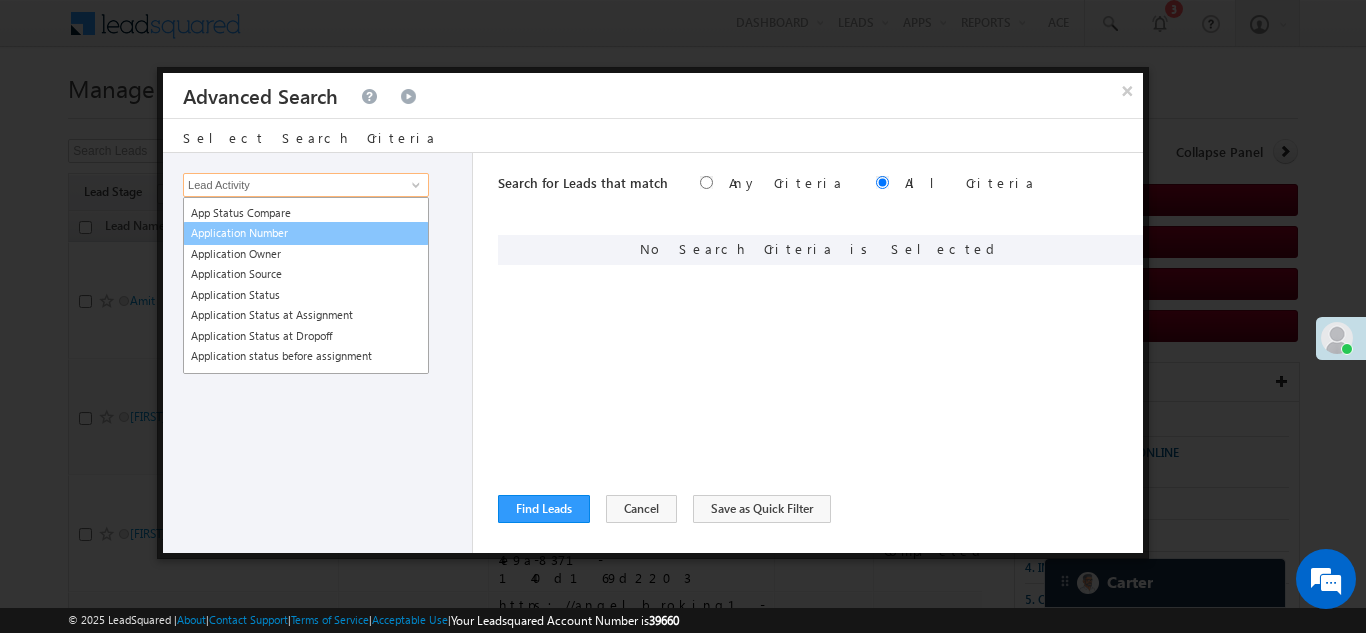 click on "Application Number" at bounding box center (306, 233) 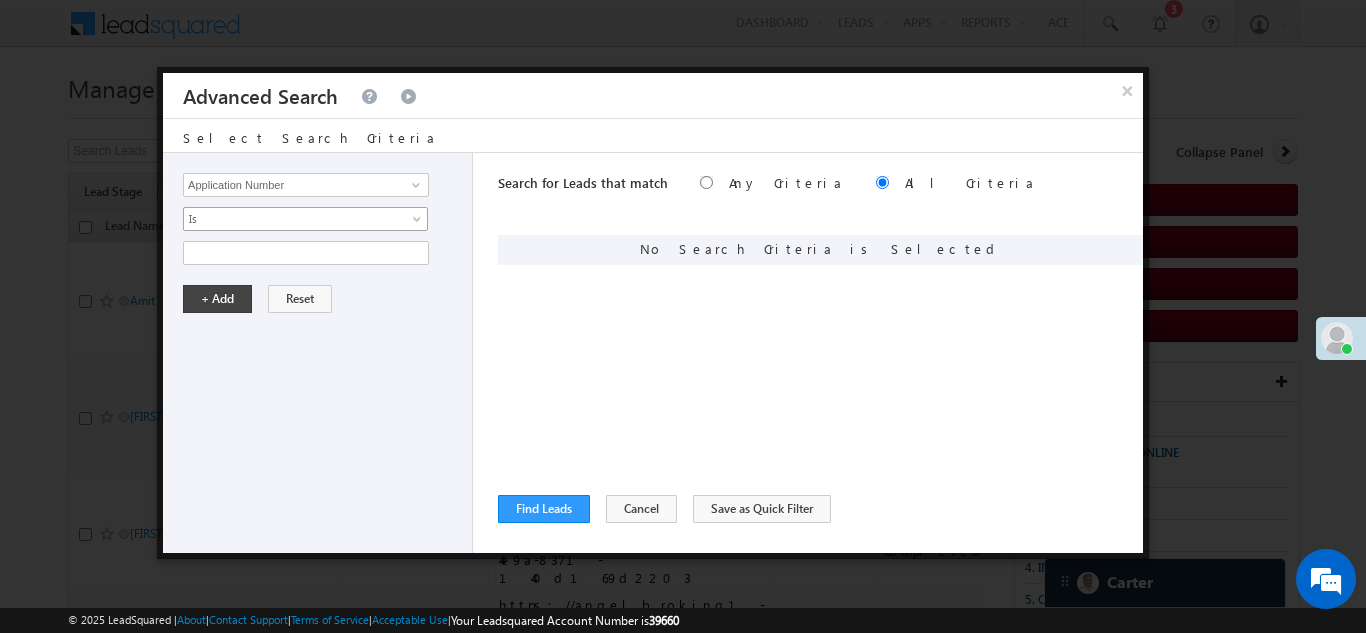click on "Is" at bounding box center [292, 219] 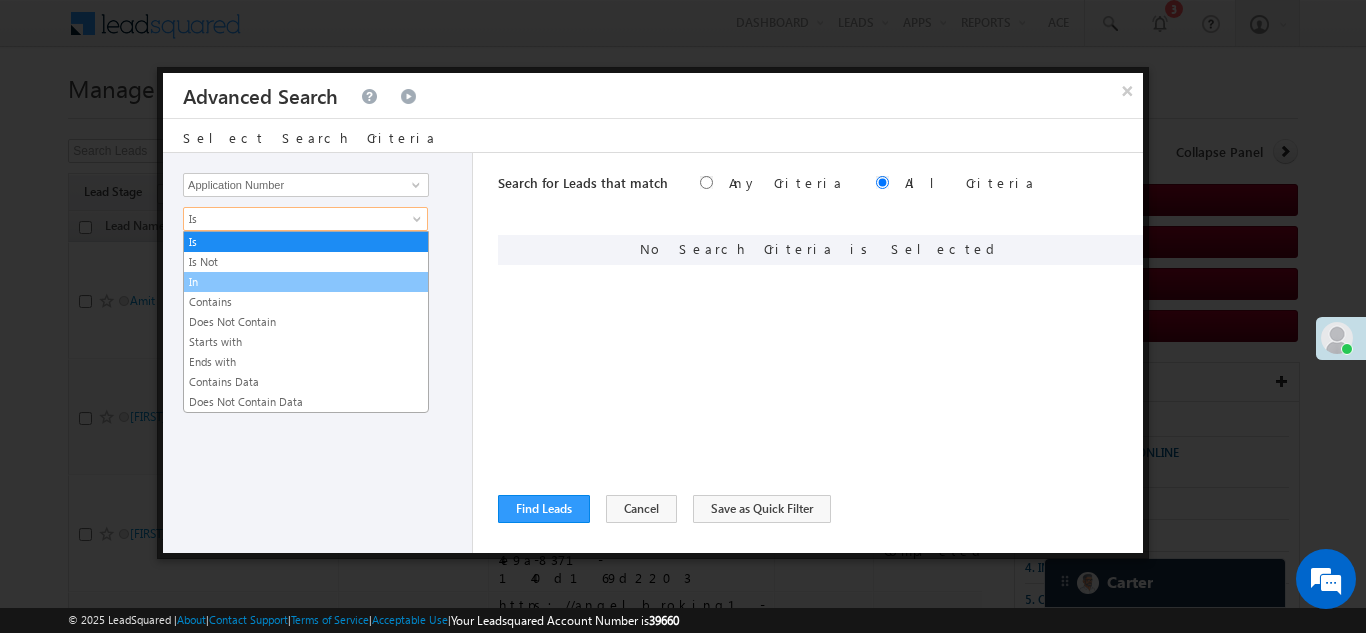 click on "Is Is Not In Contains Does Not Contain Starts with Ends with Contains Data Does Not Contain Data" at bounding box center (306, 322) 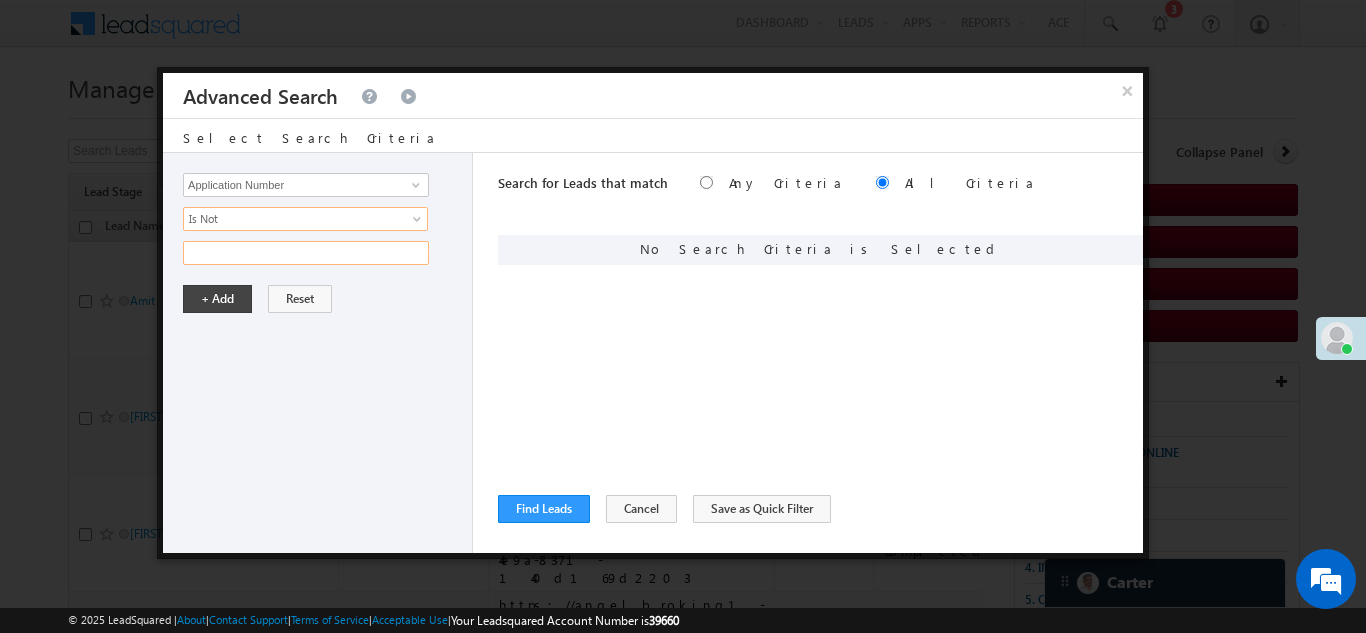 click at bounding box center [306, 253] 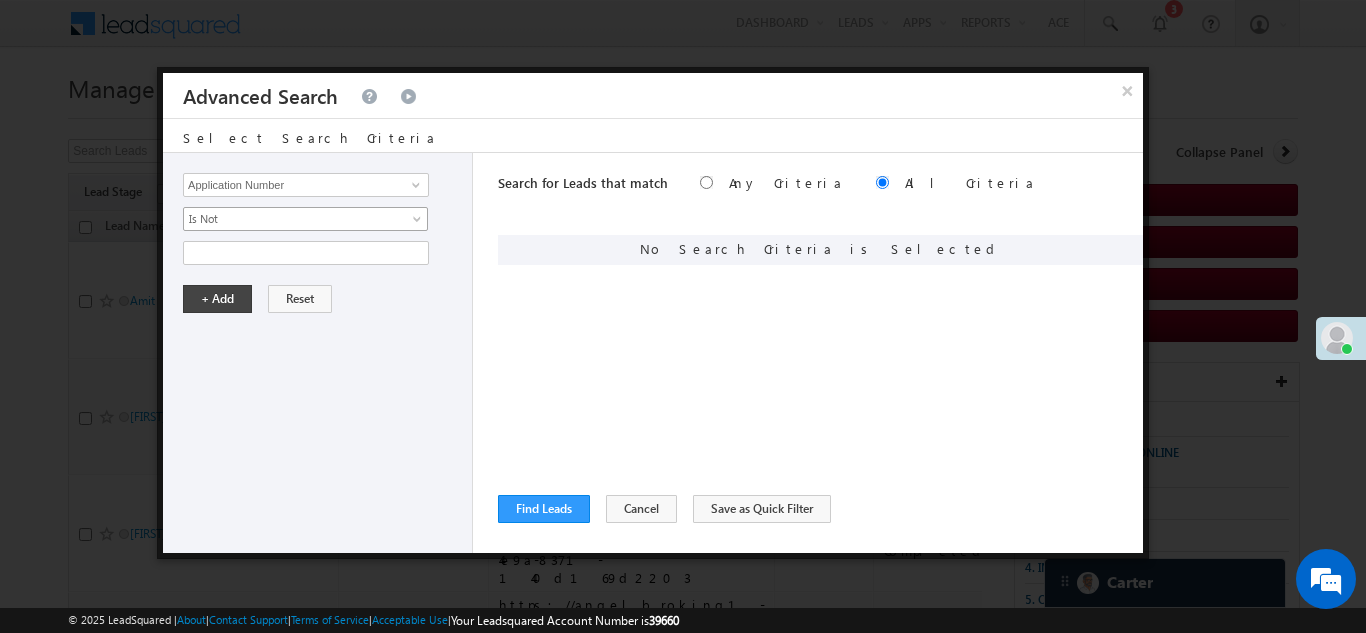 drag, startPoint x: 249, startPoint y: 250, endPoint x: 227, endPoint y: 219, distance: 38.013157 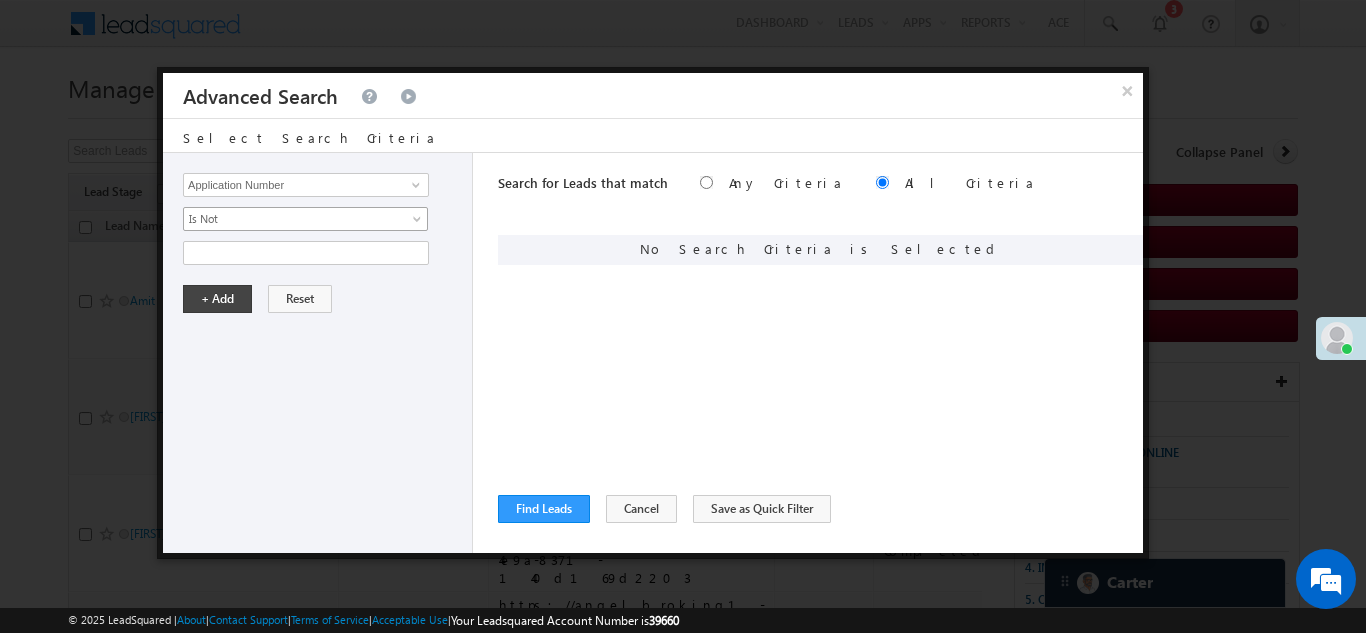 click on "Is Not" at bounding box center [292, 219] 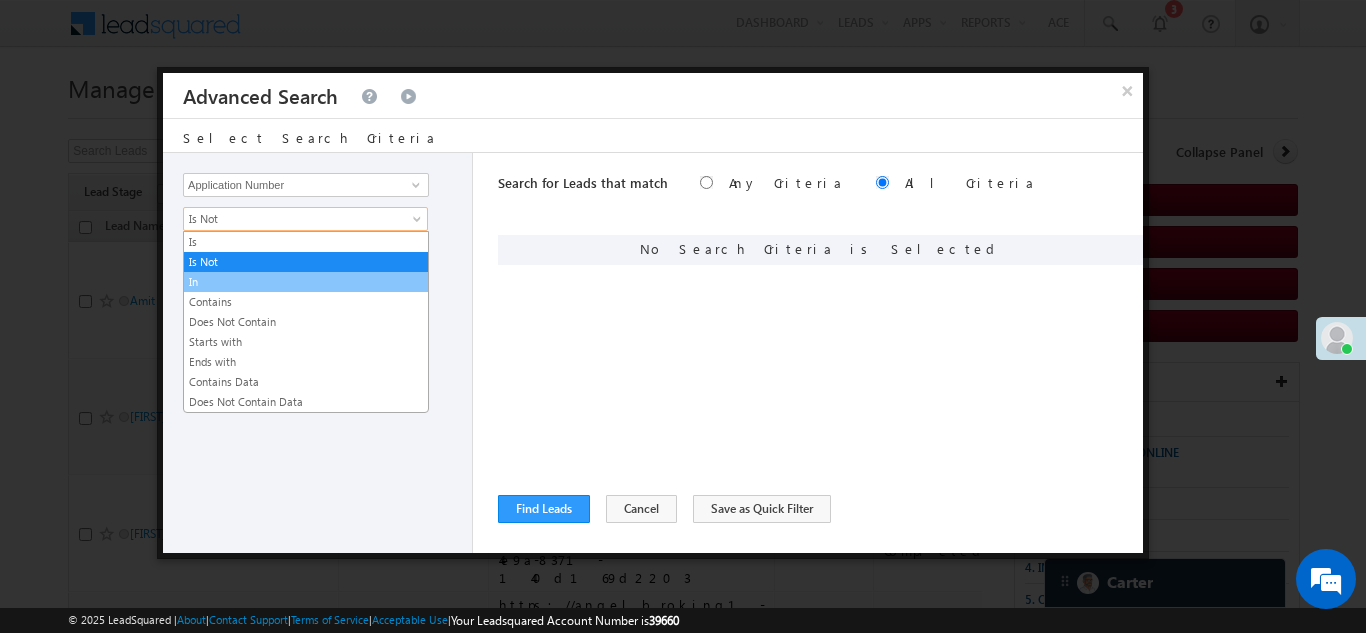 click on "In" at bounding box center [306, 282] 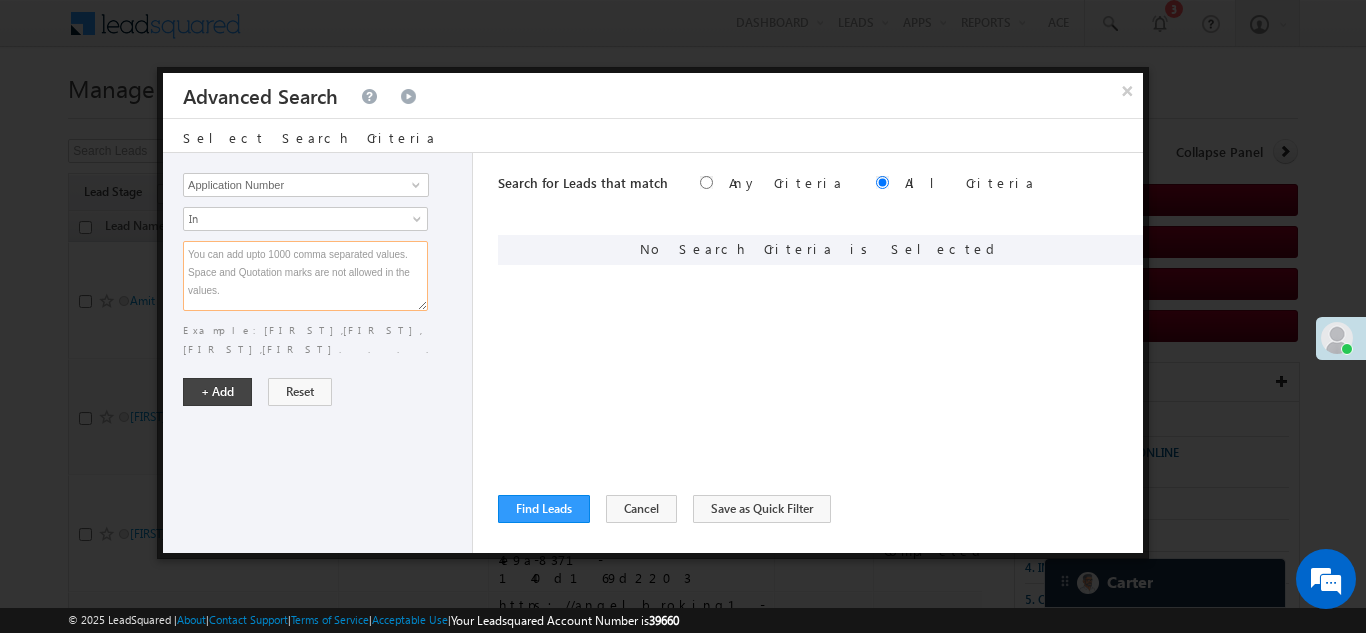 paste on "EQ25108644
EQ25021776
EQ25195133
EQ25740481
EQ25191729
EQ24699887
EQ25337460
EQ16758745
EQ24867186
EQ25010436
EQ25017527
EQ25718706
EQ25473259
EQ25664390
EQ25250819
EQ25549428
EQ24667907
EQ20885277
EQ25598963
EQ24967187
EQ25775574" 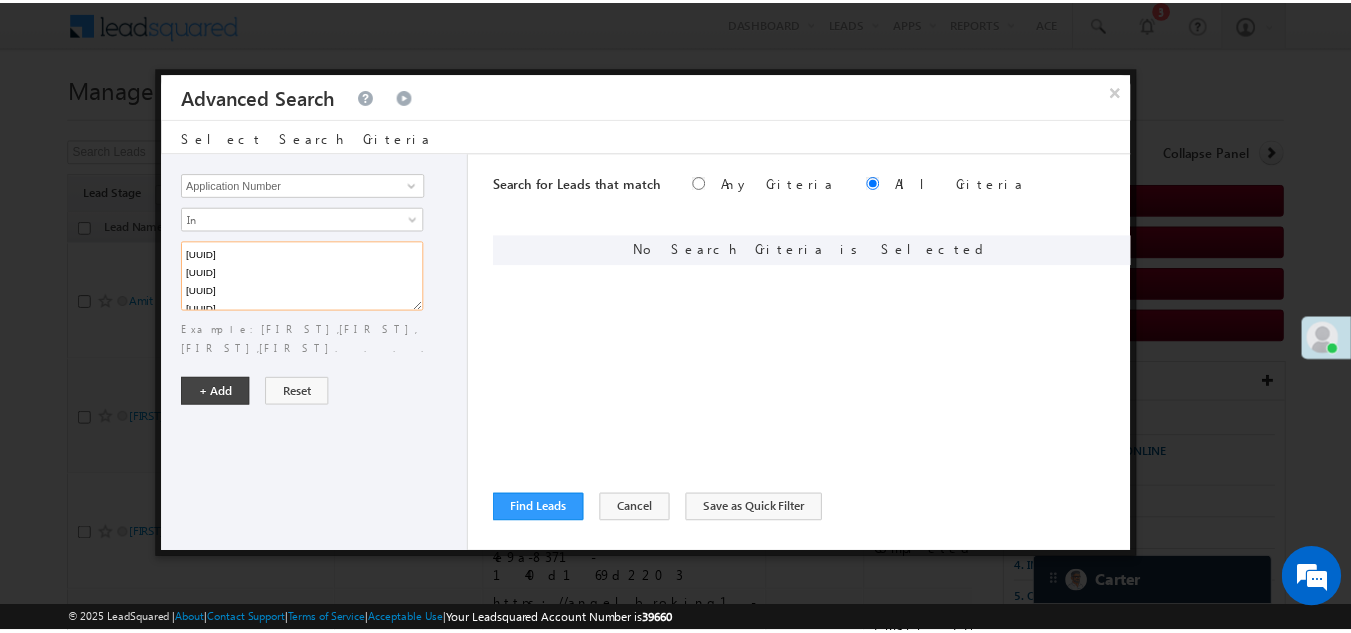 scroll, scrollTop: 311, scrollLeft: 0, axis: vertical 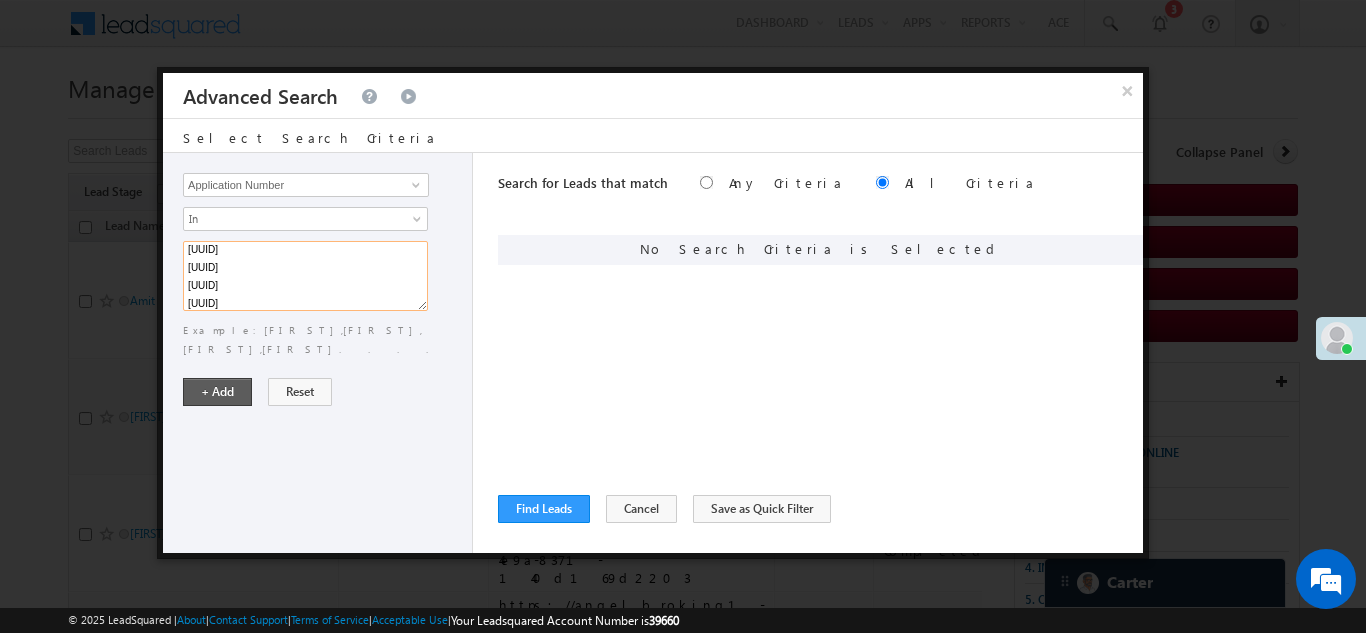 type on "EQ25108644
EQ25021776
EQ25195133
EQ25740481
EQ25191729
EQ24699887
EQ25337460
EQ16758745
EQ24867186
EQ25010436
EQ25017527
EQ25718706
EQ25473259
EQ25664390
EQ25250819
EQ25549428
EQ24667907
EQ20885277
EQ25598963
EQ24967187
EQ25775574" 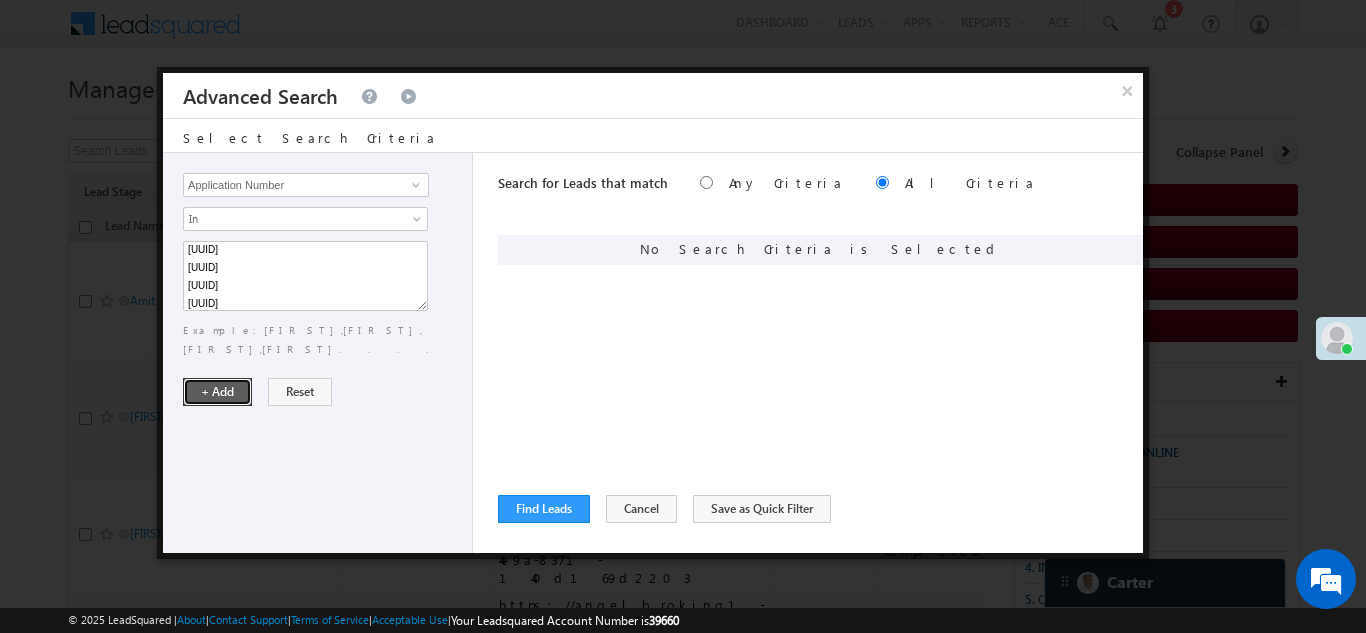 click on "+ Add" at bounding box center (217, 392) 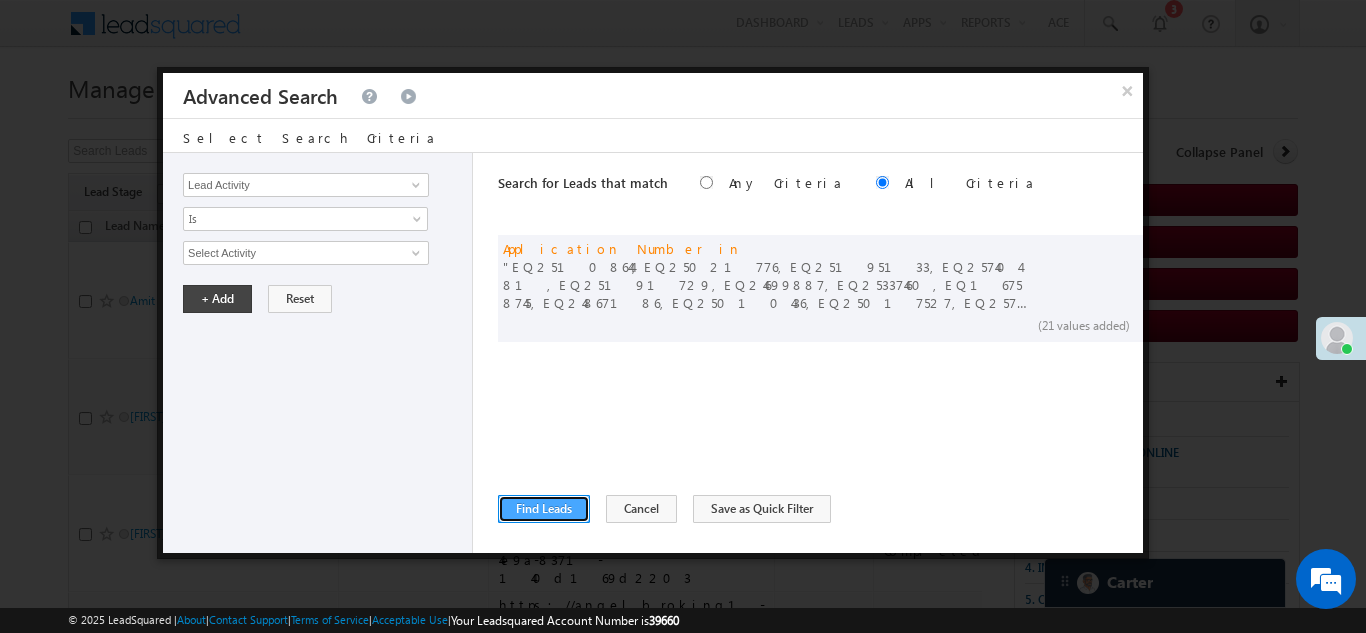 click on "Find Leads" at bounding box center (544, 509) 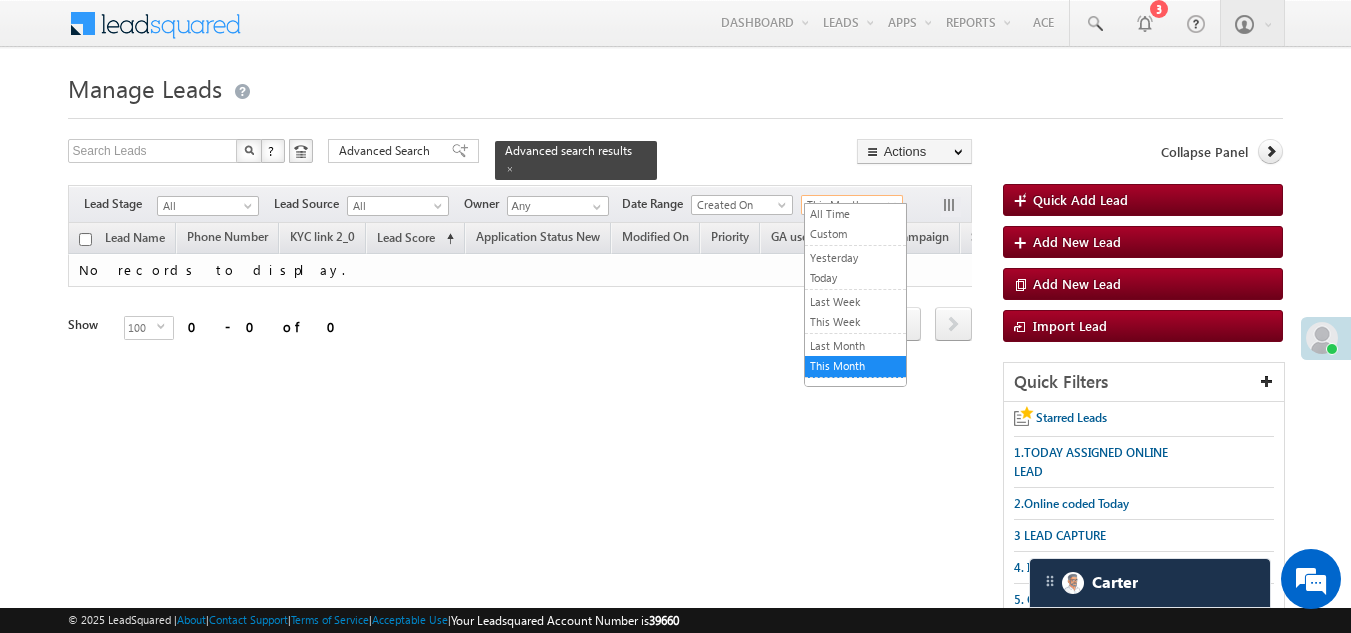 click on "This Month" at bounding box center [849, 205] 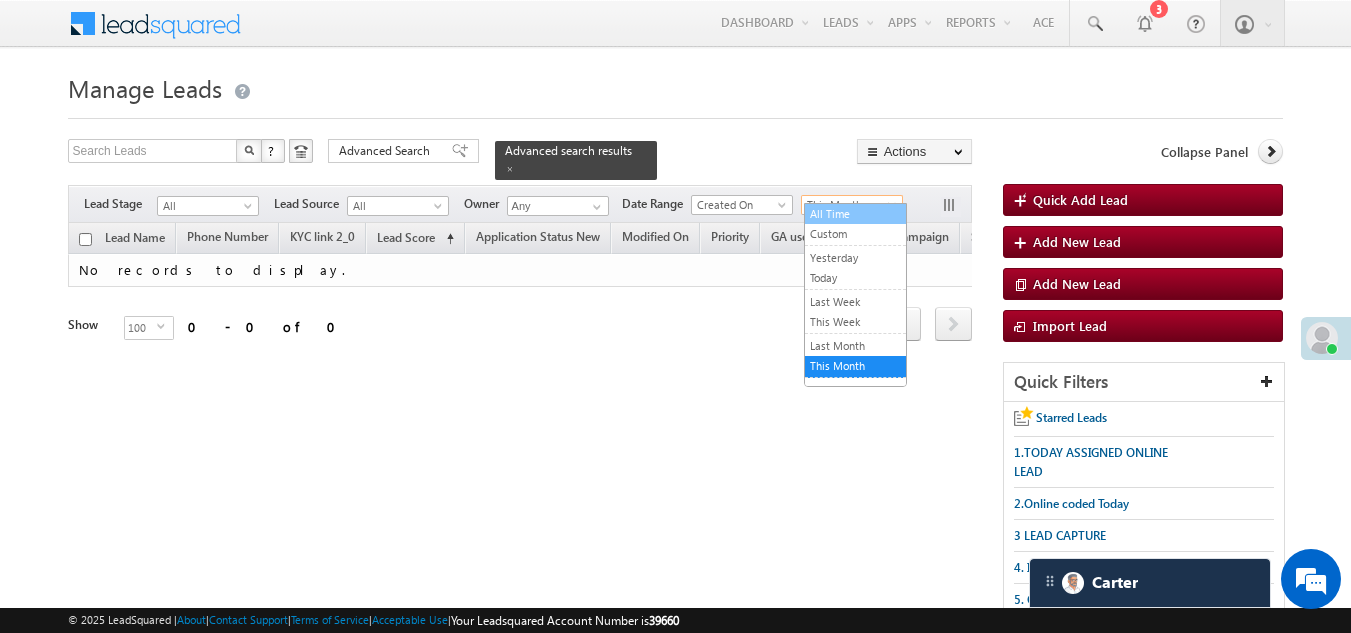 click on "All Time" at bounding box center (855, 214) 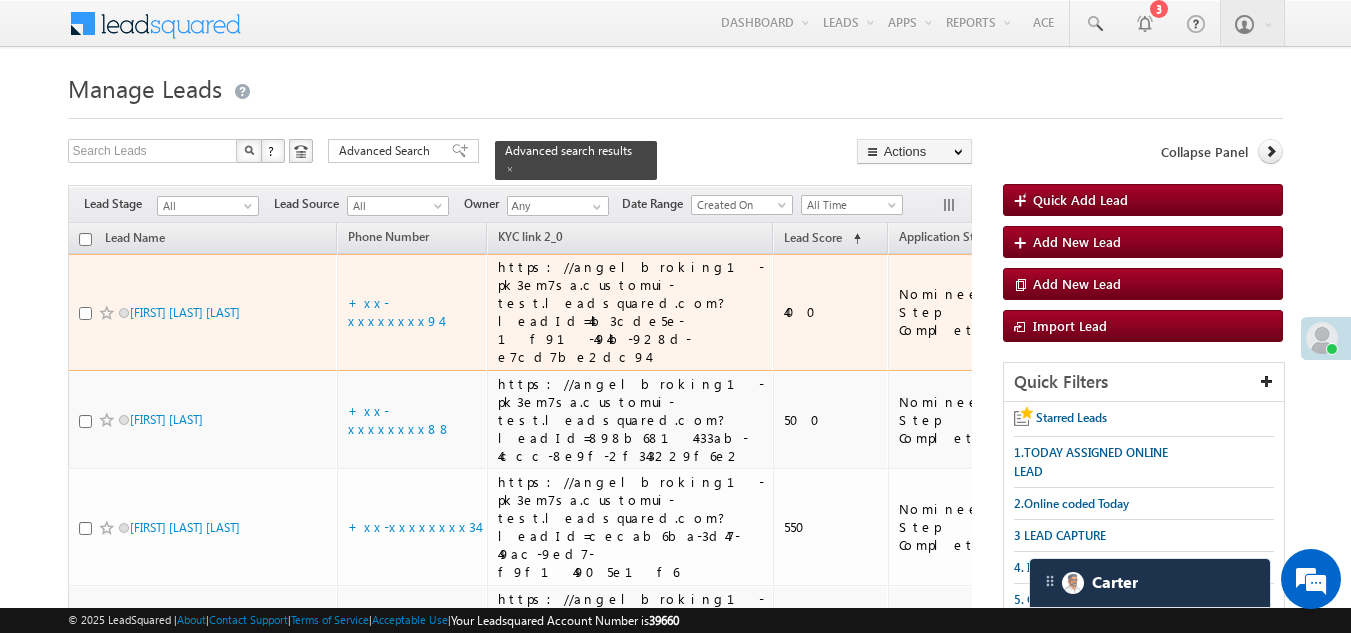 click at bounding box center (85, 313) 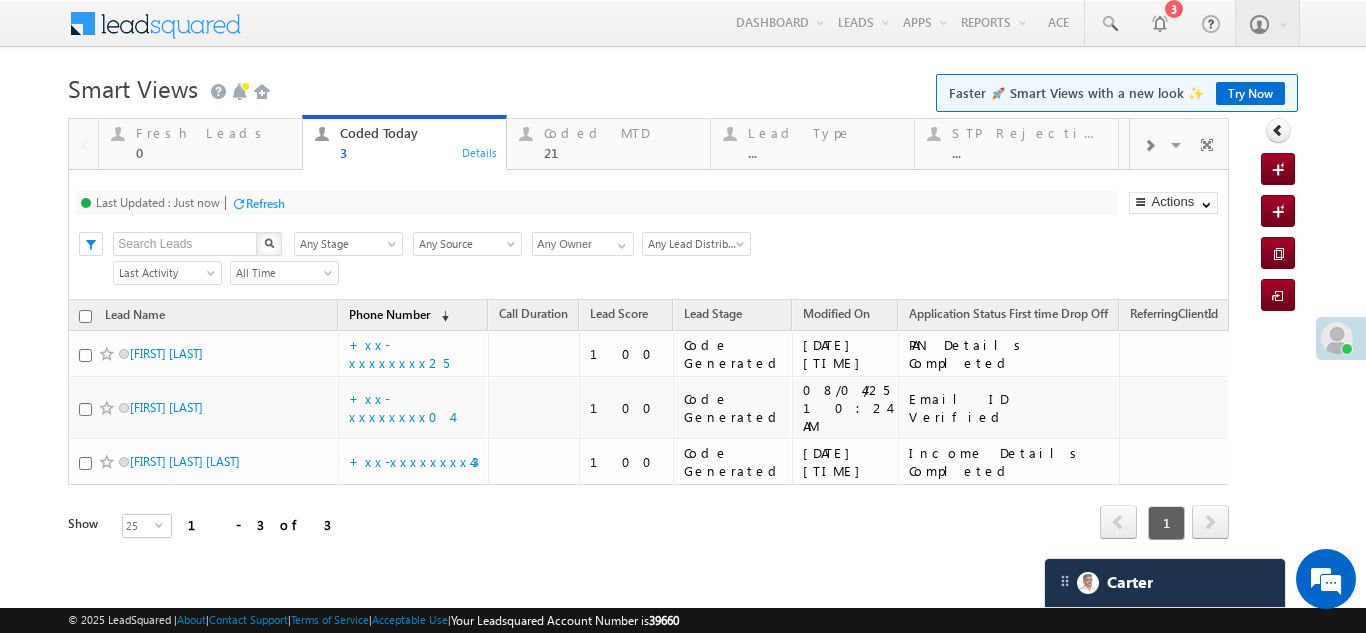 scroll, scrollTop: 0, scrollLeft: 0, axis: both 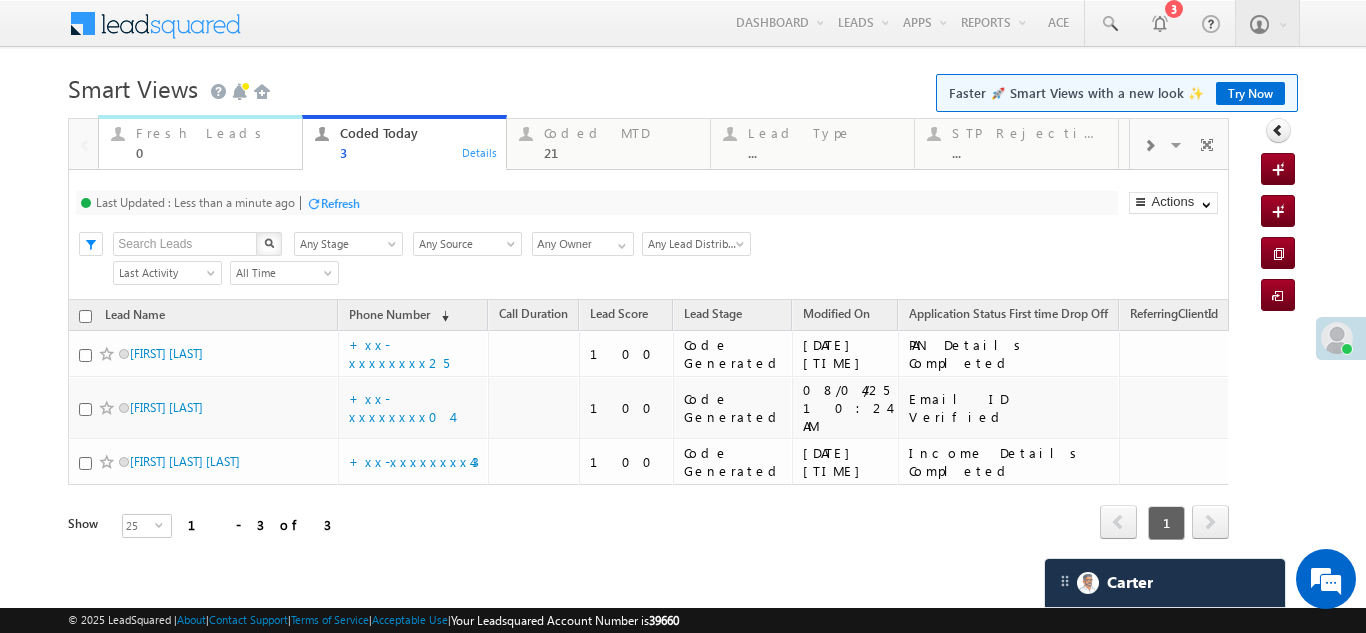 click on "Fresh Leads" at bounding box center (213, 133) 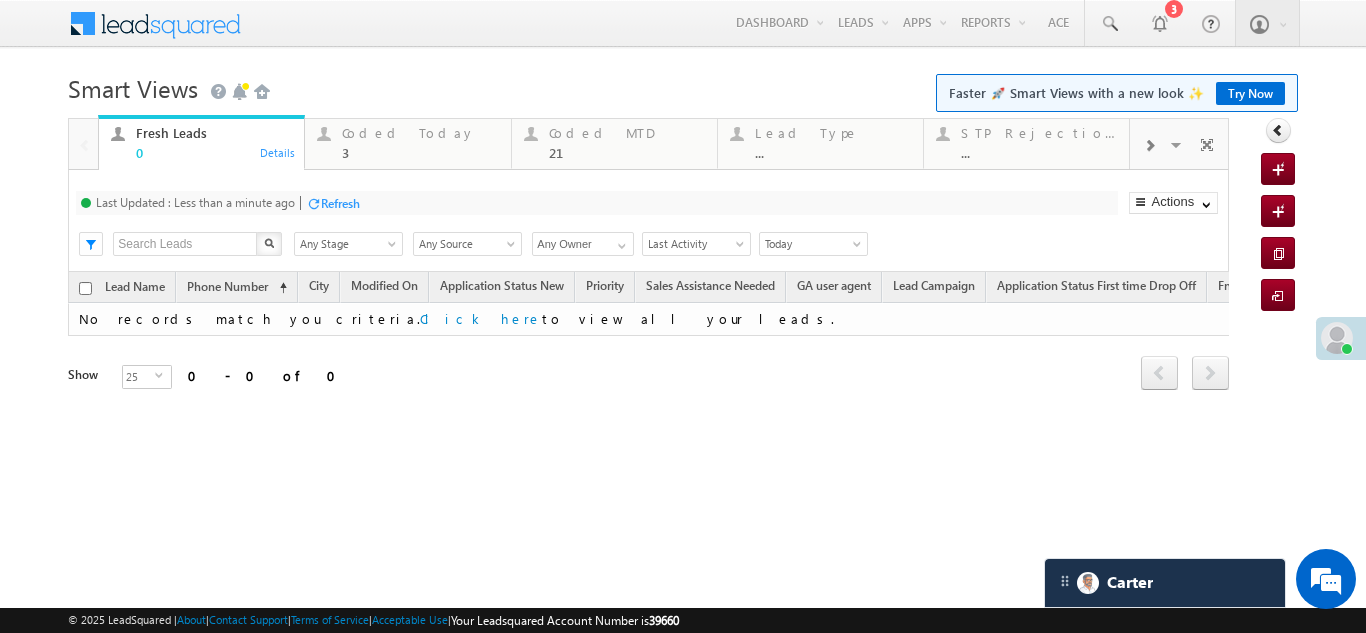 click on "Refresh" at bounding box center [340, 203] 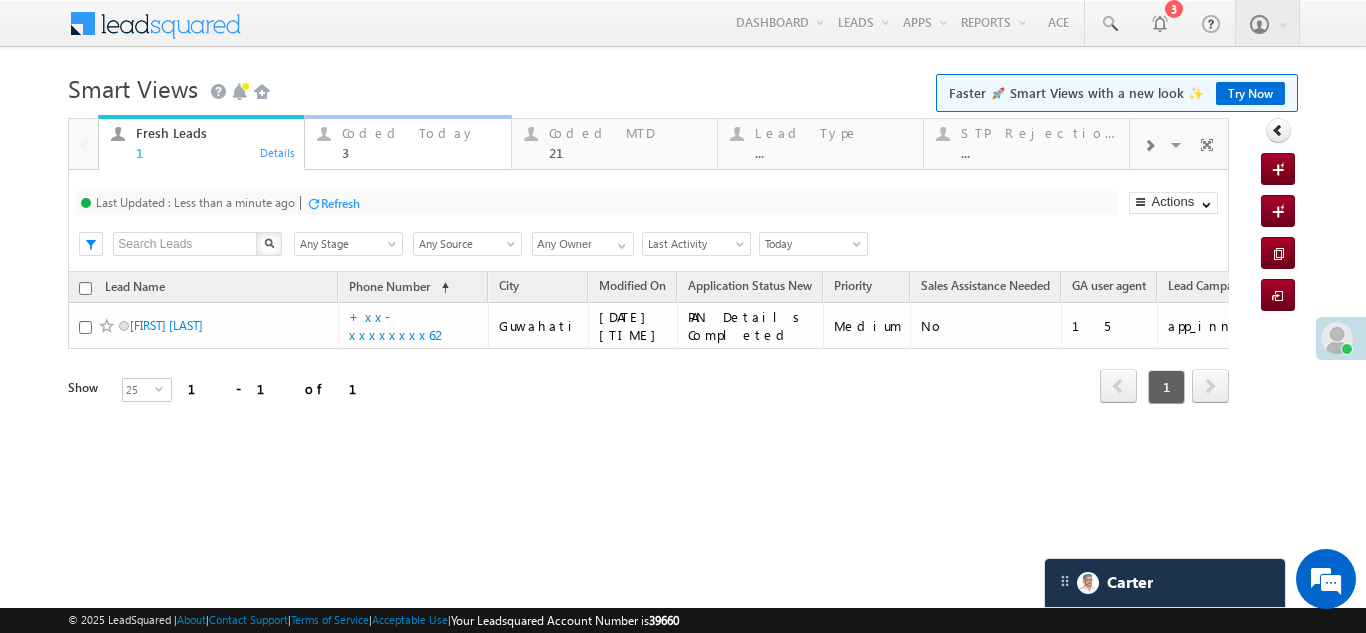 click on "Coded Today" at bounding box center (420, 133) 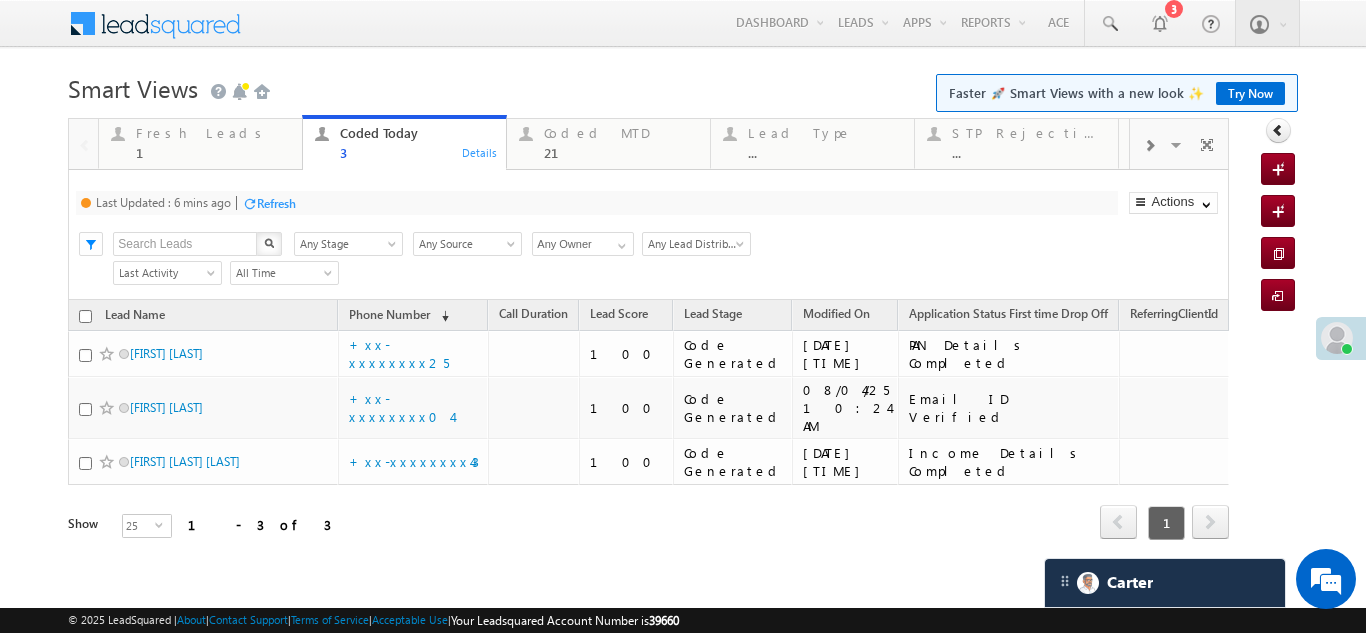 click on "Refresh" at bounding box center (276, 203) 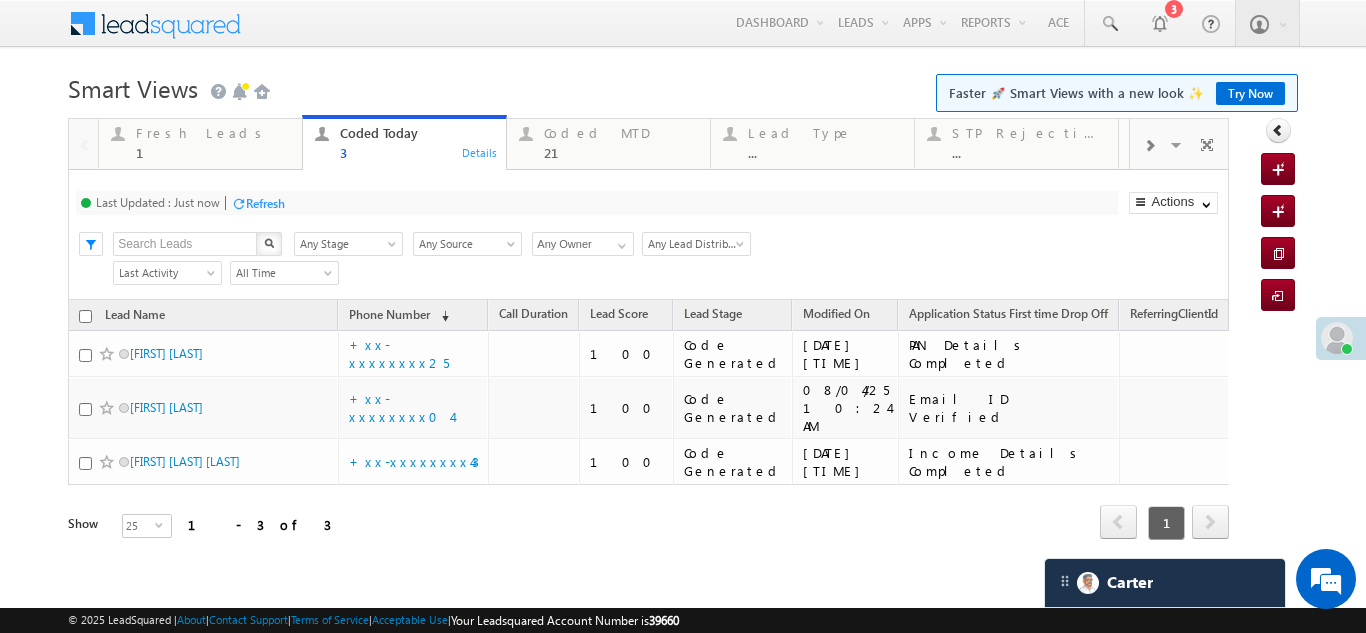 click on "Refresh" at bounding box center (265, 203) 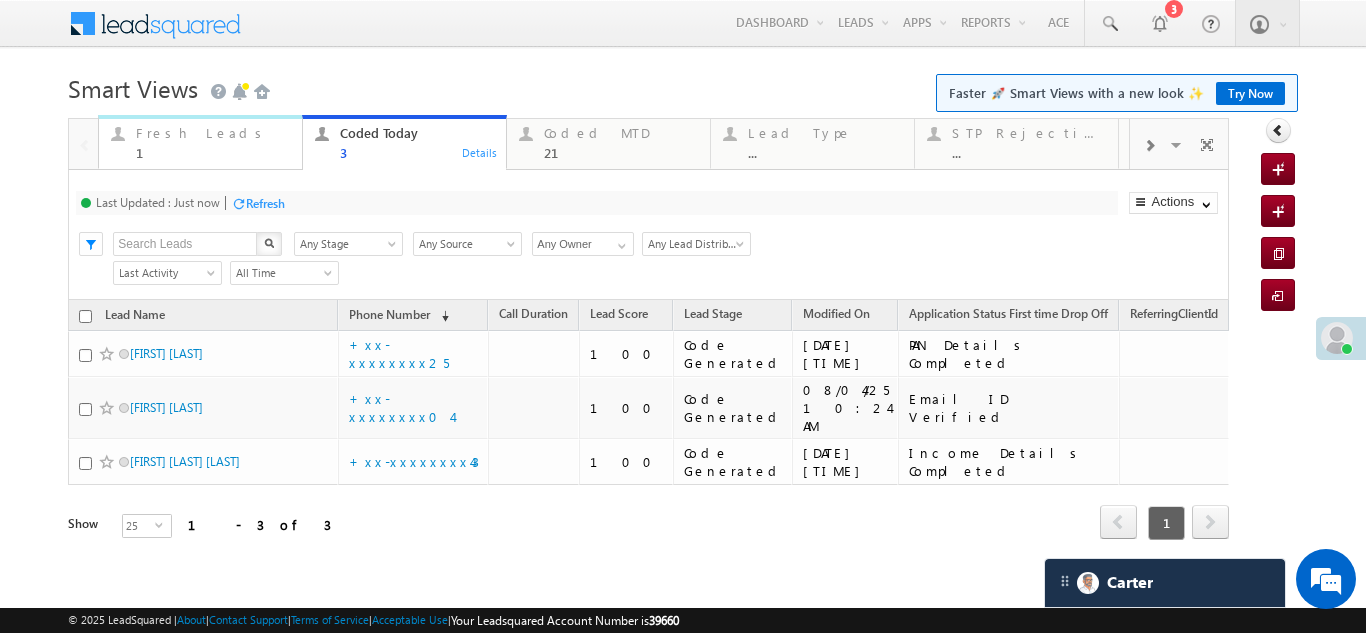 click on "Fresh Leads" at bounding box center [213, 133] 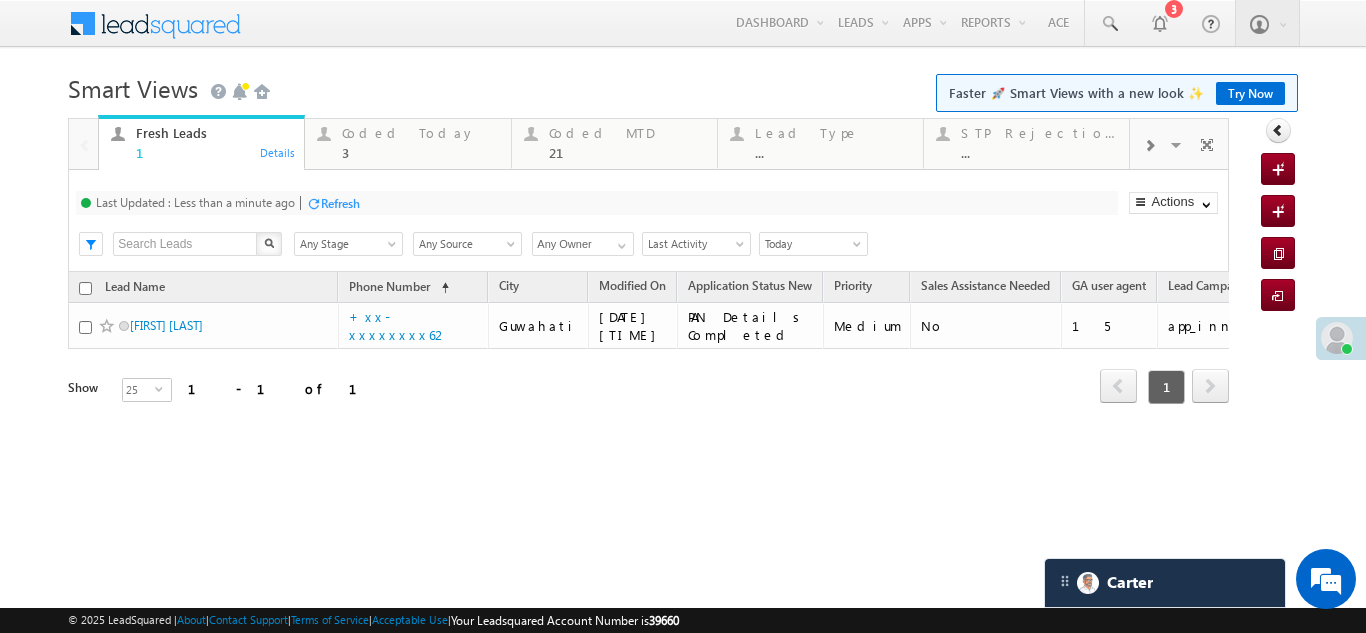 click on "Refresh" at bounding box center [340, 203] 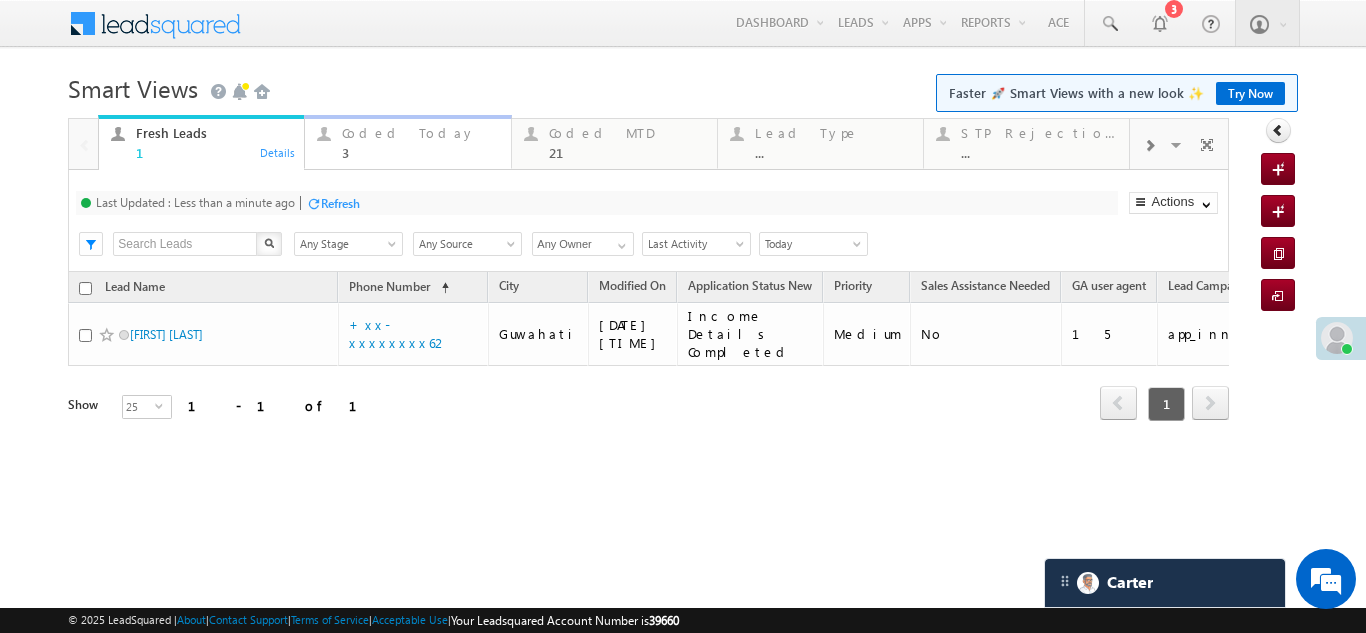click on "Coded Today" at bounding box center (420, 133) 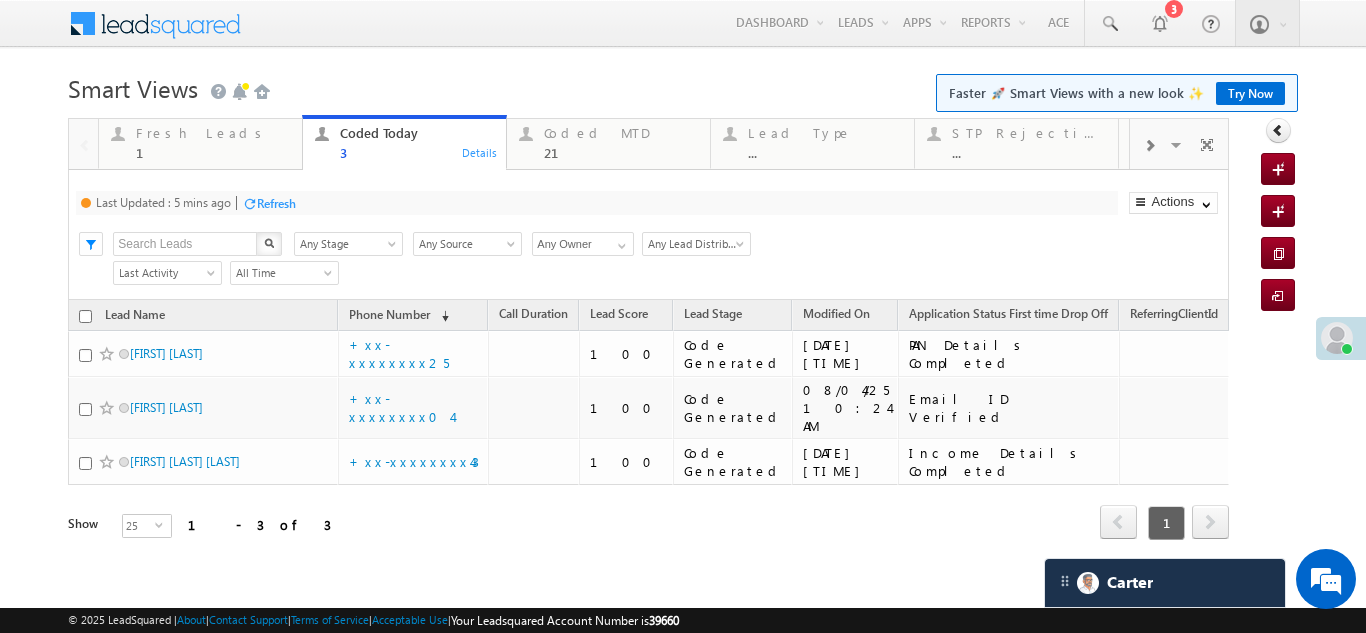 click on "Refresh" at bounding box center (276, 203) 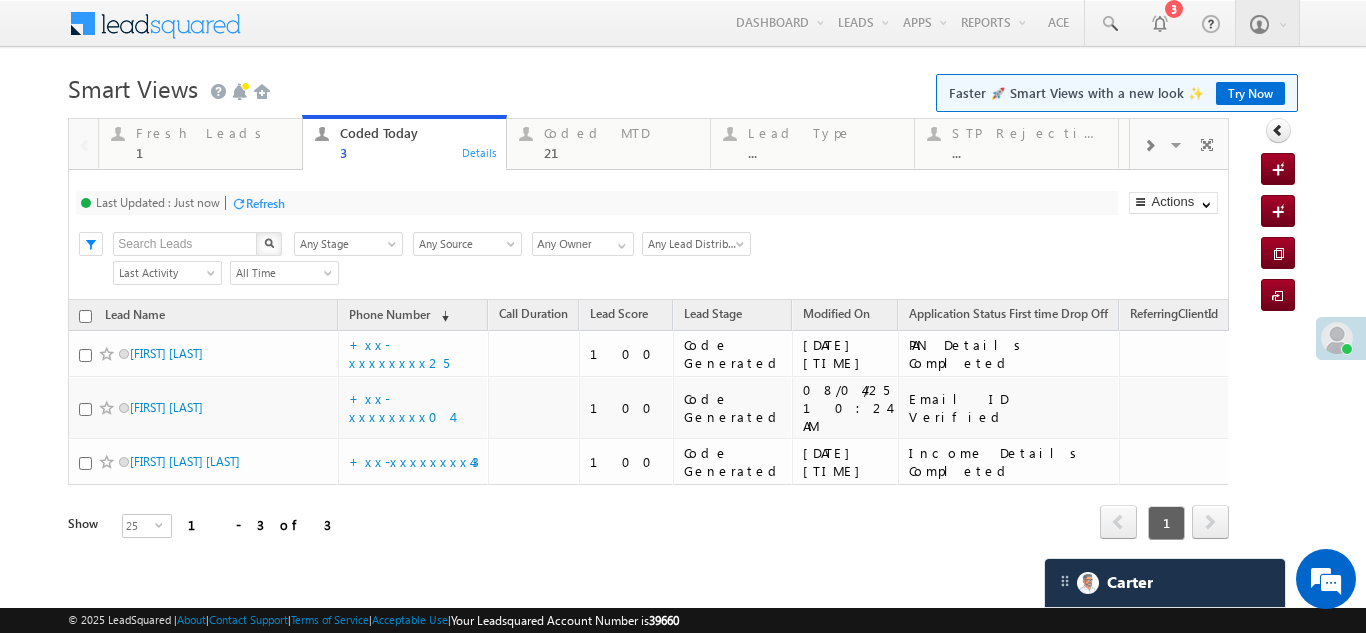 click on "Refresh" at bounding box center [265, 203] 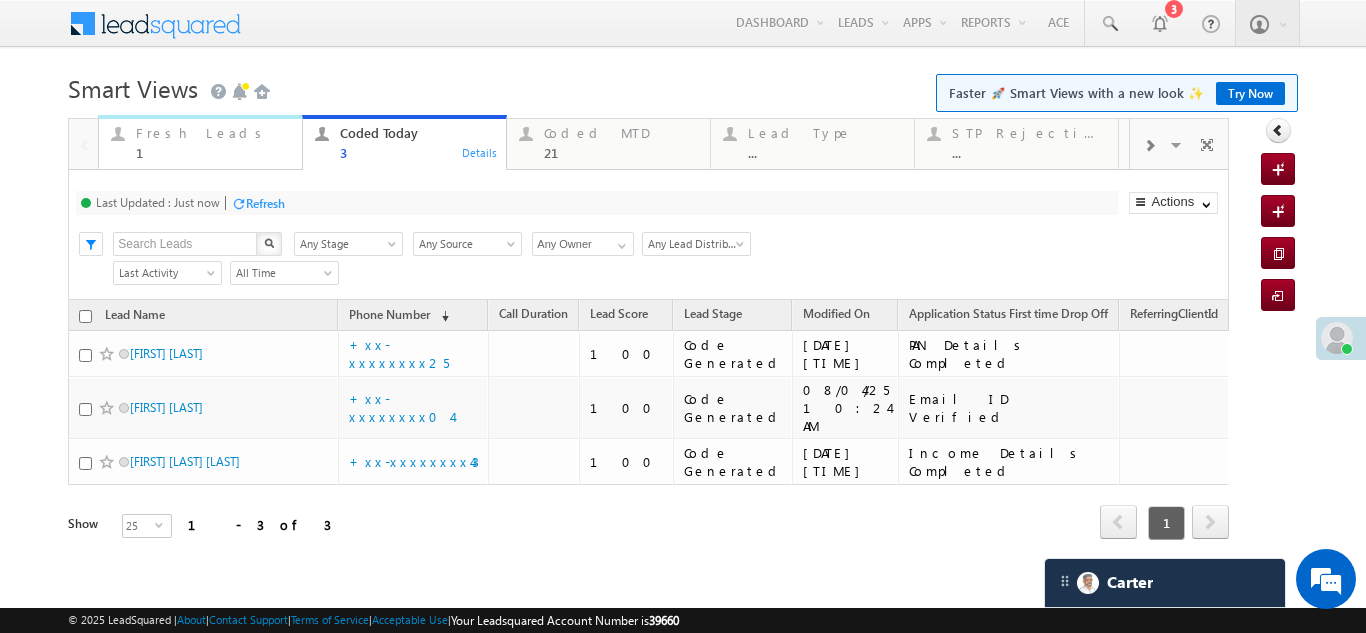 click on "Fresh Leads" at bounding box center (213, 133) 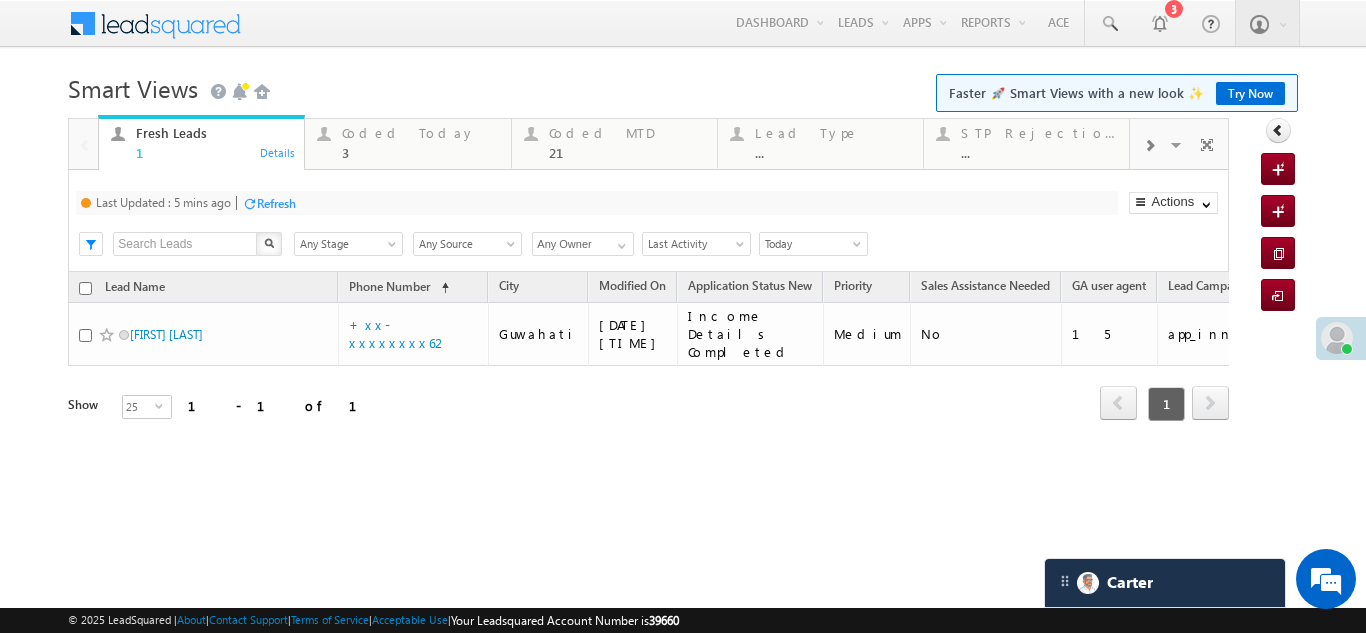click on "Refresh" at bounding box center [276, 203] 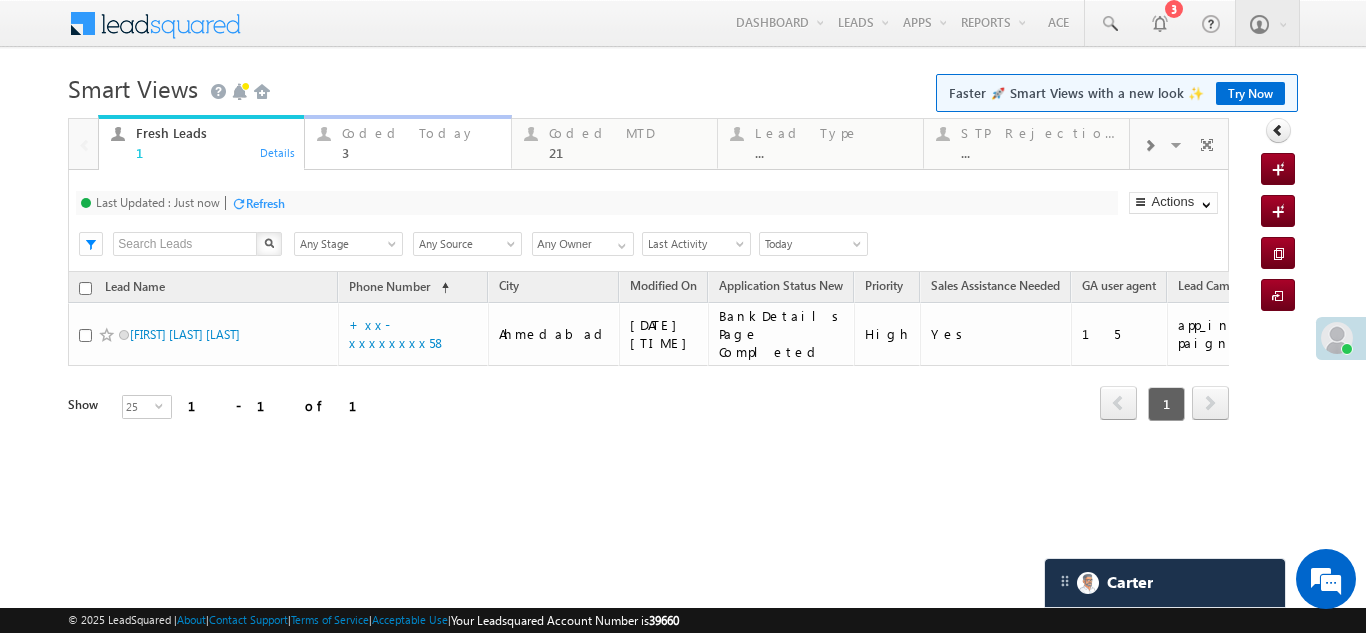 click on "Coded Today" at bounding box center [420, 133] 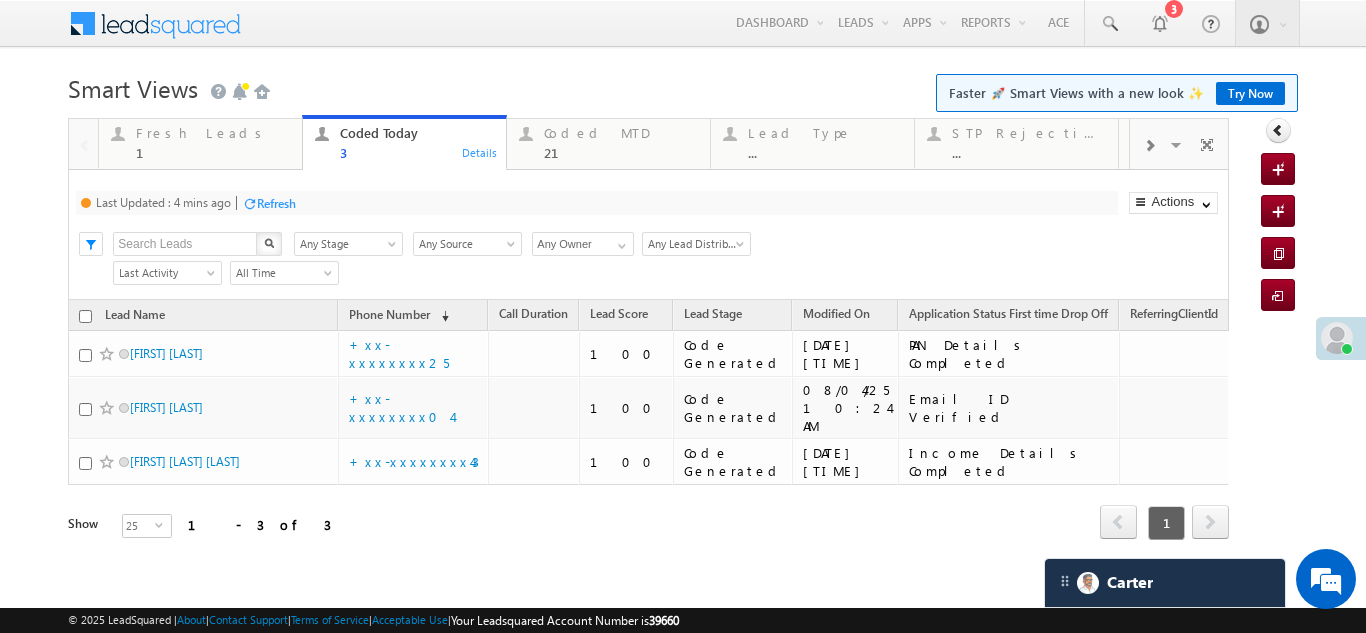 click on "Refresh" at bounding box center (276, 203) 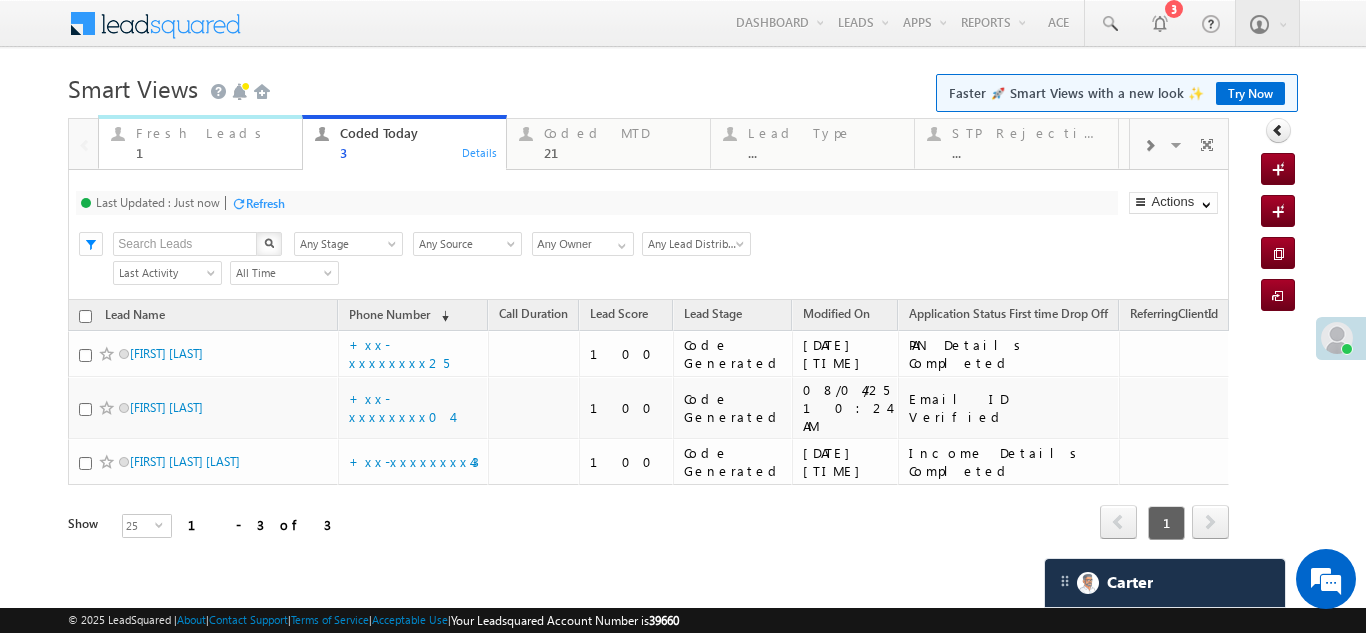 click on "Fresh Leads" at bounding box center (213, 133) 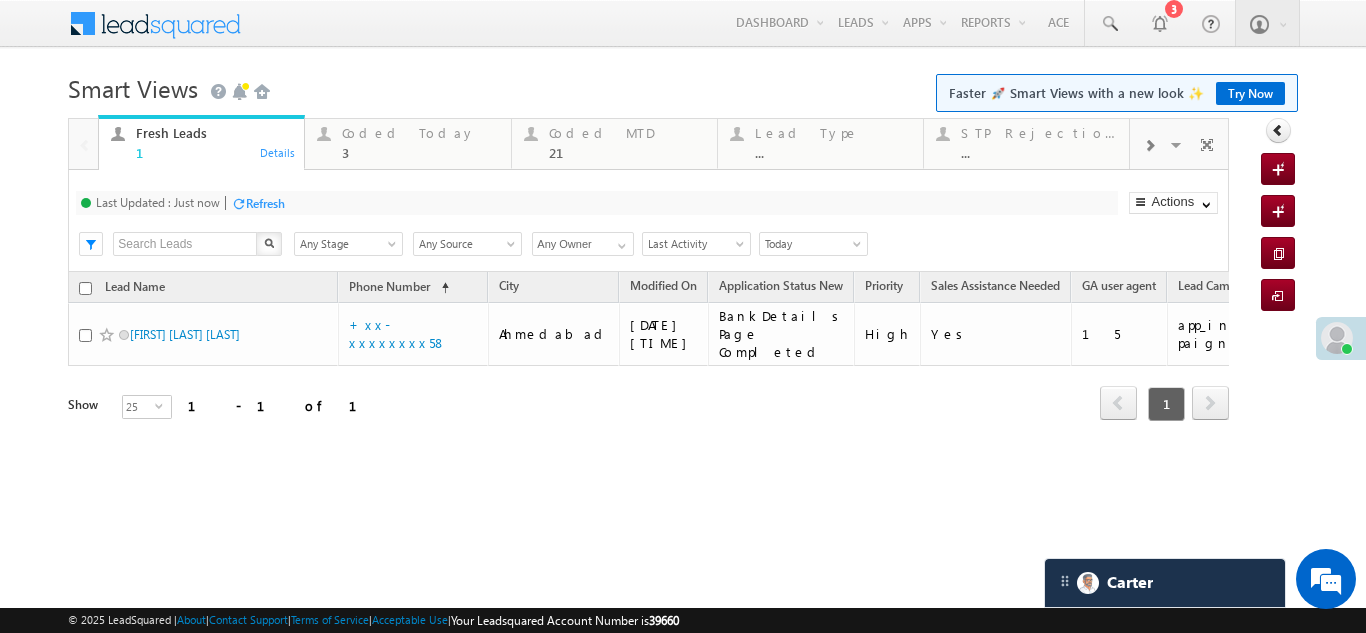 click on "Refresh" at bounding box center (265, 203) 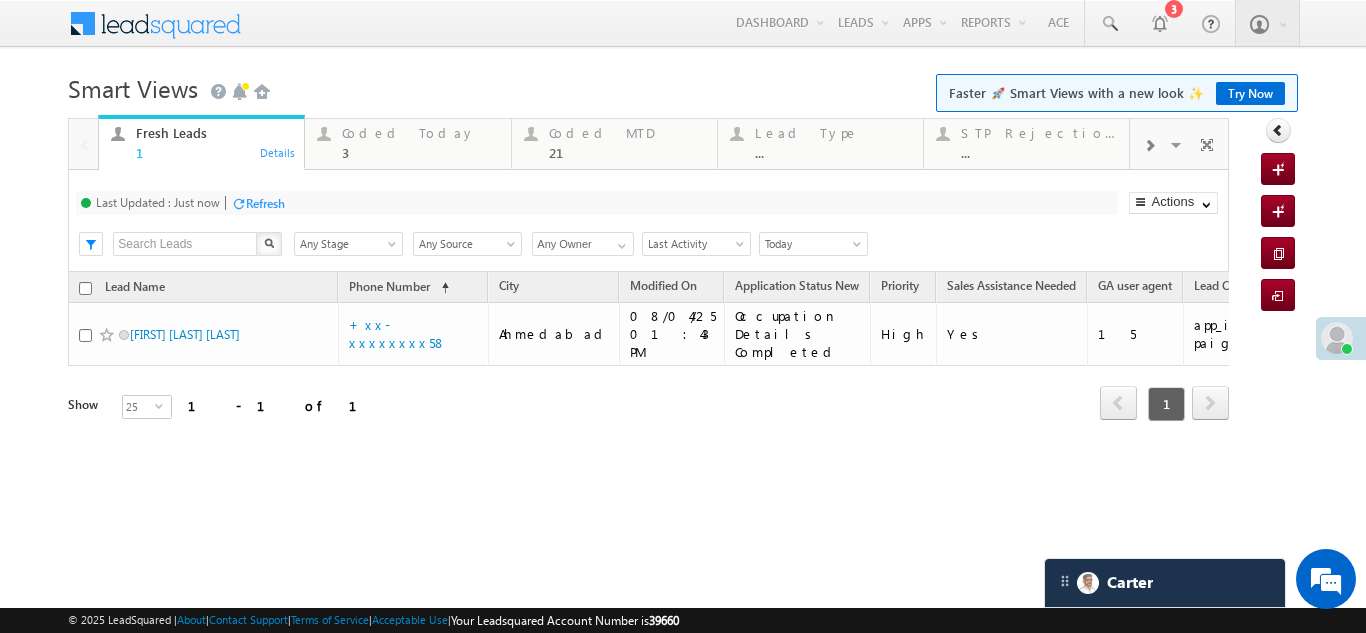 click at bounding box center [238, 203] 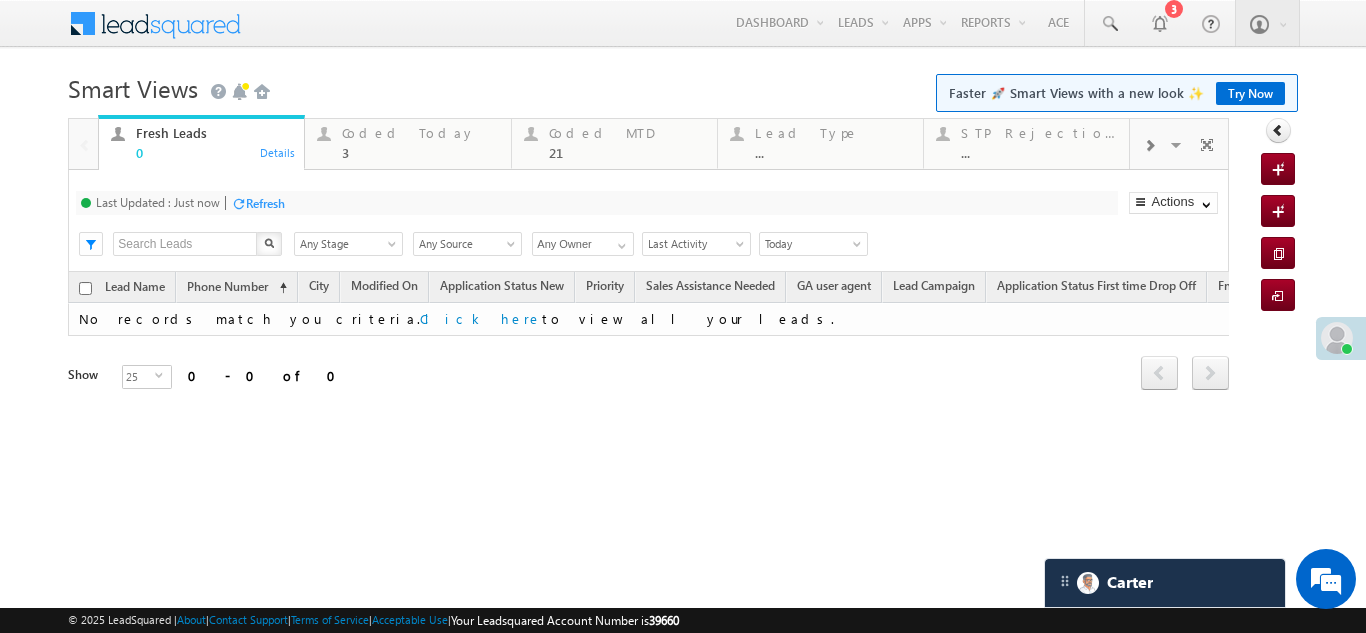 click on "Refresh" at bounding box center (265, 203) 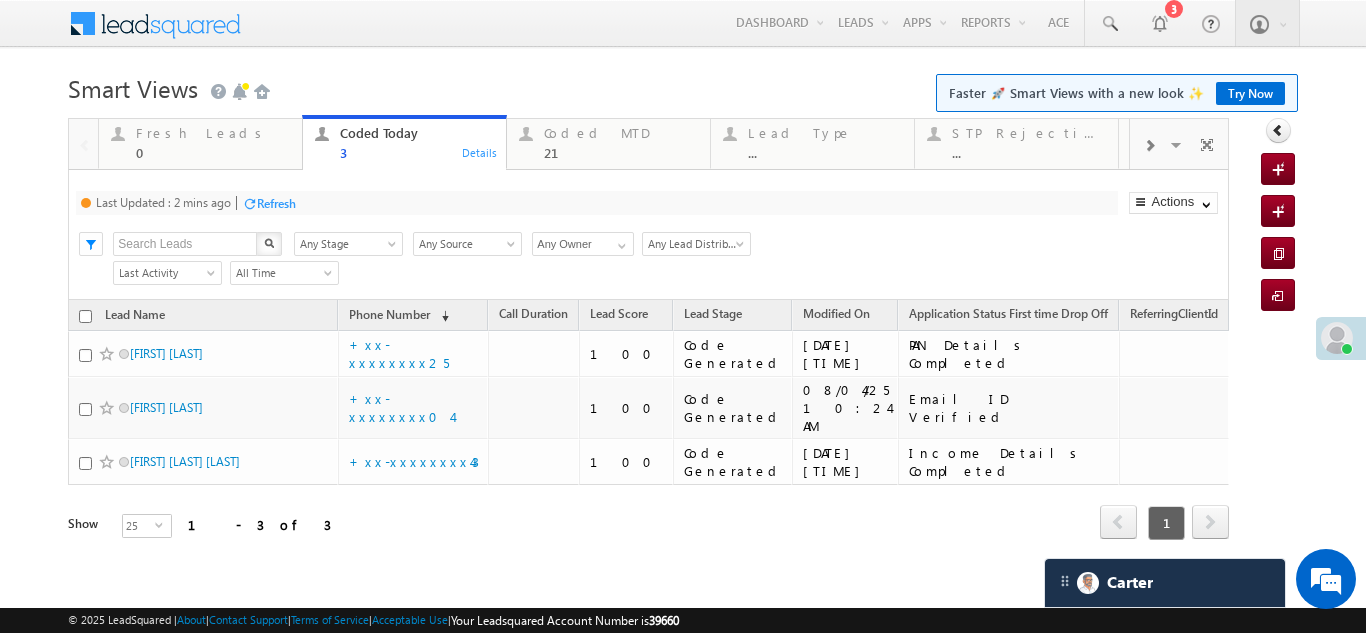 click on "Refresh" at bounding box center [276, 203] 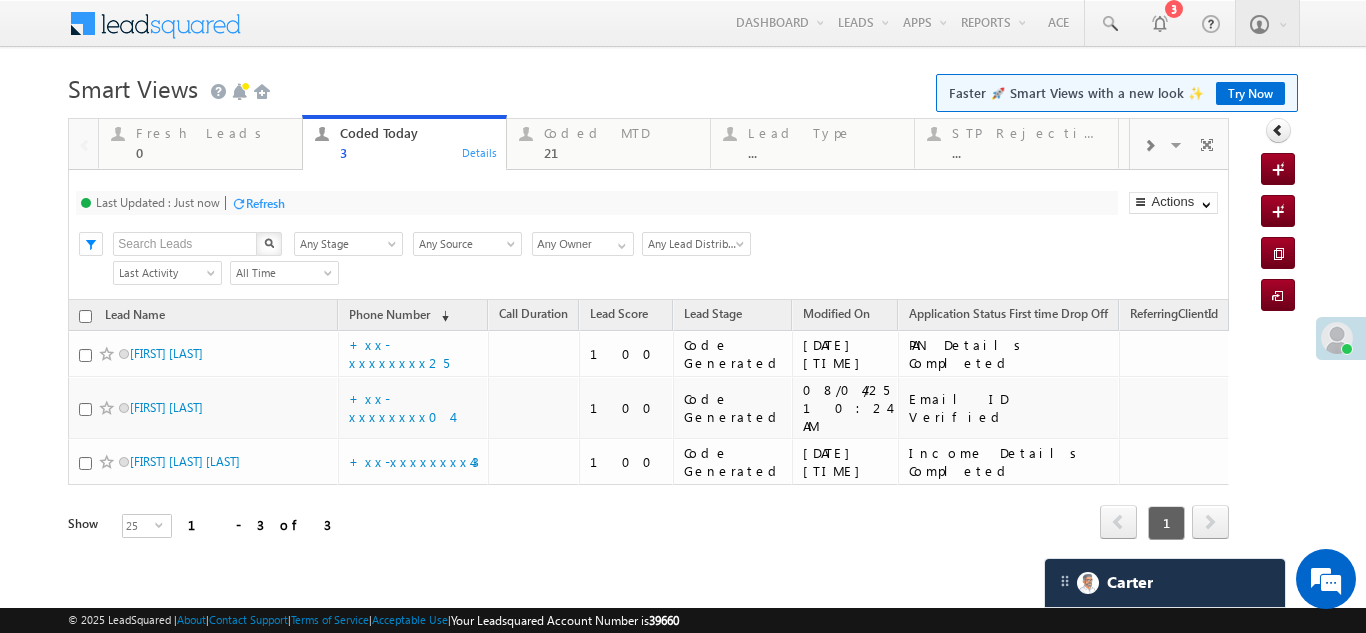 click on "Refresh" at bounding box center [265, 203] 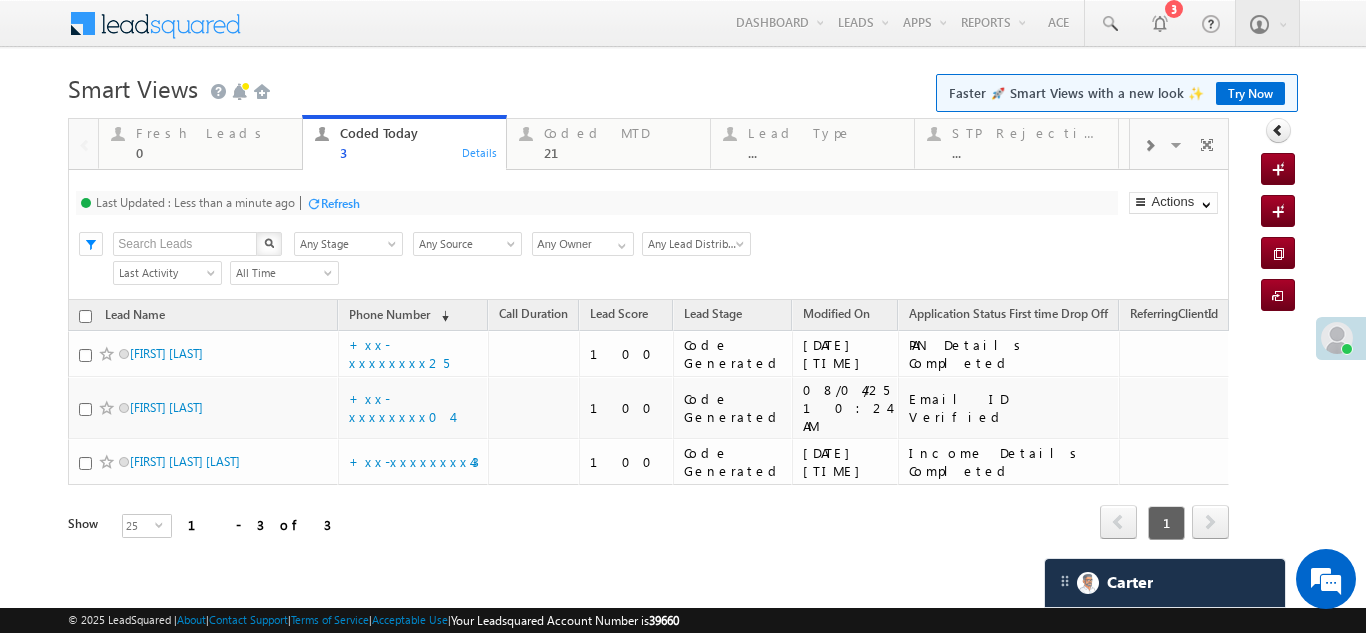 click on "Refresh" at bounding box center (340, 203) 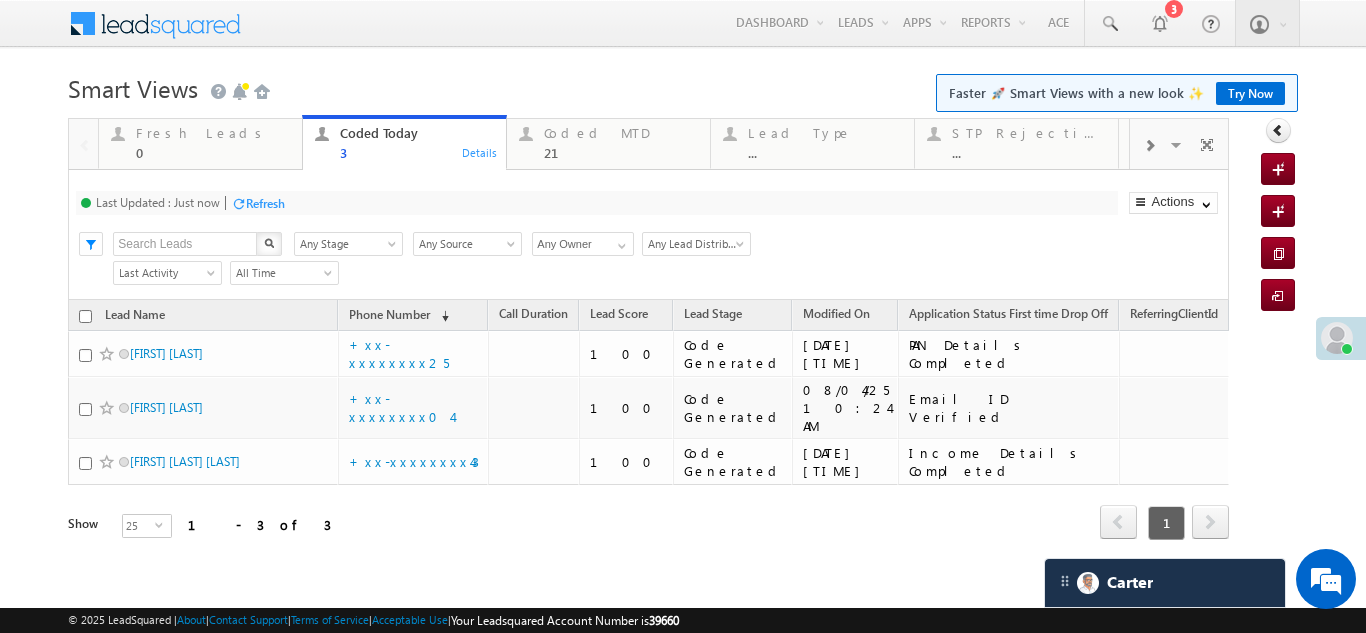 click on "Refresh" at bounding box center [265, 203] 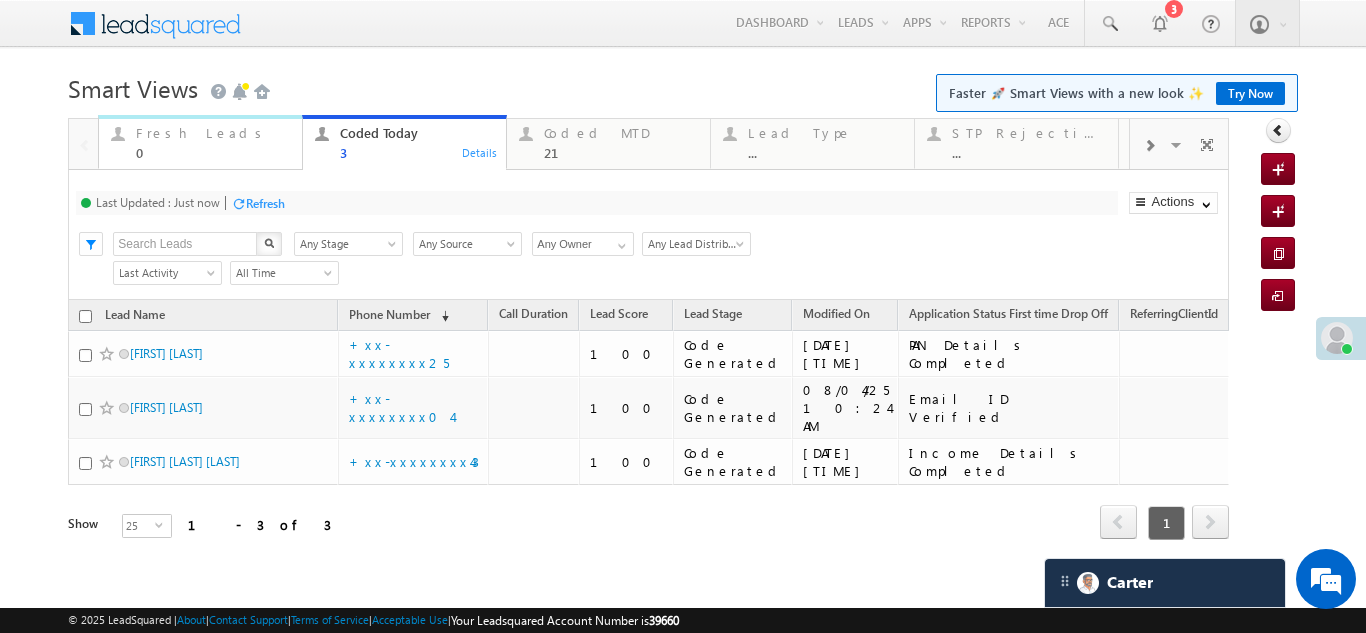 click on "Fresh Leads" at bounding box center [213, 133] 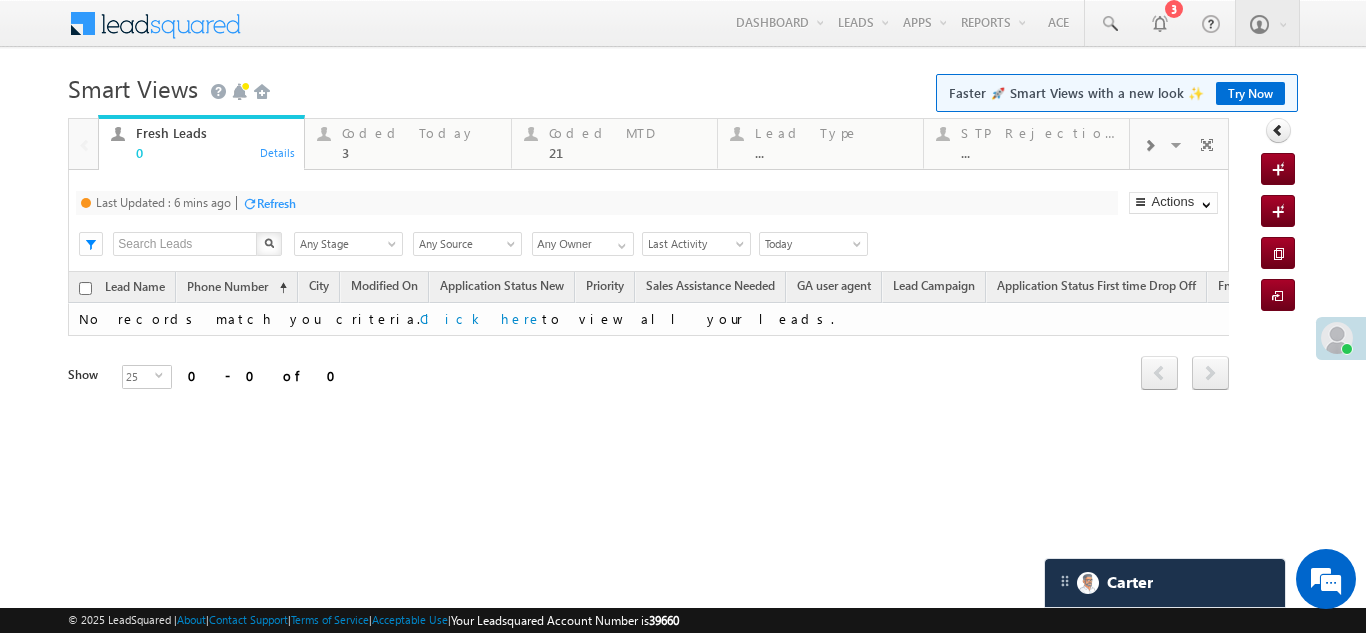 click on "Refresh" at bounding box center [276, 203] 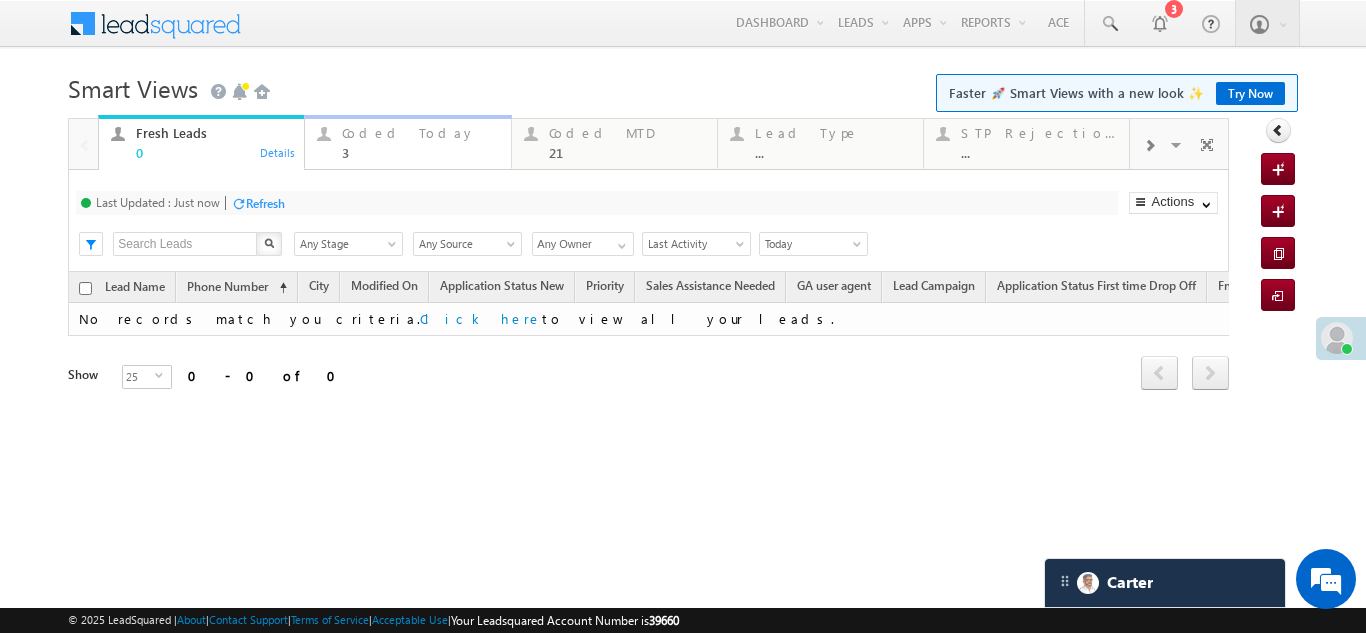 click on "Coded Today" at bounding box center (420, 133) 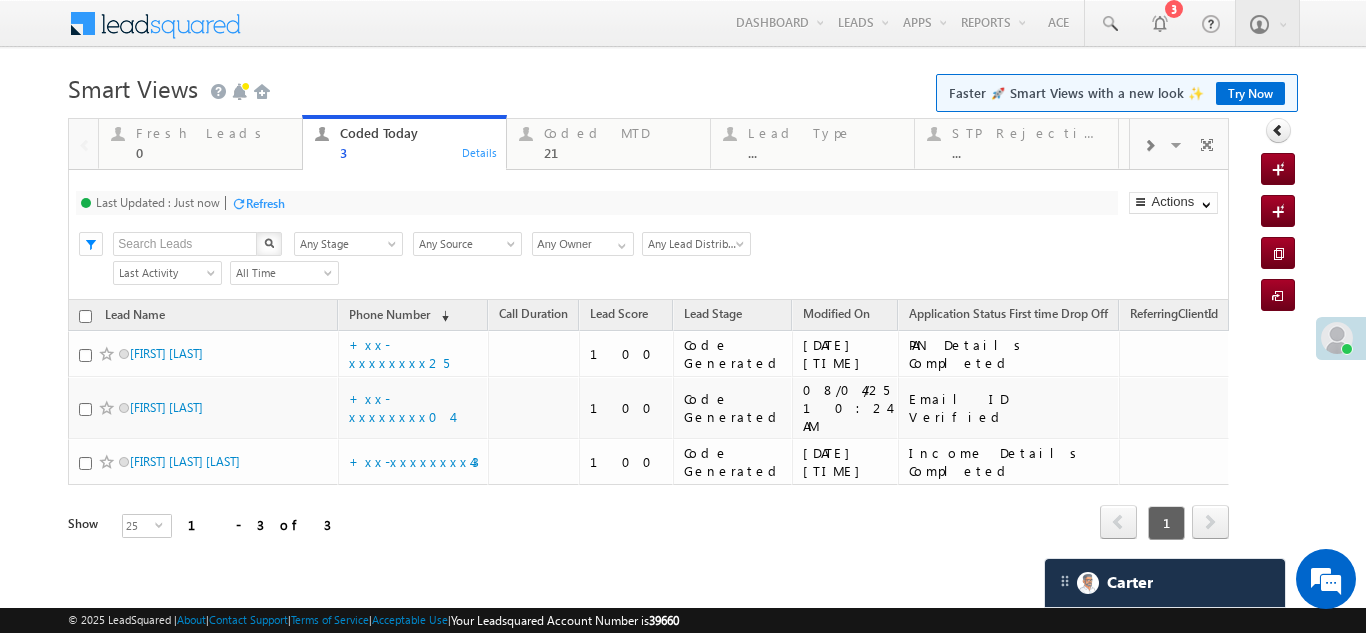 click on "Refresh" at bounding box center [265, 203] 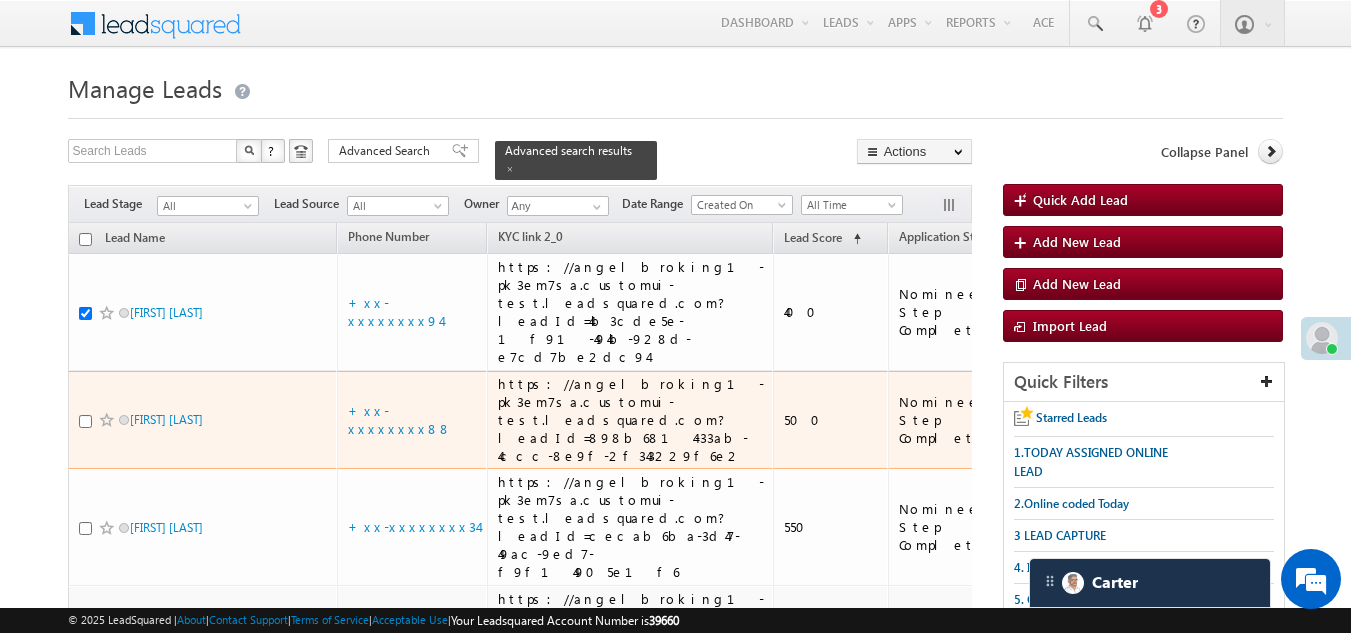 click on "+xx-xxxxxxxx88" at bounding box center [412, 420] 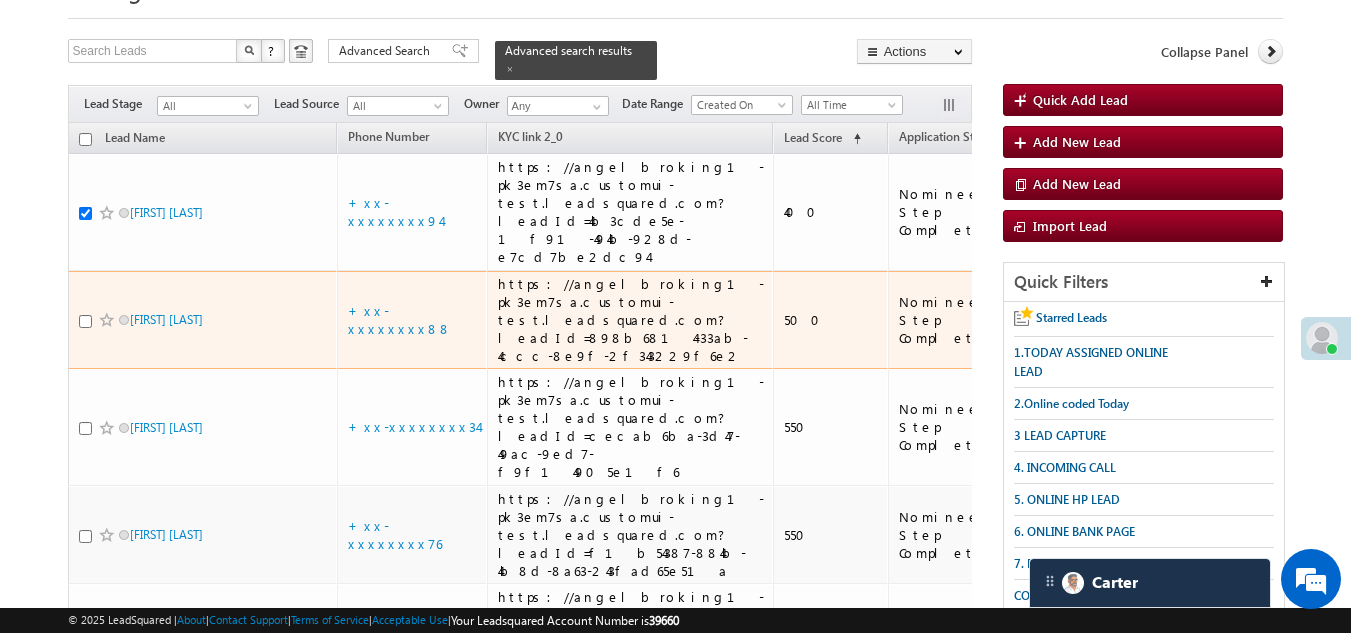 scroll, scrollTop: 100, scrollLeft: 0, axis: vertical 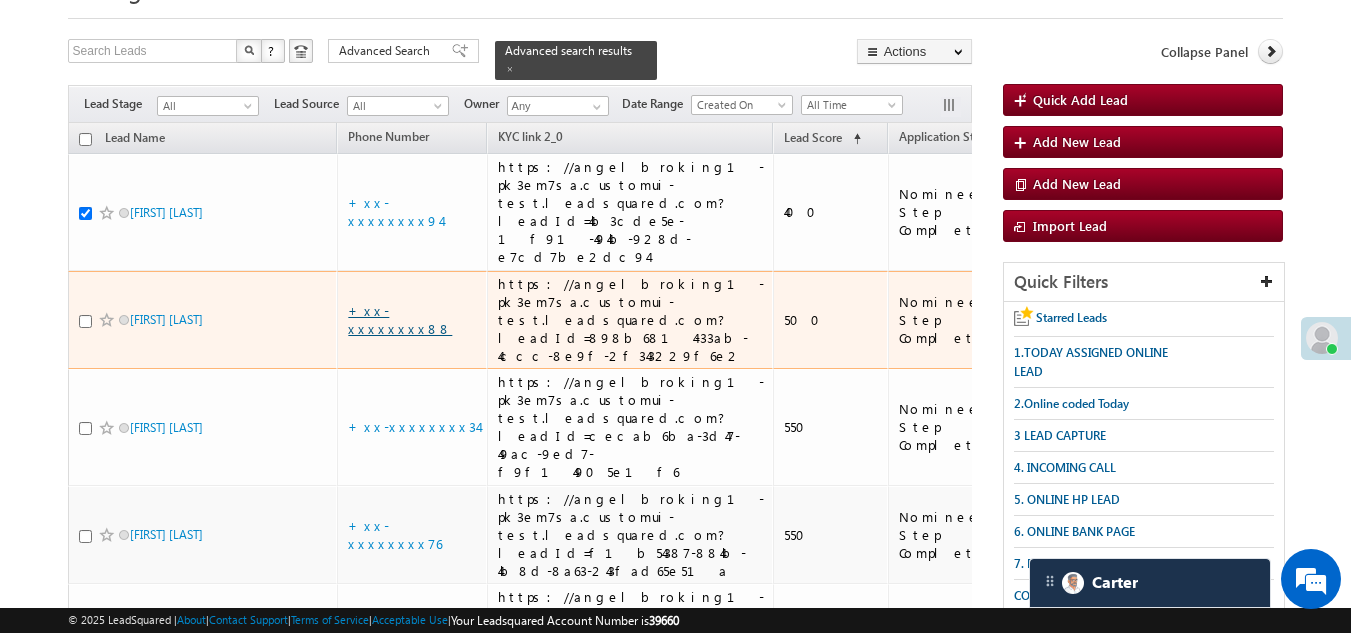 click on "+xx-xxxxxxxx88" at bounding box center (400, 319) 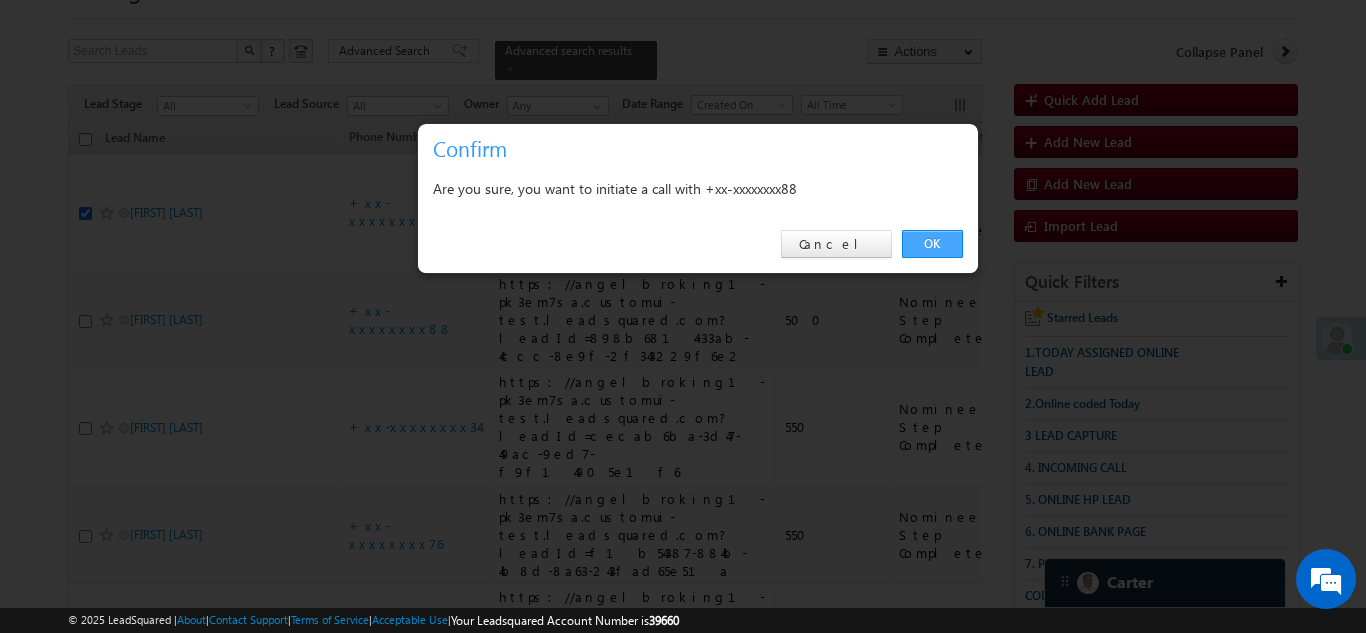 click on "OK" at bounding box center [932, 244] 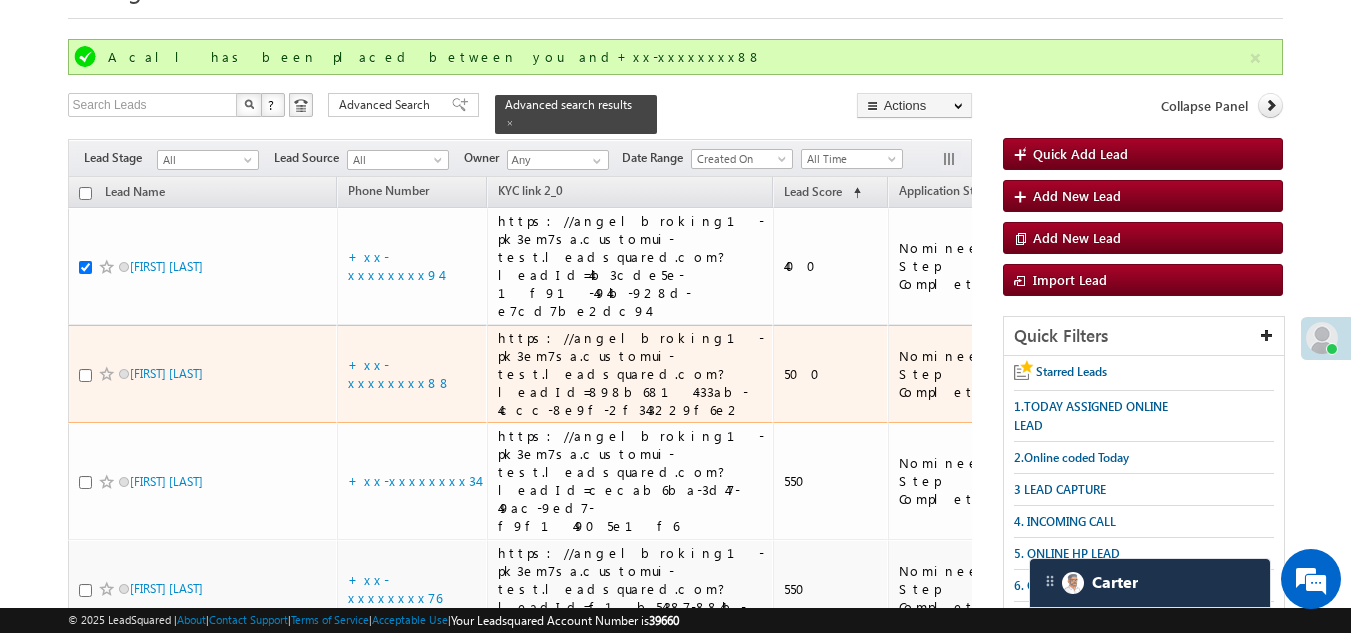 click on "[FIRST] [LAST]" at bounding box center (203, 374) 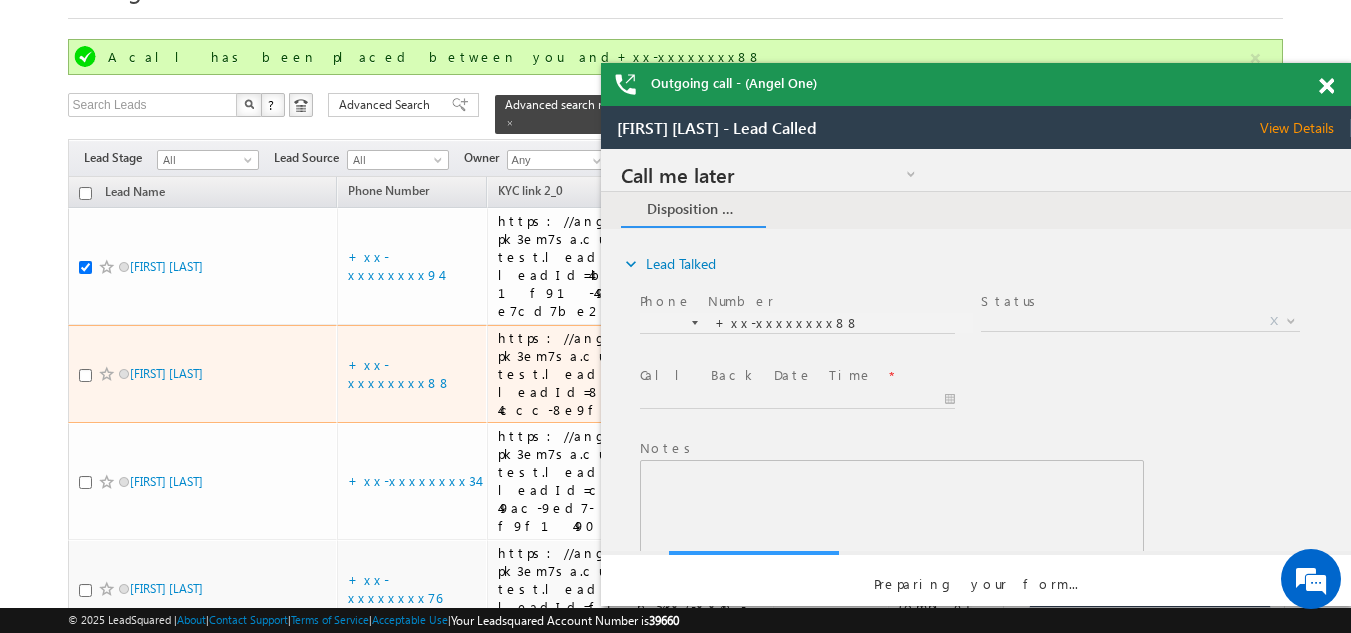scroll, scrollTop: 0, scrollLeft: 0, axis: both 